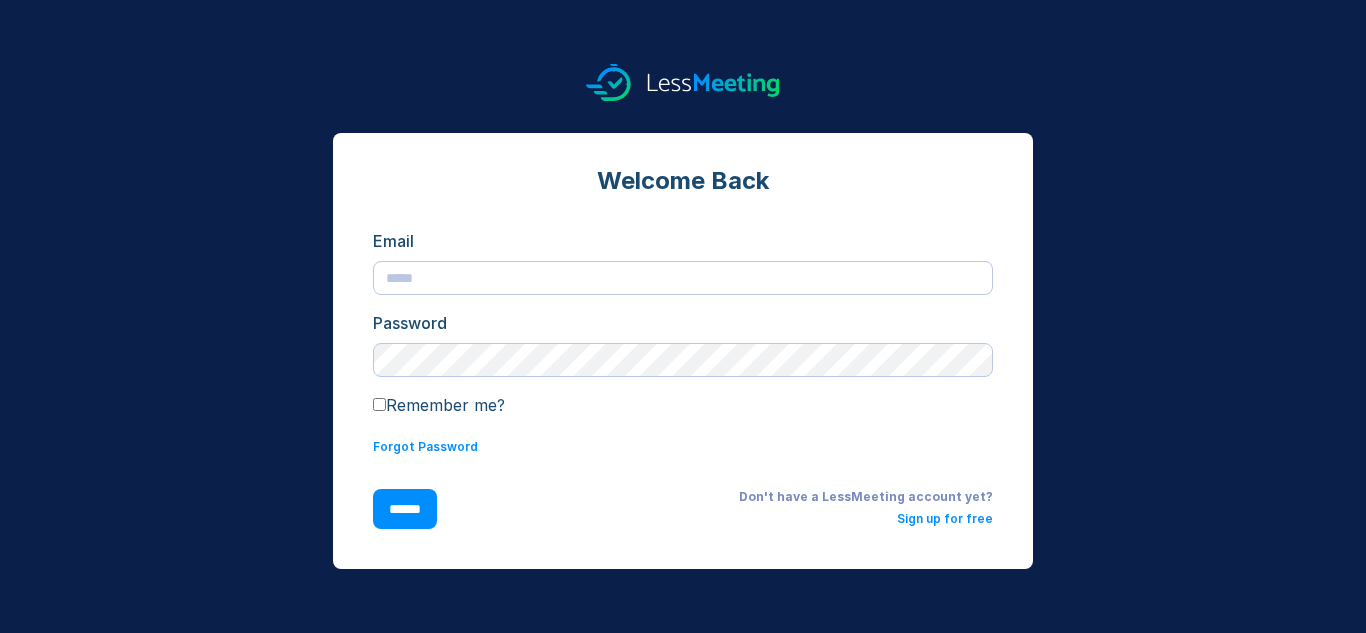 scroll, scrollTop: 0, scrollLeft: 0, axis: both 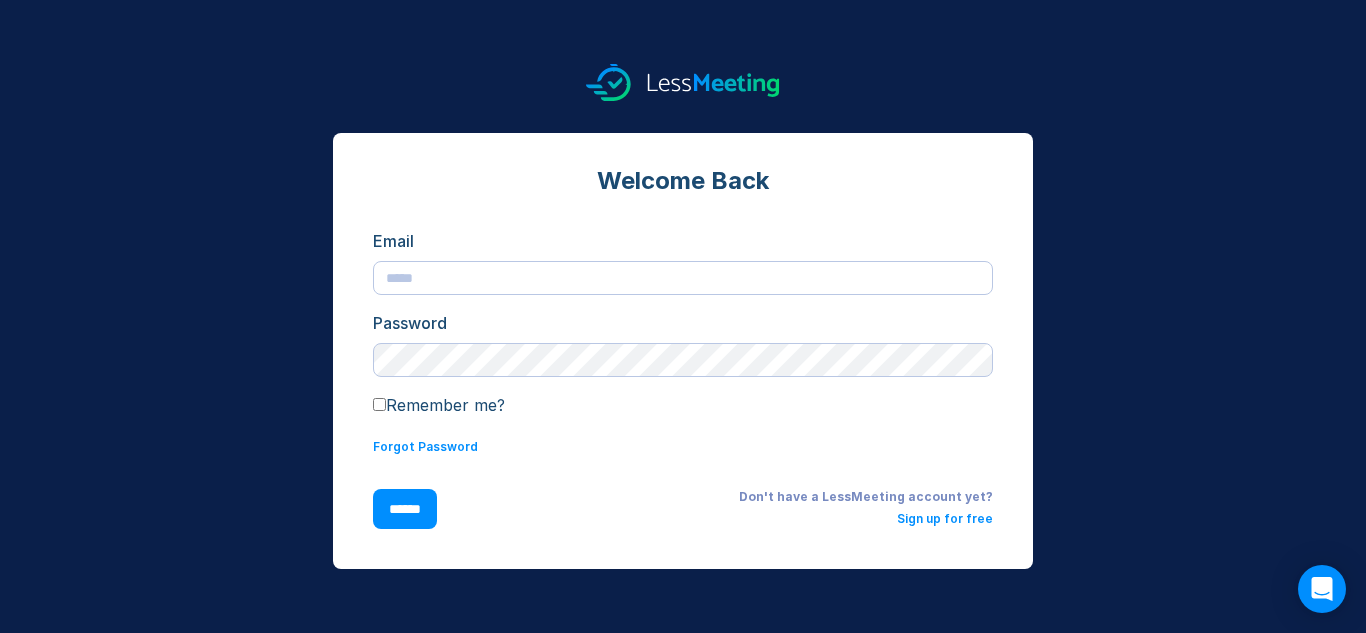 click at bounding box center [683, 278] 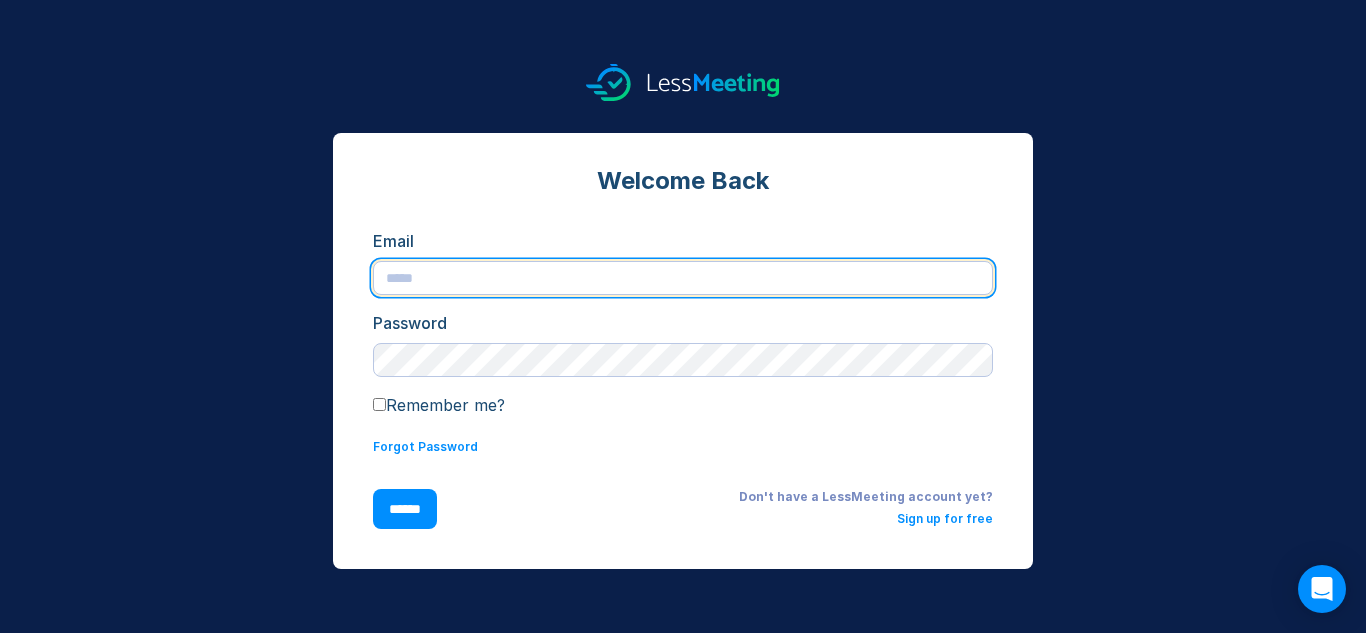 type on "**********" 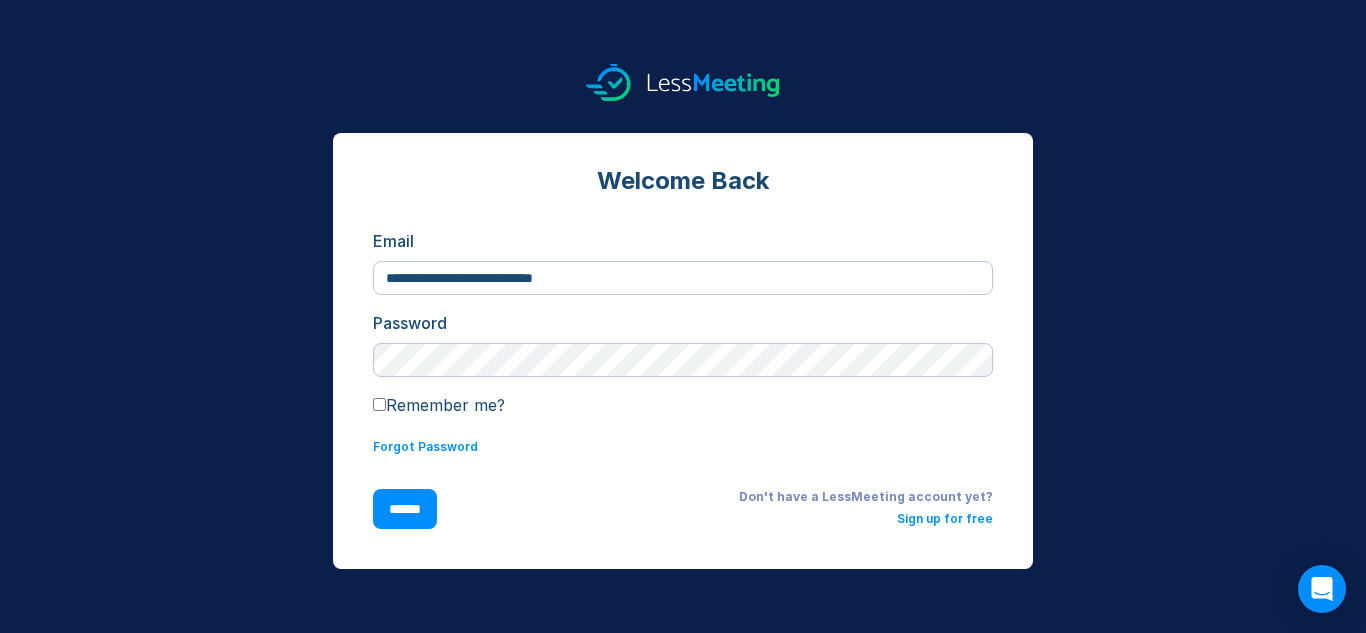 click on "******" at bounding box center [405, 509] 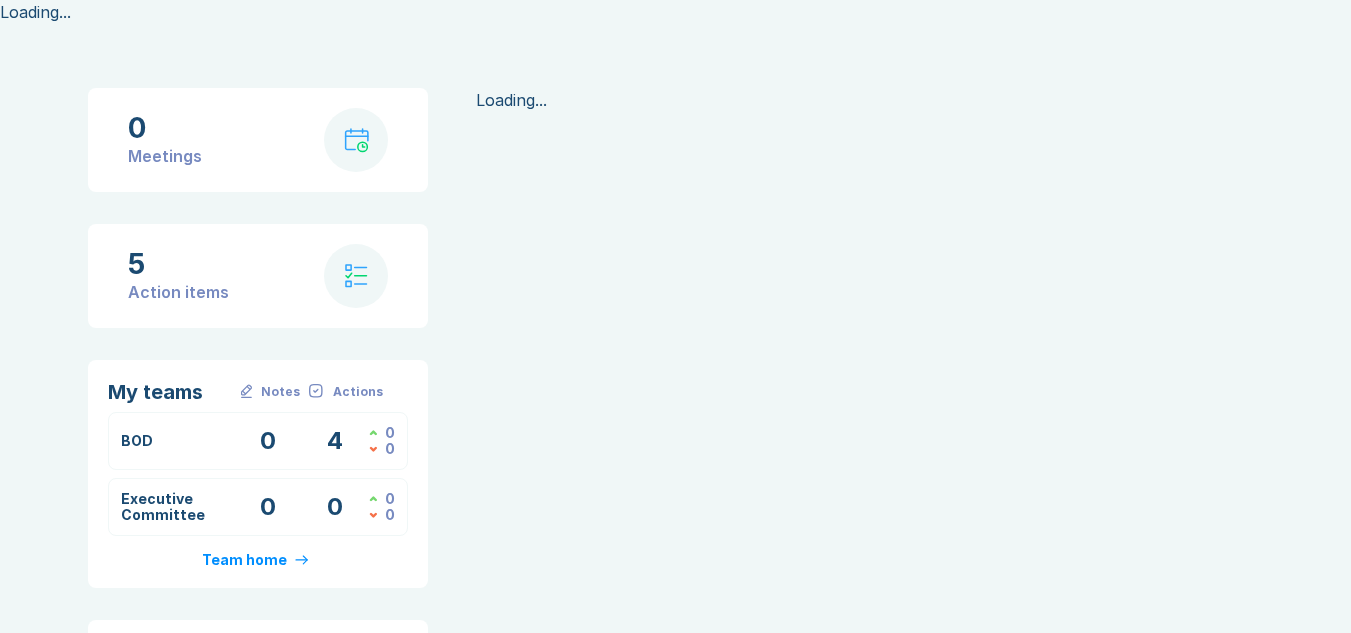 scroll, scrollTop: 0, scrollLeft: 0, axis: both 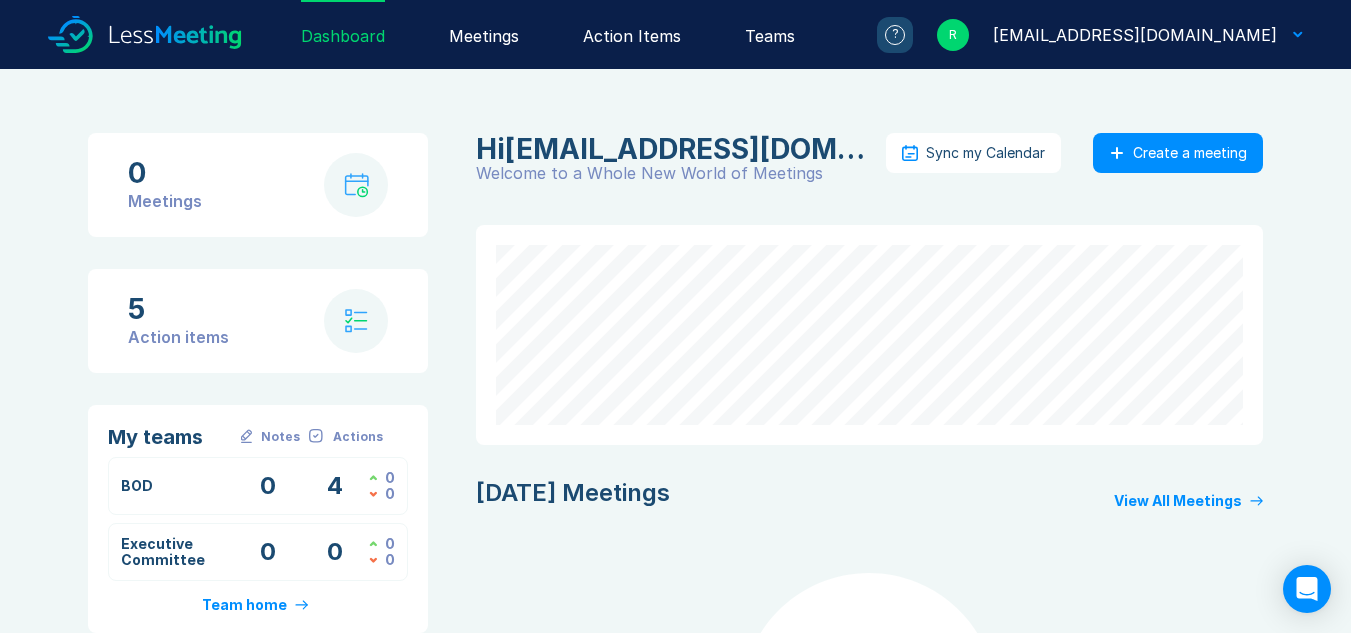 click on "Meetings" at bounding box center [484, 34] 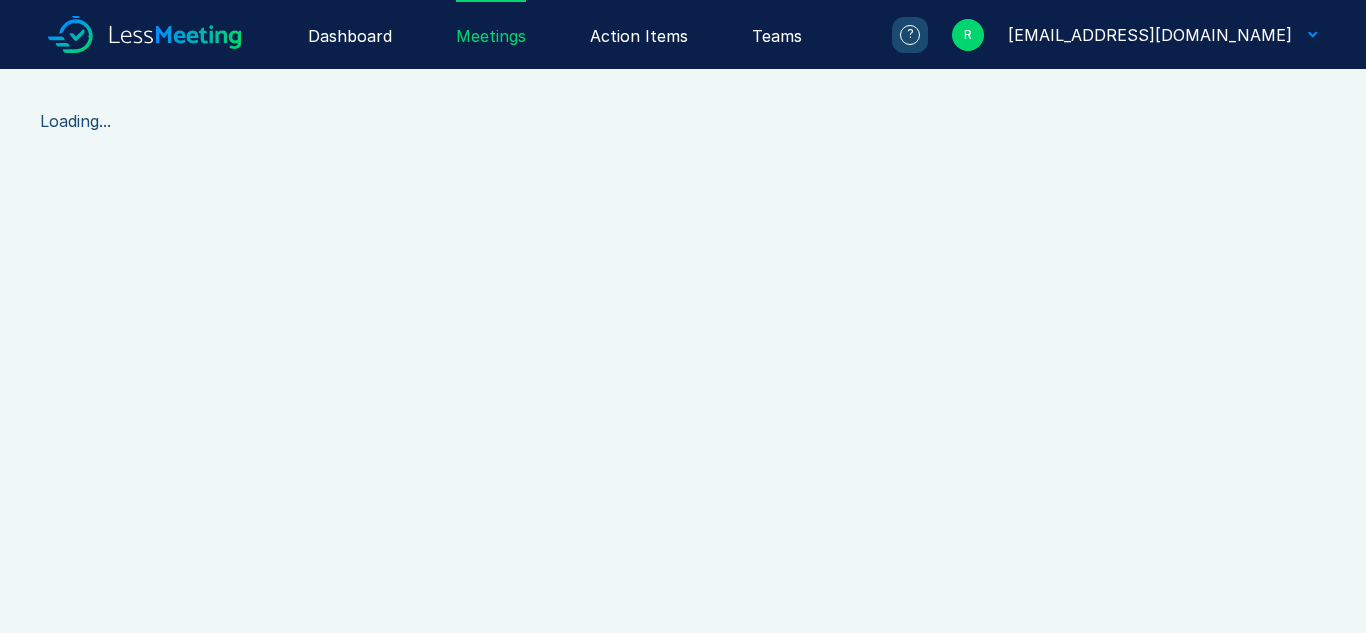 scroll, scrollTop: 0, scrollLeft: 0, axis: both 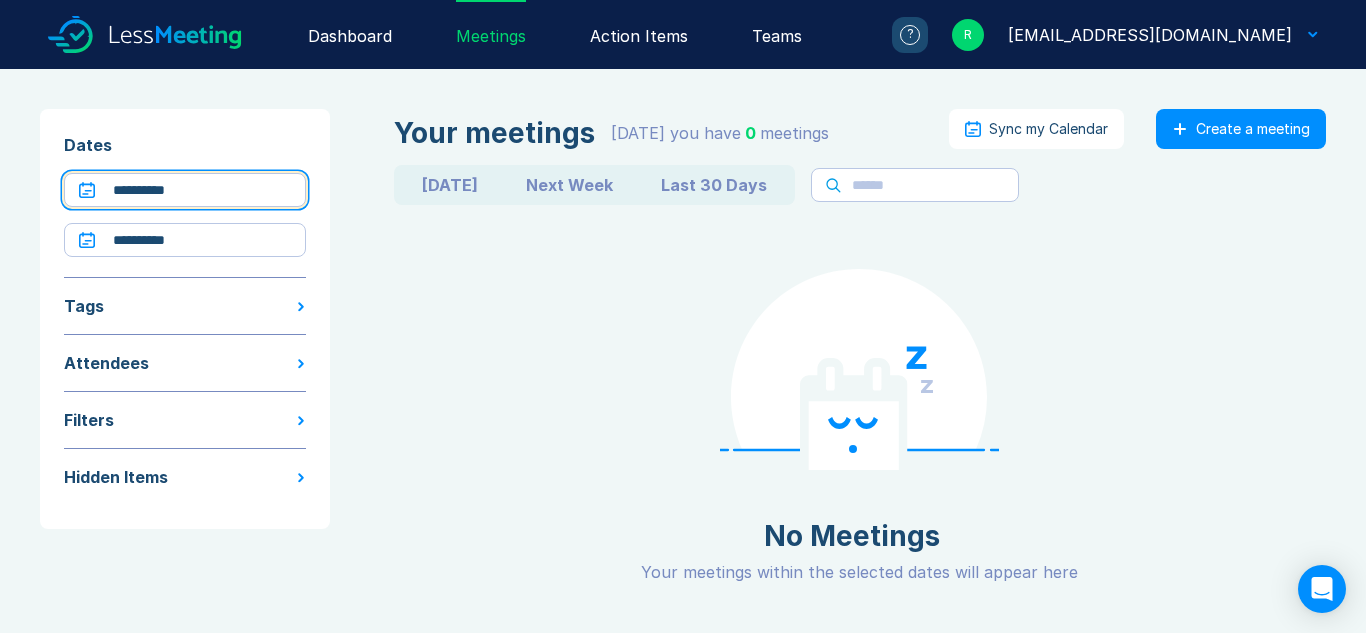 click on "**********" at bounding box center (185, 190) 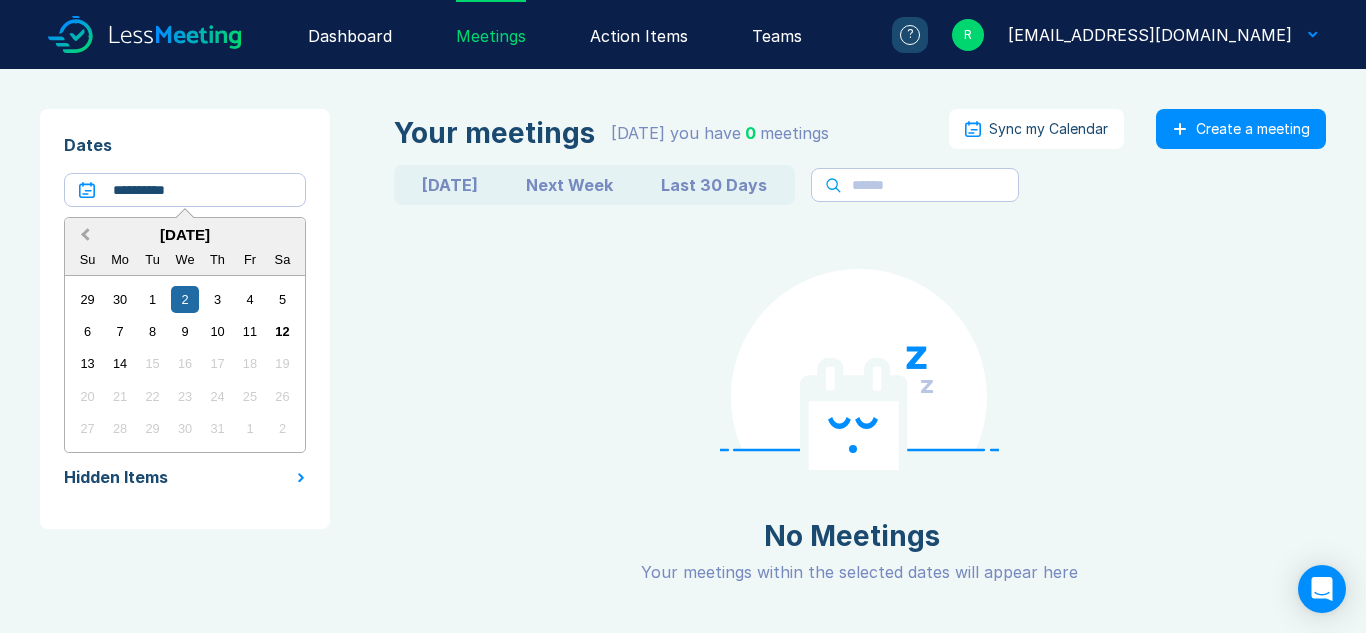click on "Previous Month" at bounding box center [85, 235] 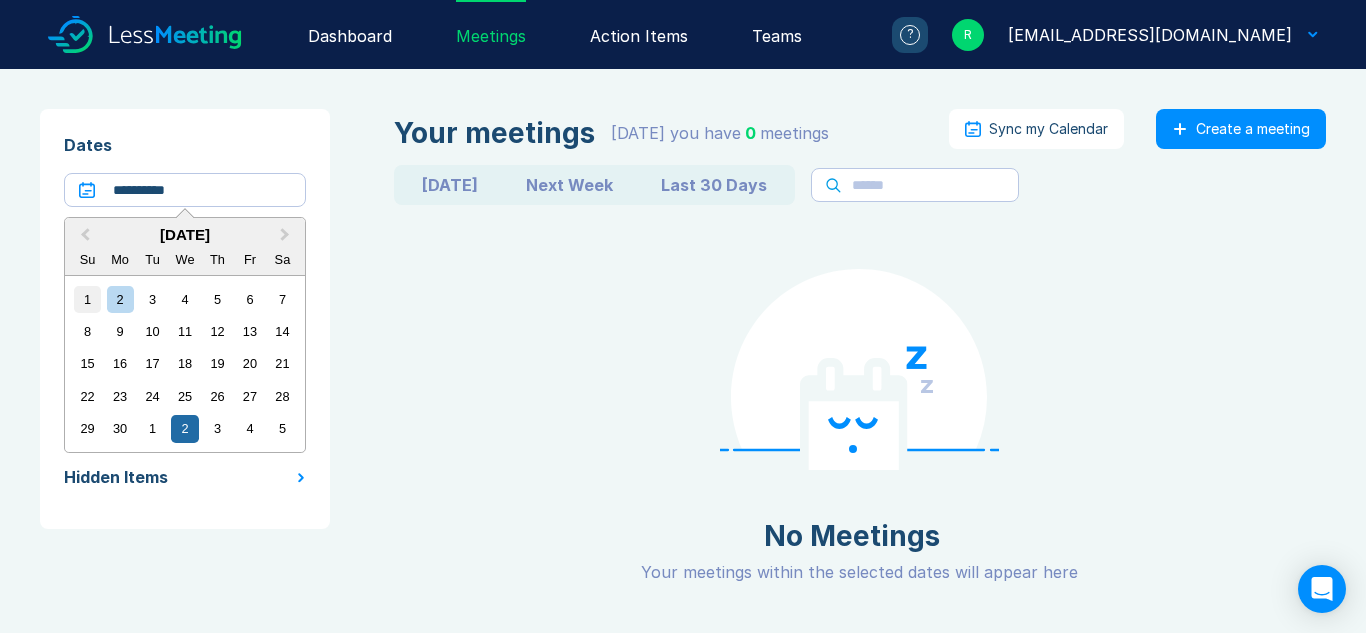 click on "1" at bounding box center [87, 299] 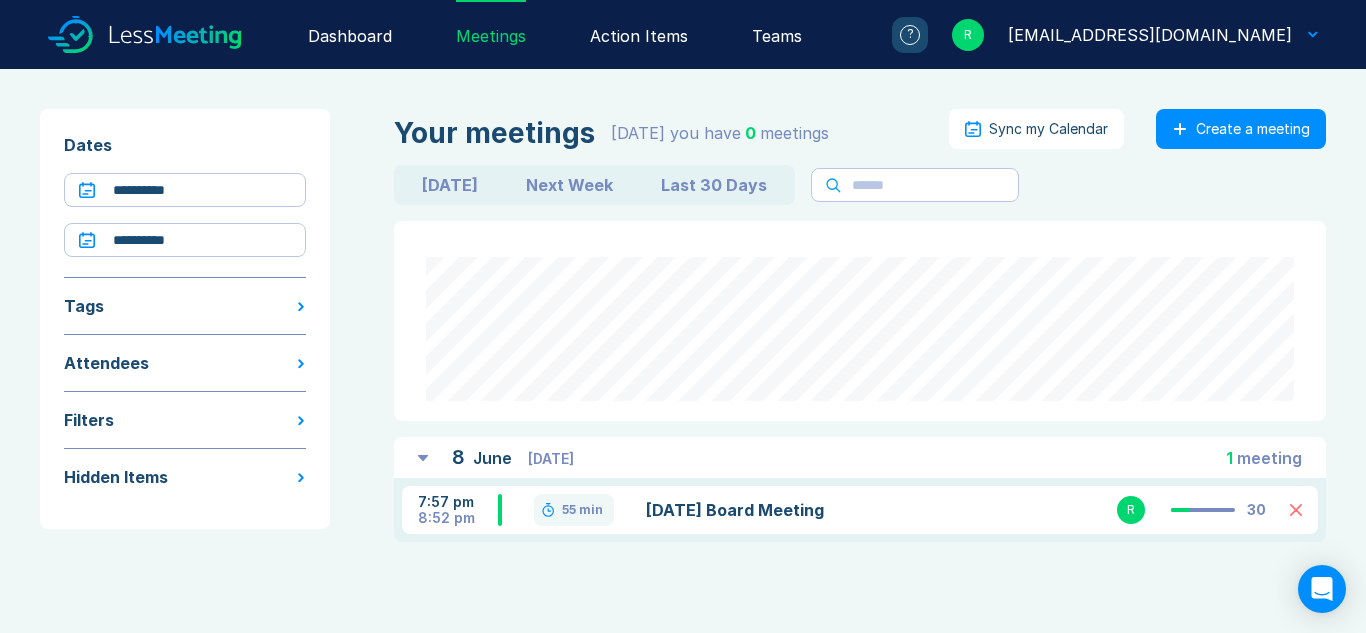 click on "[DATE] Board Meeting" at bounding box center [793, 510] 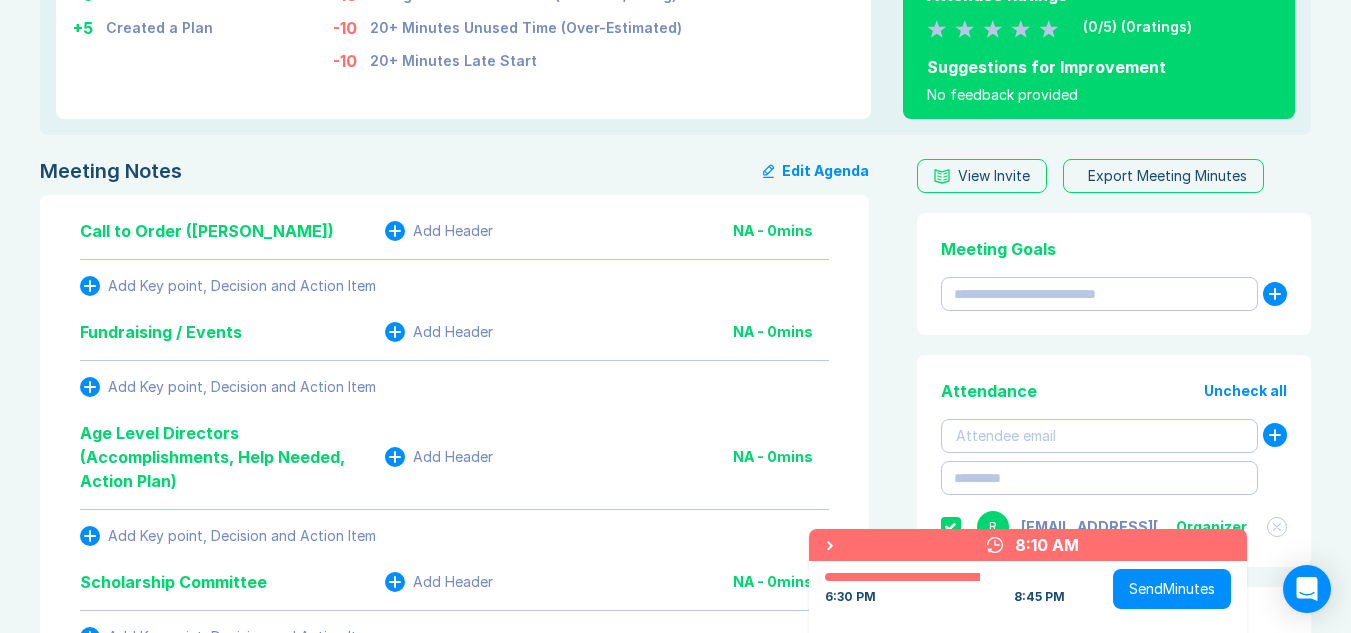 scroll, scrollTop: 300, scrollLeft: 0, axis: vertical 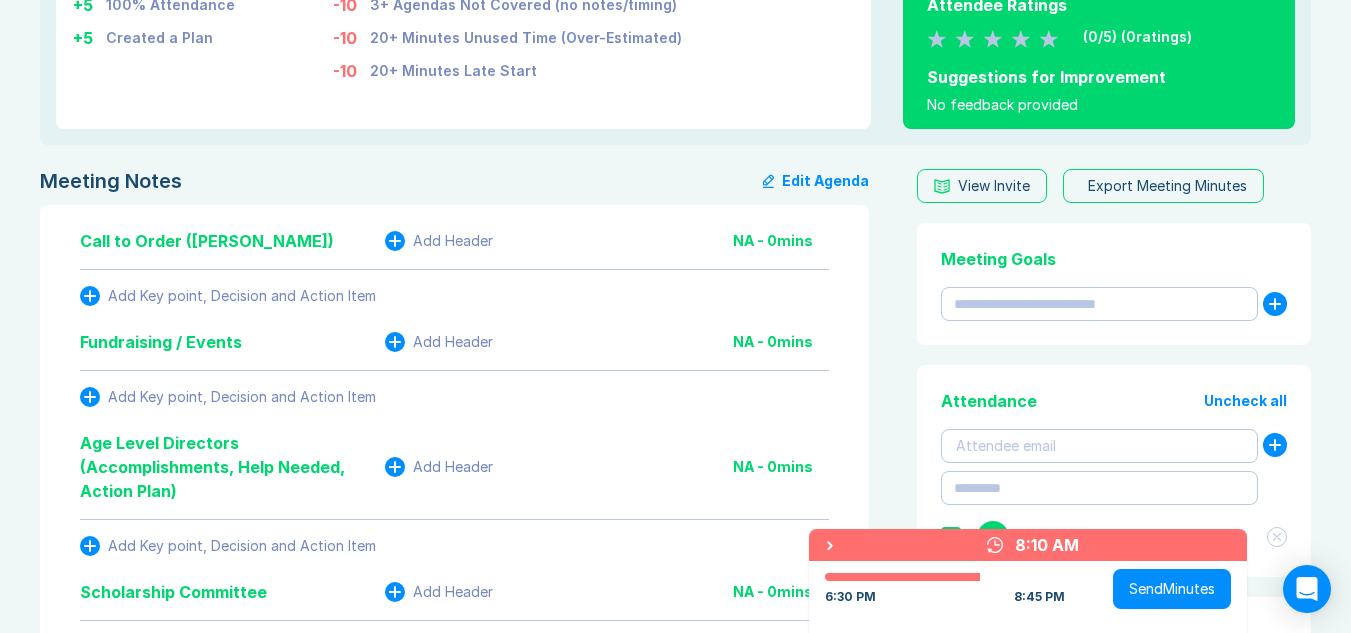 click 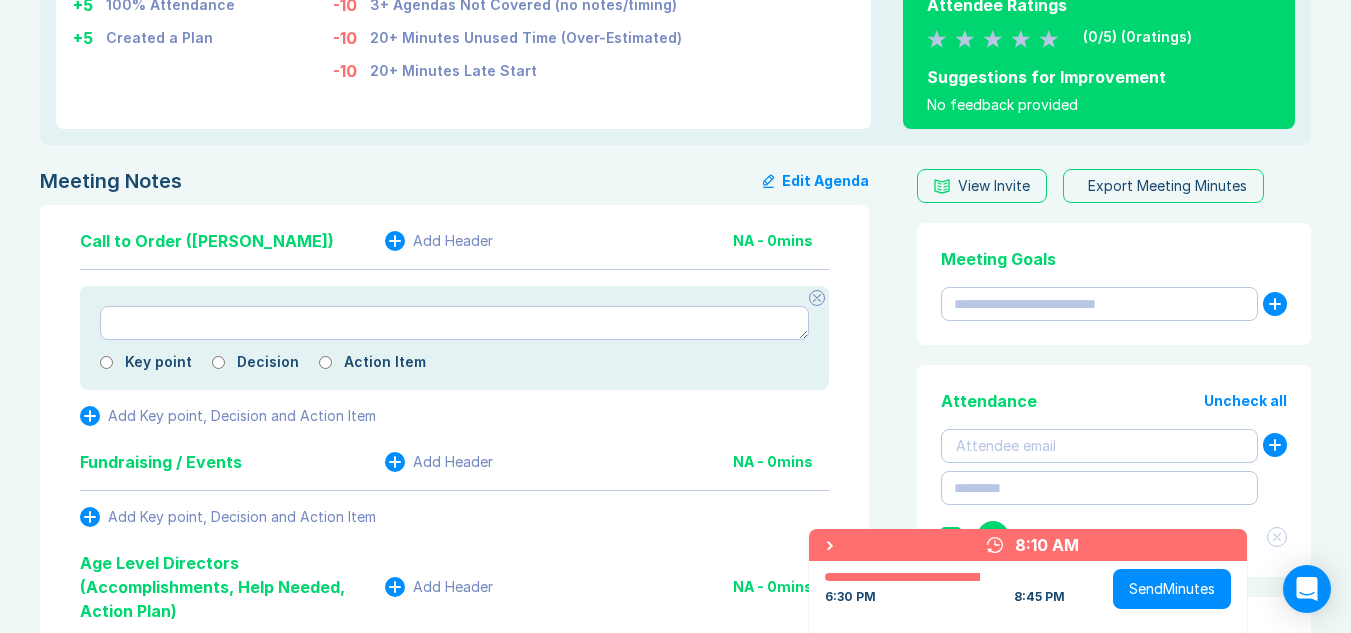 type on "*" 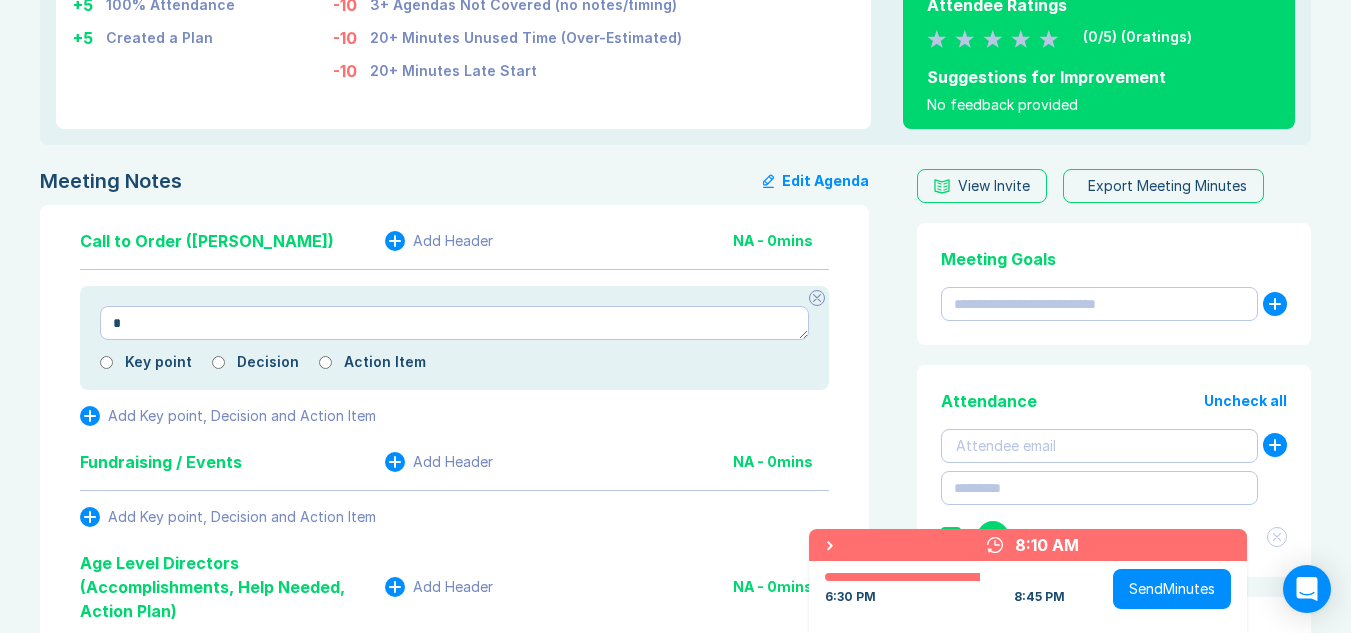 type on "*" 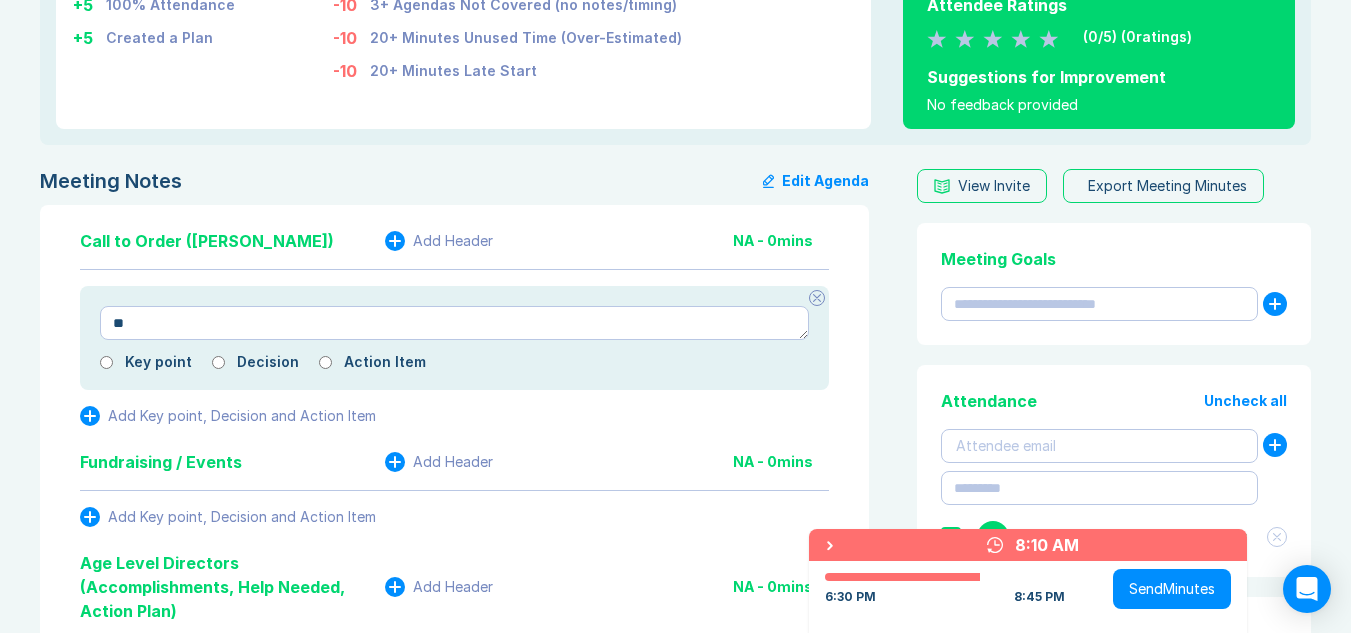 type on "*" 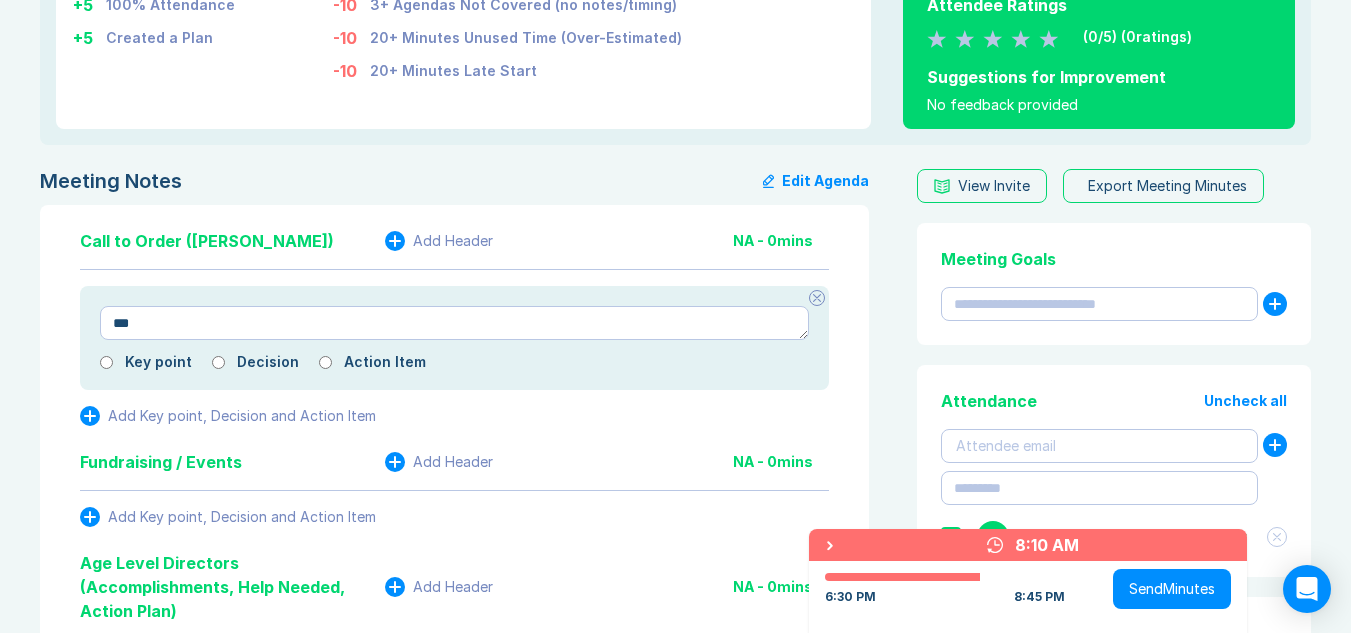 type on "*" 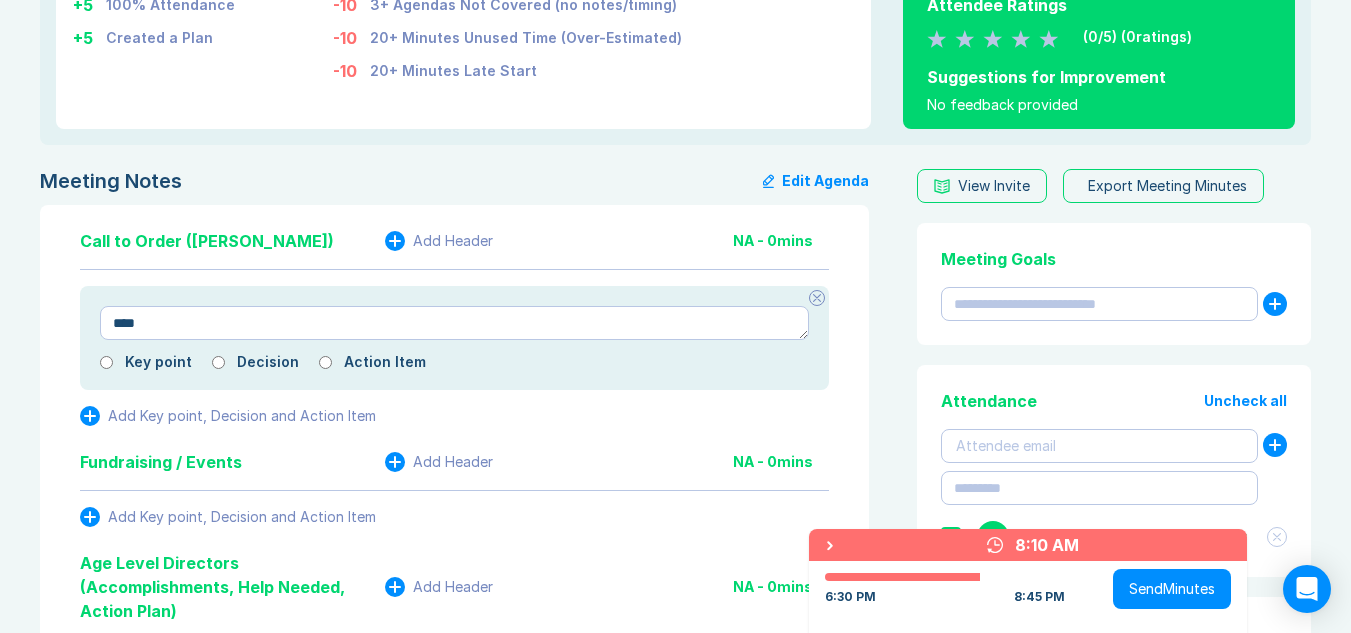type on "*" 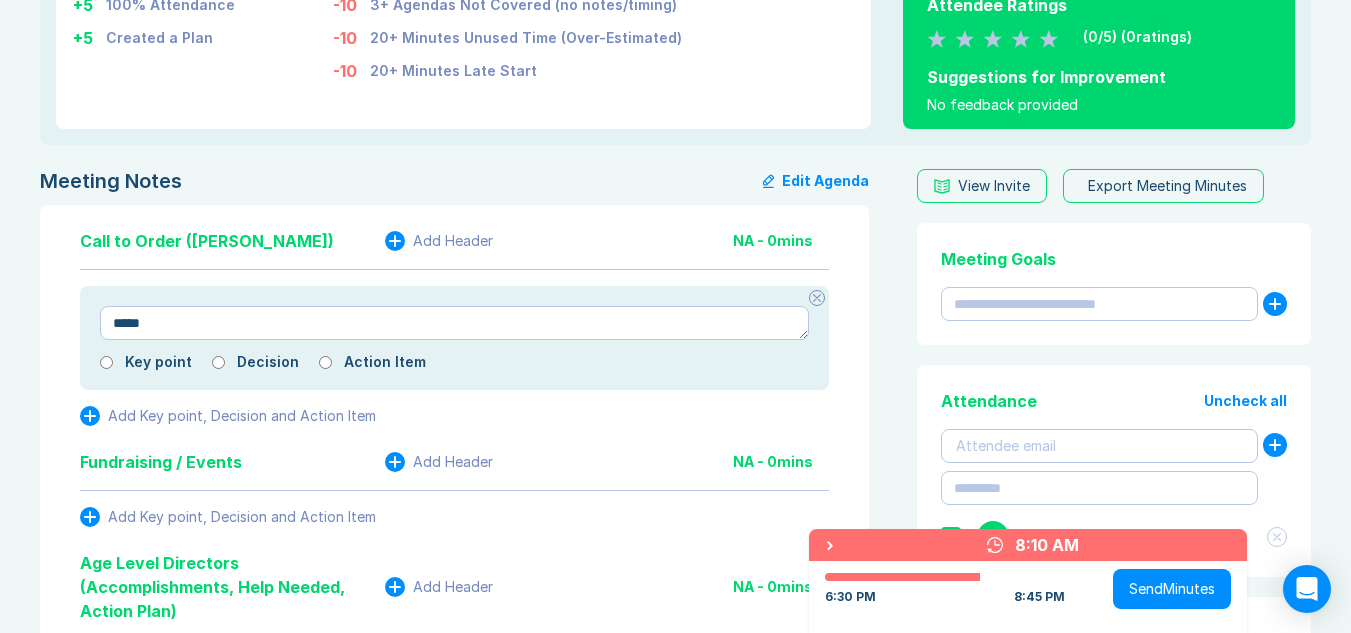 type on "*" 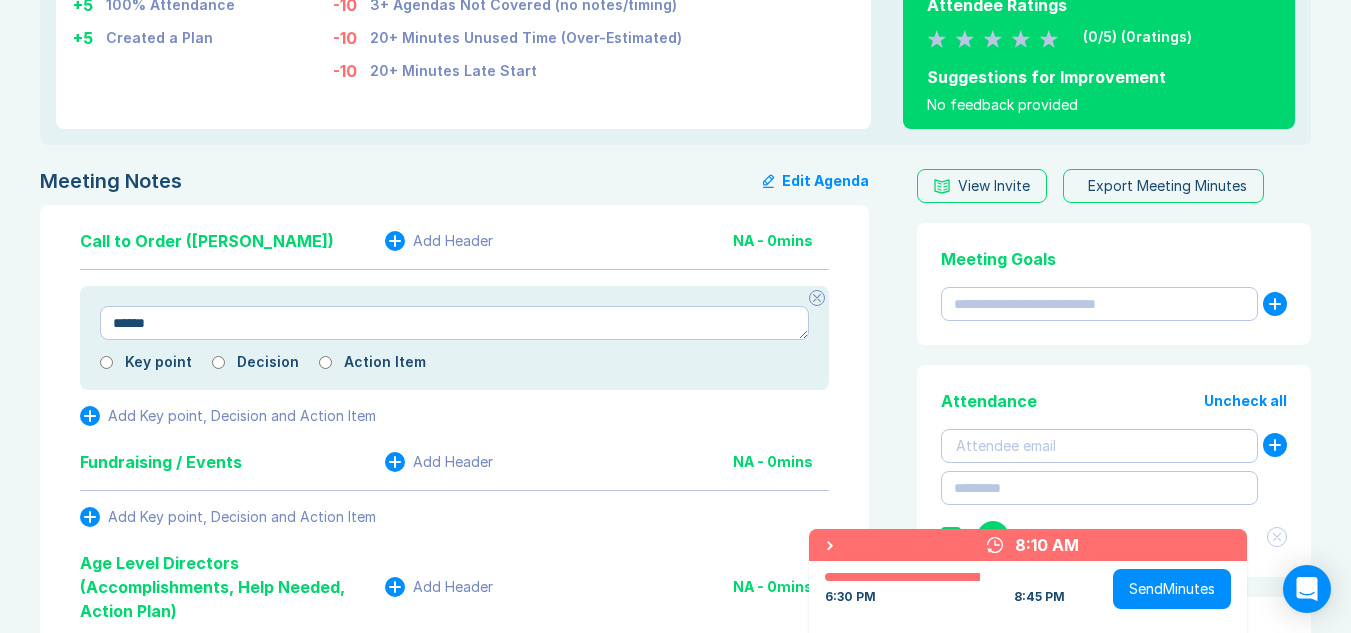 type on "*" 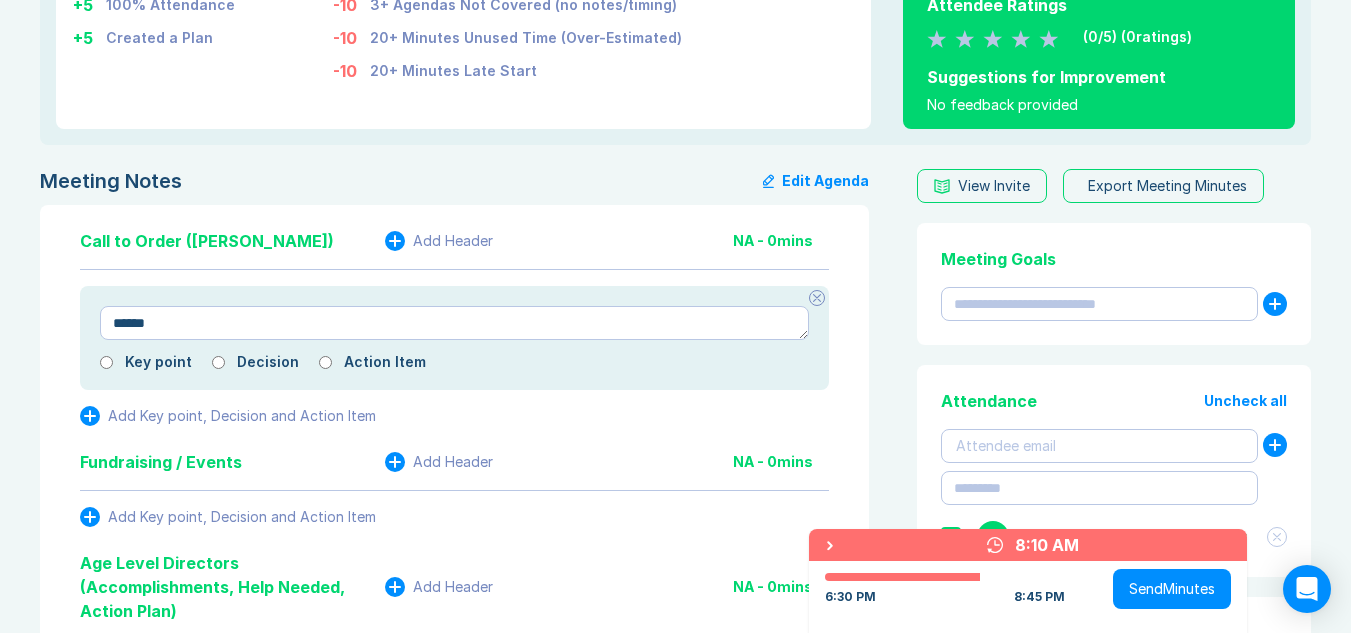 type on "*******" 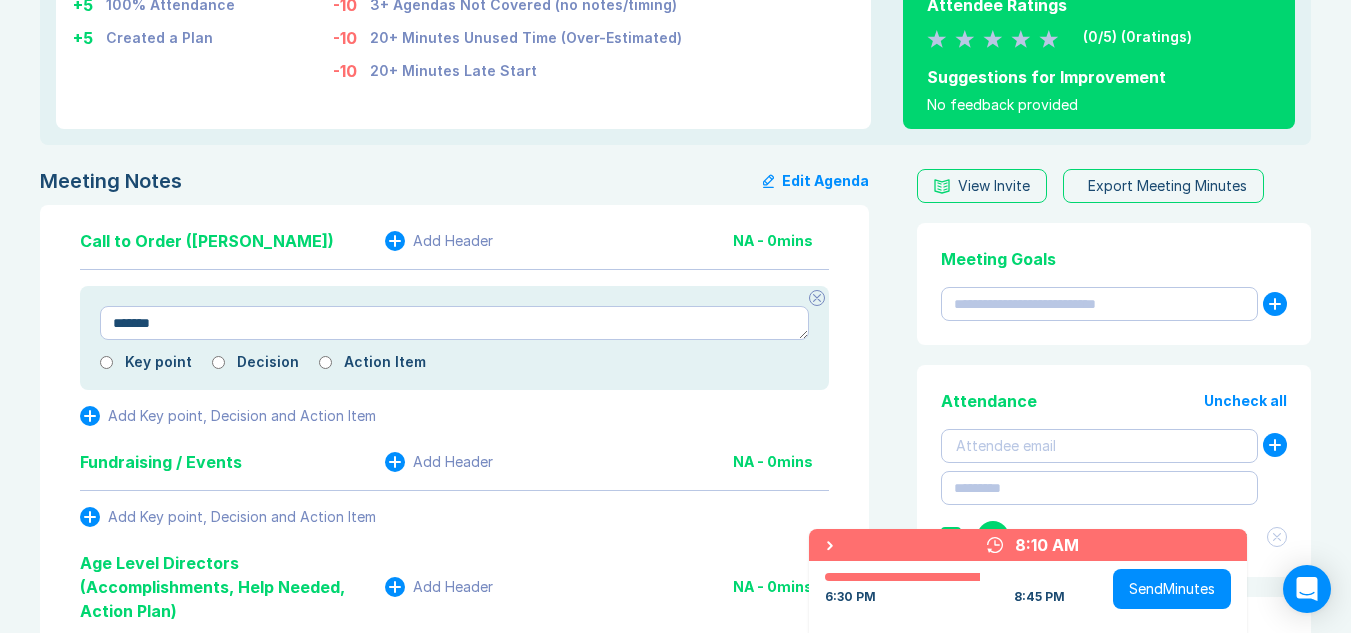 type on "*" 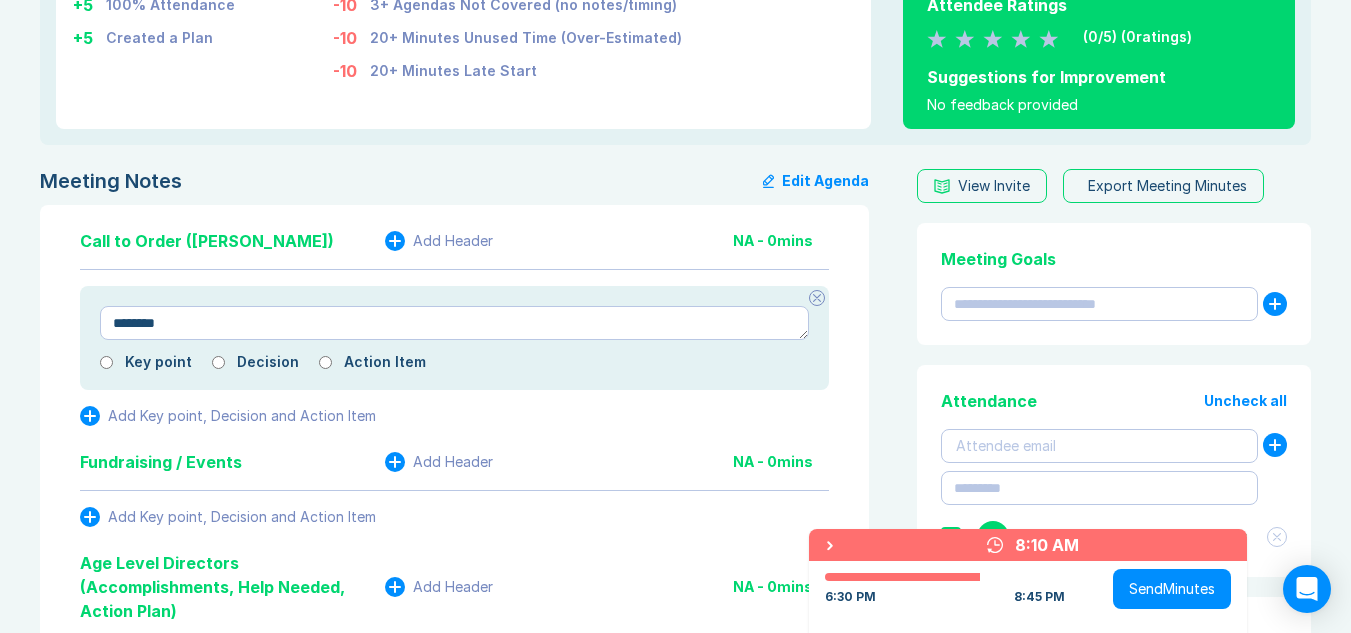 type on "*" 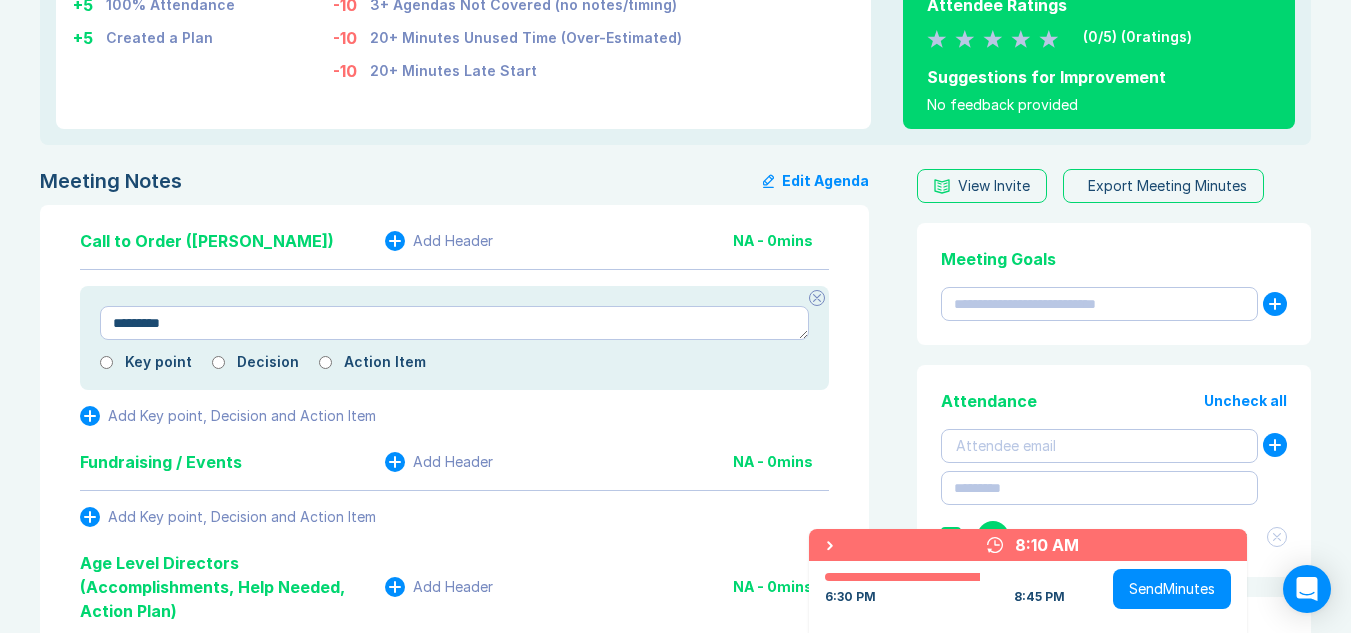 type on "*" 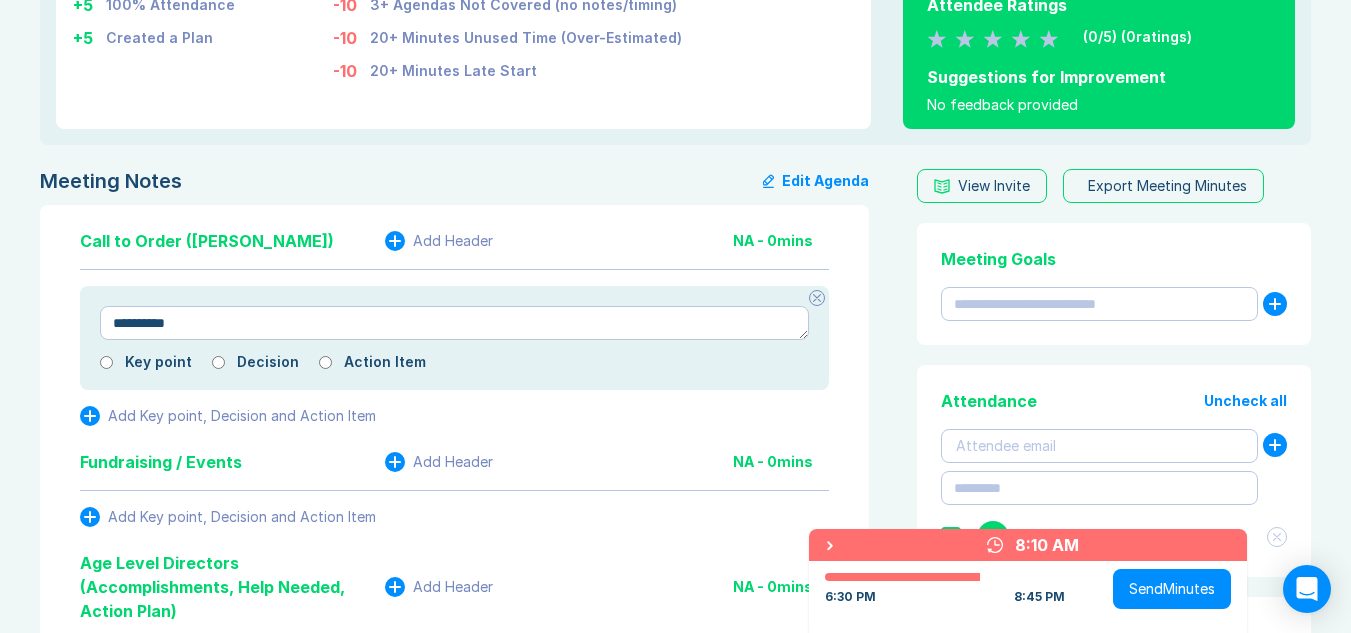 type on "*" 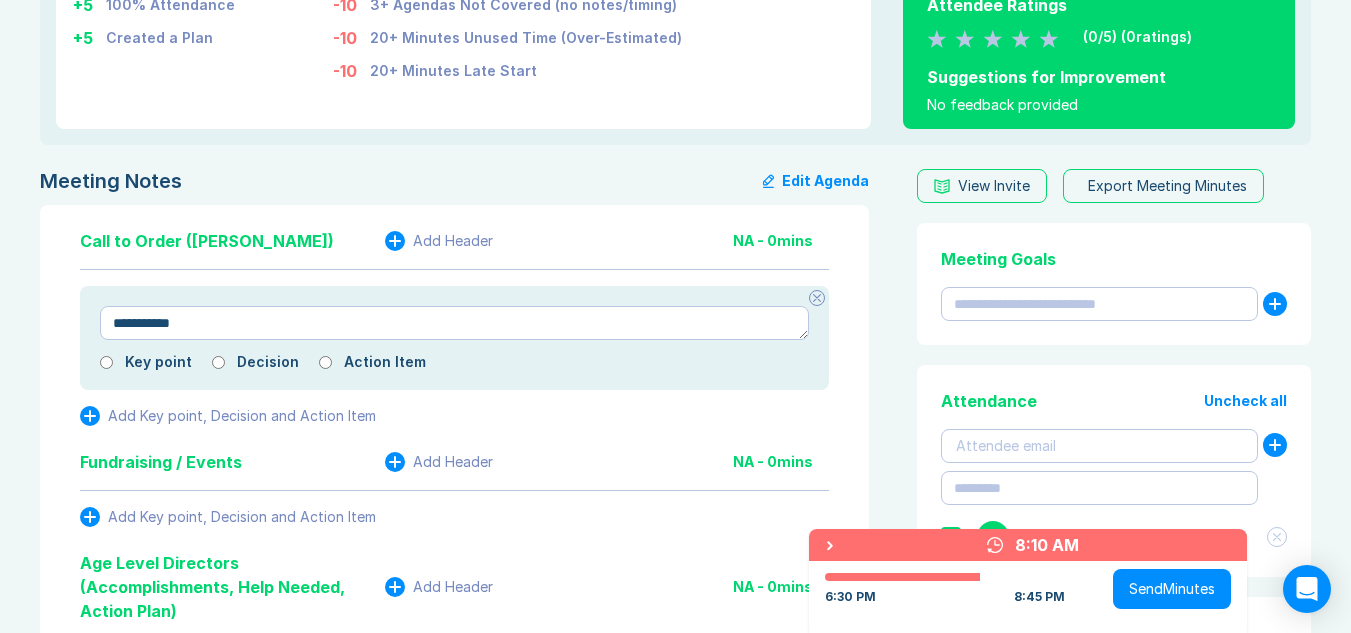 type on "*" 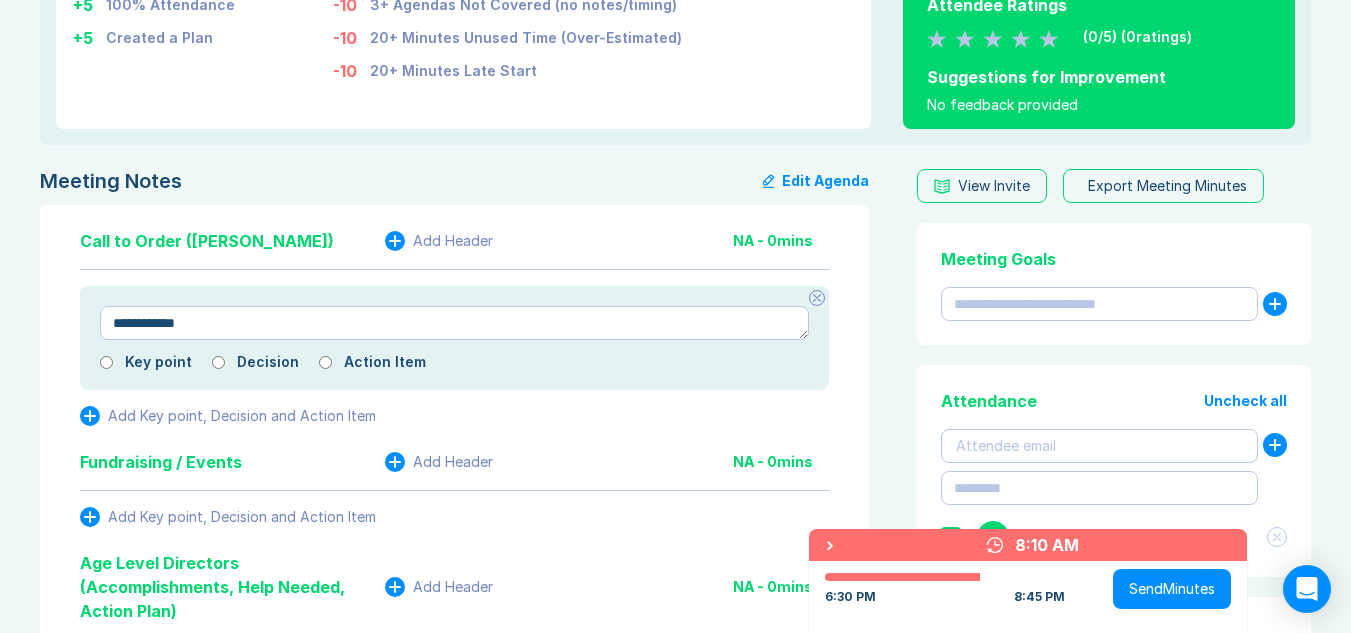type on "*" 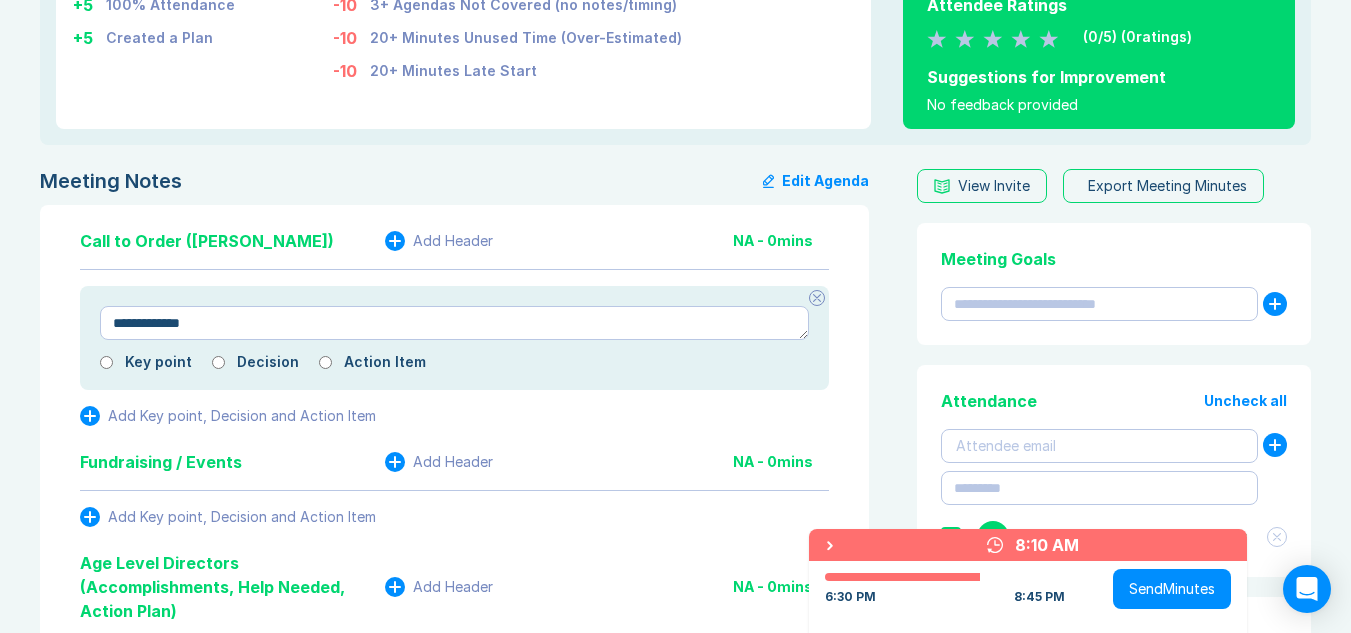 type on "*" 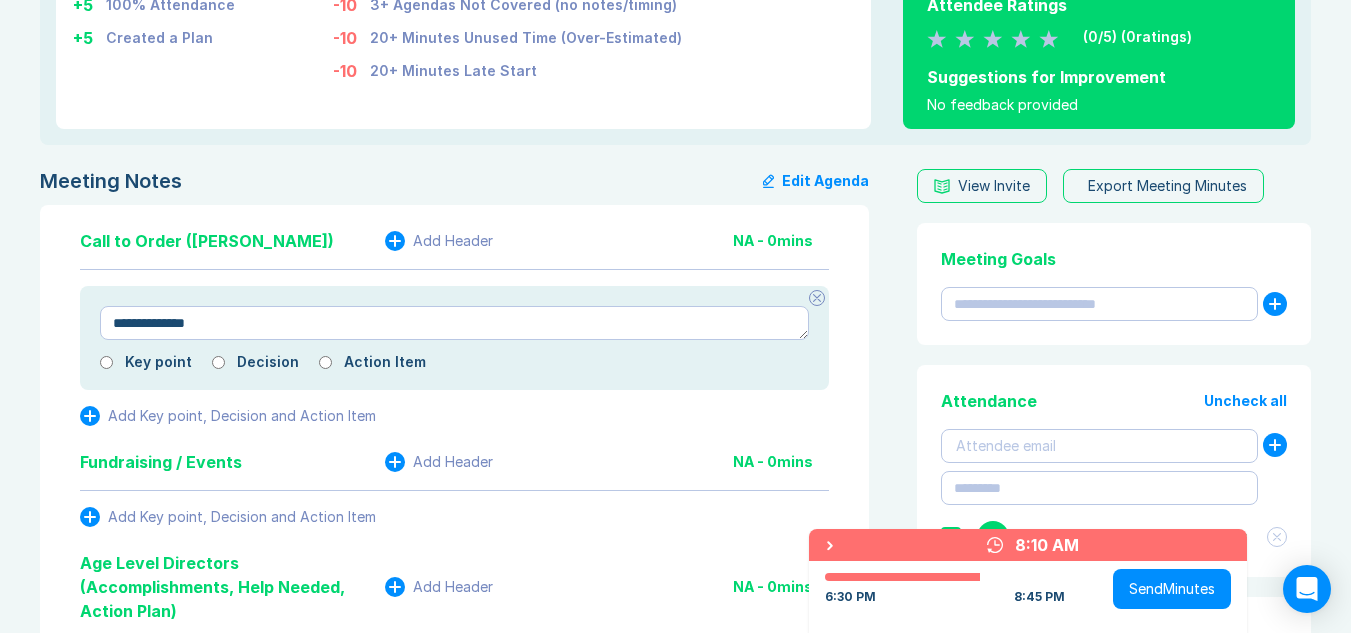 type on "*" 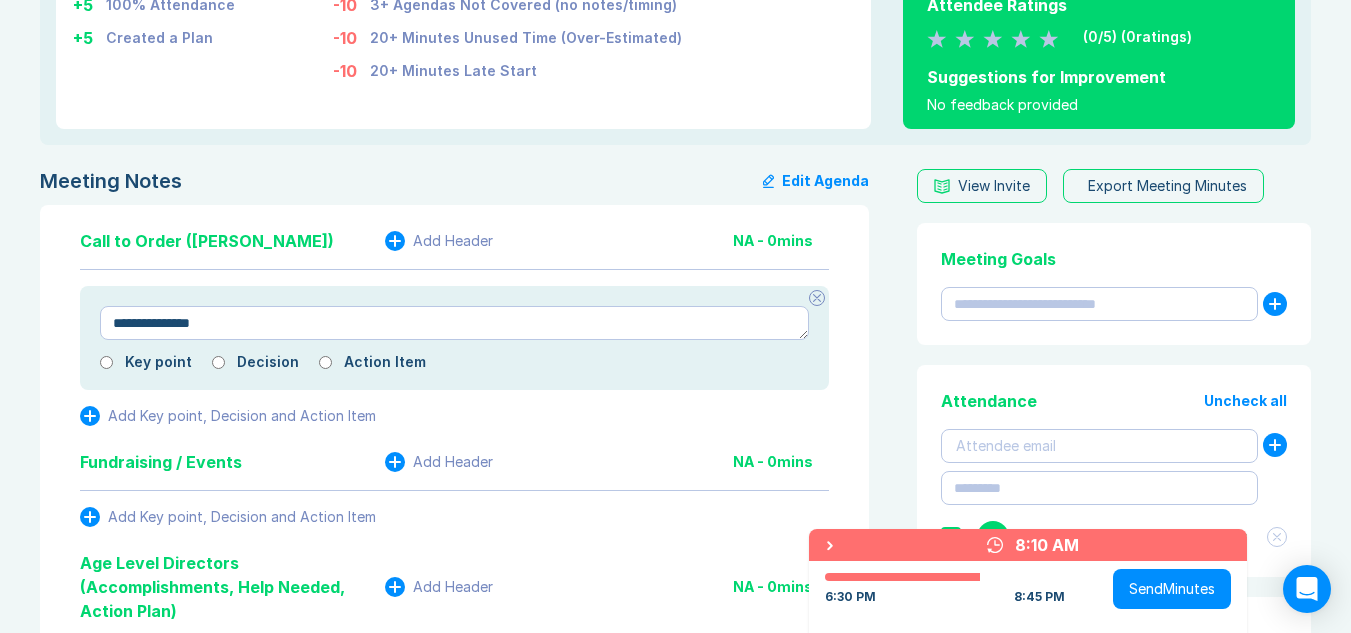 type on "*" 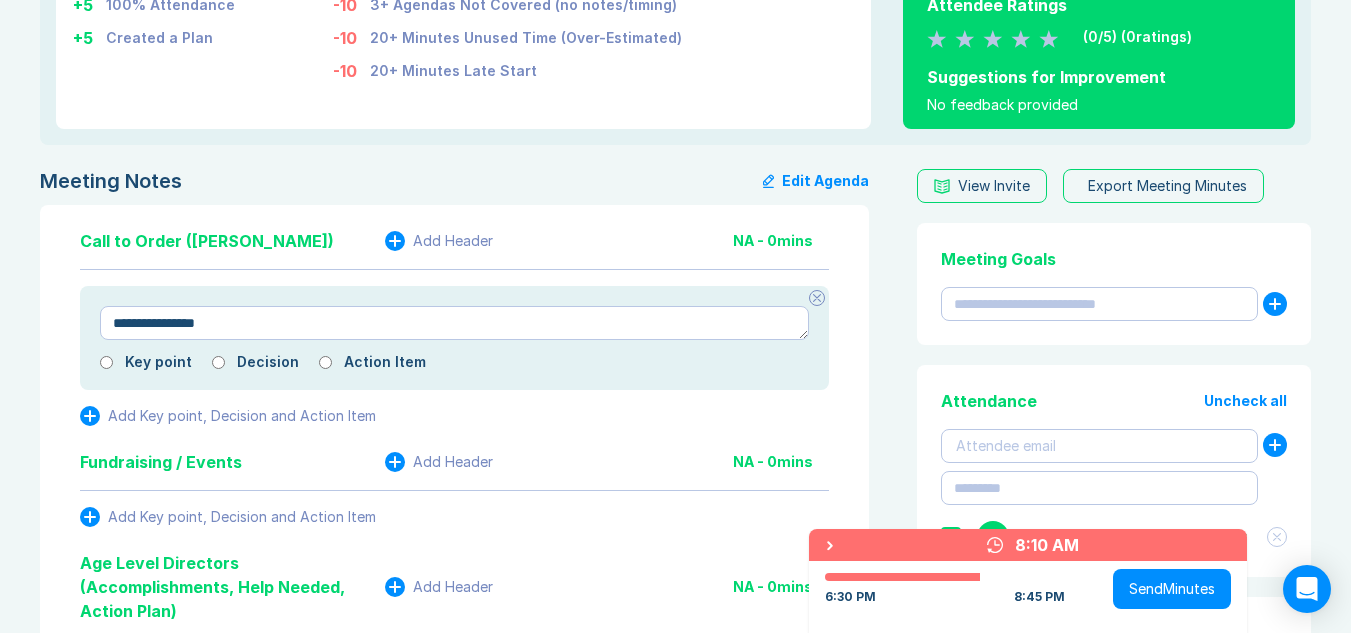 type on "*" 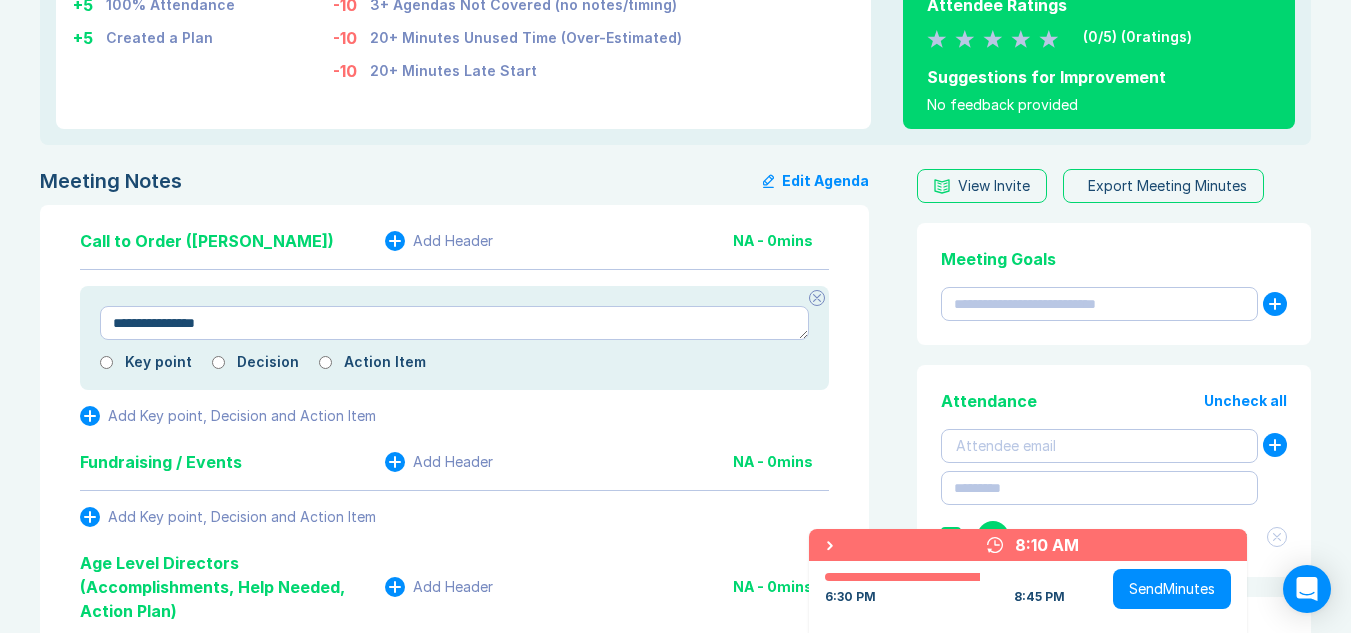 type on "**********" 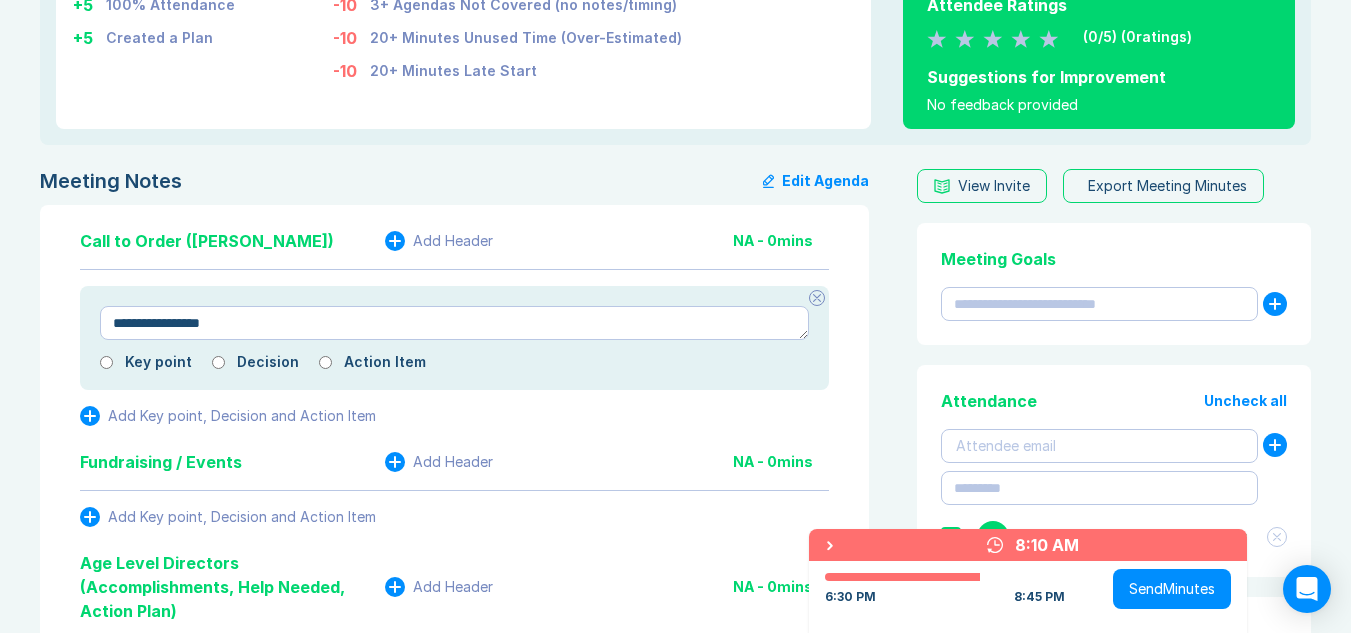 type on "*" 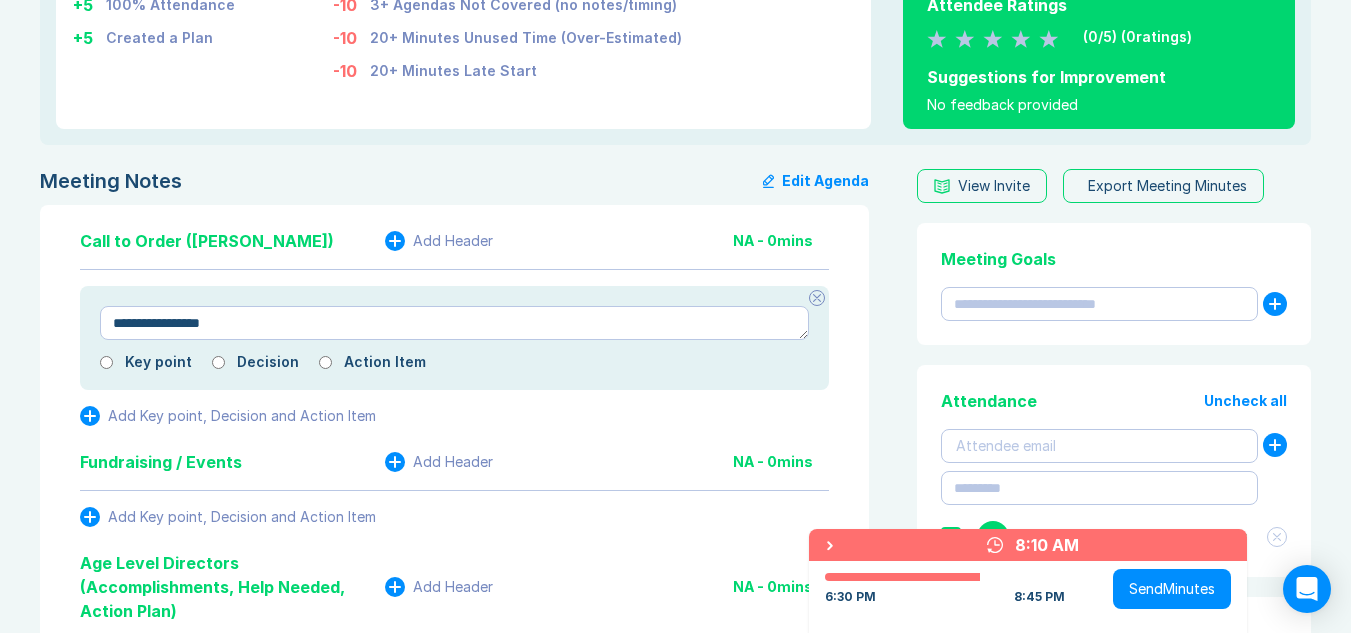 type on "**********" 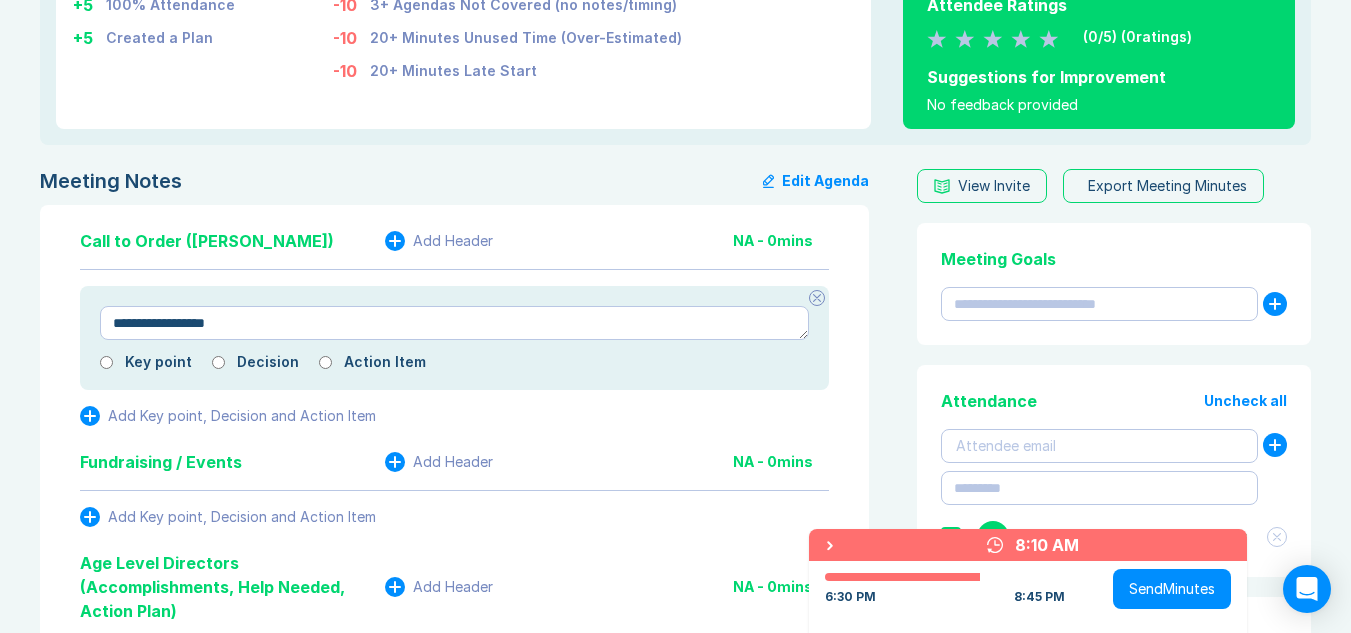 type on "*" 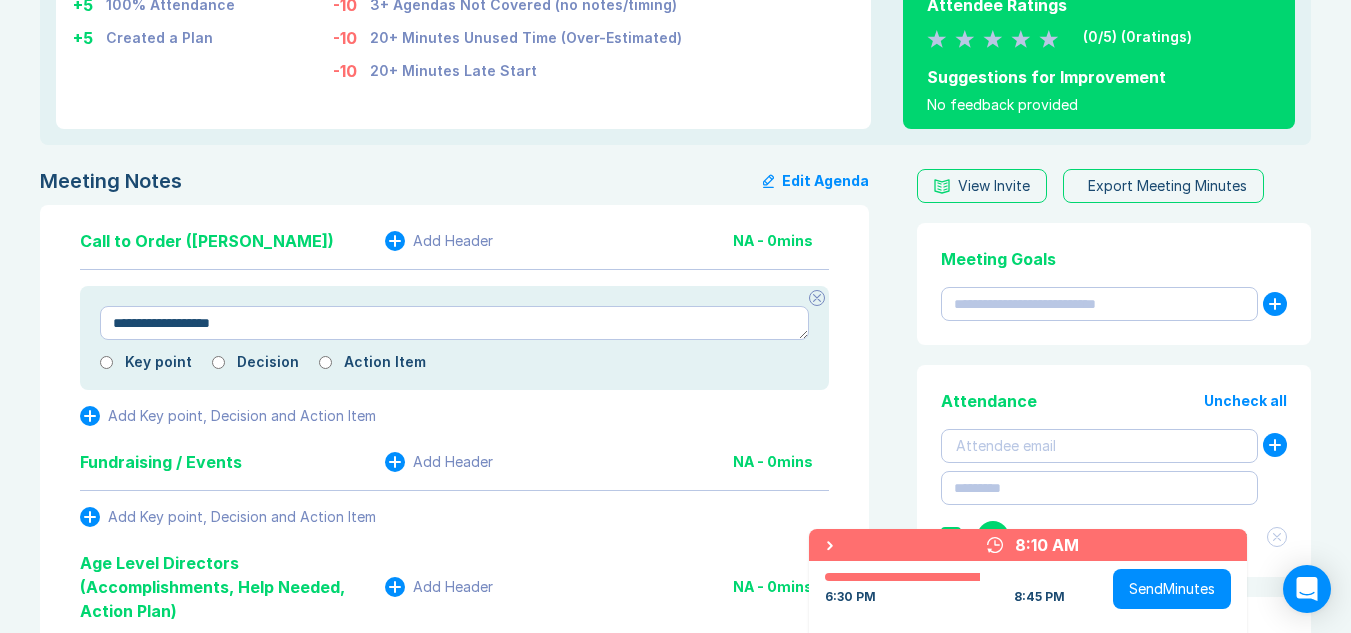 type on "*" 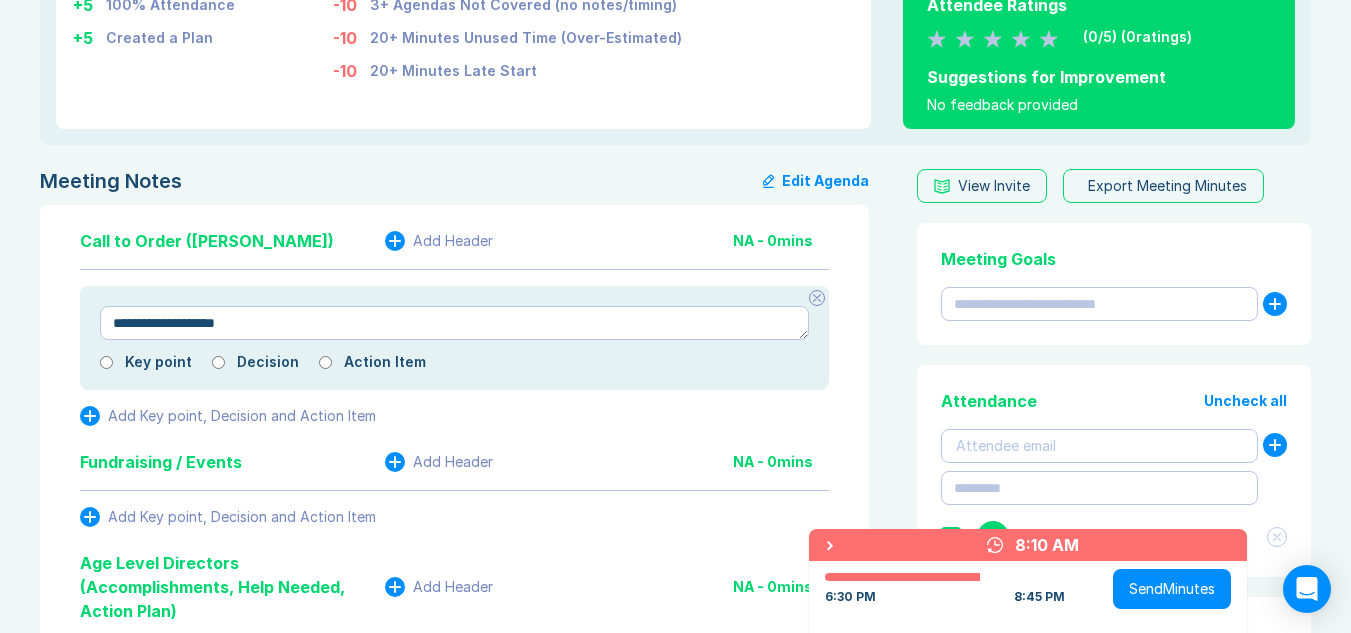 type on "*" 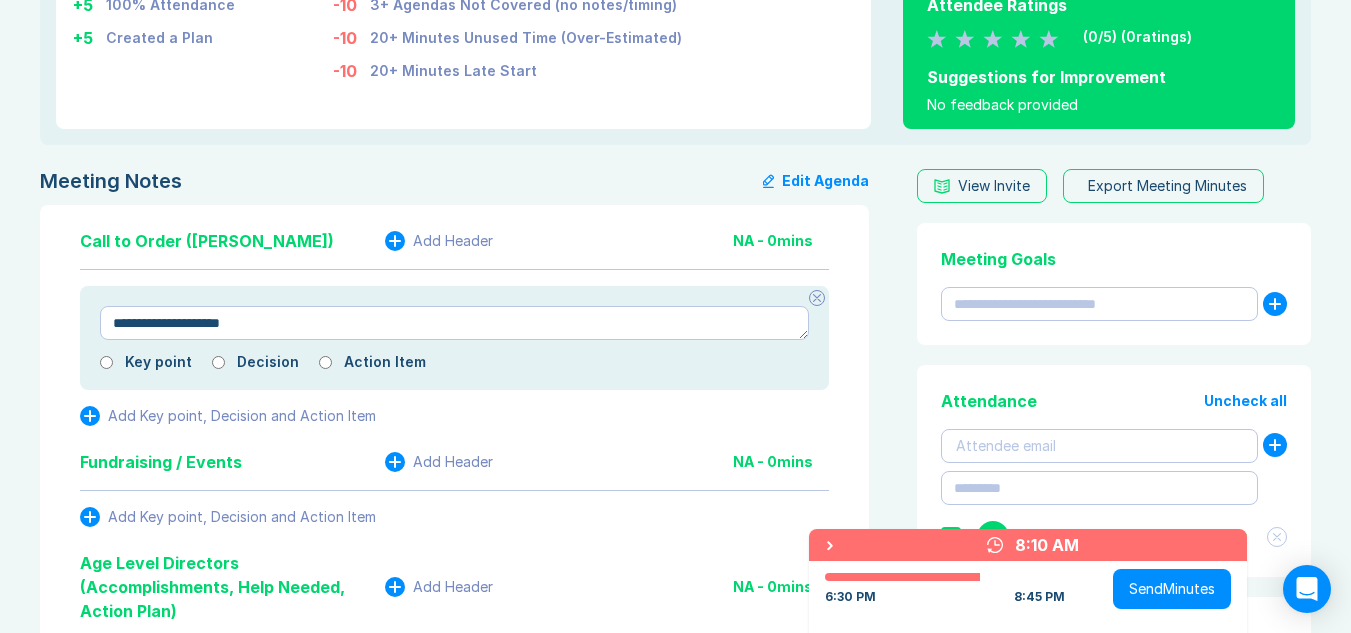 type on "*" 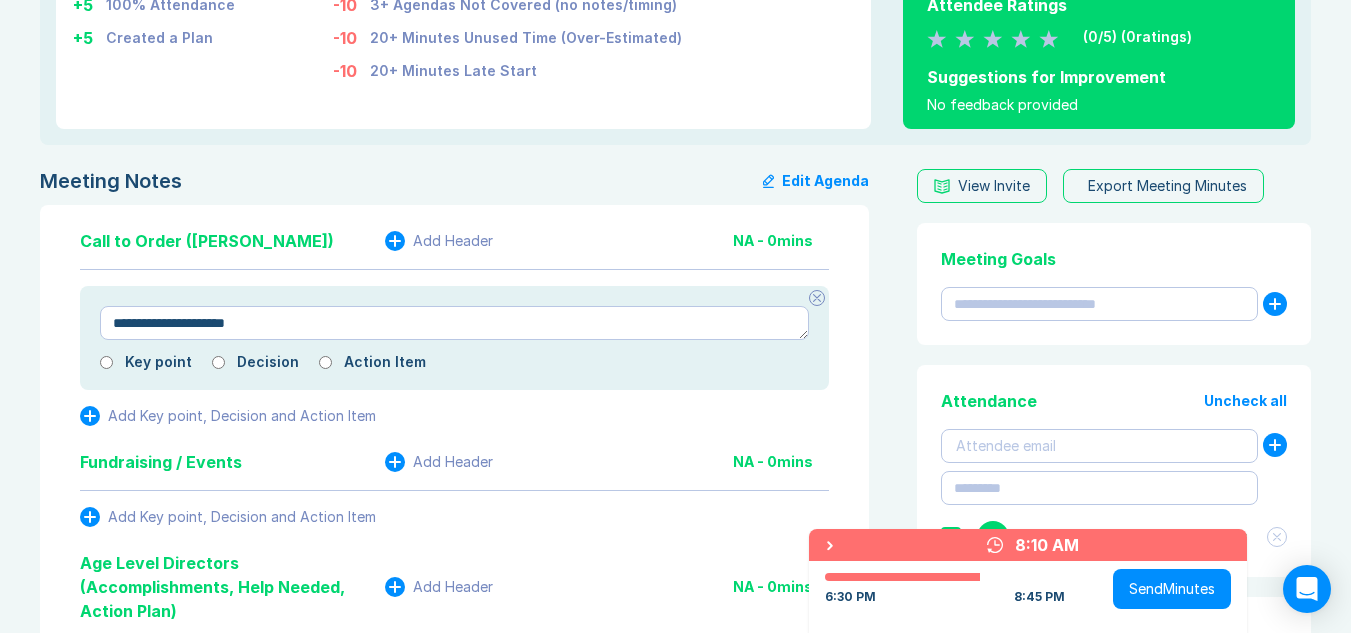 type on "*" 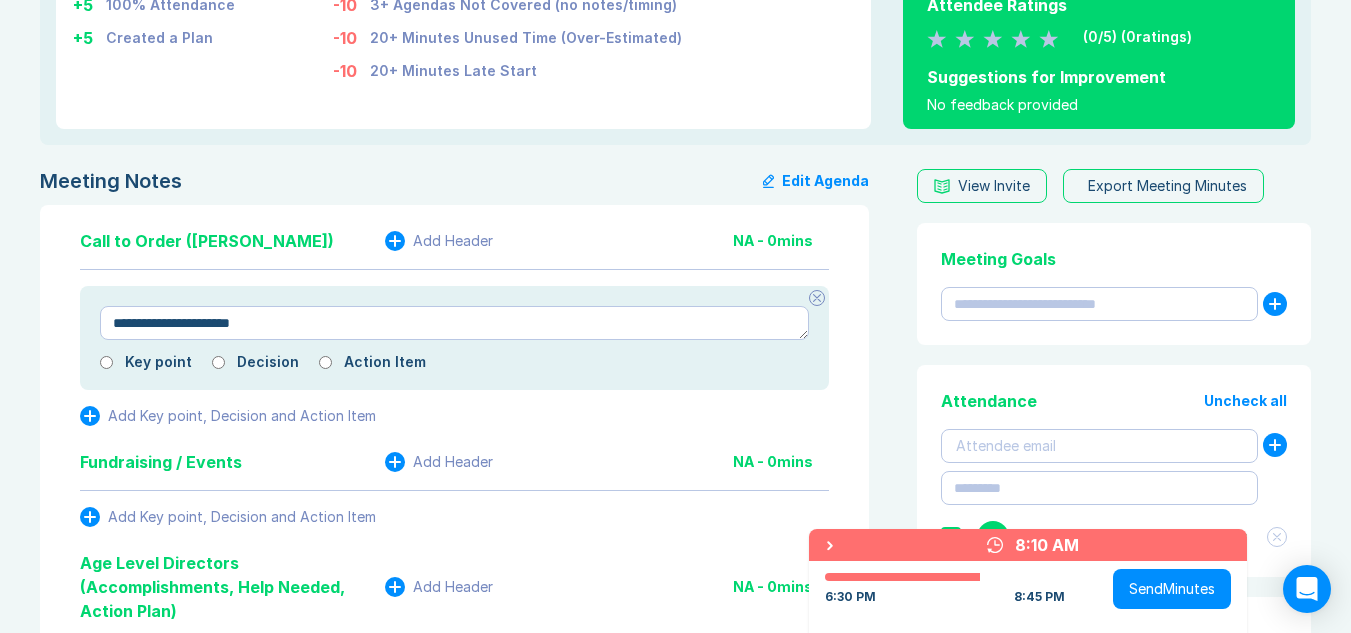 type on "*" 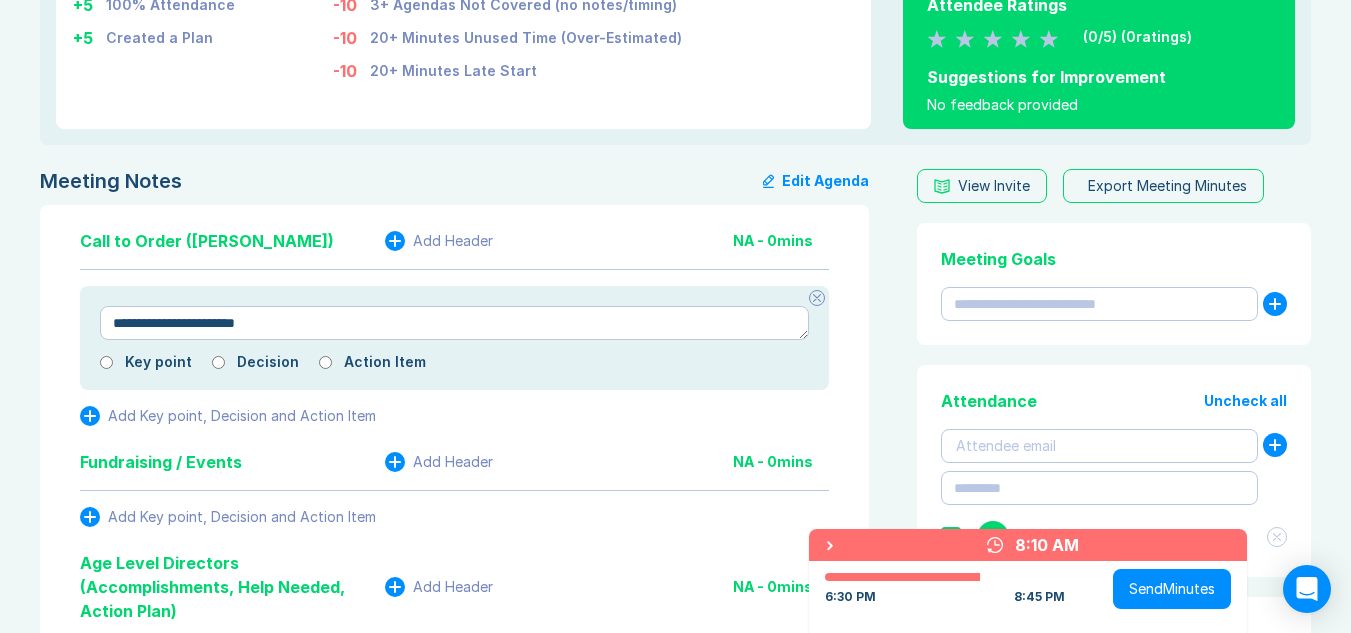 type on "*" 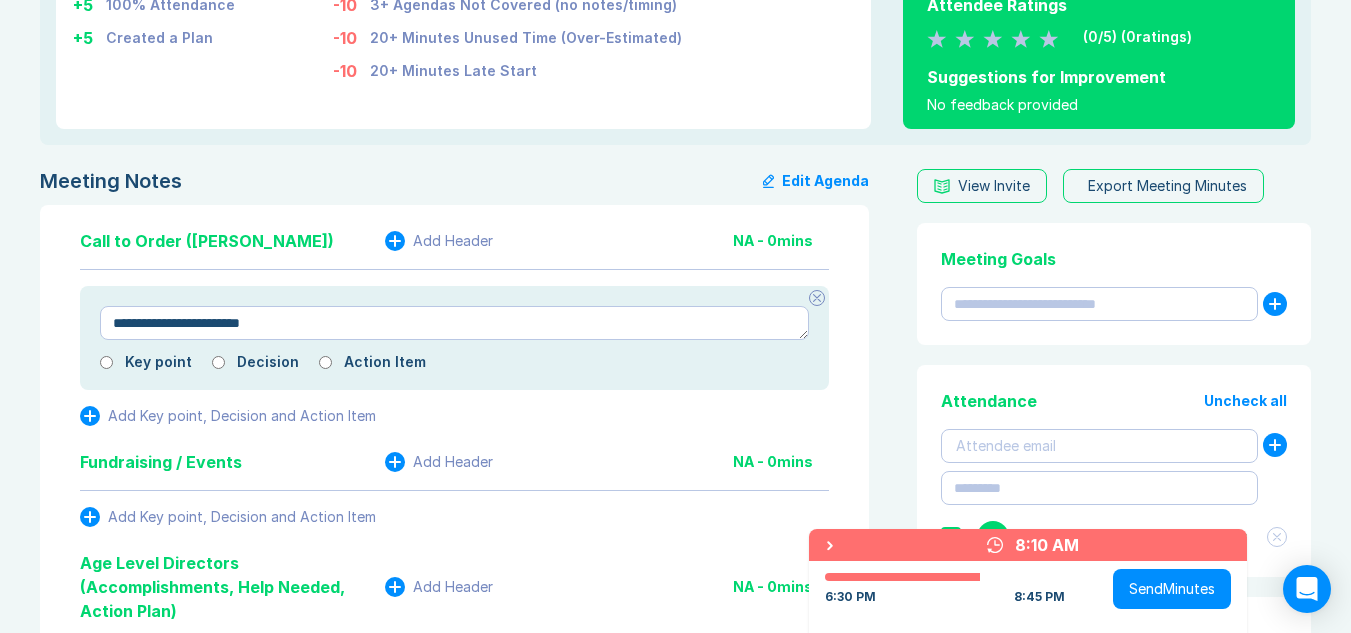 type on "*" 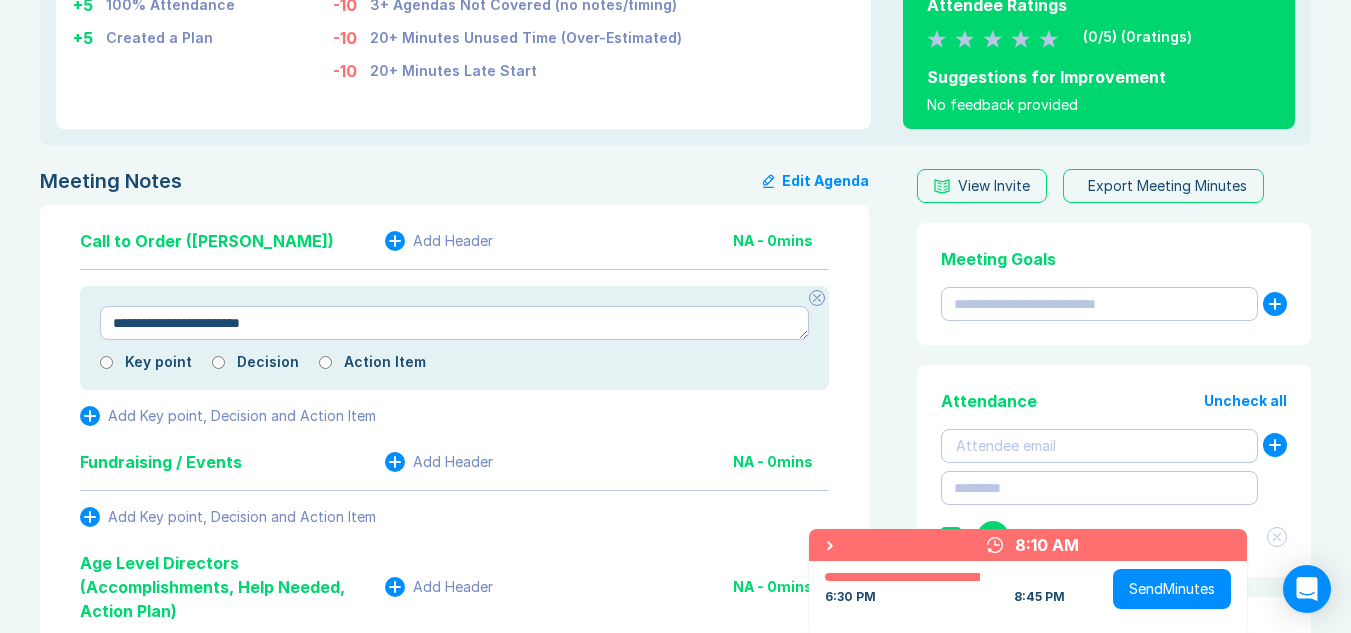 type on "**********" 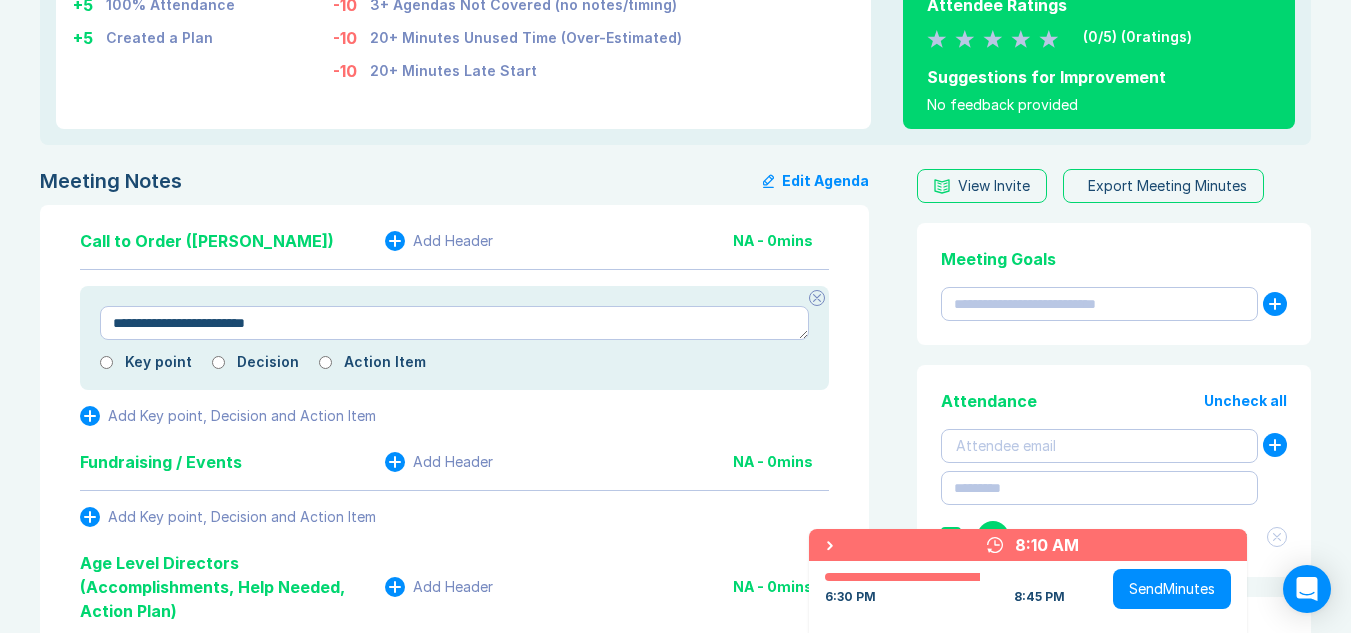 type on "*" 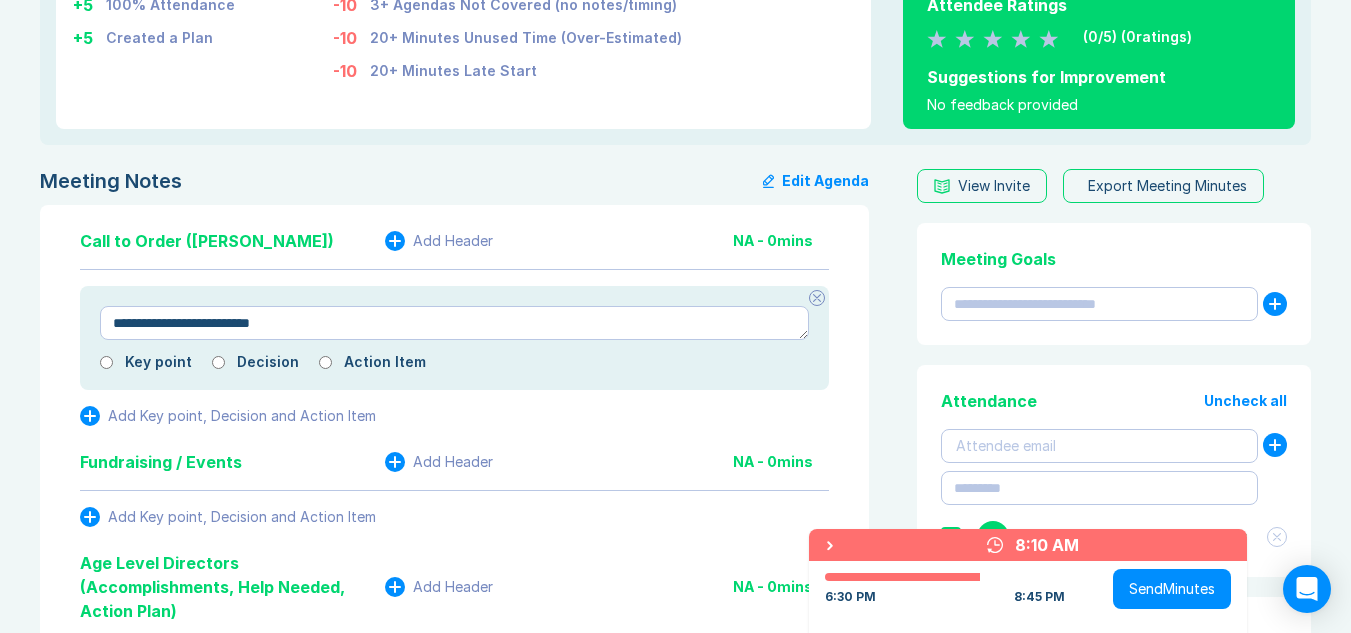 type on "*" 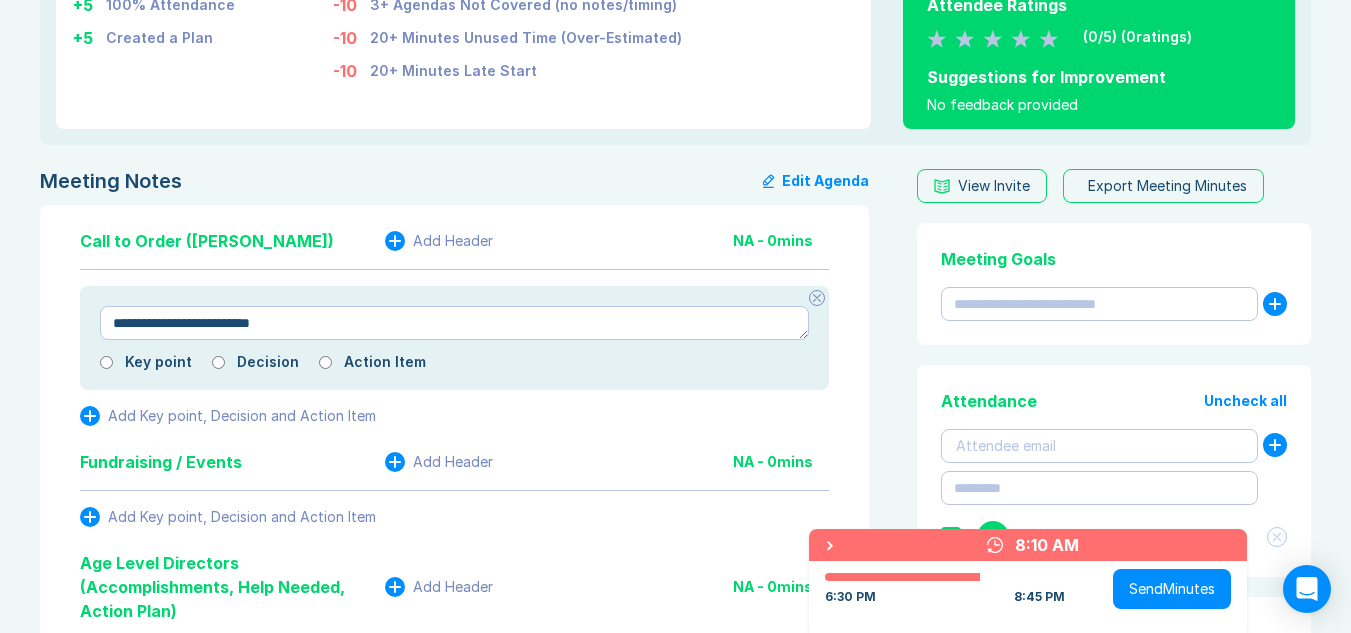 type on "**********" 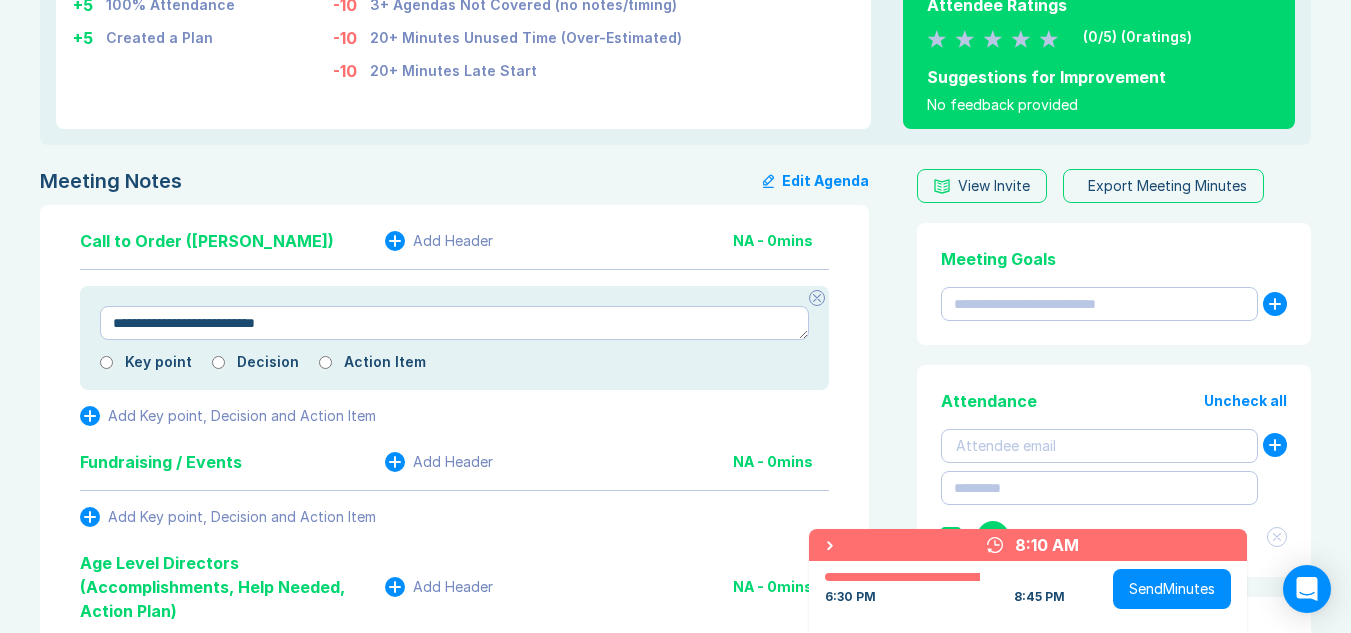 type on "*" 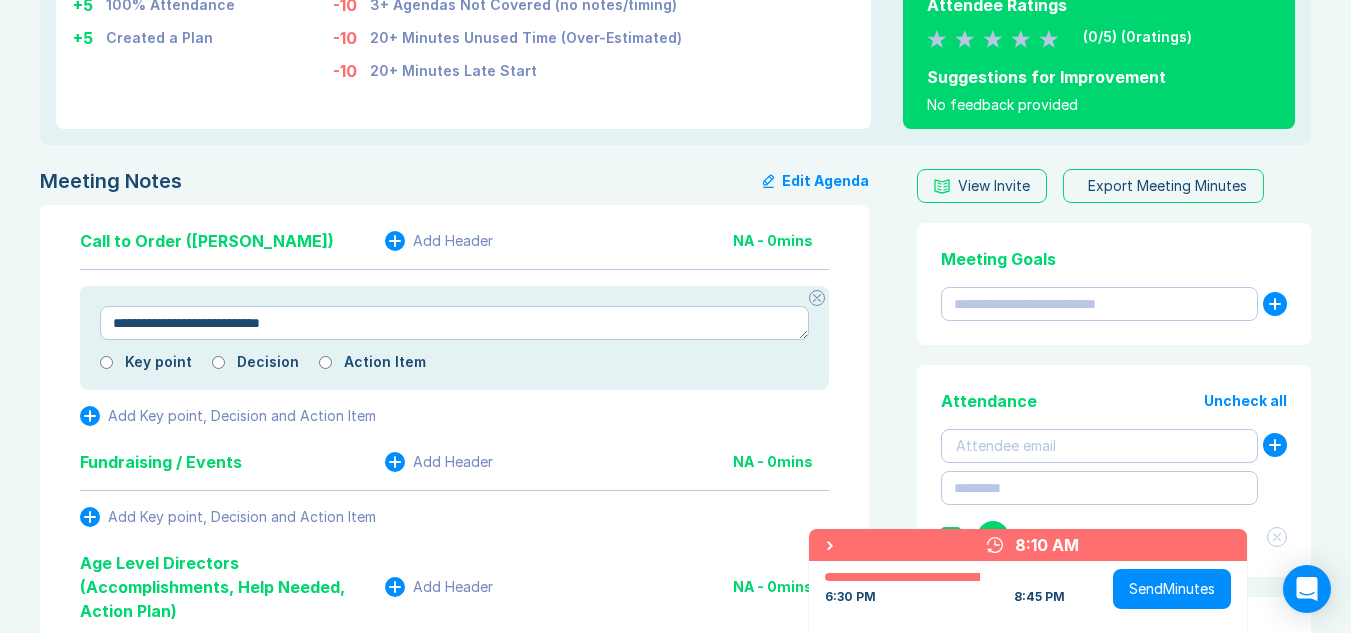 type on "*" 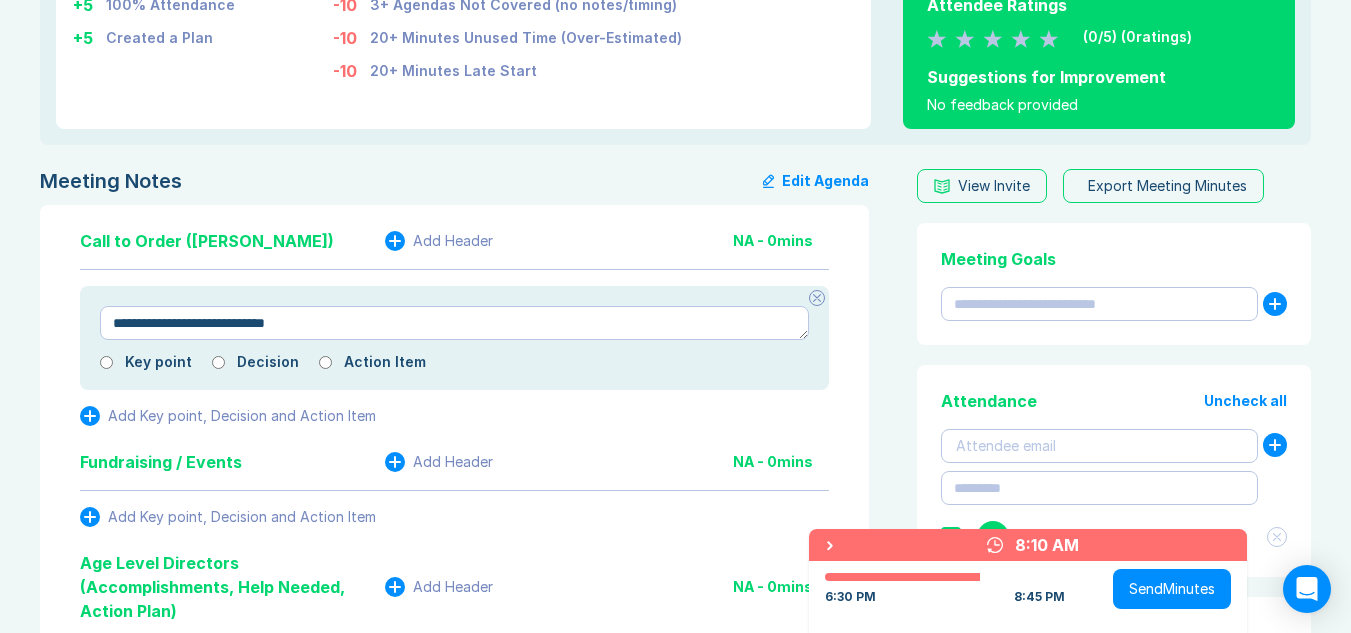 type on "*" 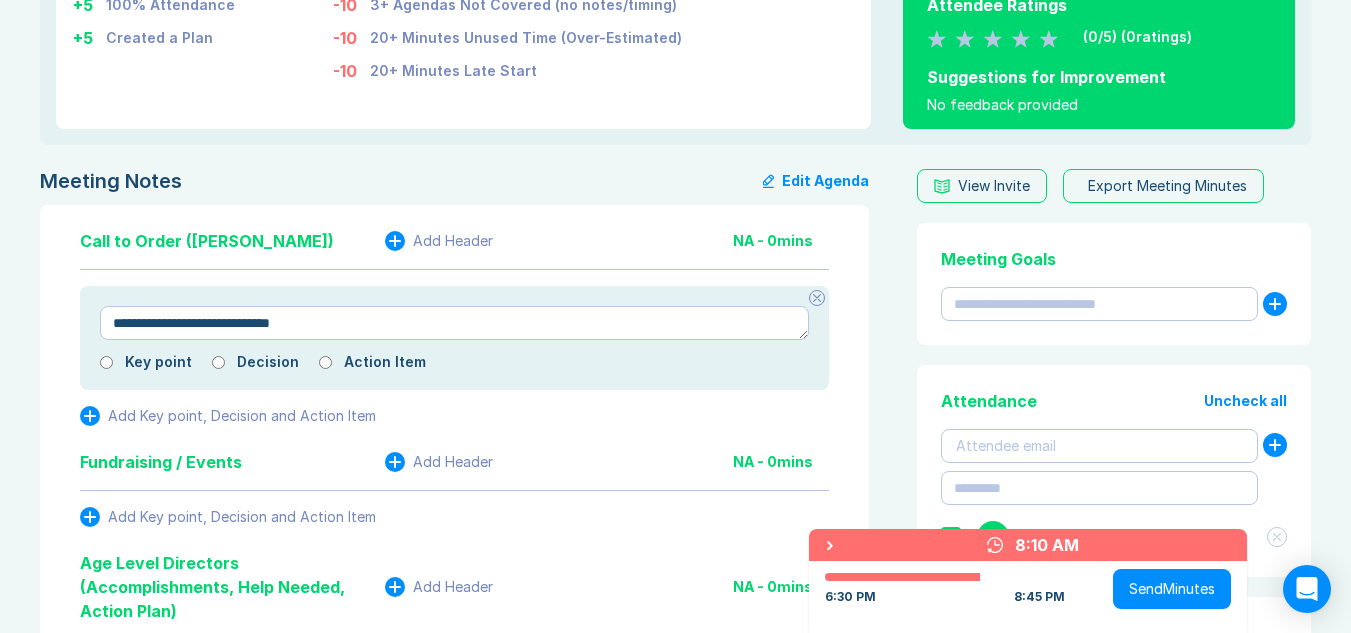 type on "*" 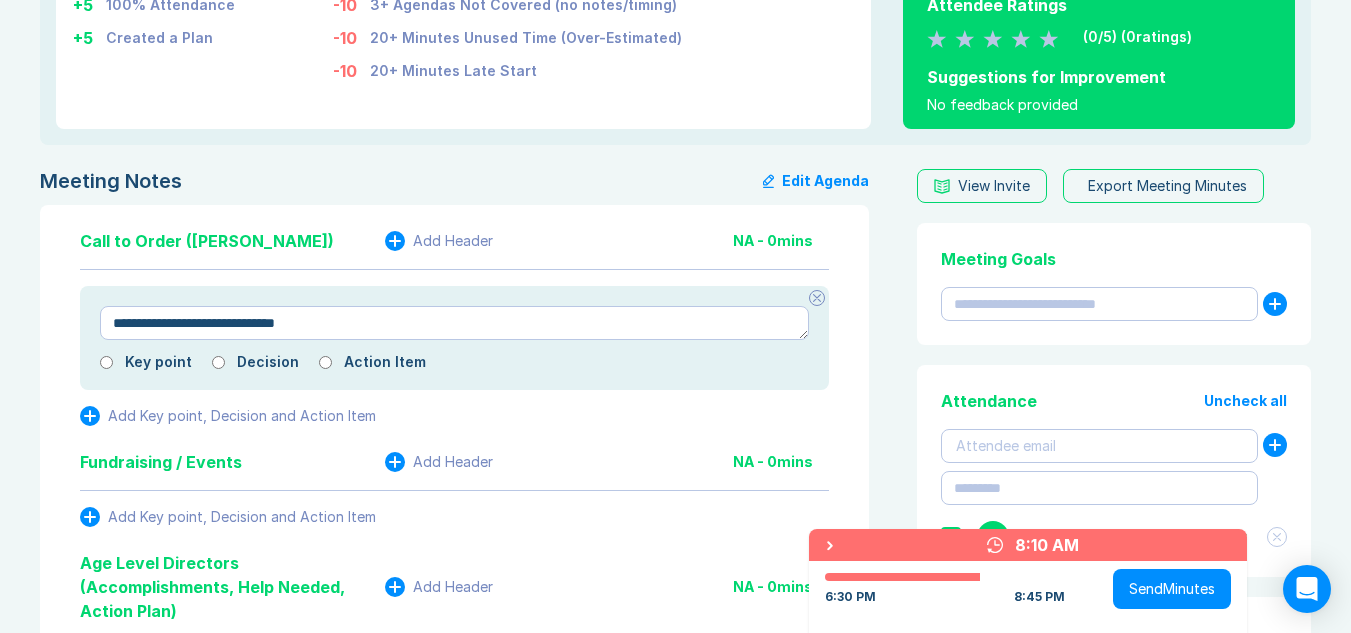 type on "*" 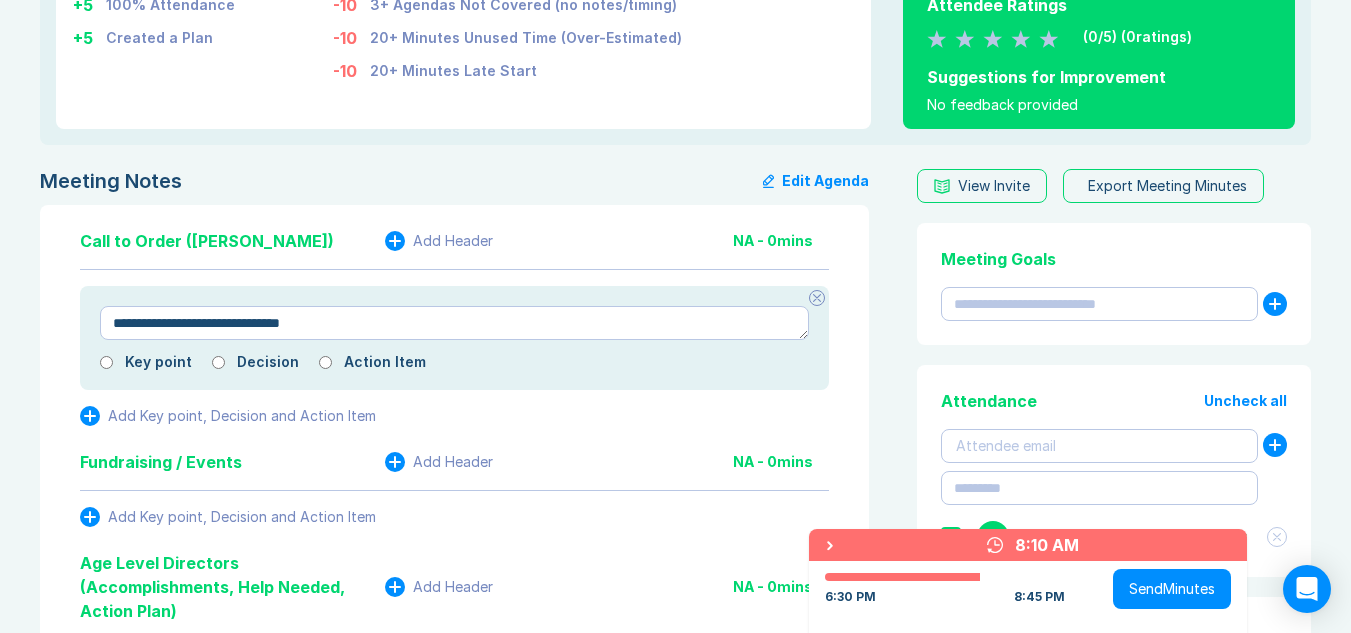 type on "*" 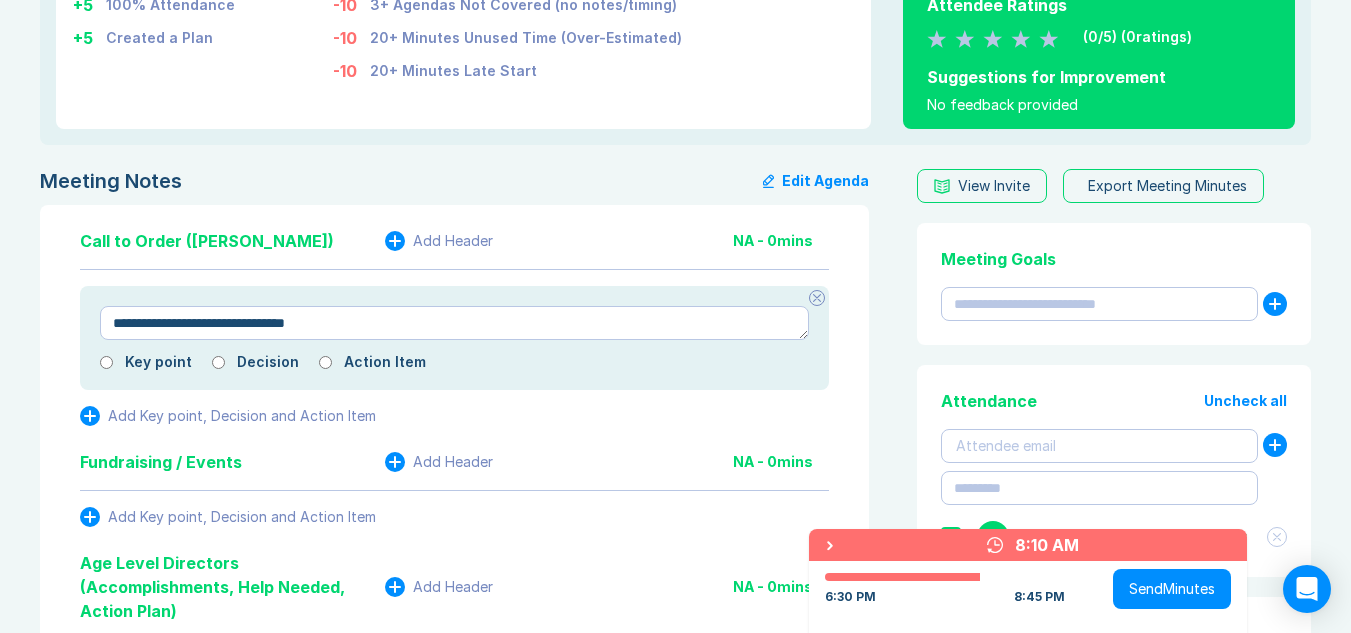 type on "*" 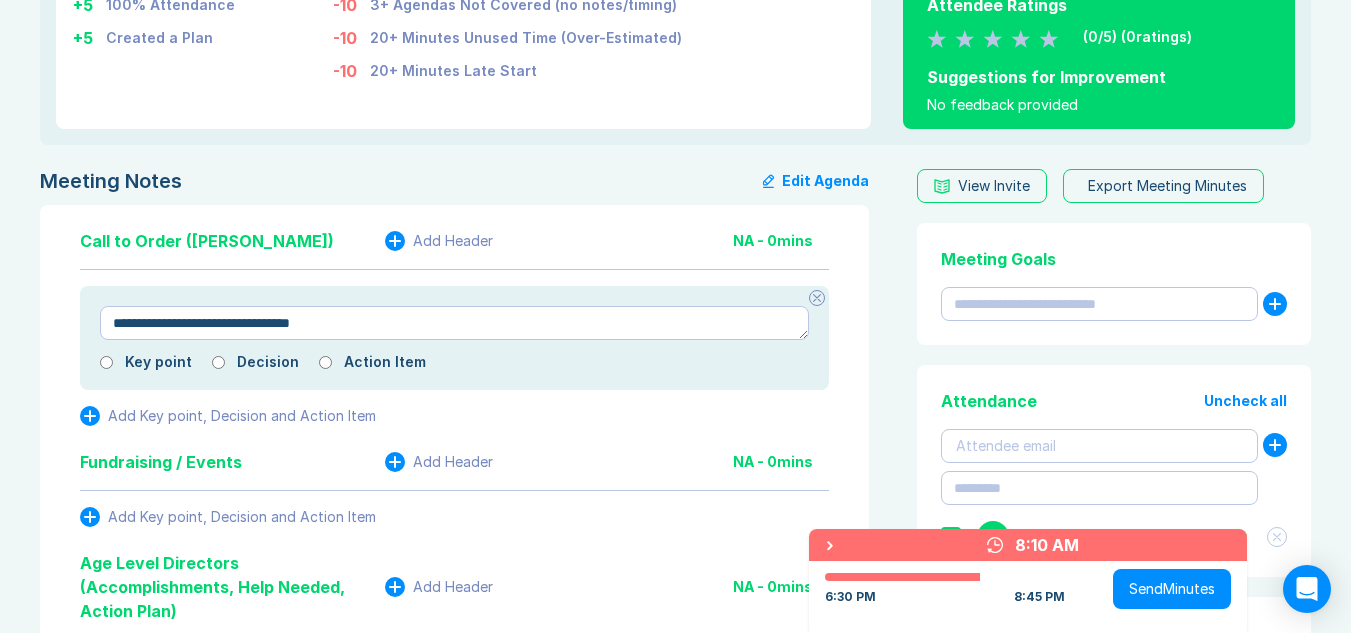 type on "*" 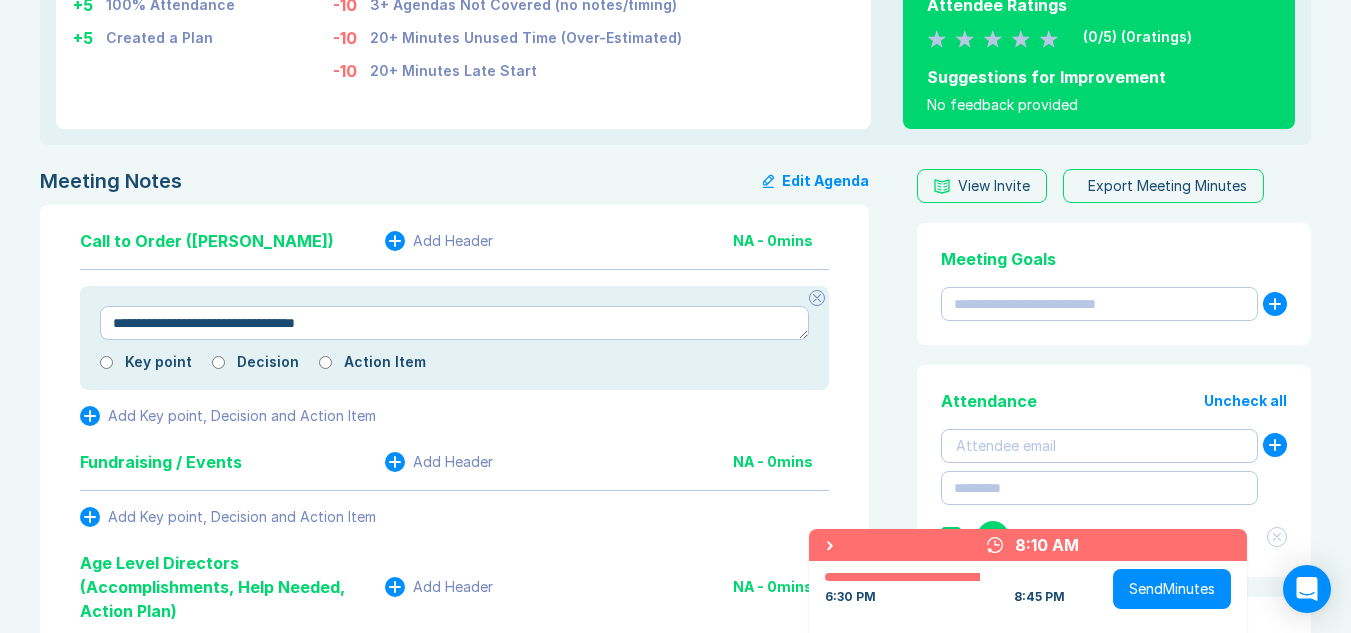 type on "*" 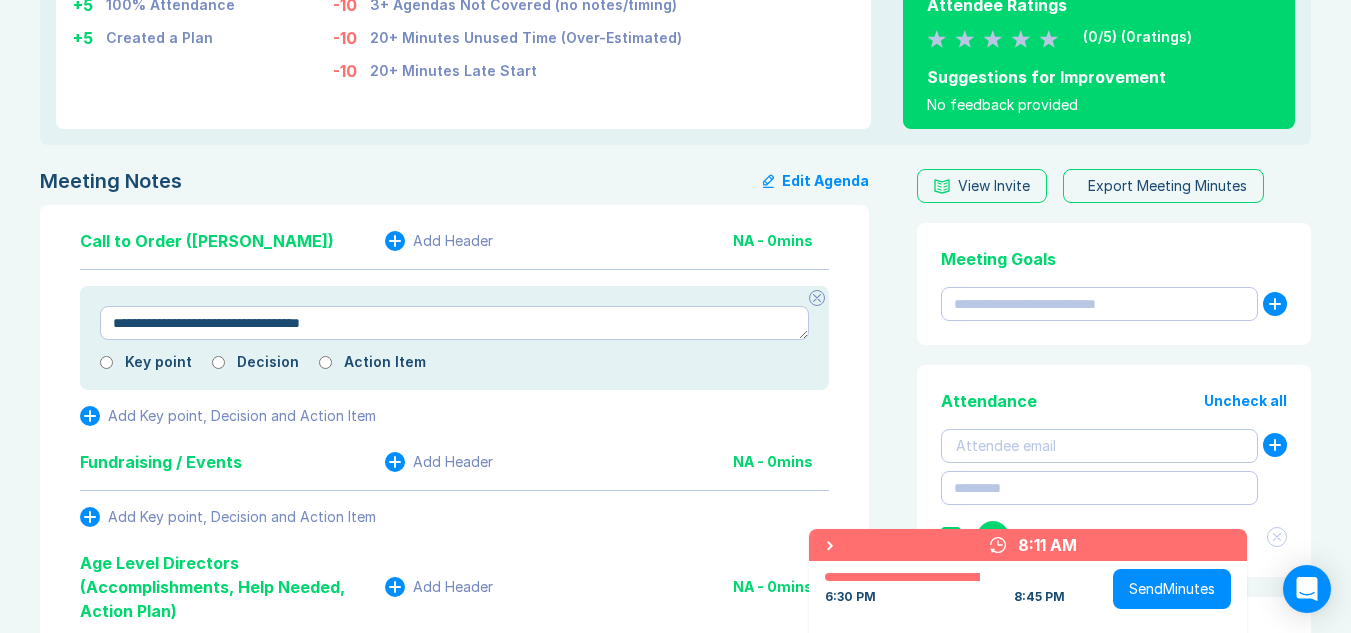 type on "*" 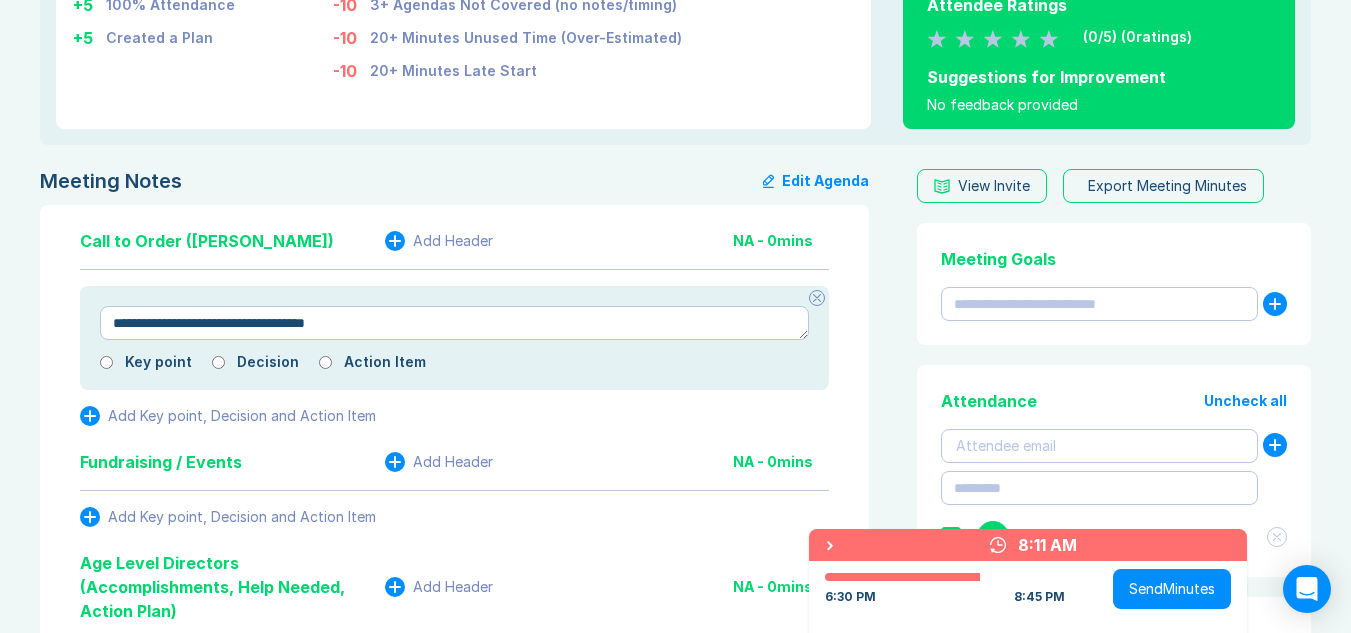 type on "*" 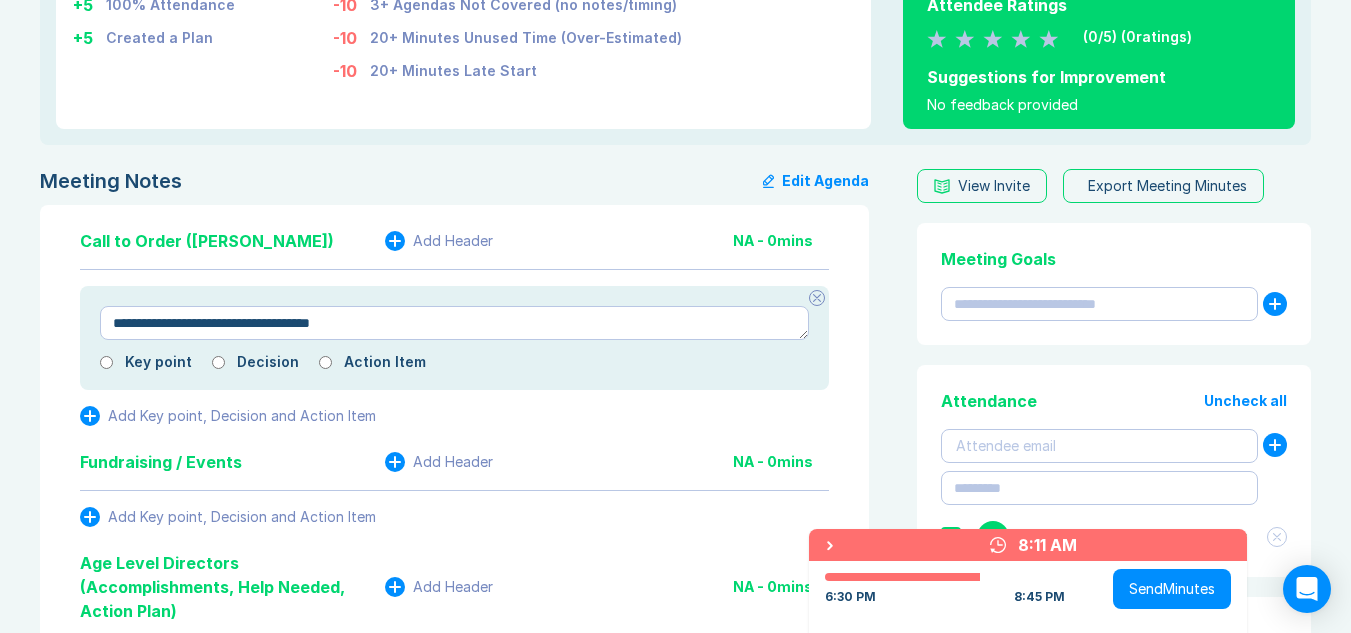 type on "*" 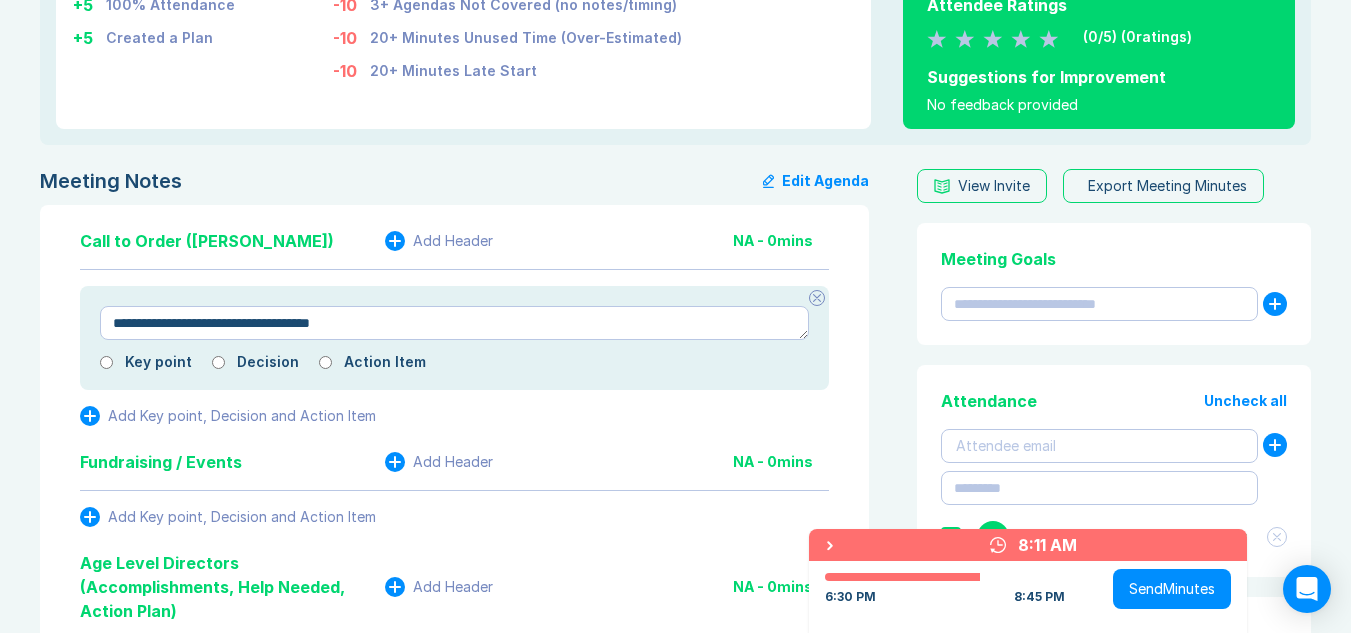 type on "**********" 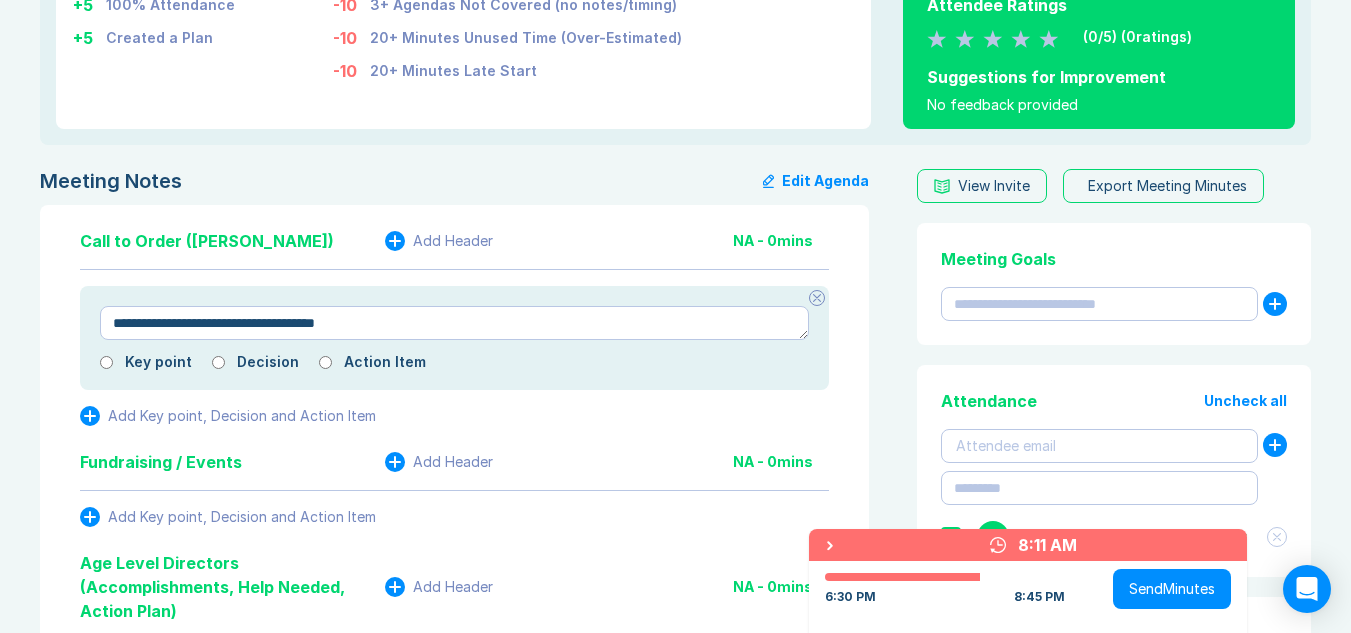 type on "*" 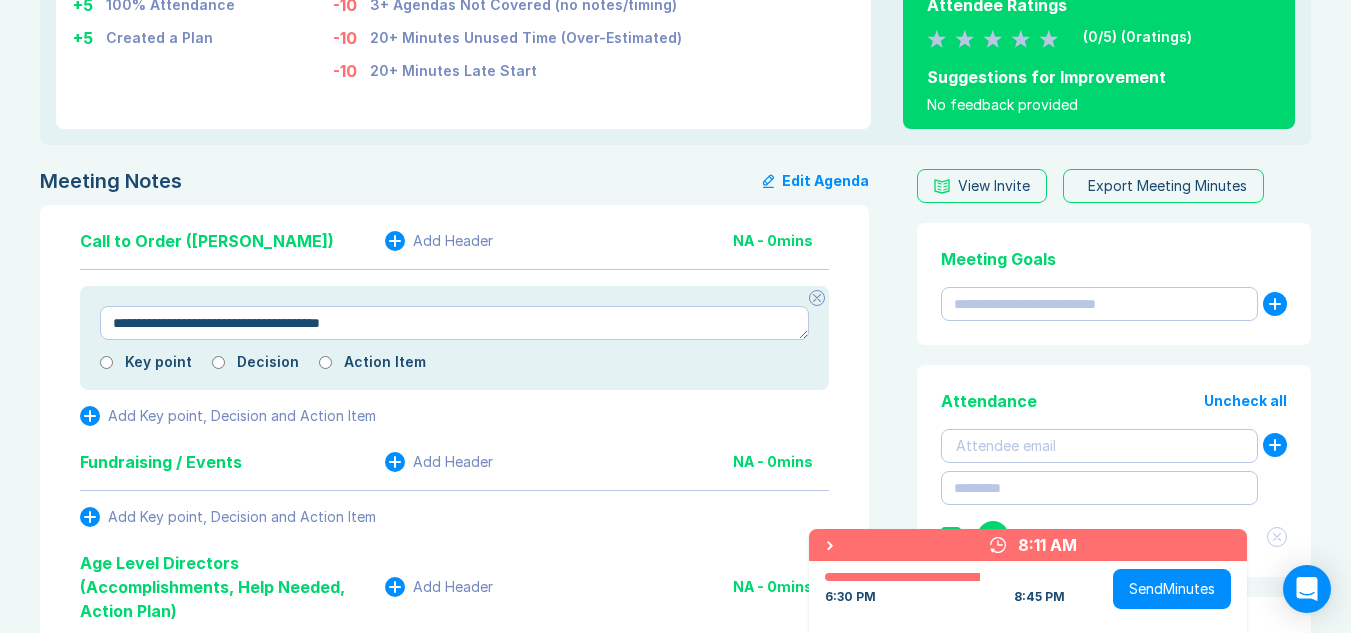 type on "*" 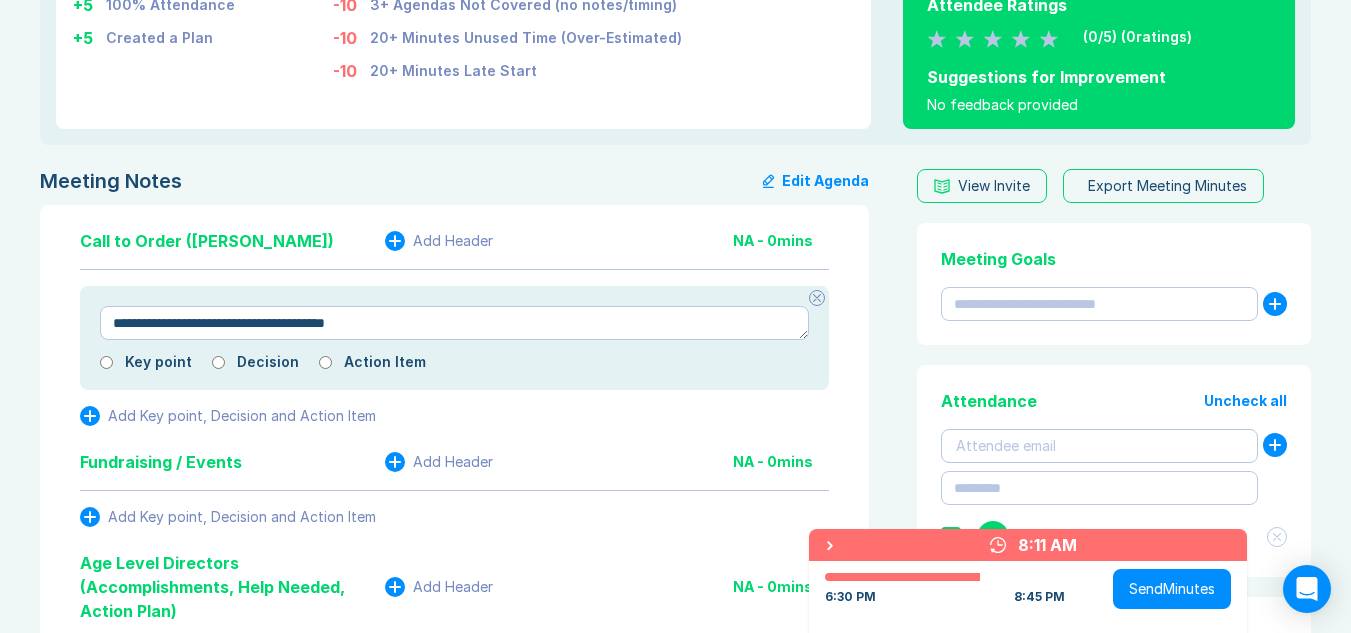 type on "*" 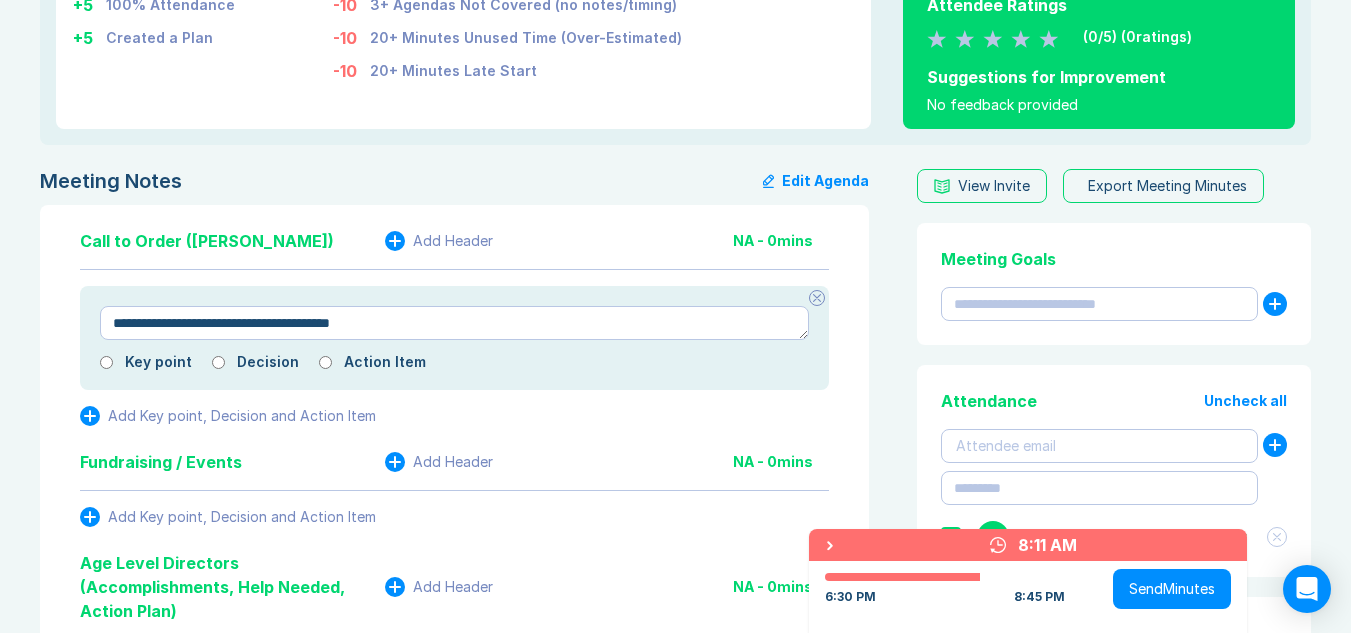 type on "*" 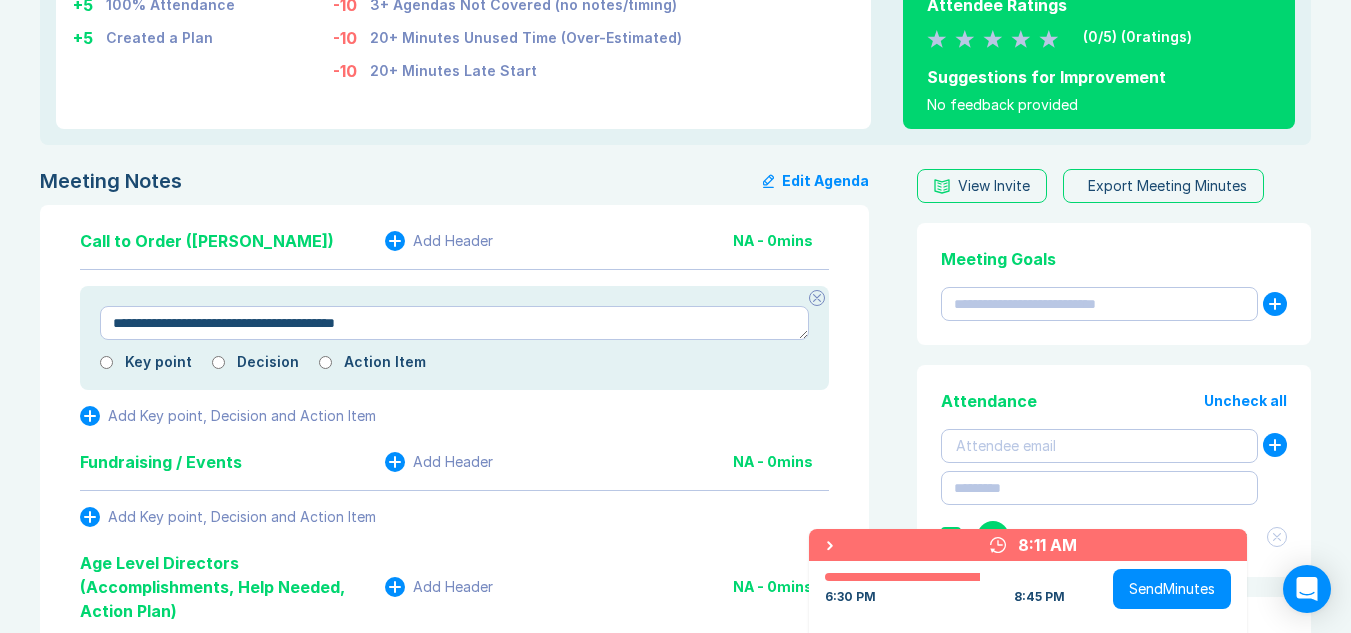 type on "*" 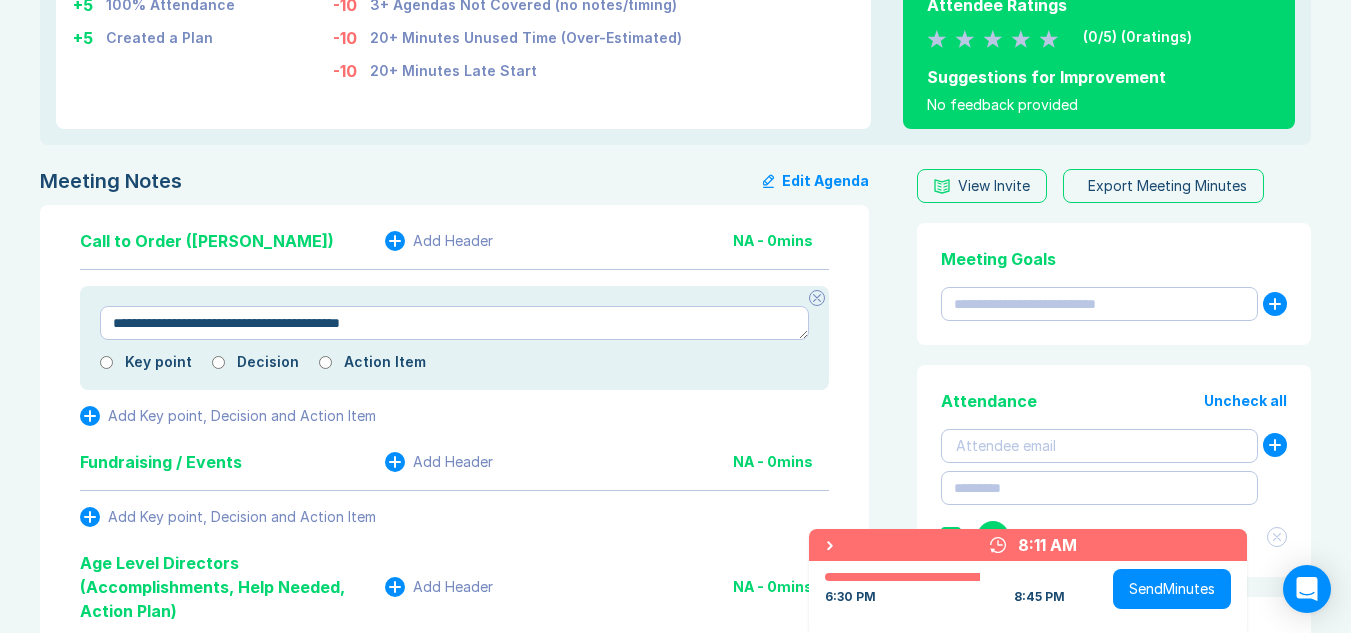 type on "*" 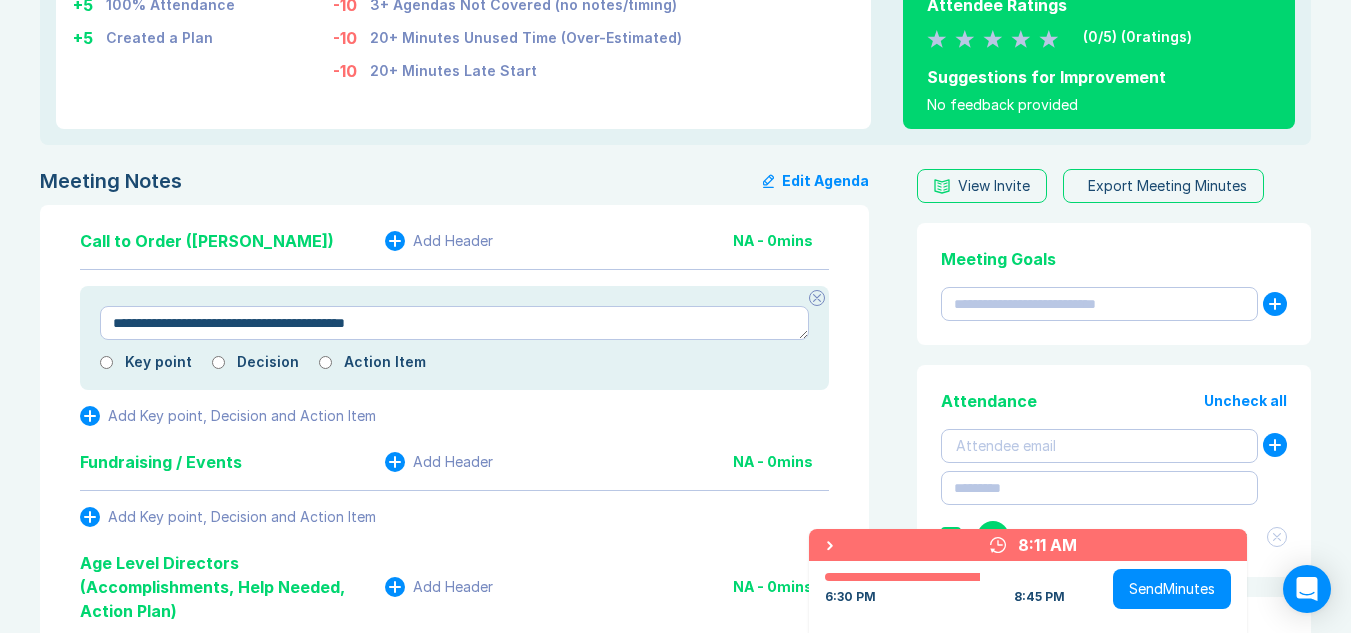 type on "*" 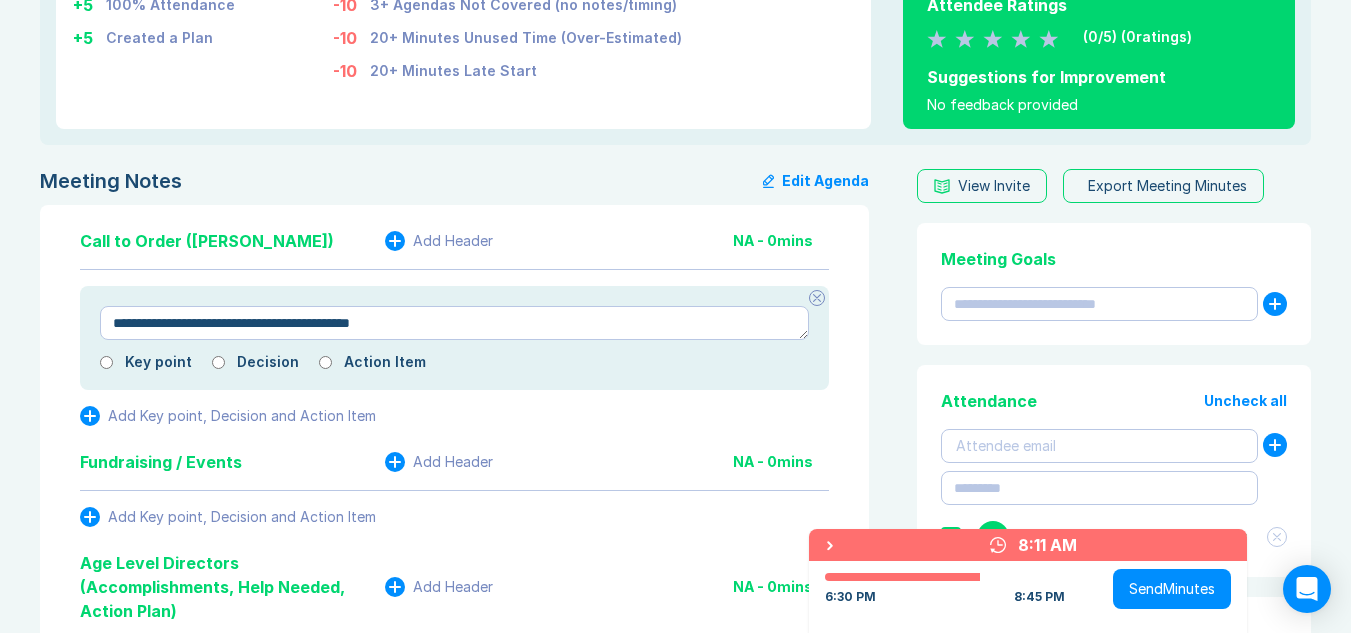 type on "*" 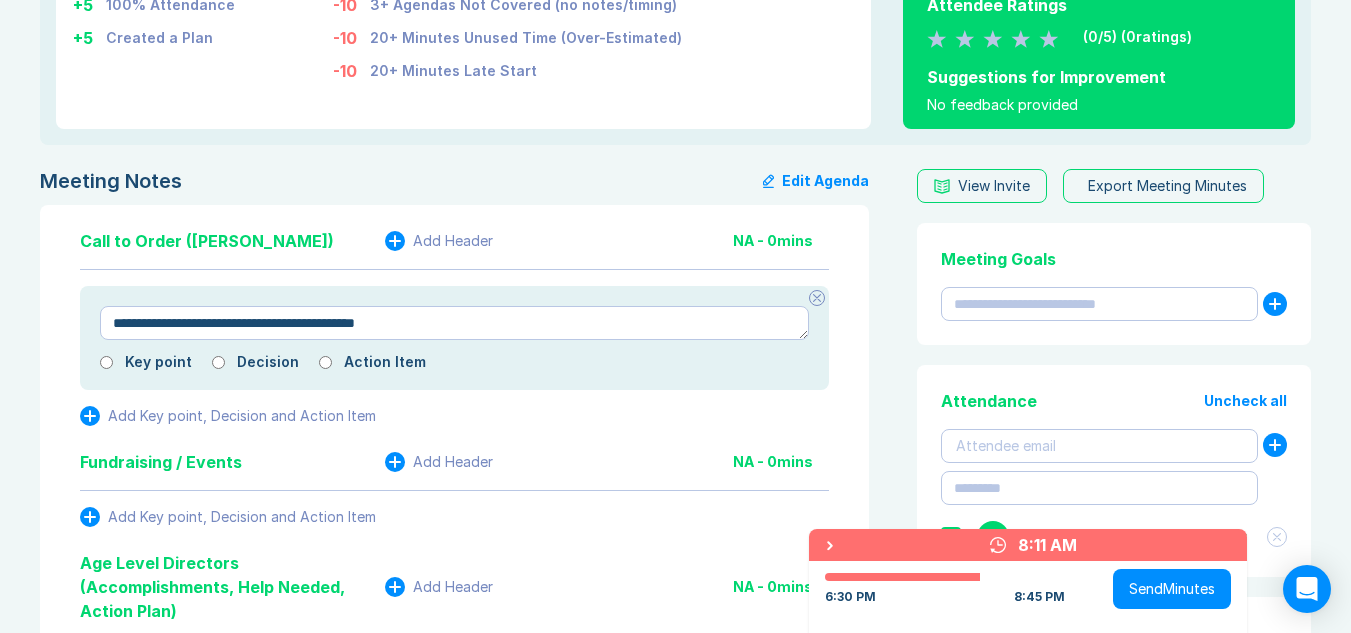 type on "*" 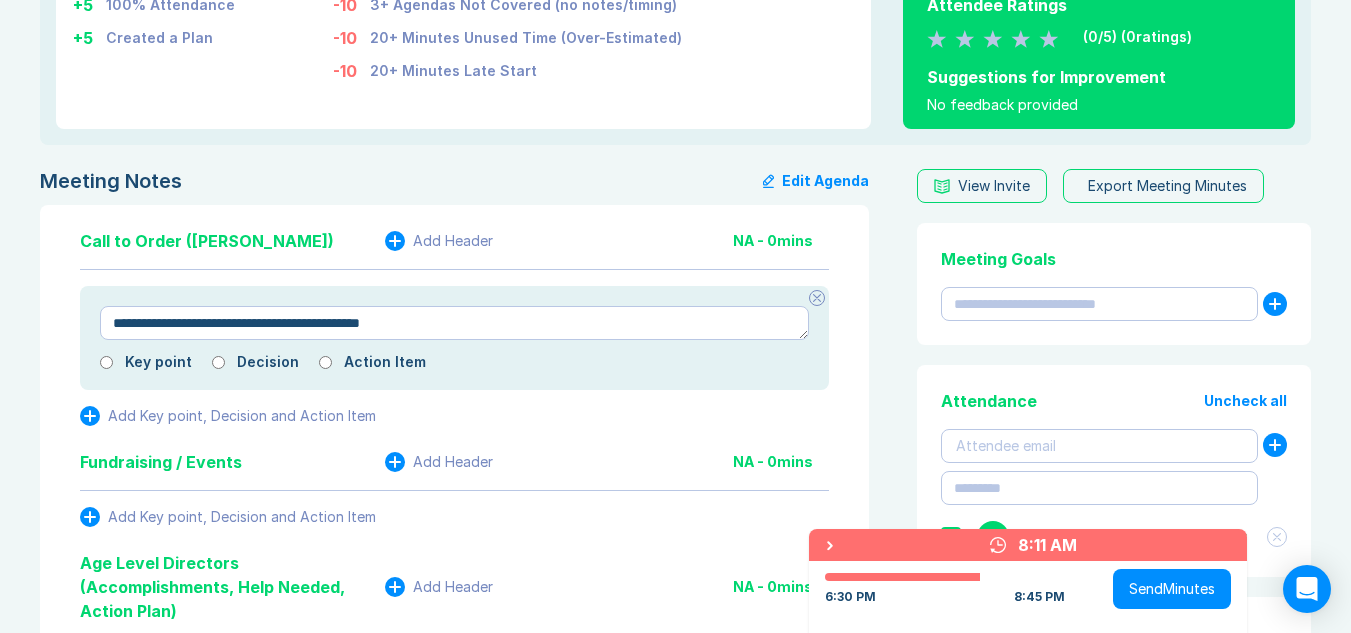 type on "*" 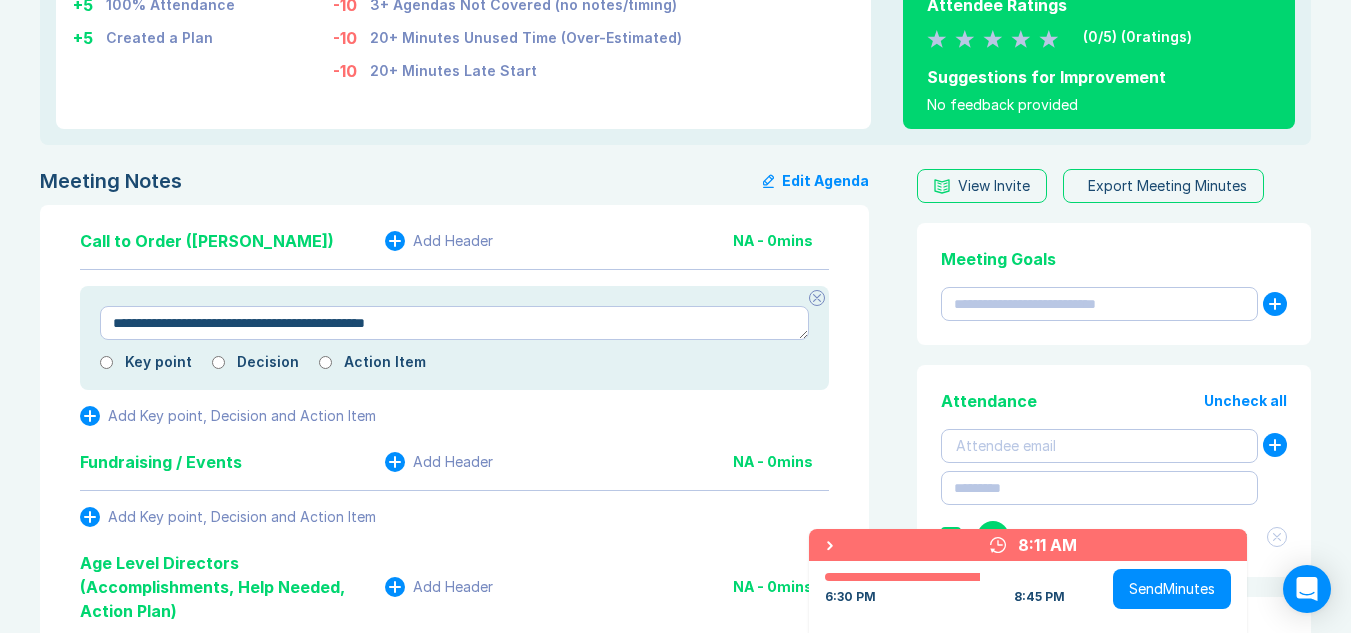 type on "*" 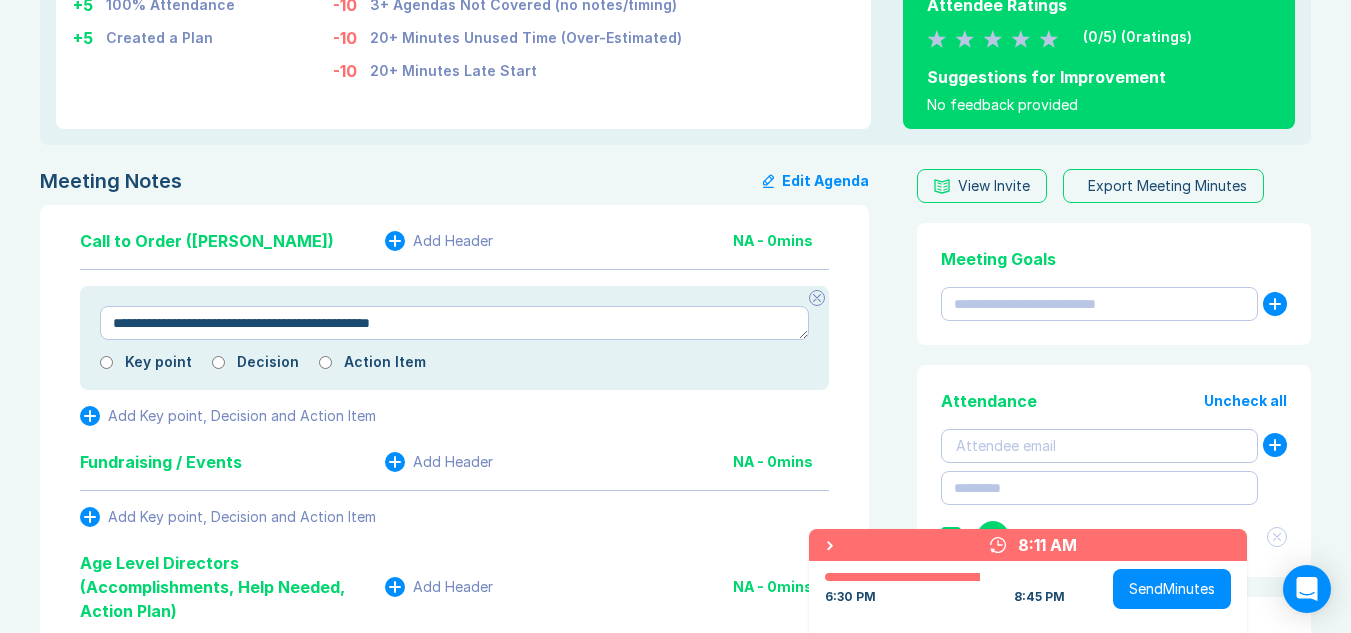 type on "*" 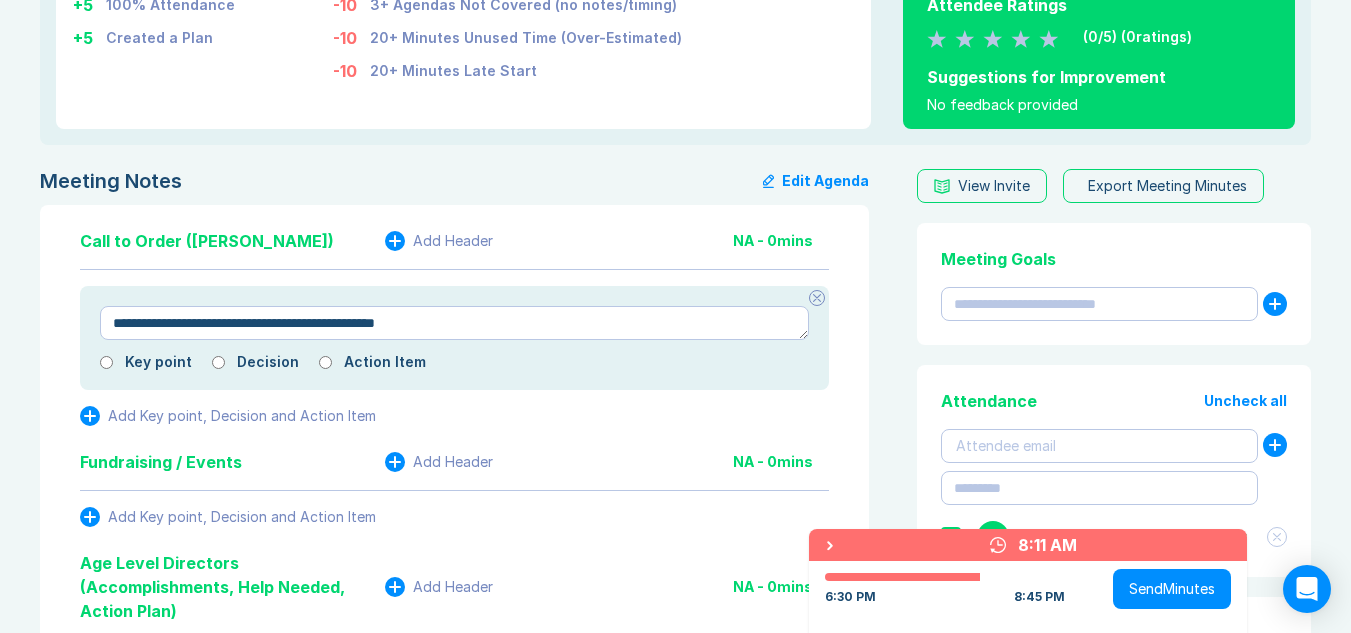 type on "*" 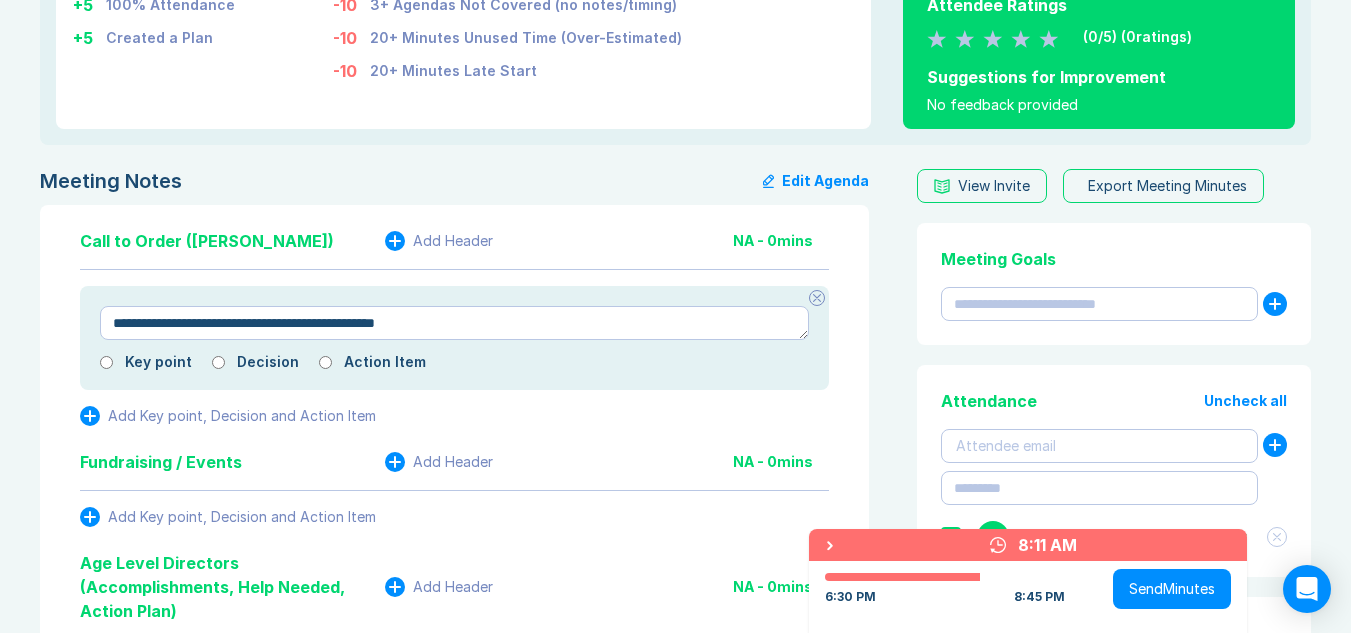 type on "**********" 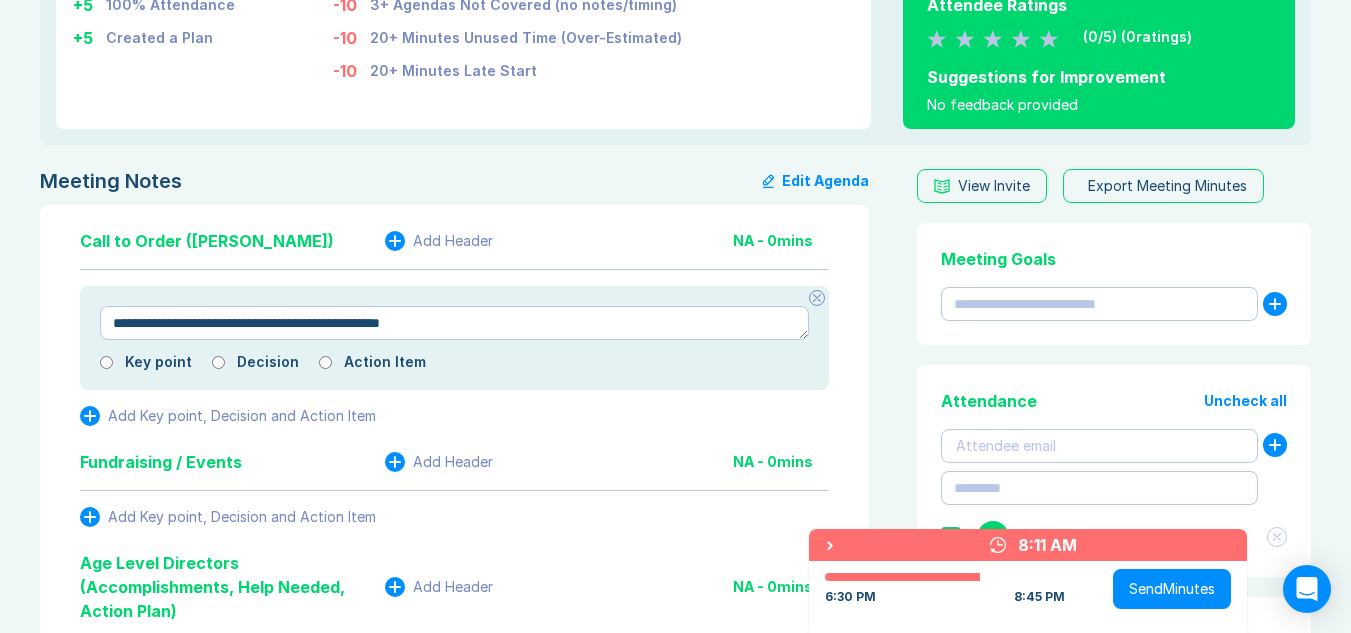 type on "*" 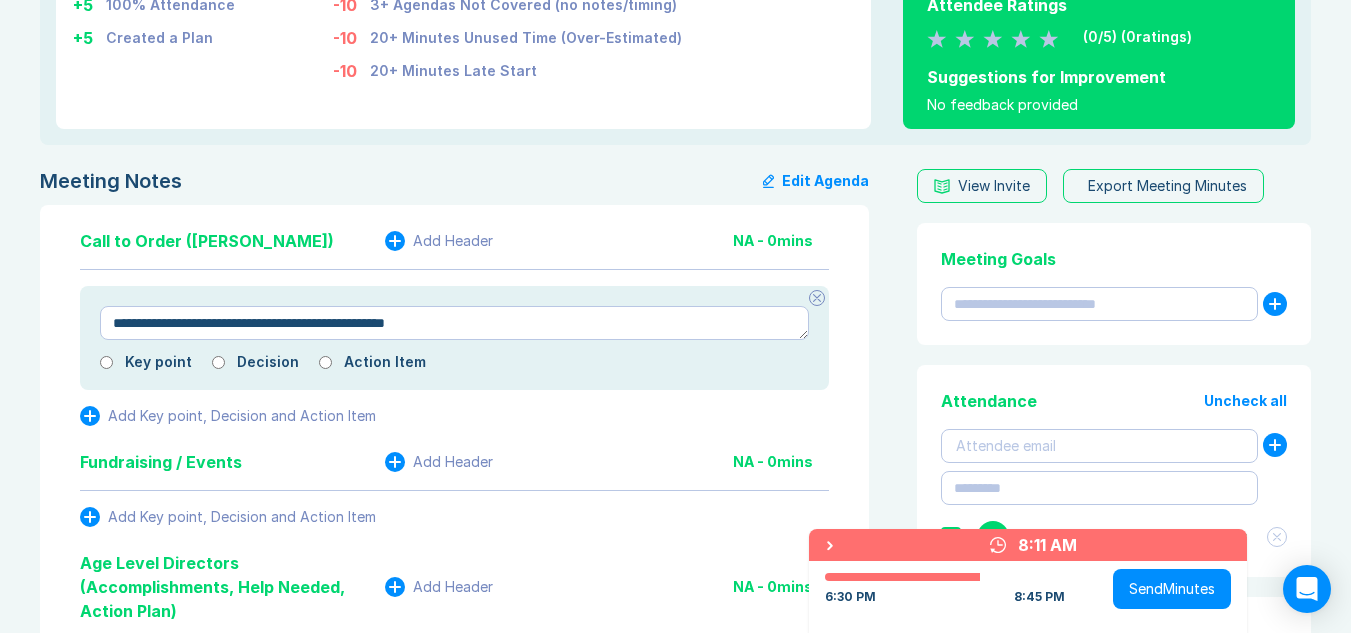 type on "*" 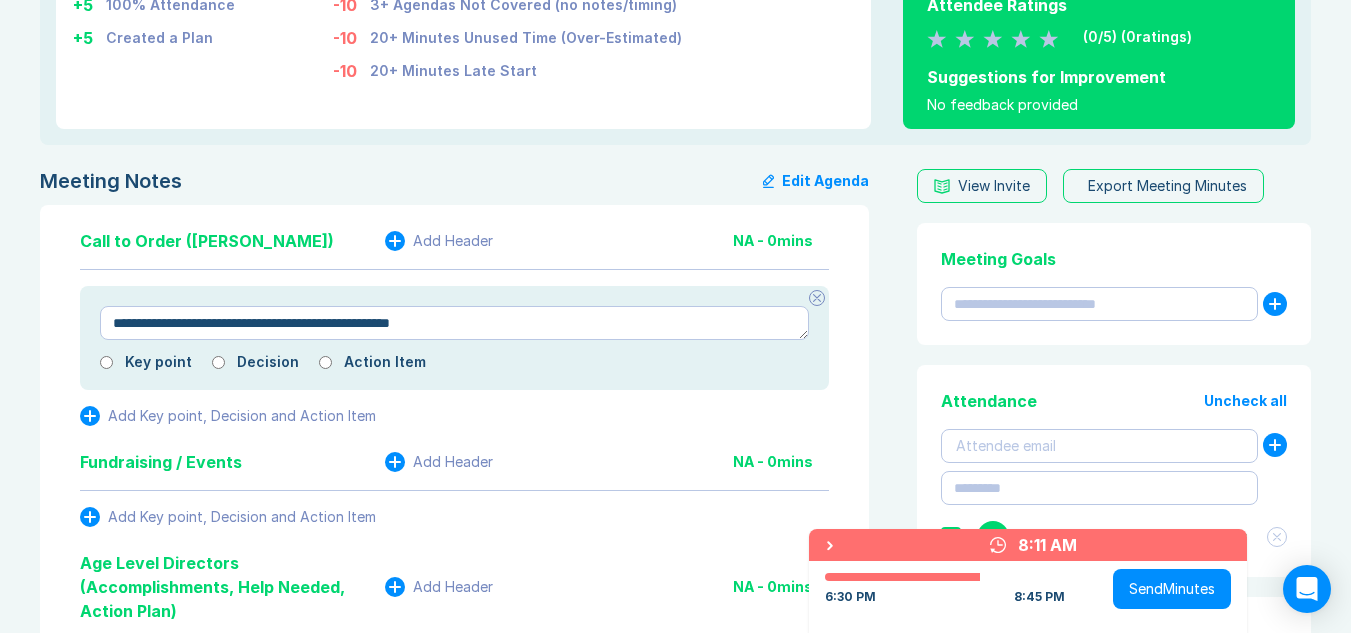 type on "*" 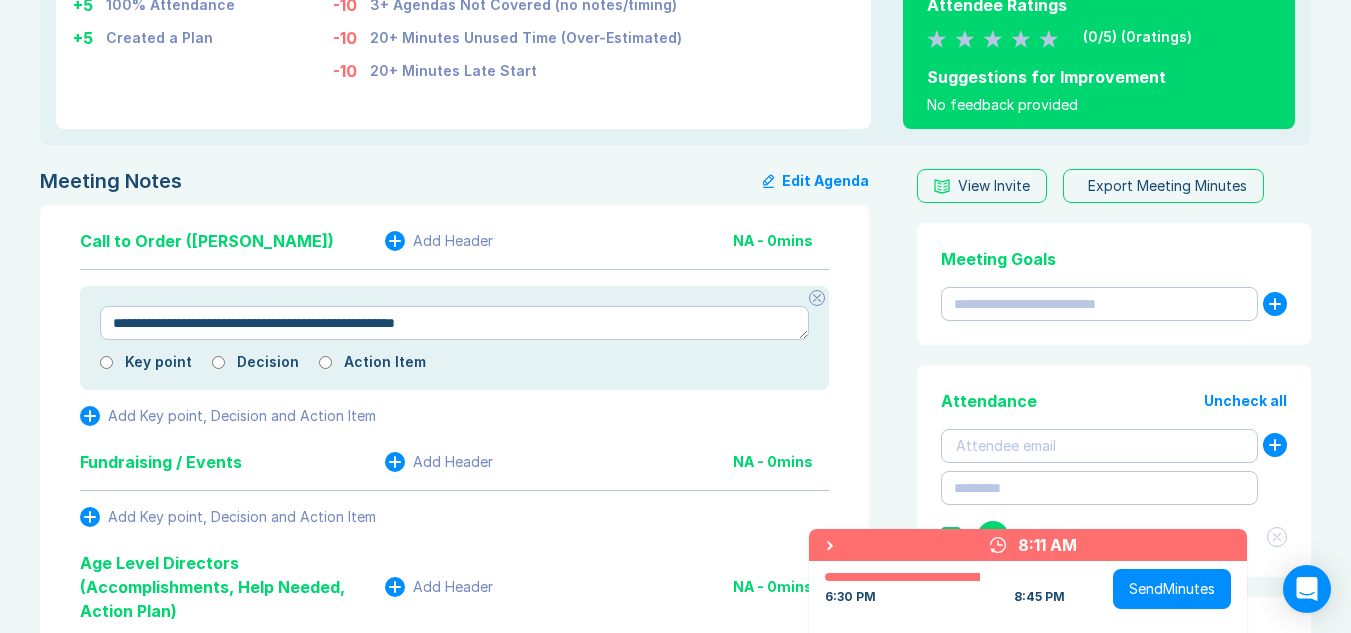 type on "*" 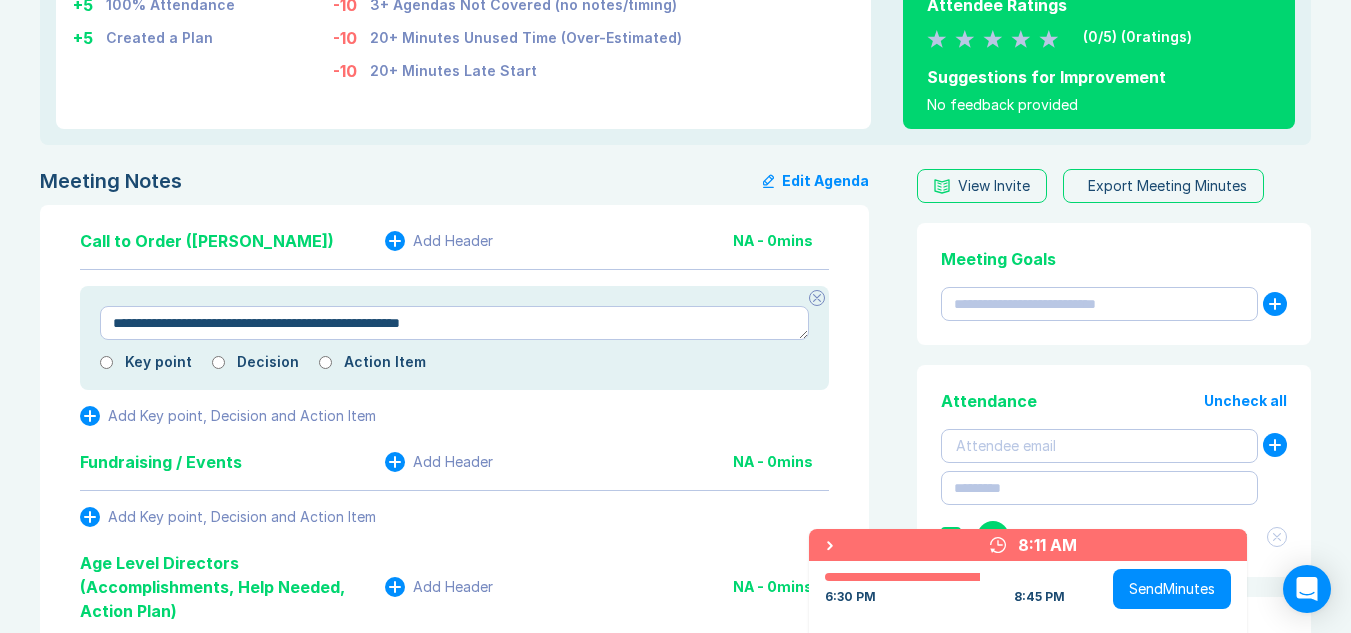 type on "*" 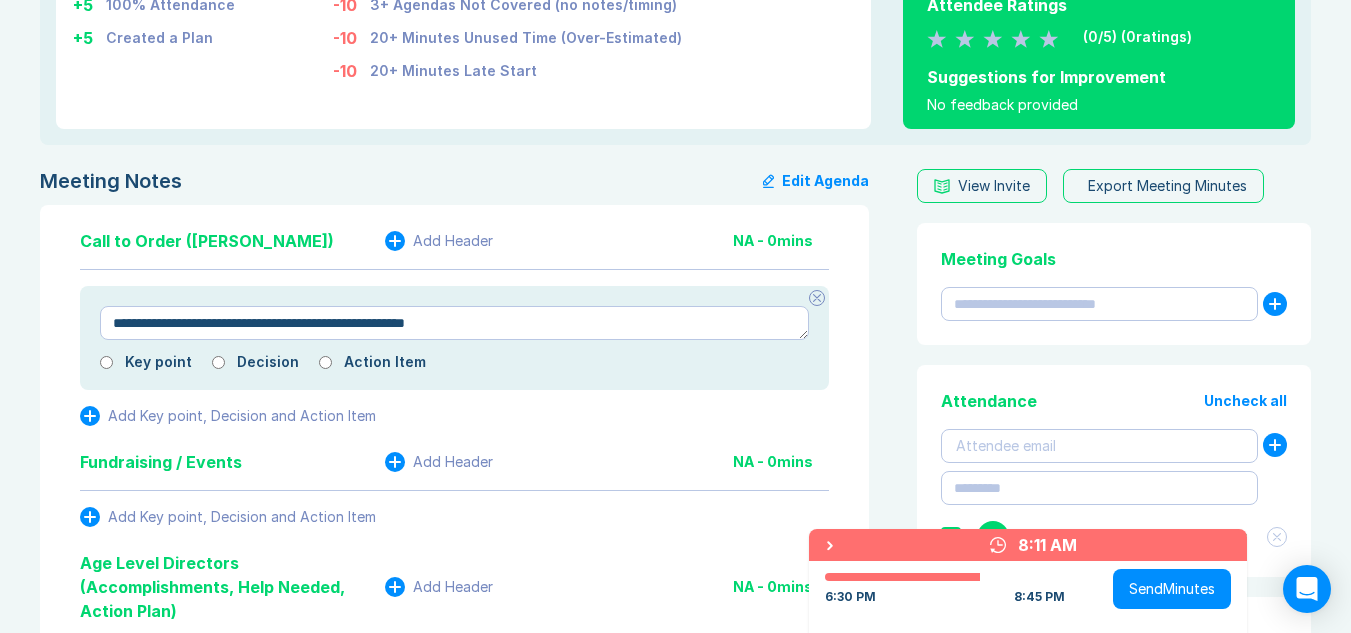 type on "*" 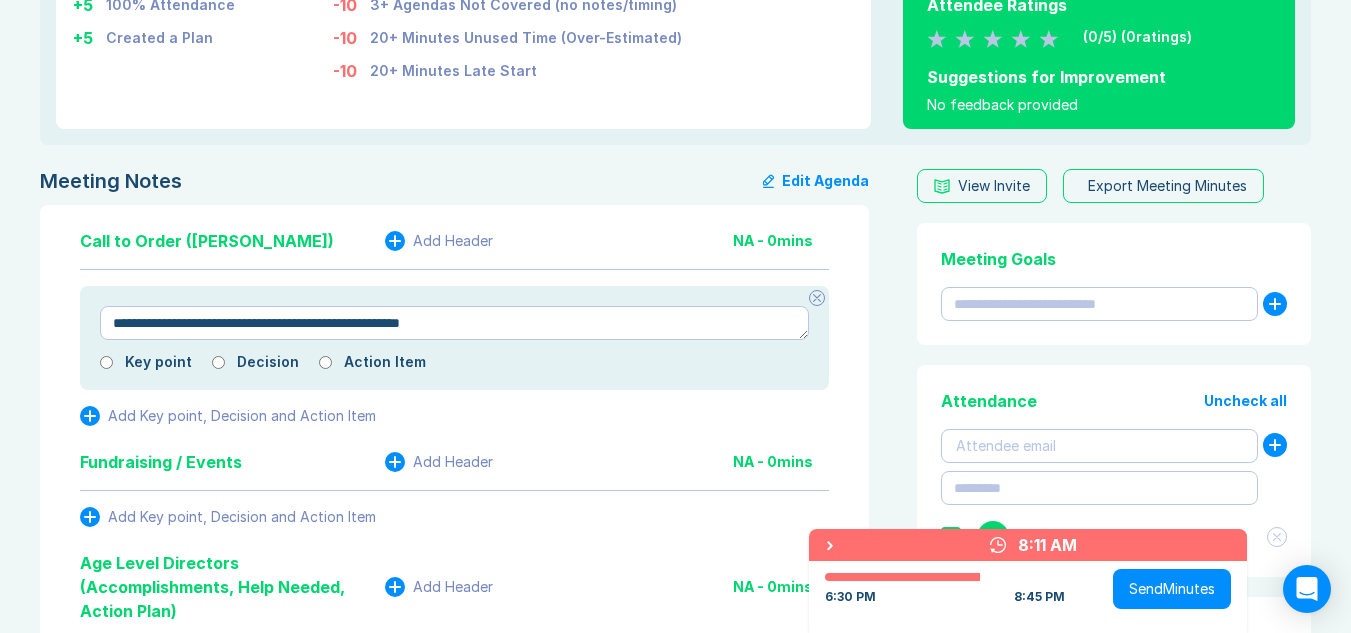 type on "*" 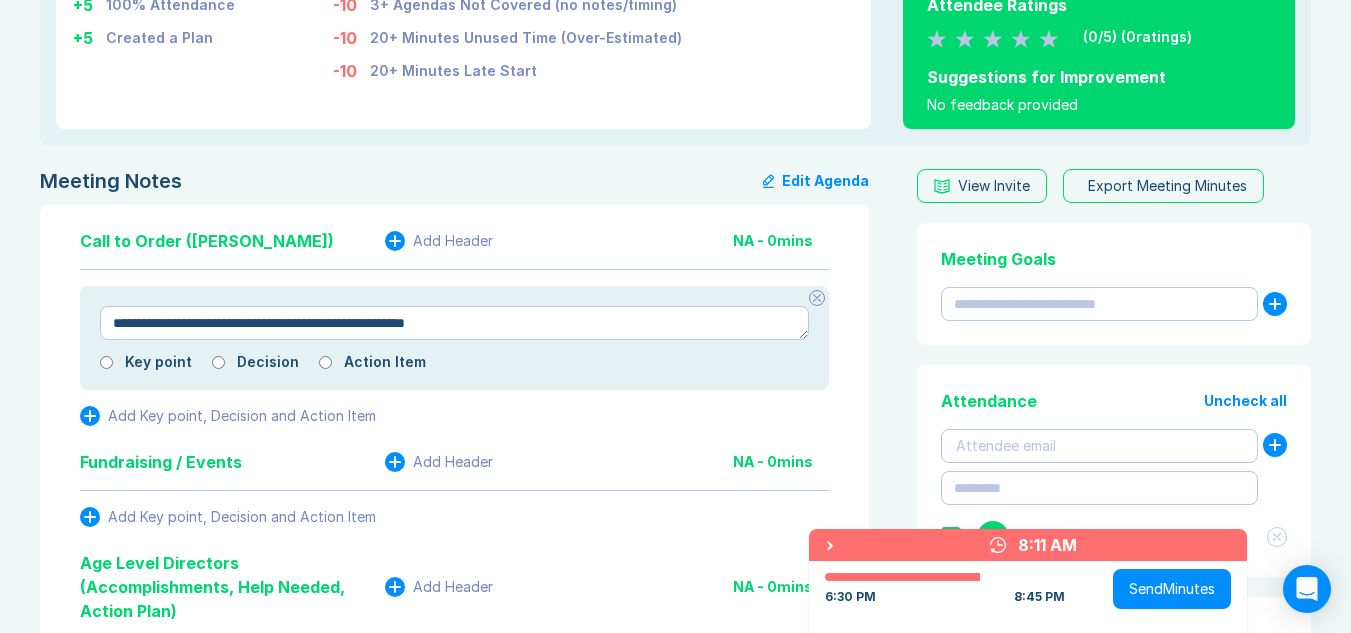 type on "*" 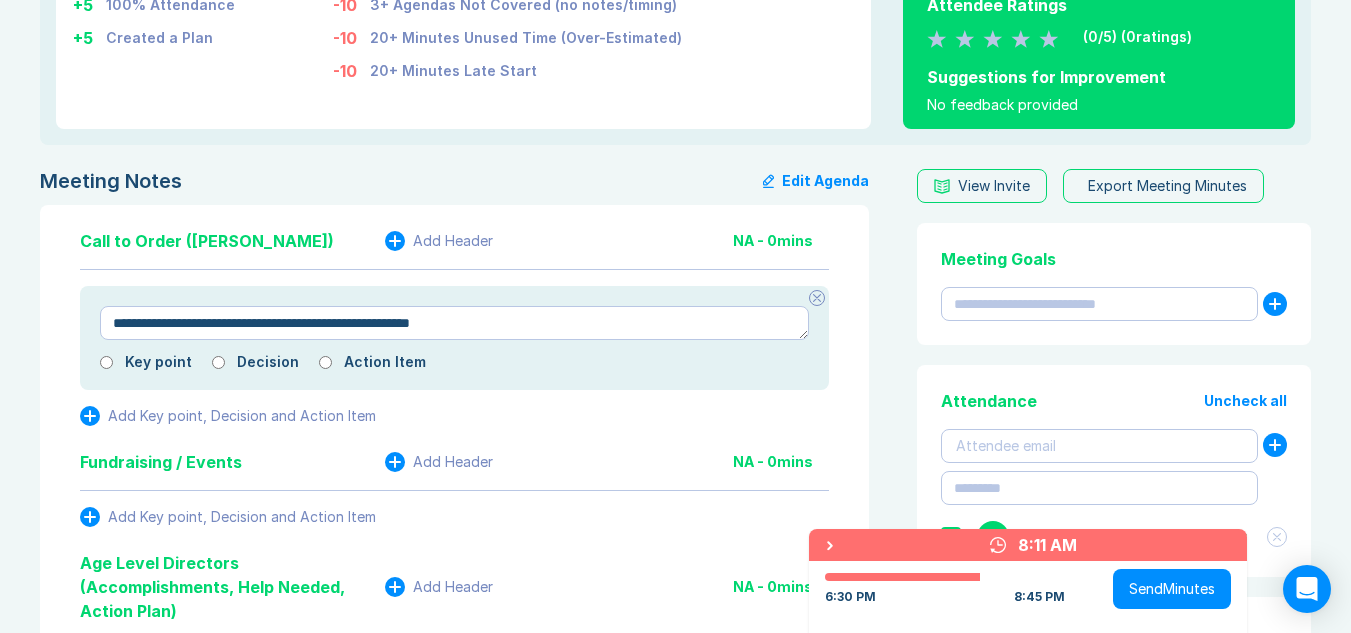 type on "*" 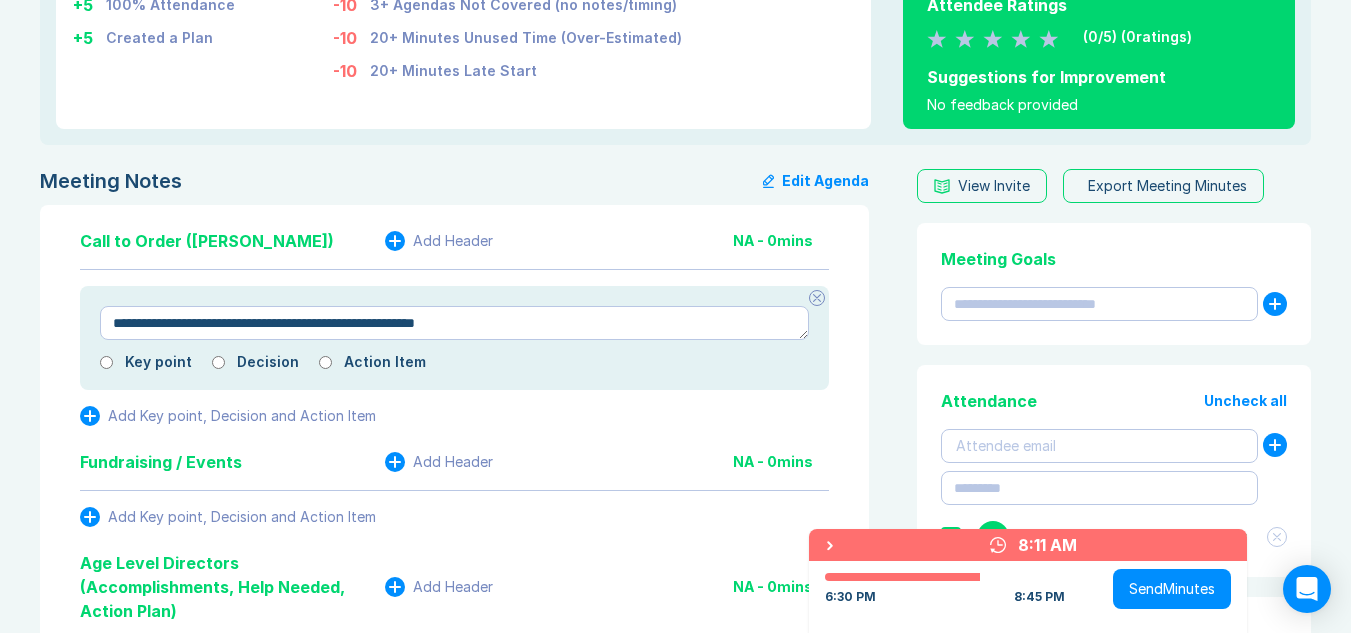 type on "*" 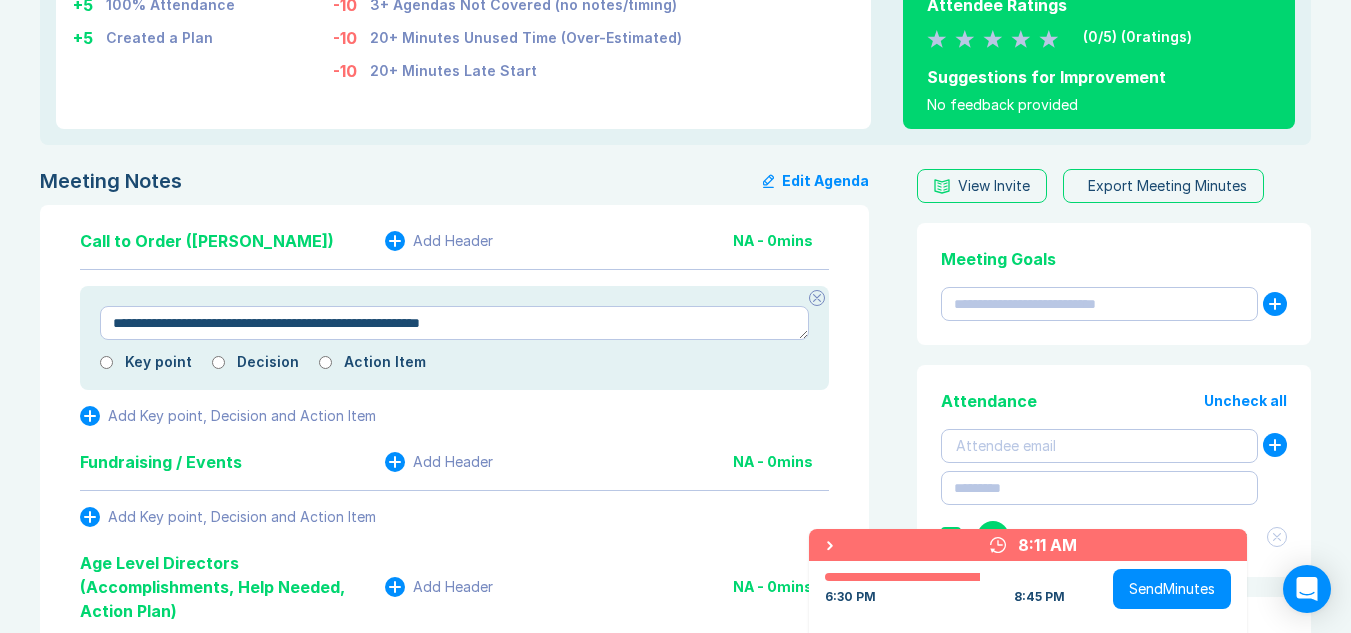 type on "*" 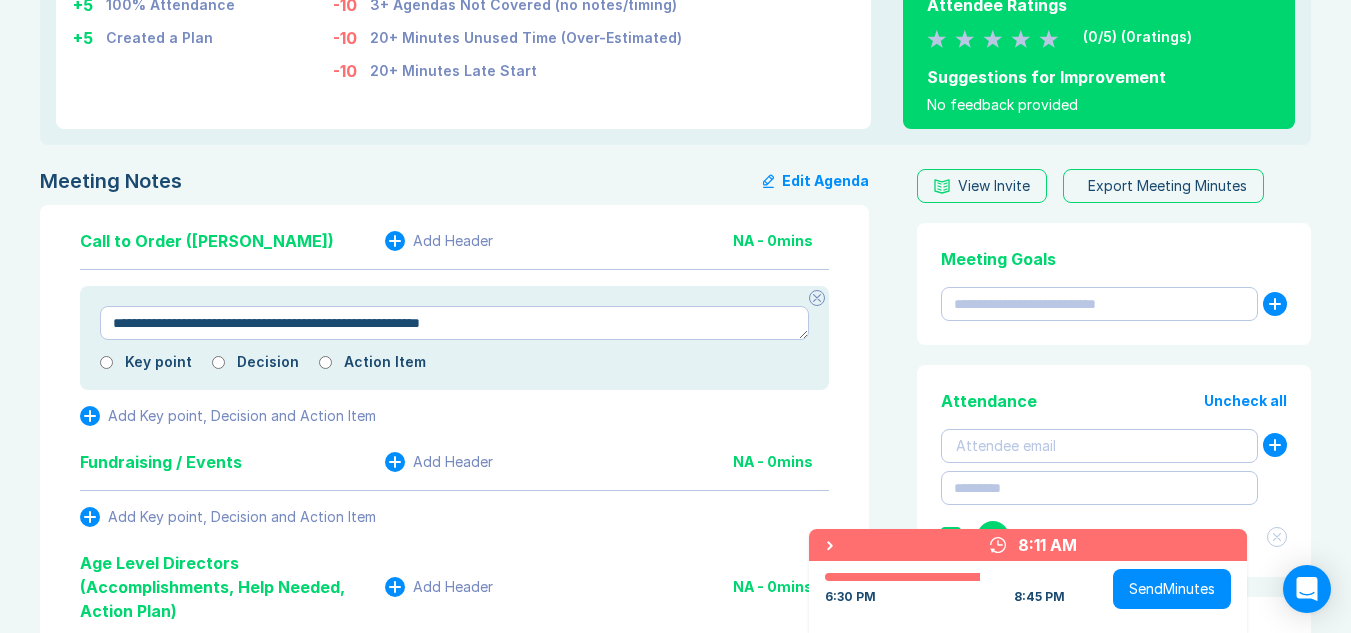 type on "**********" 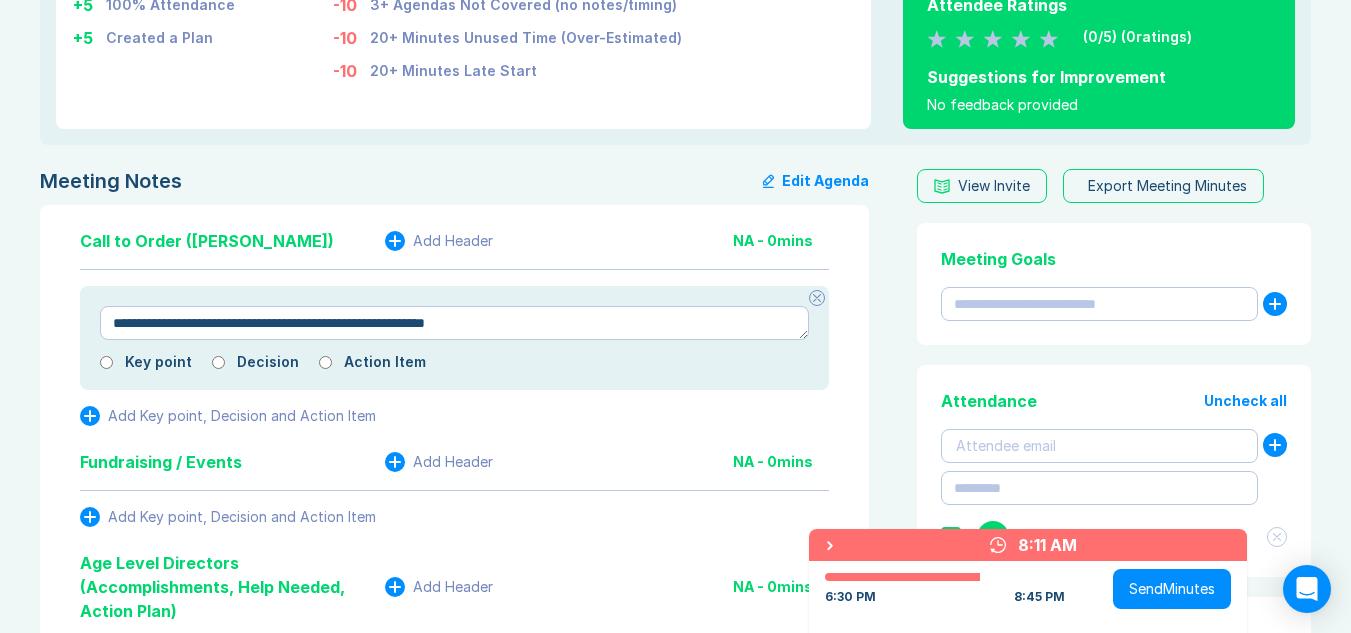 type on "*" 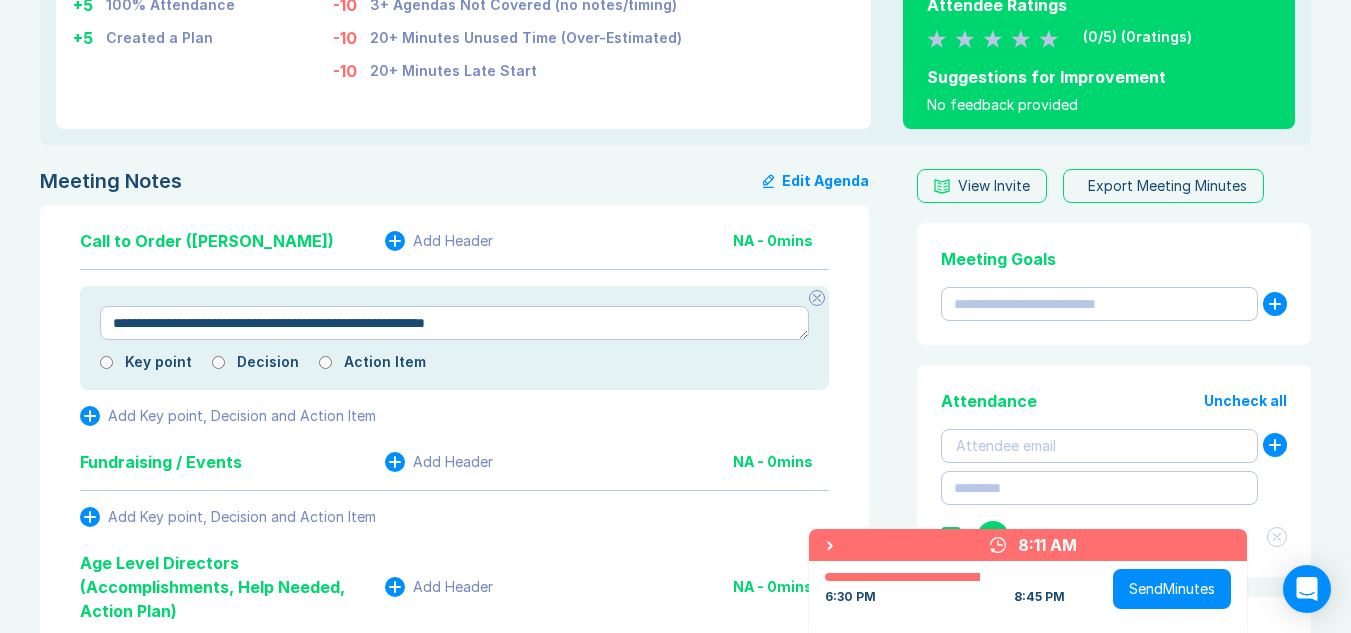type on "**********" 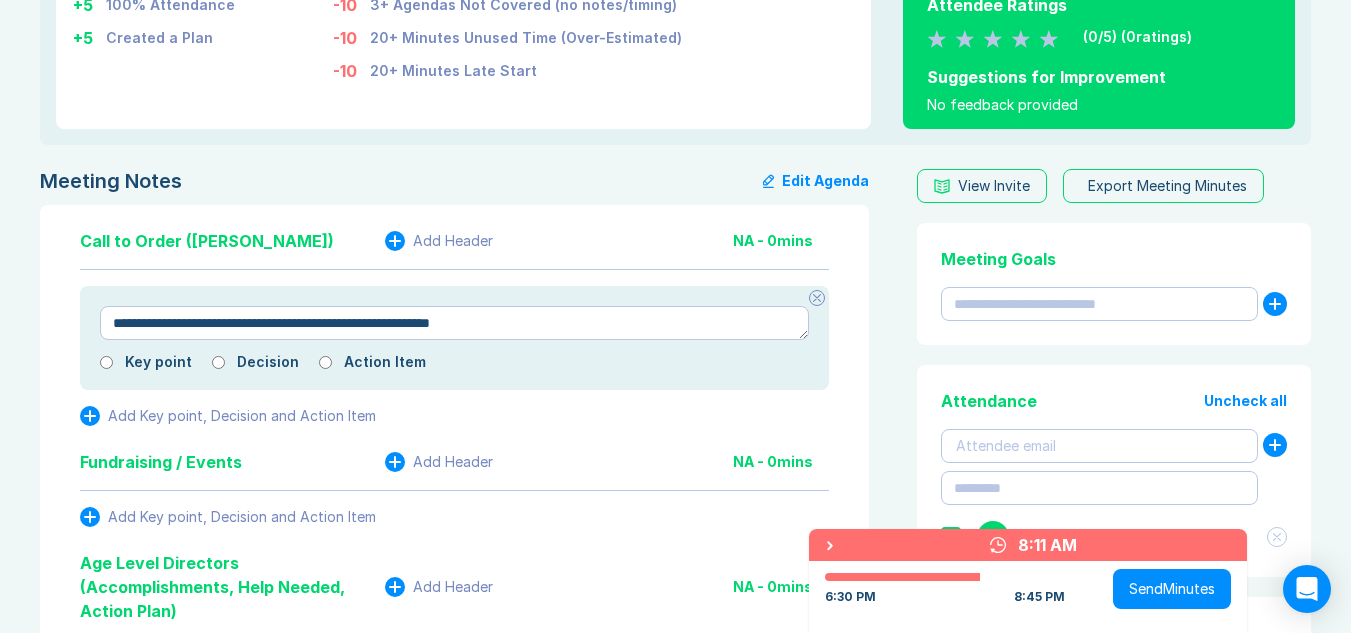 type on "*" 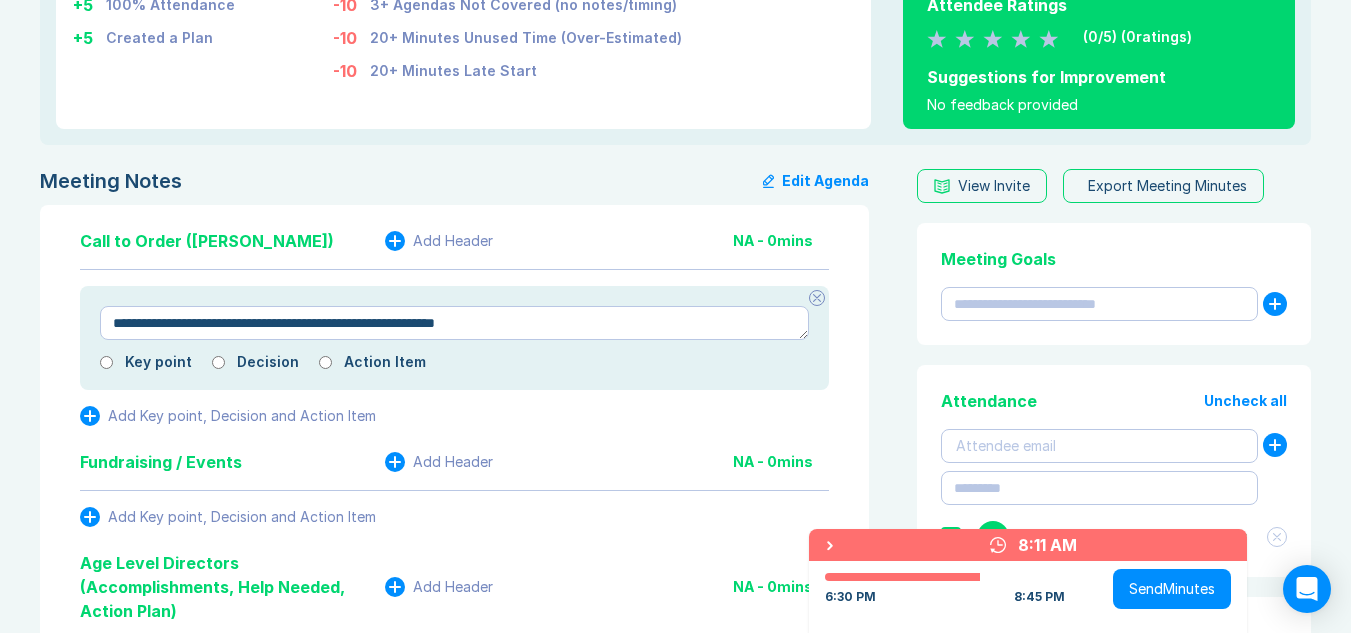 type on "*" 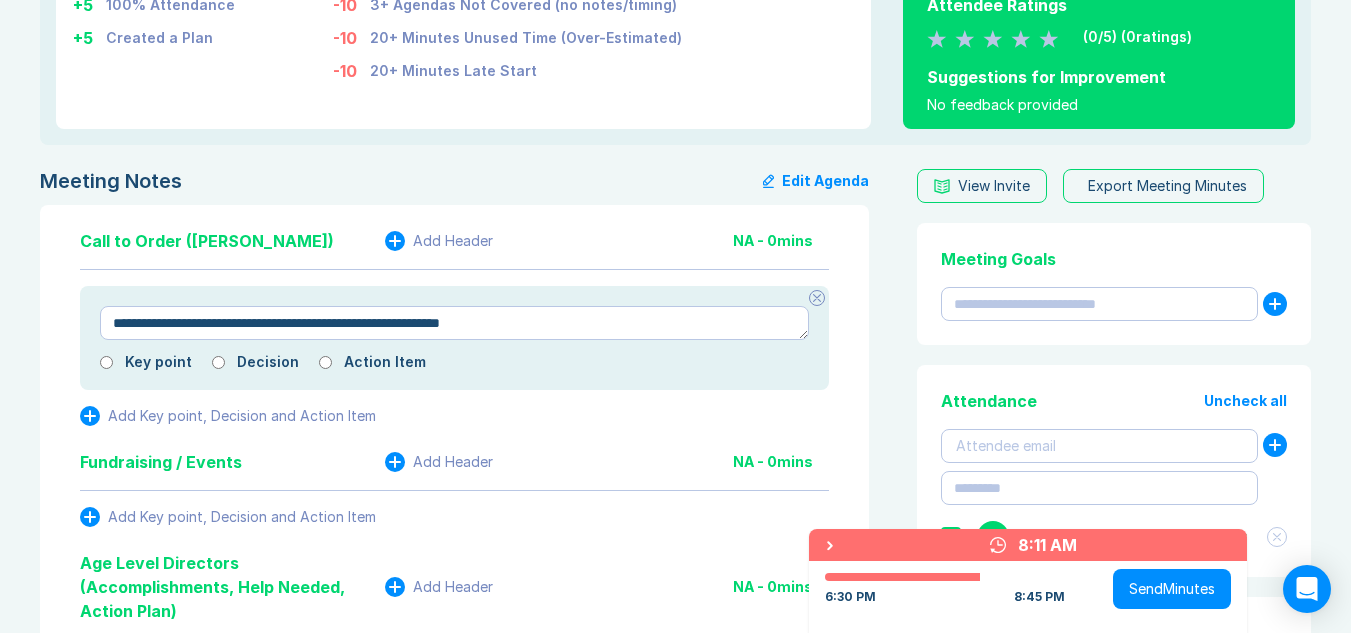 type on "*" 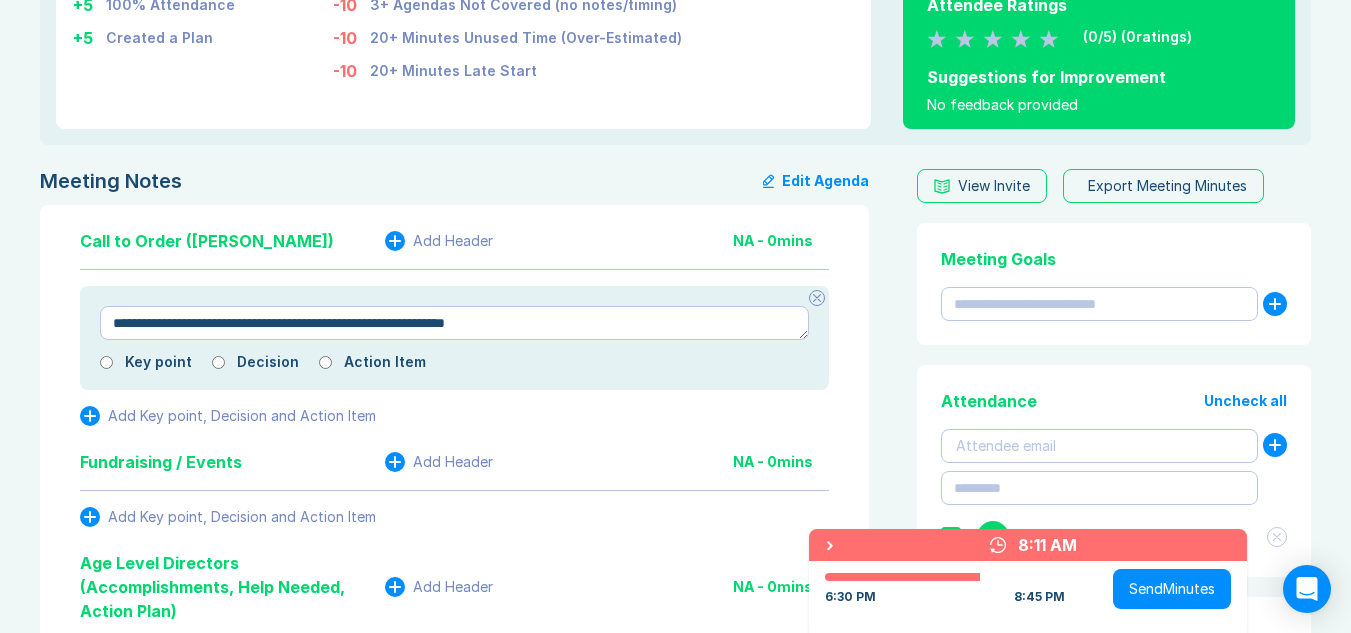 type on "*" 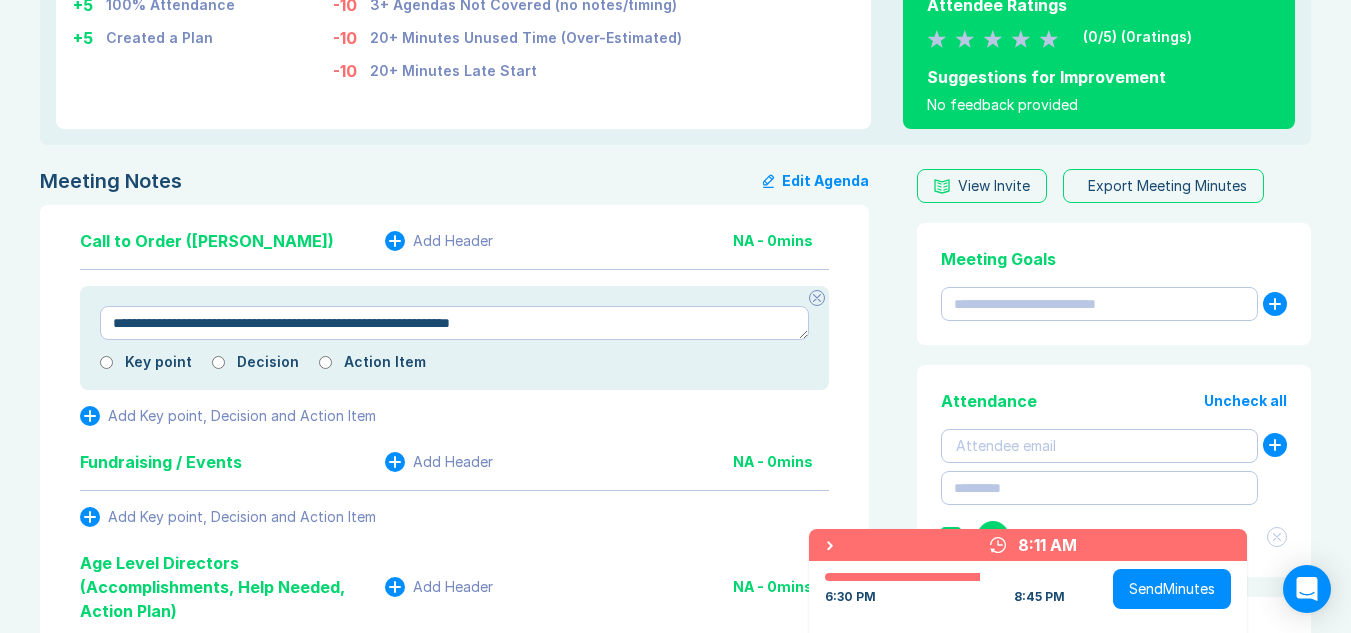 type on "*" 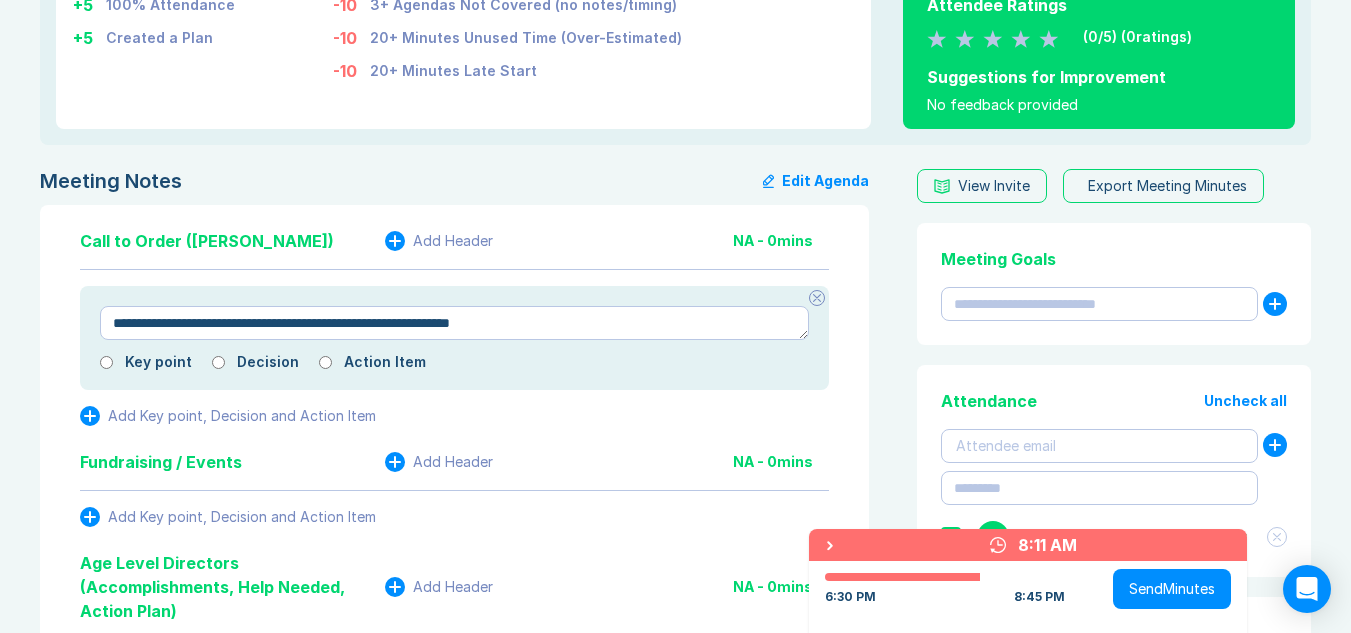 type on "**********" 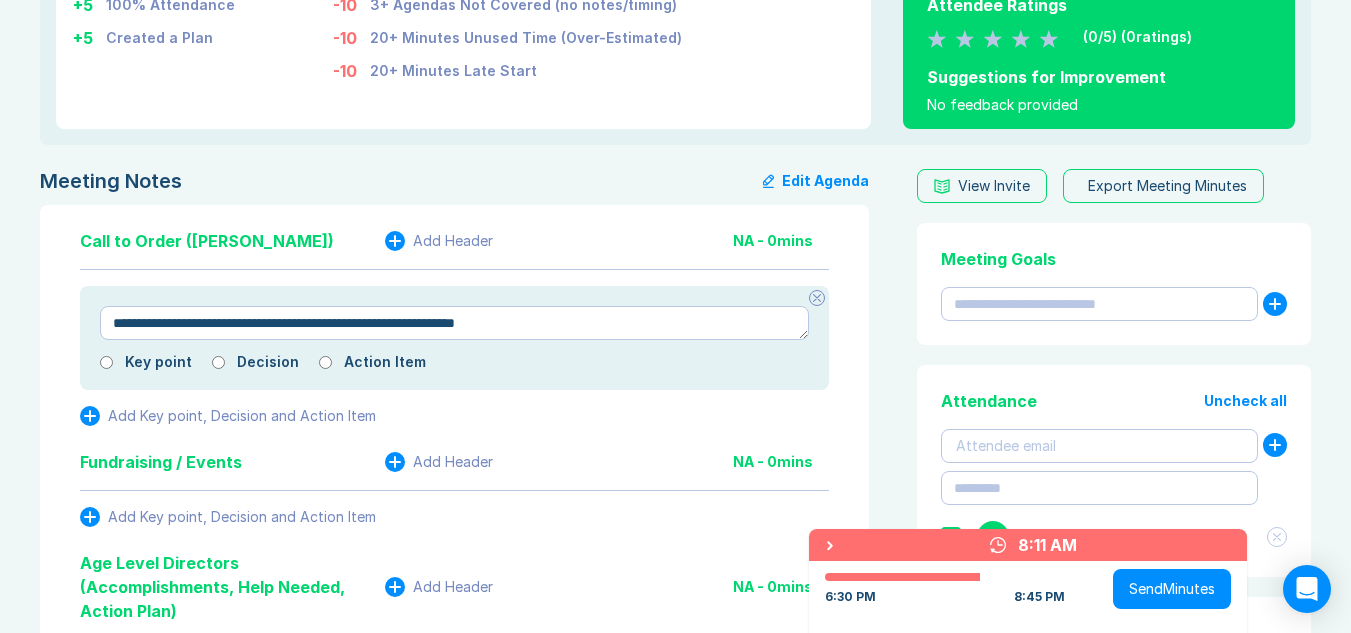 type on "*" 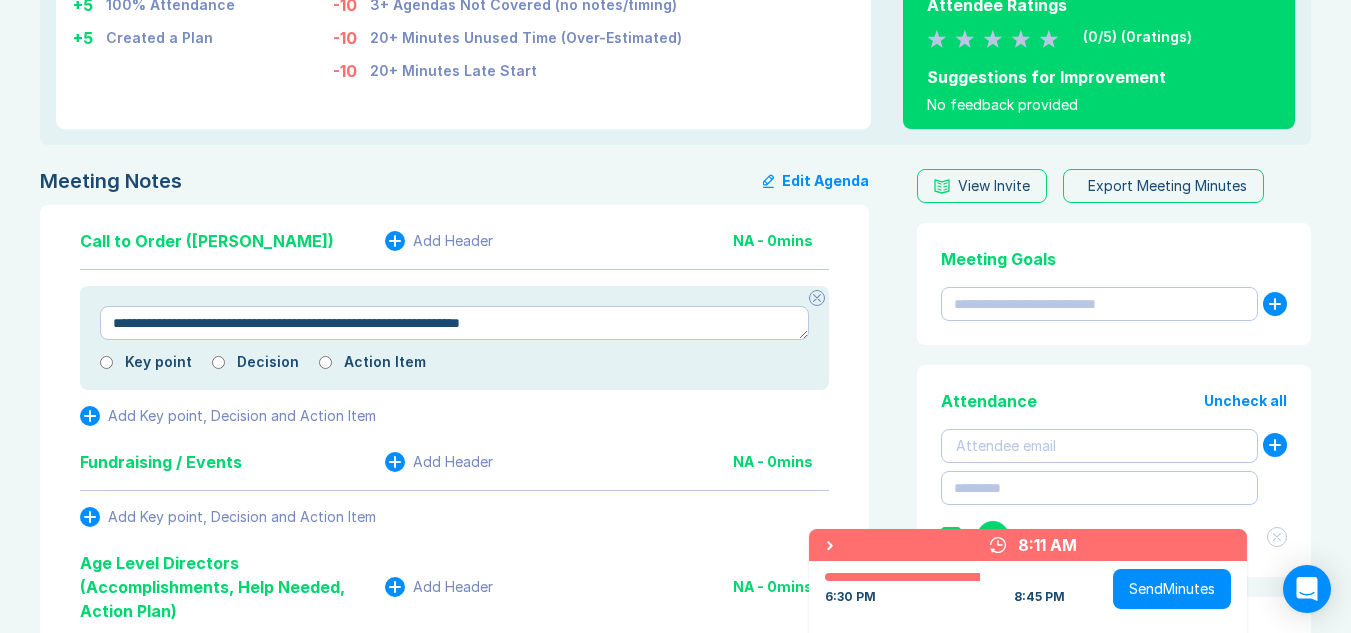 type on "*" 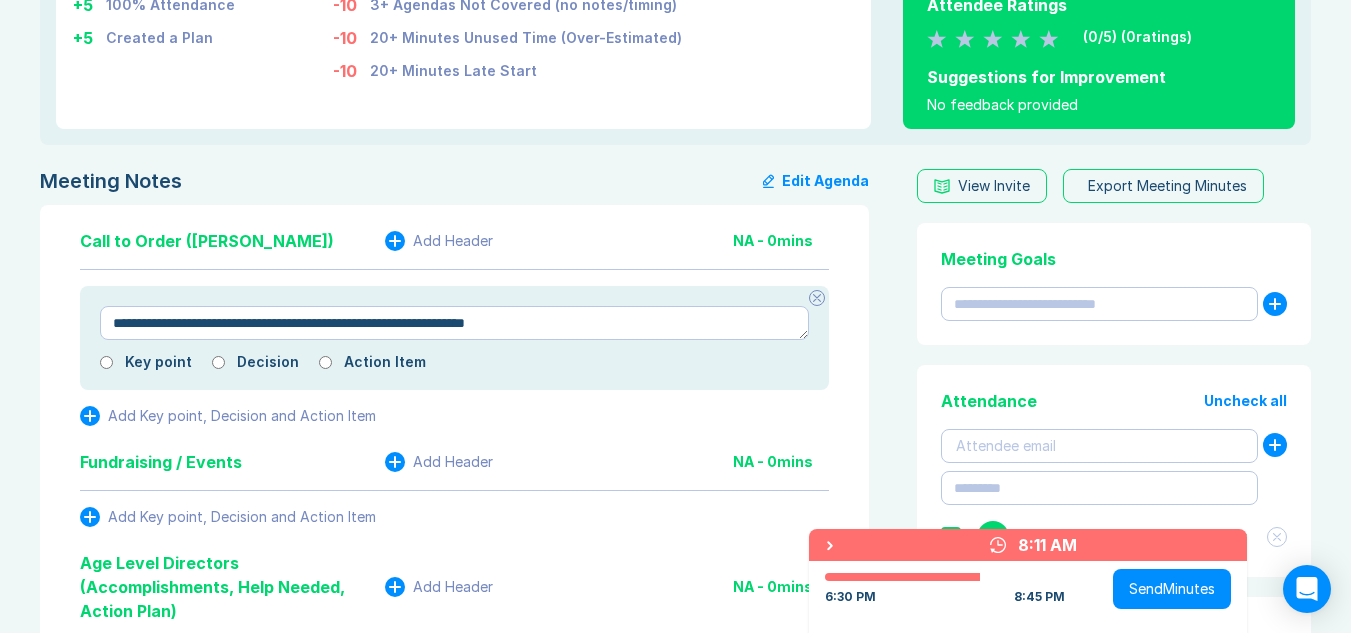 type on "*" 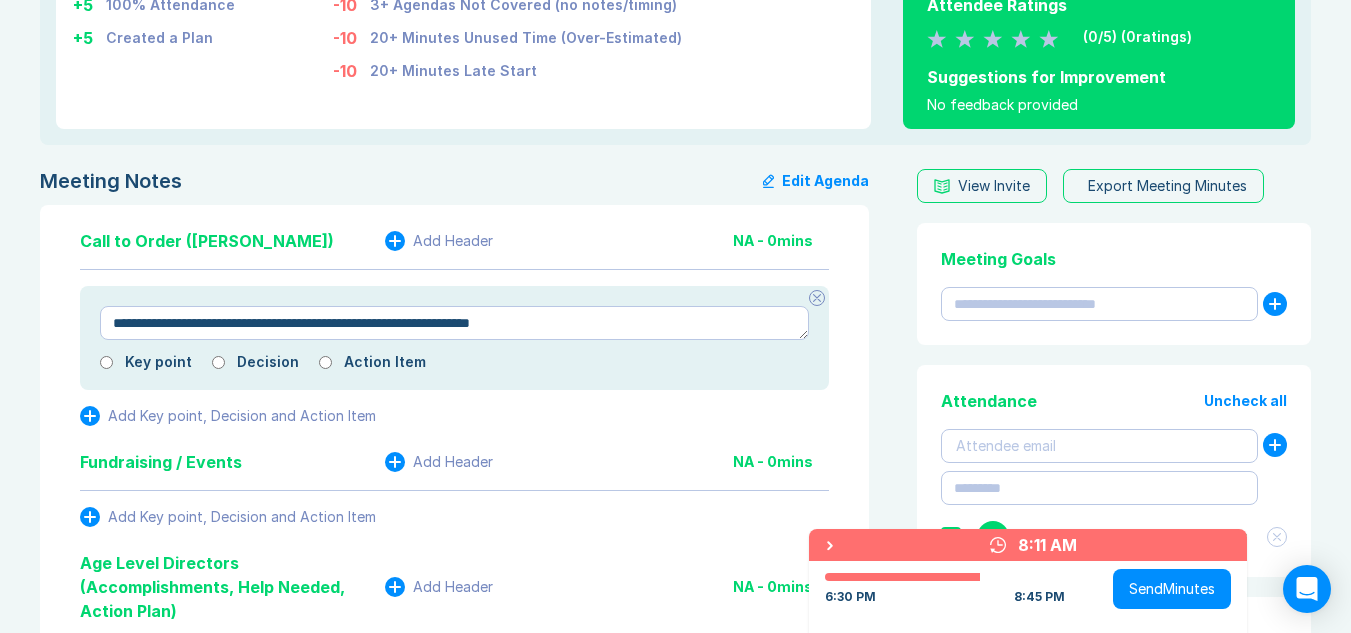 type on "*" 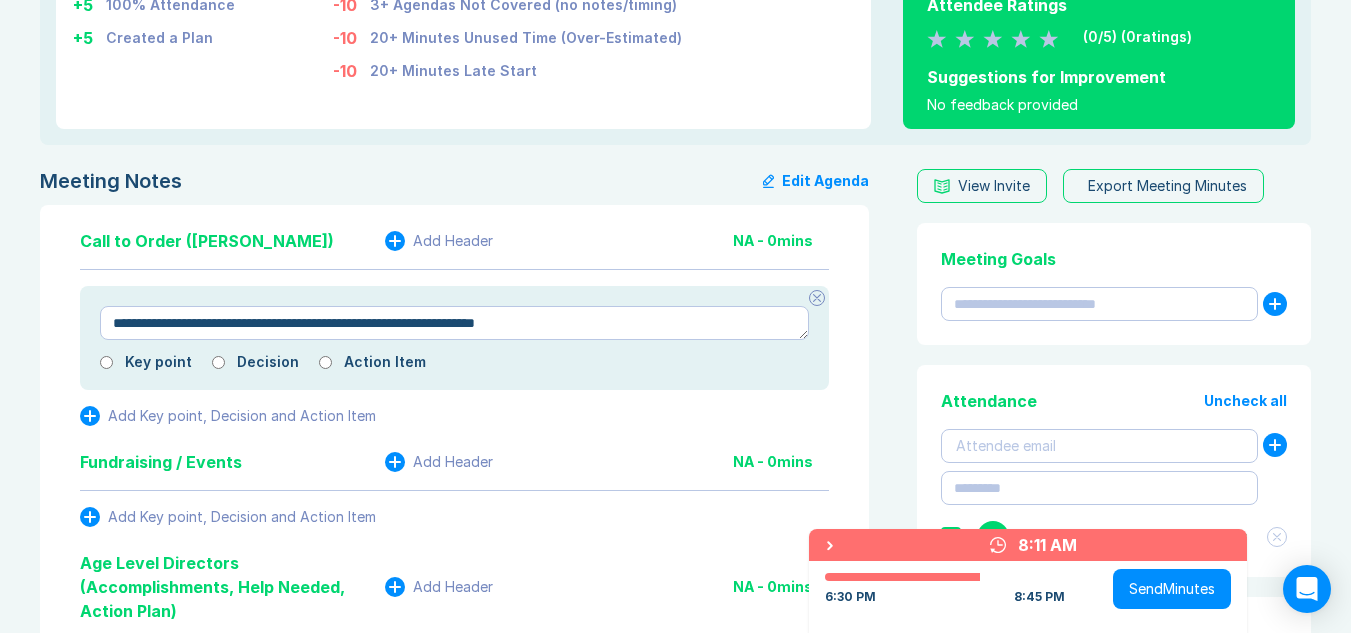 type on "*" 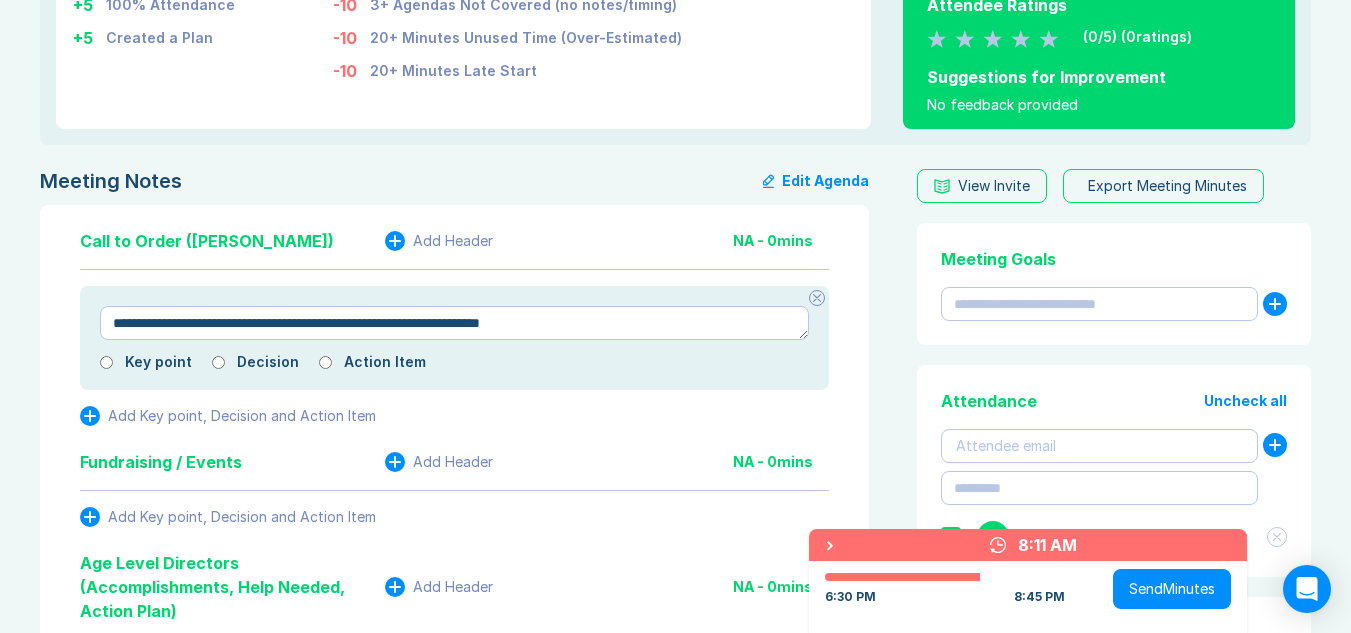 type on "*" 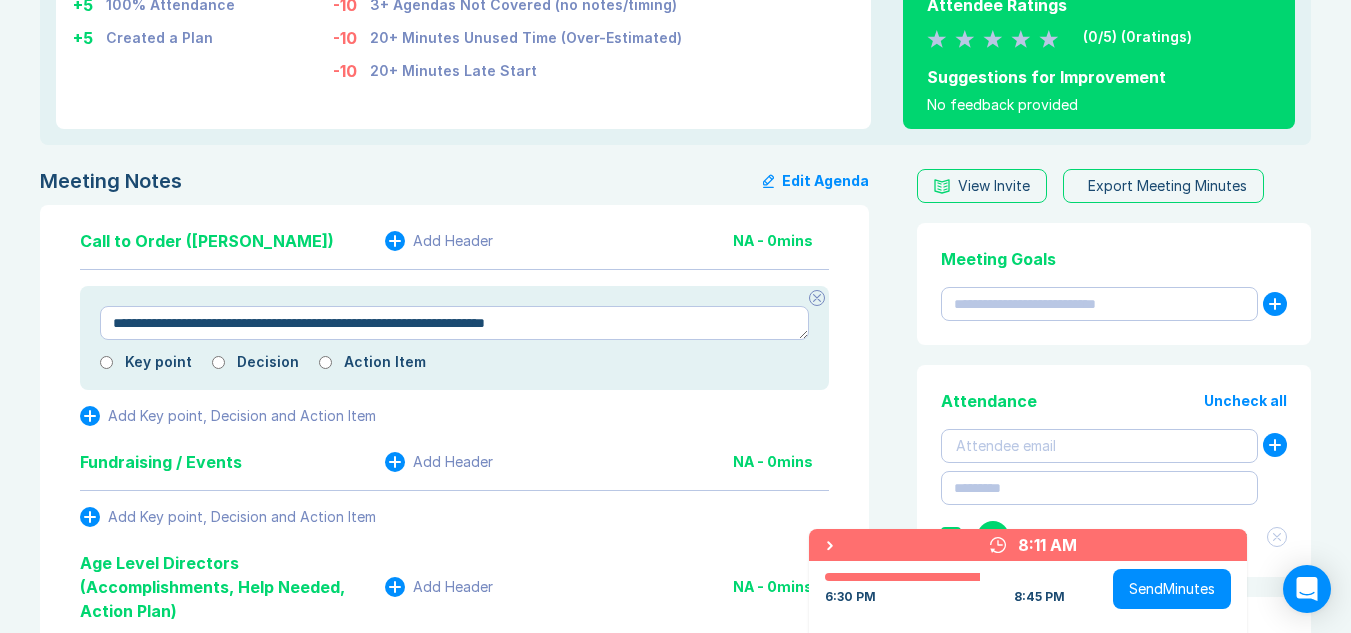 type on "*" 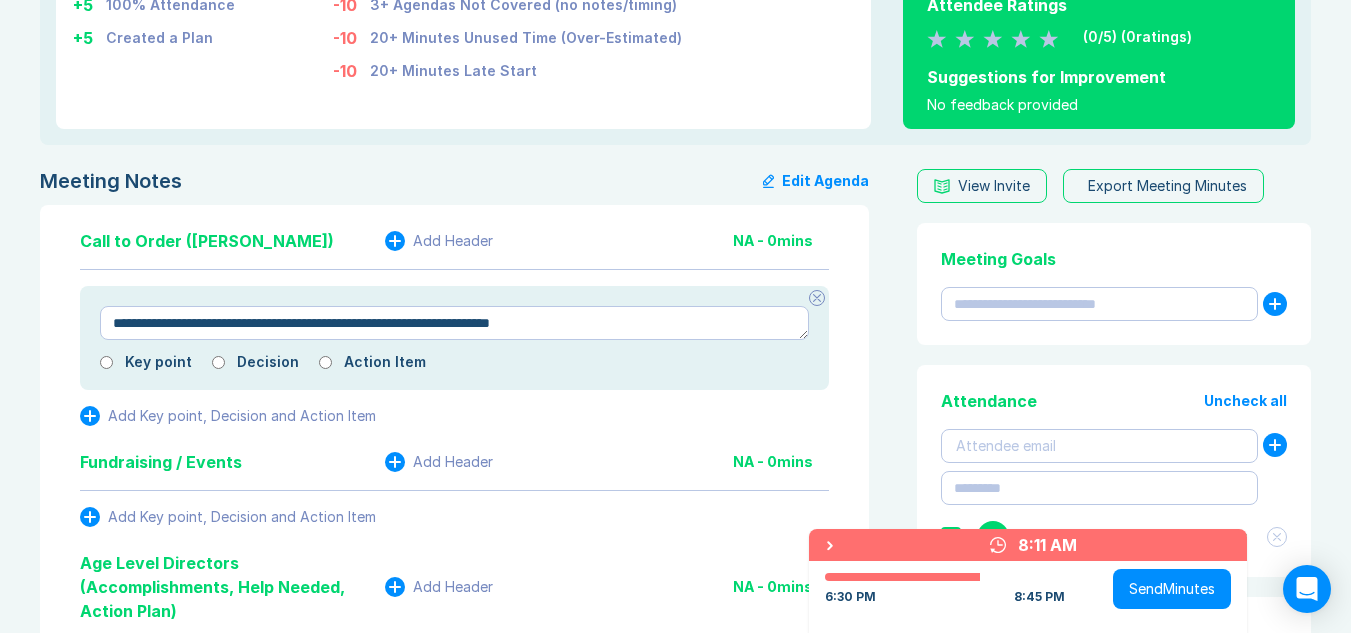type on "*" 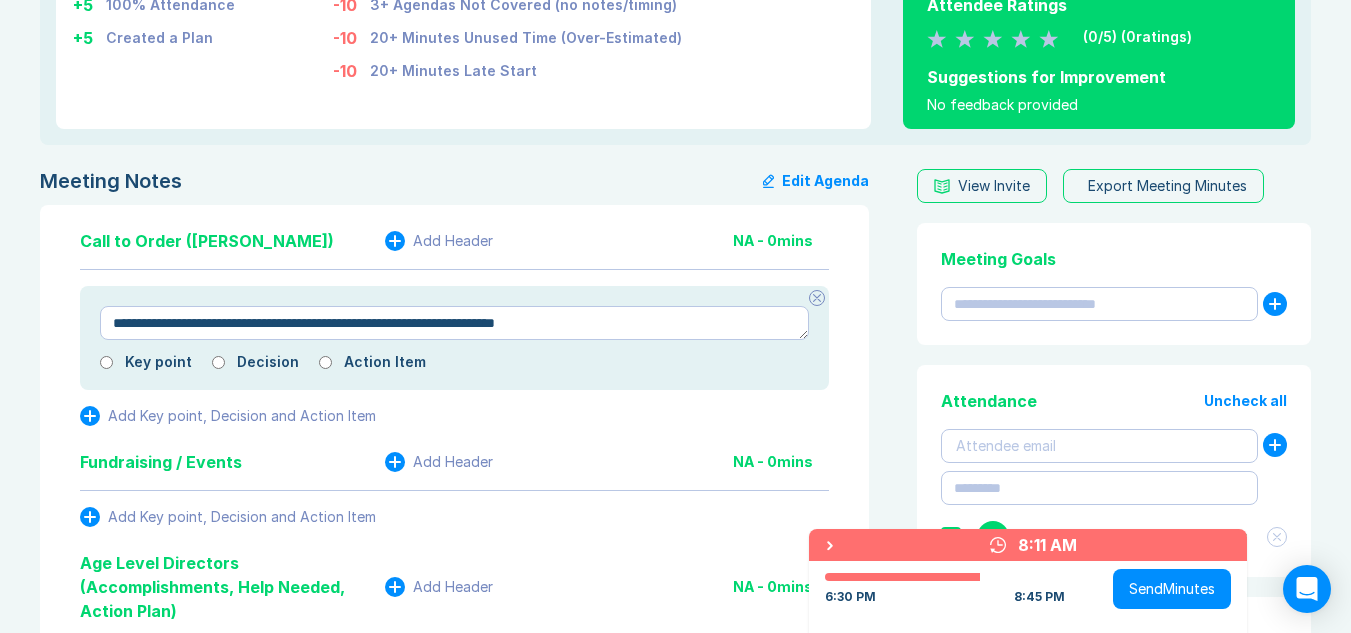 type on "*" 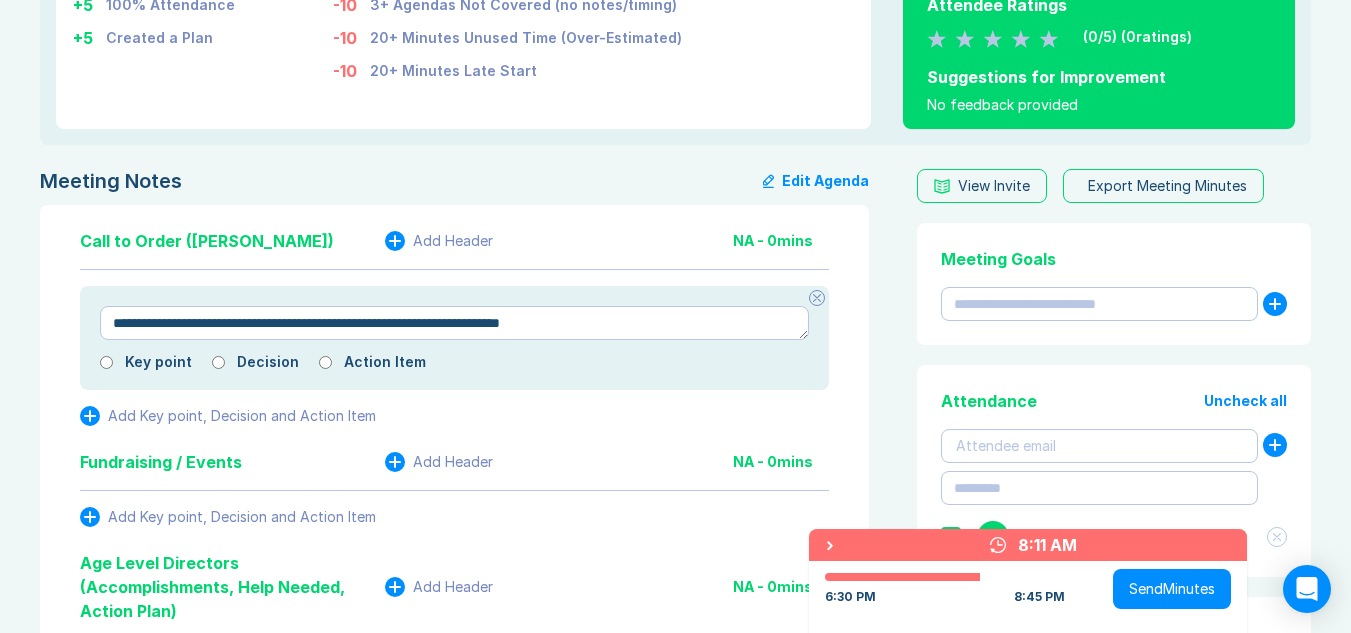 type on "*" 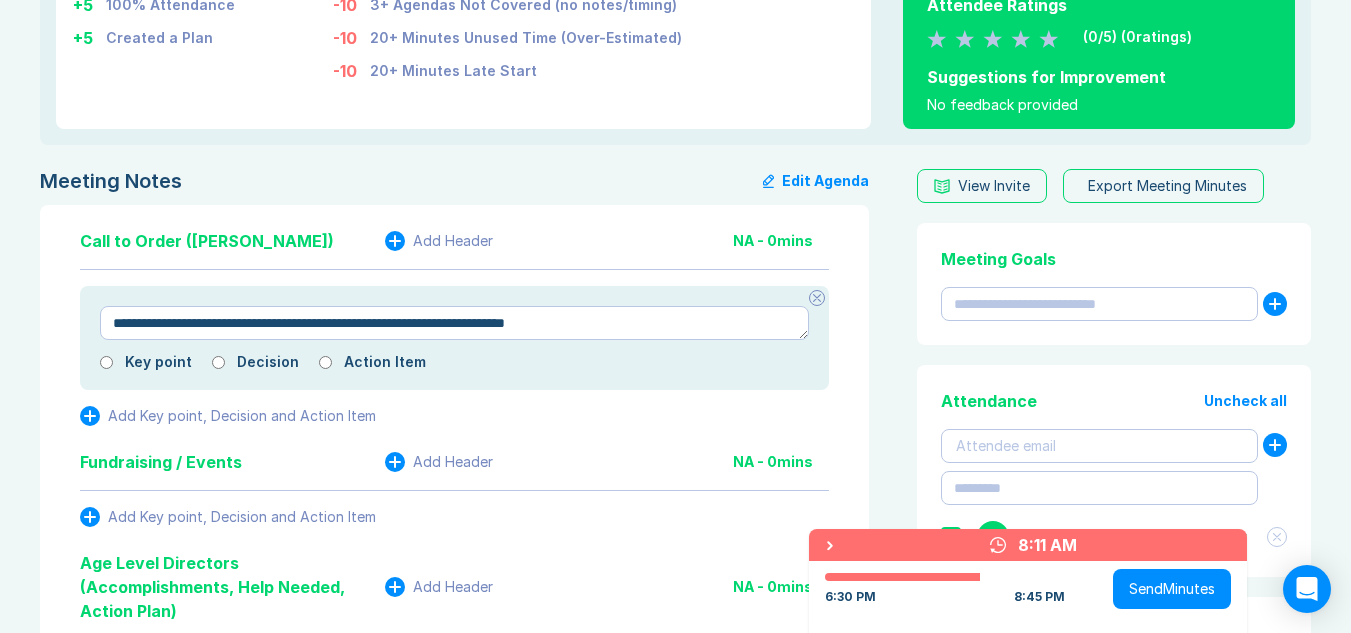 type on "*" 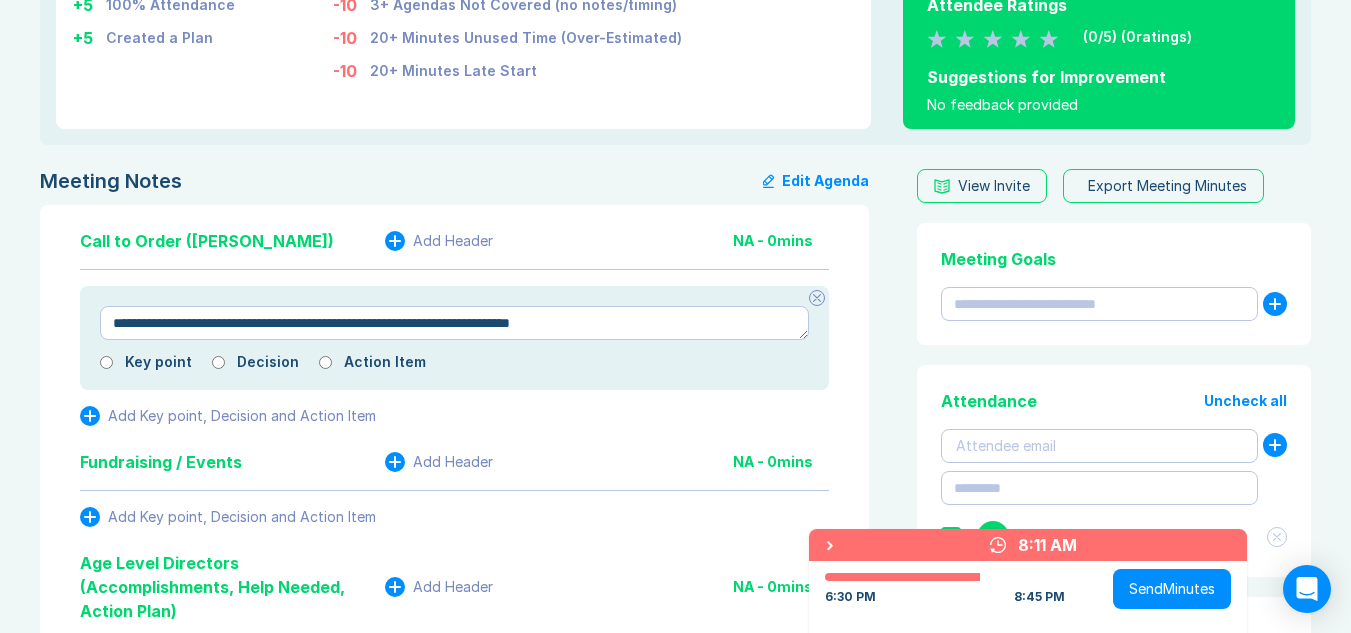 type on "*" 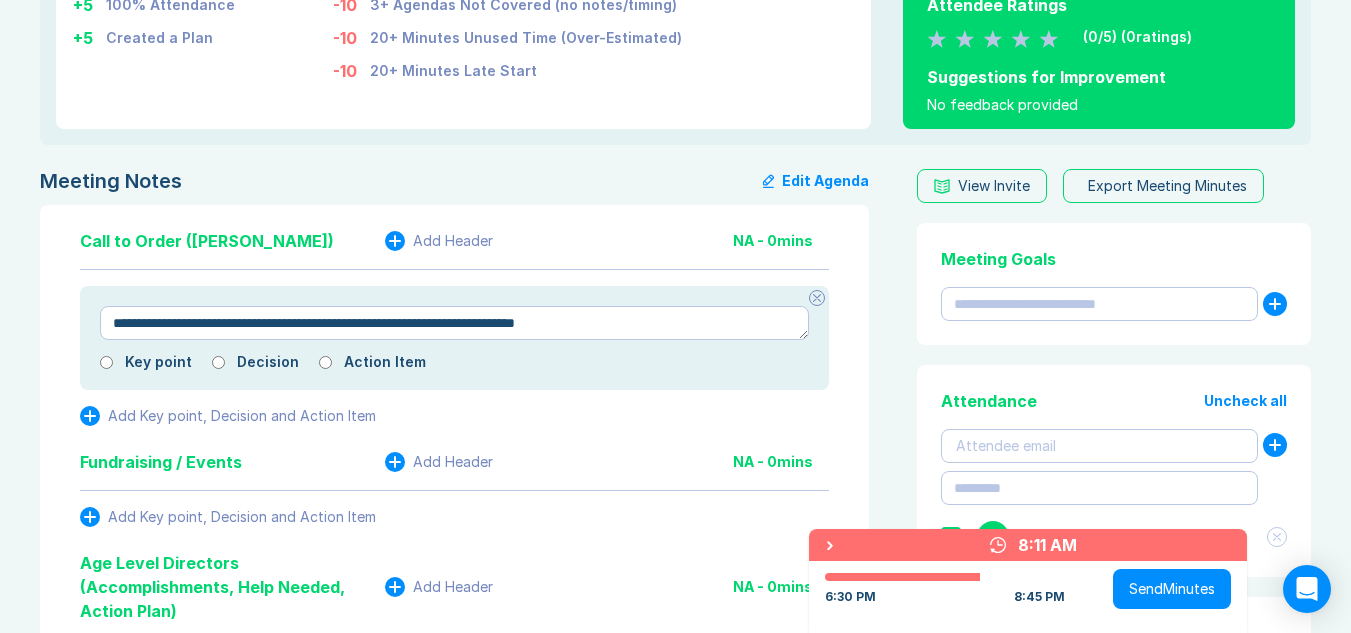 type on "*" 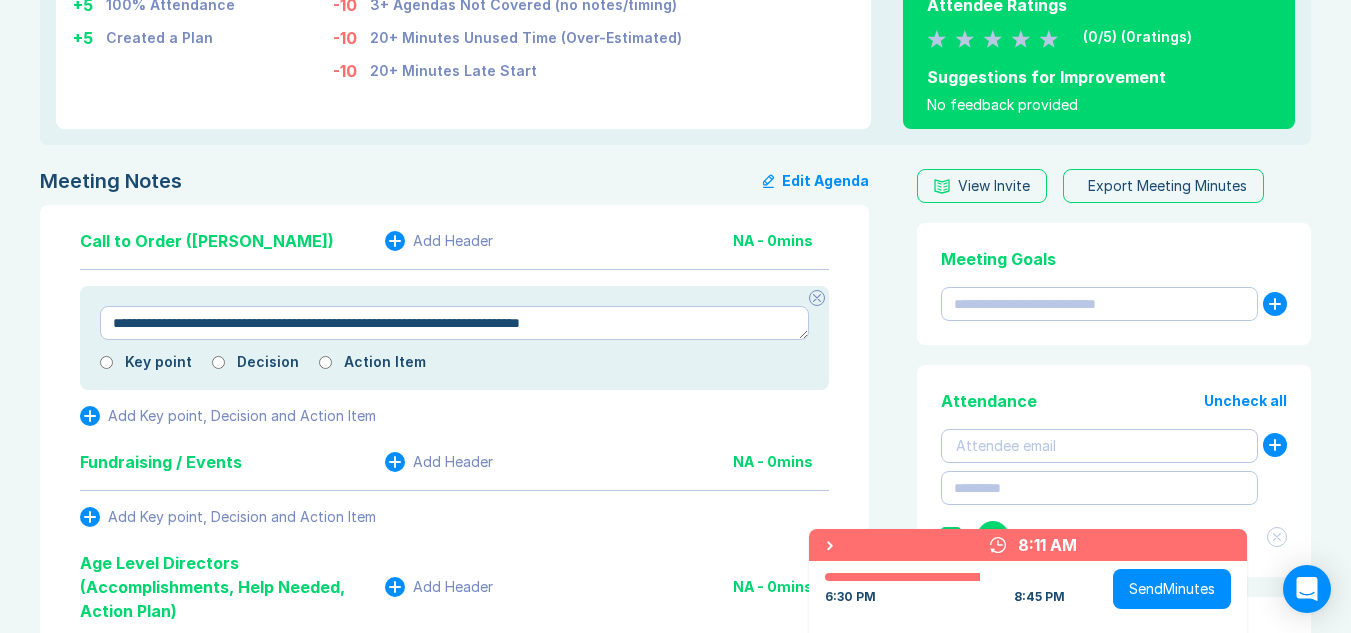 type on "*" 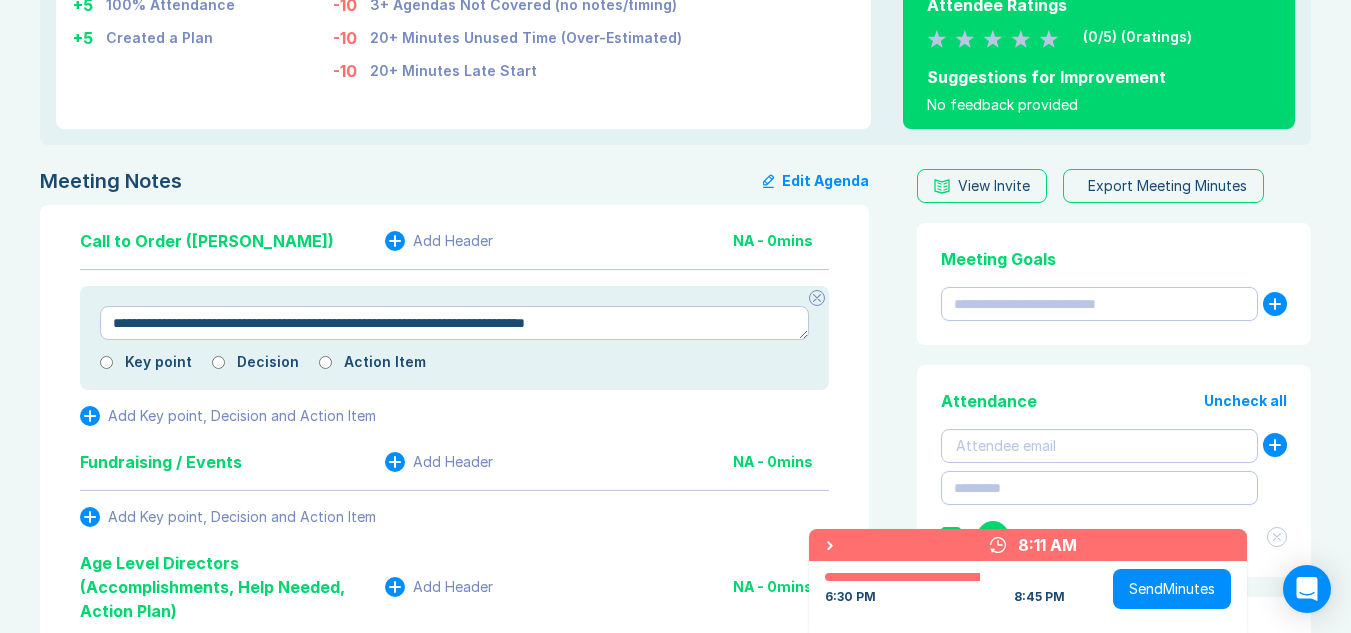 click on "**********" at bounding box center [454, 323] 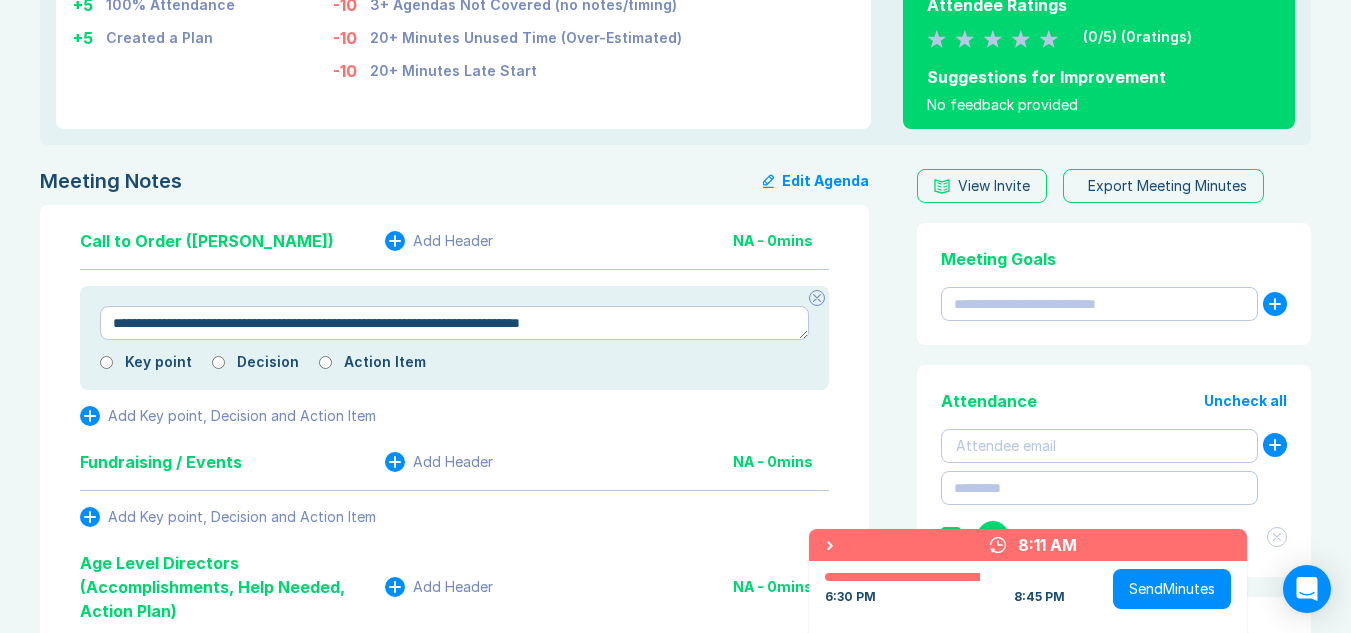 type on "*" 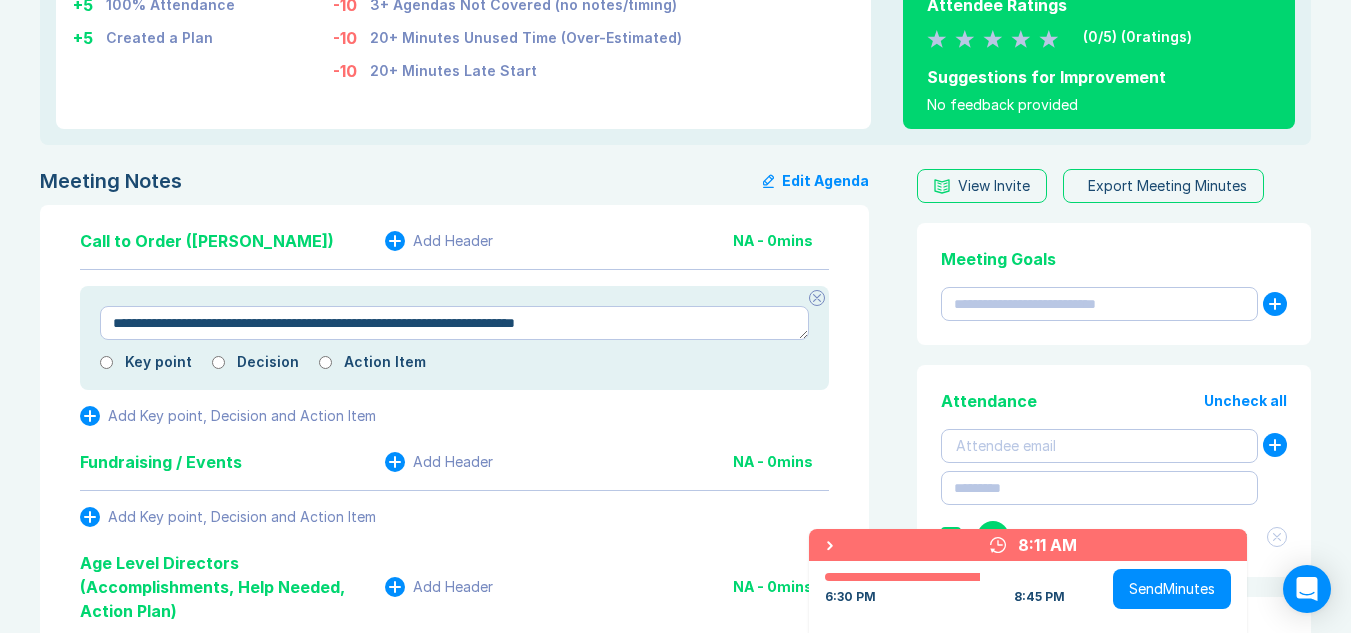 type on "*" 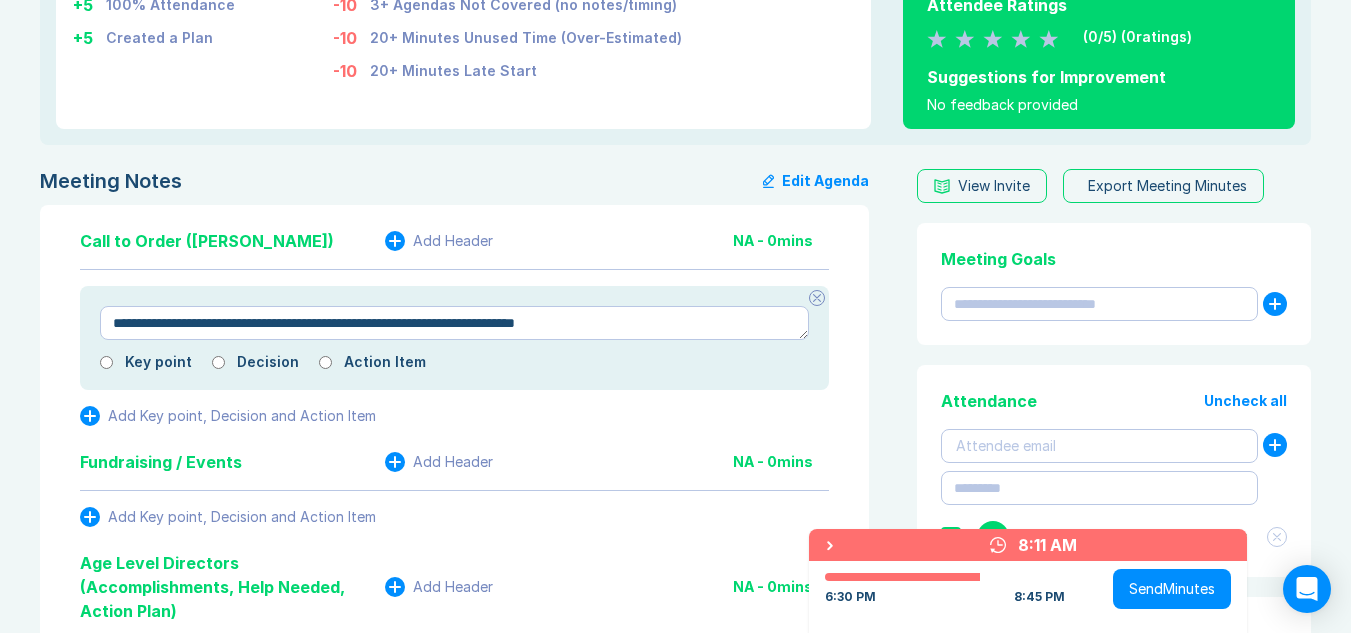 type on "**********" 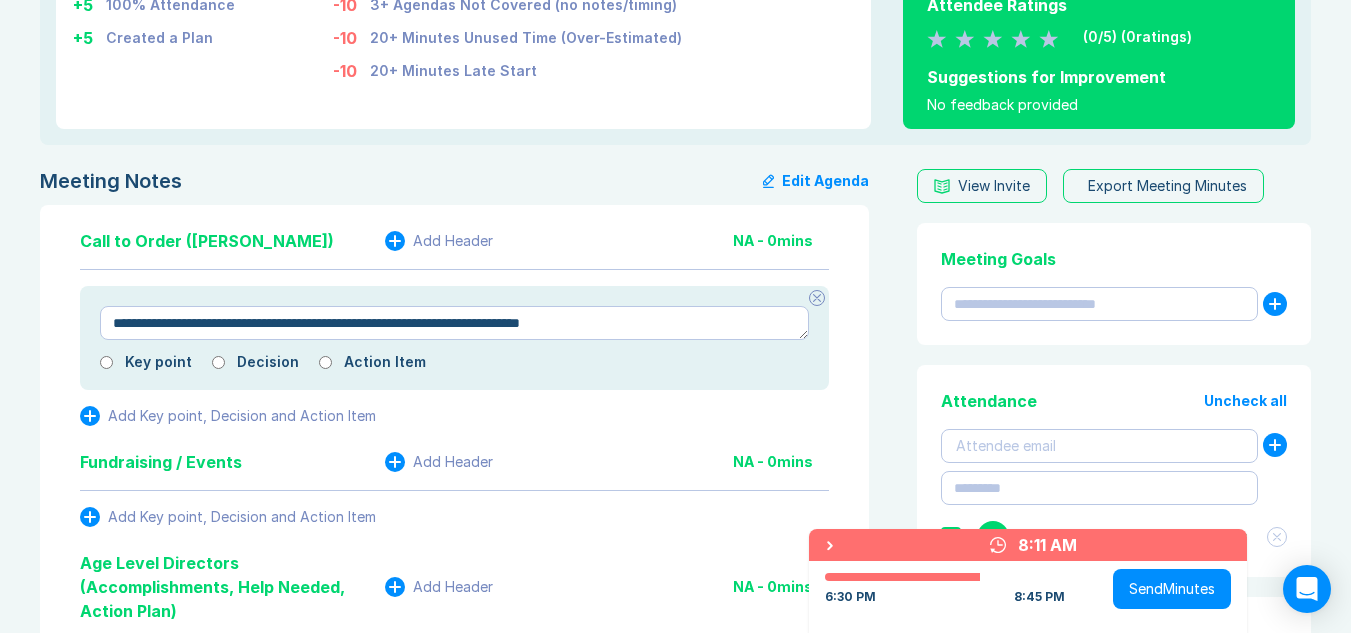 type on "*" 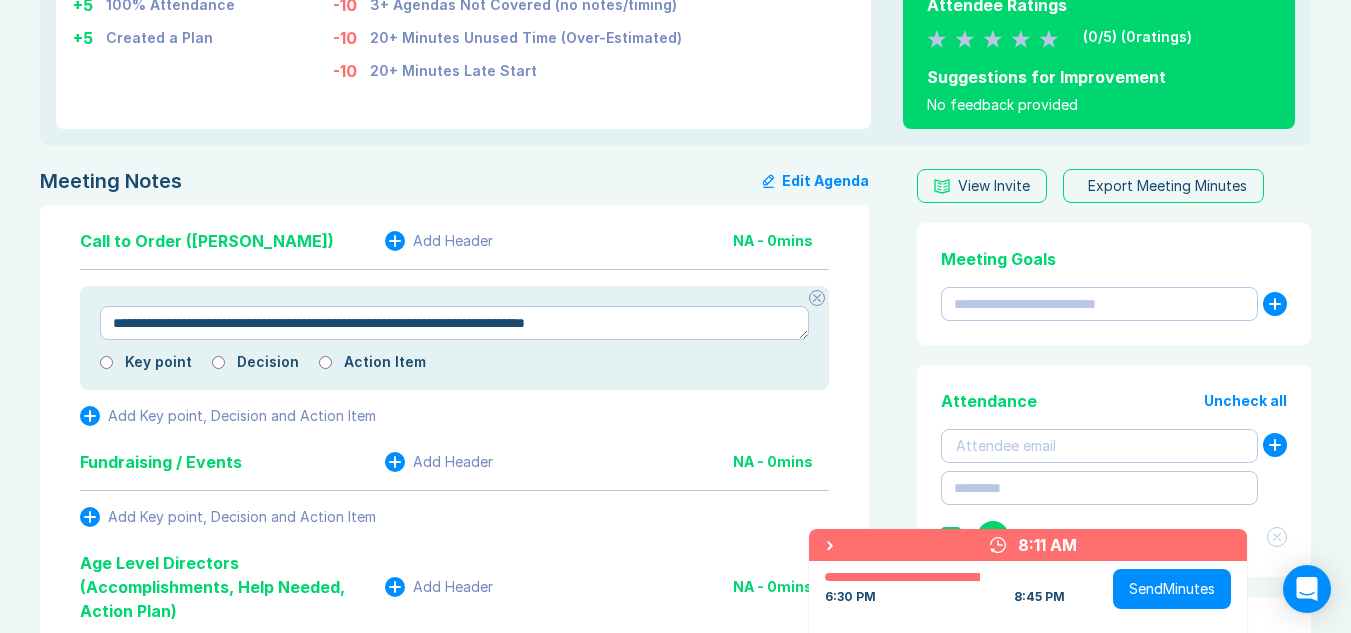 type on "*" 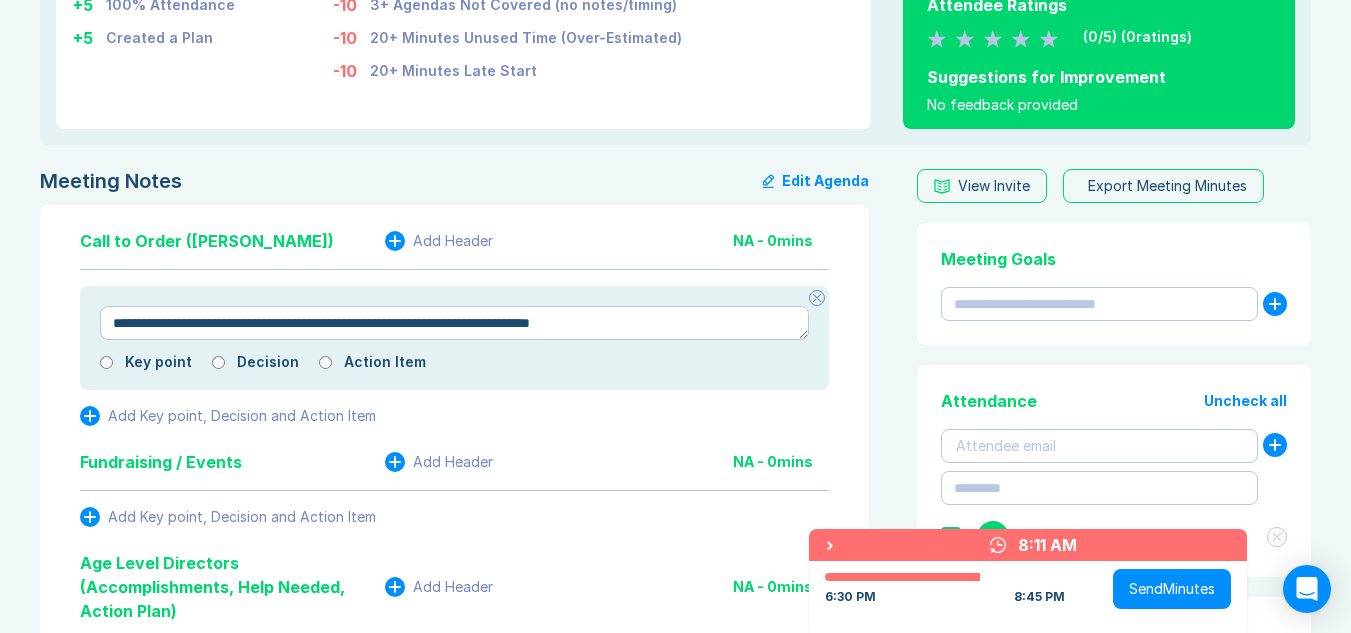 type on "*" 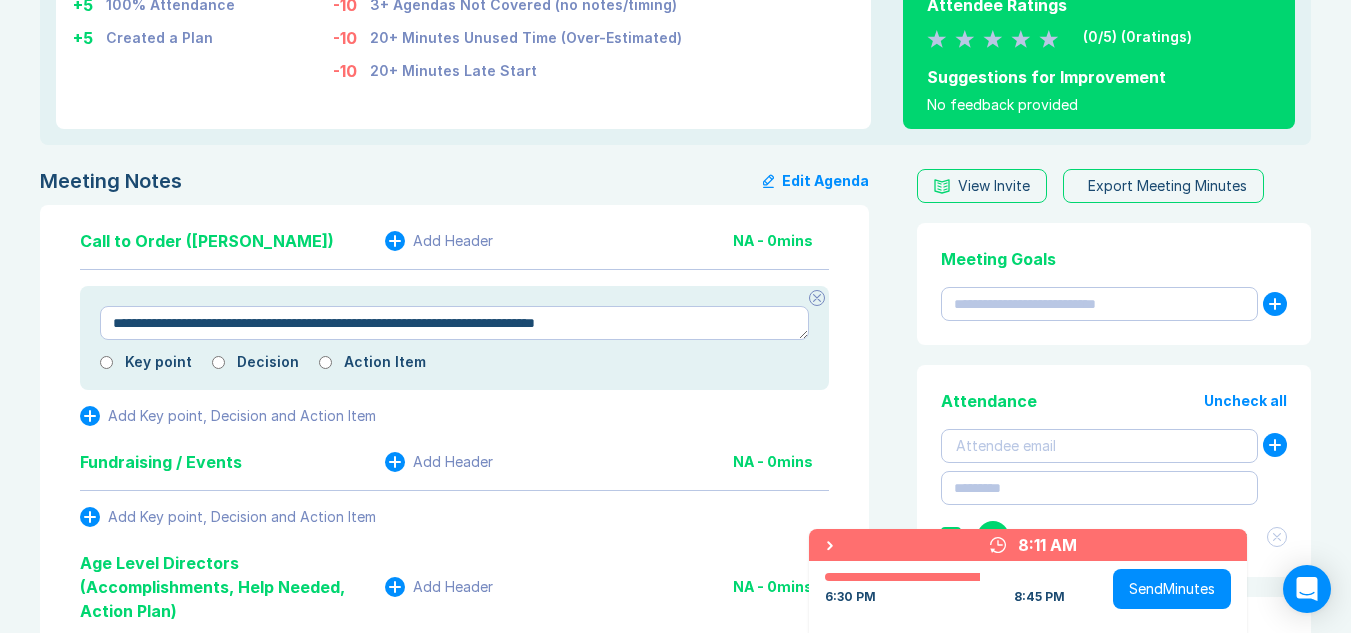 type on "*" 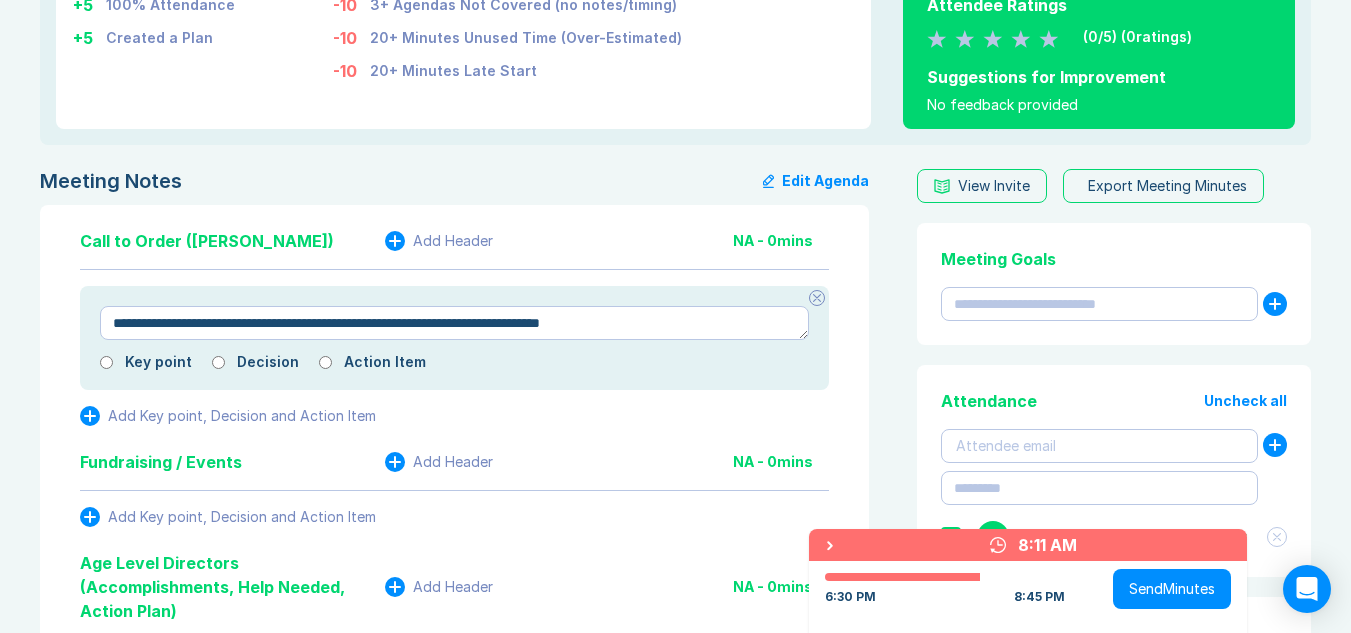 type on "*" 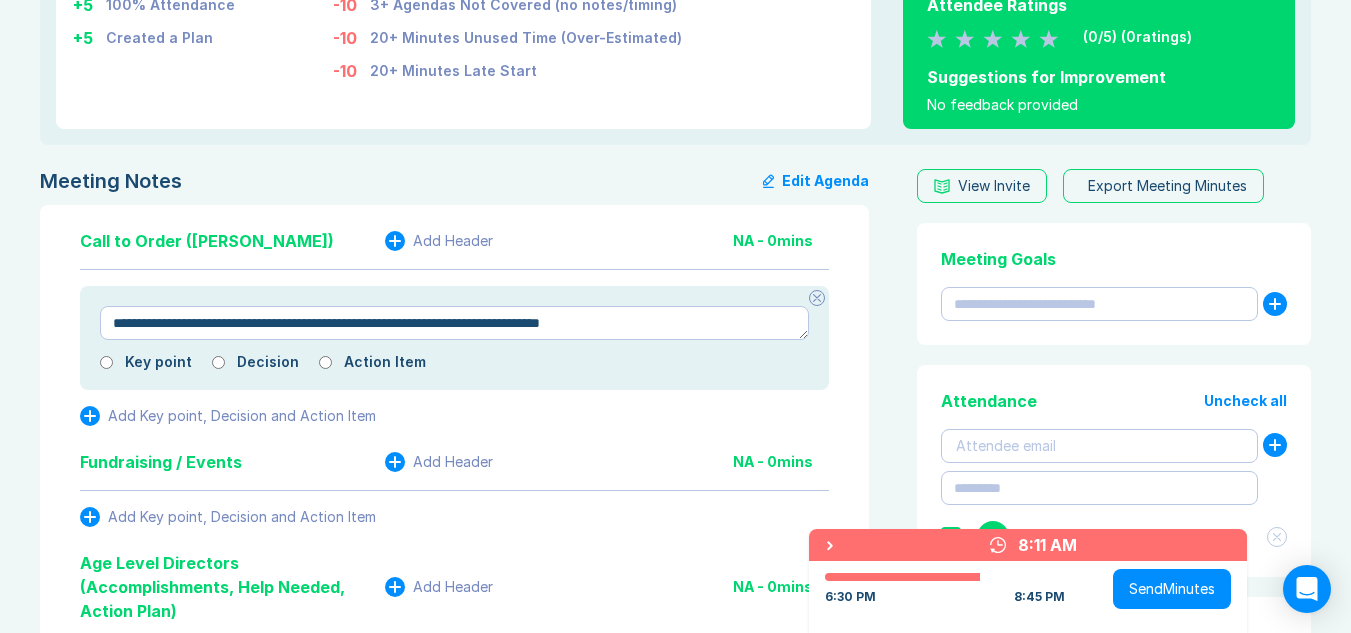type on "**********" 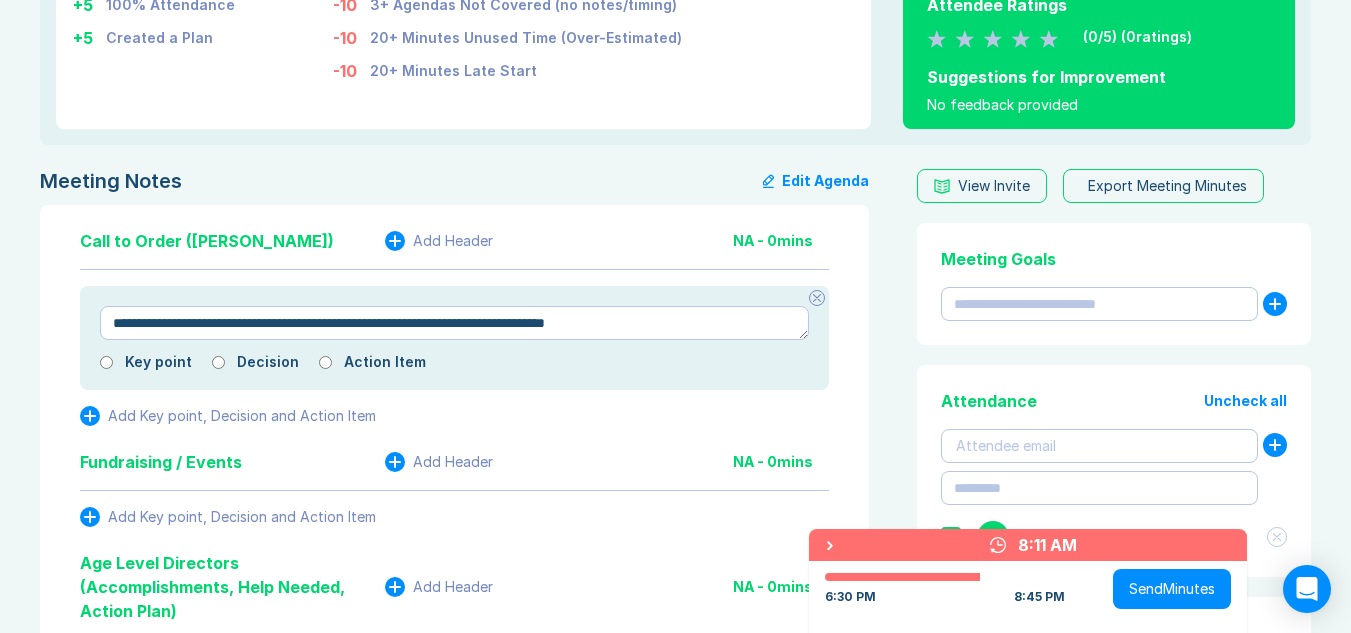 type on "*" 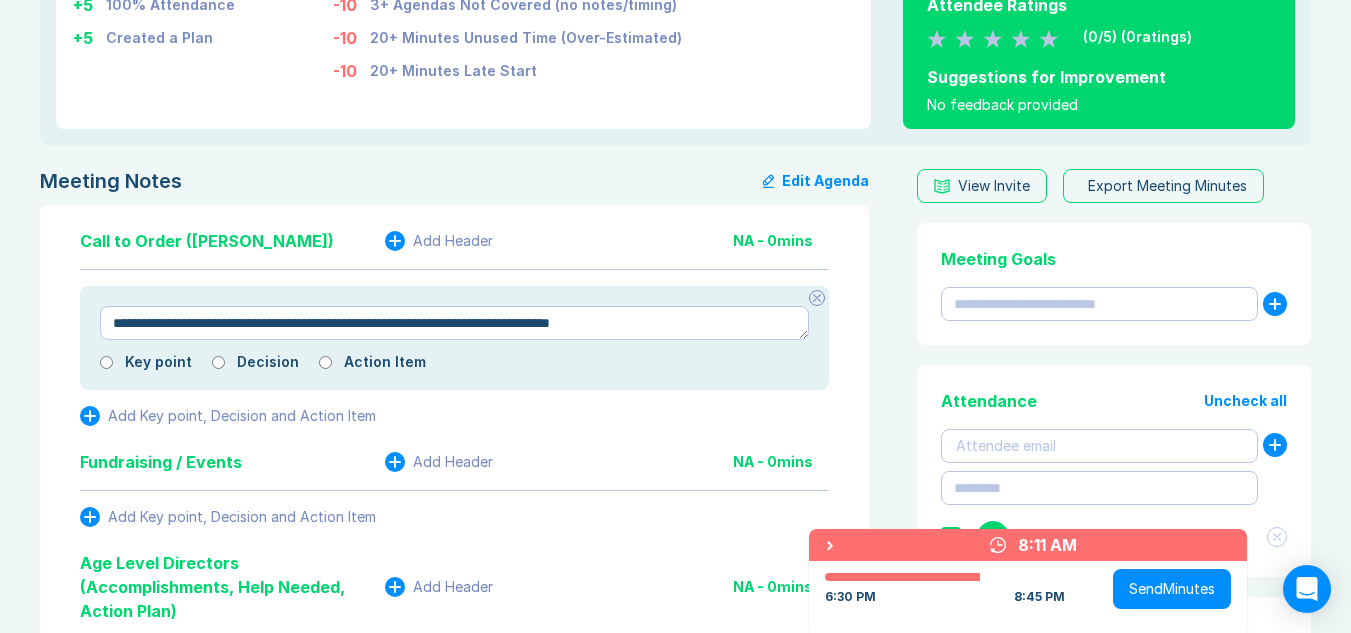 type on "*" 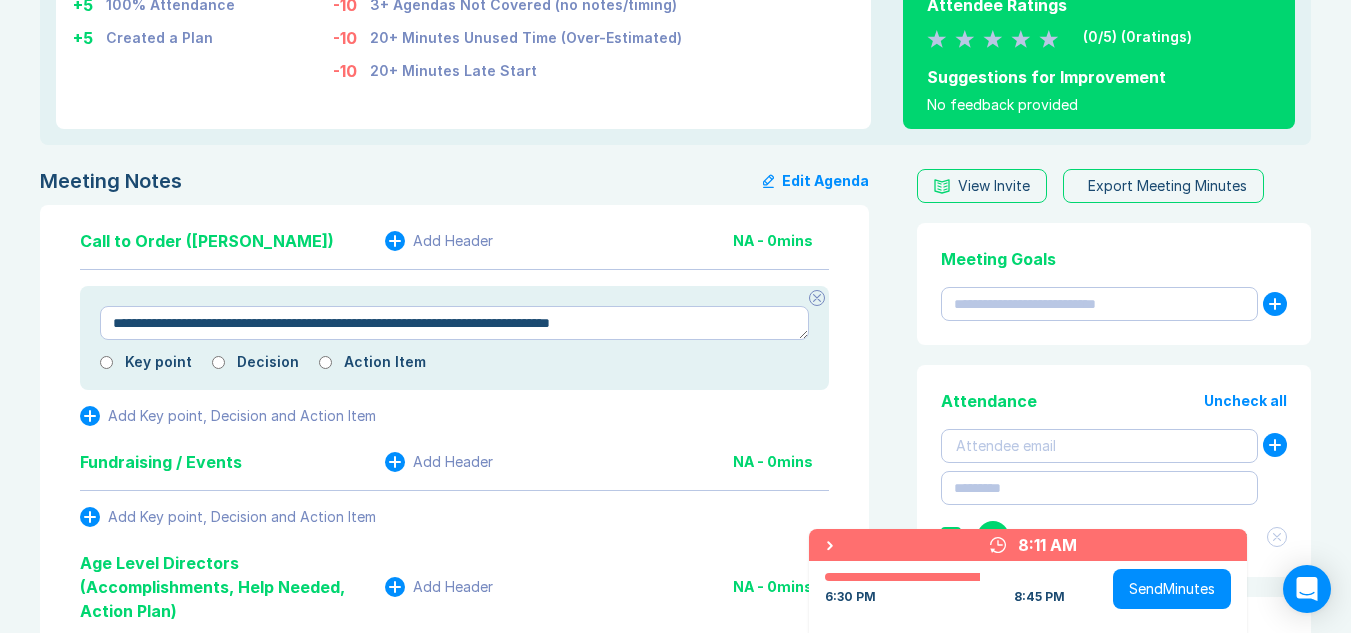 type on "**********" 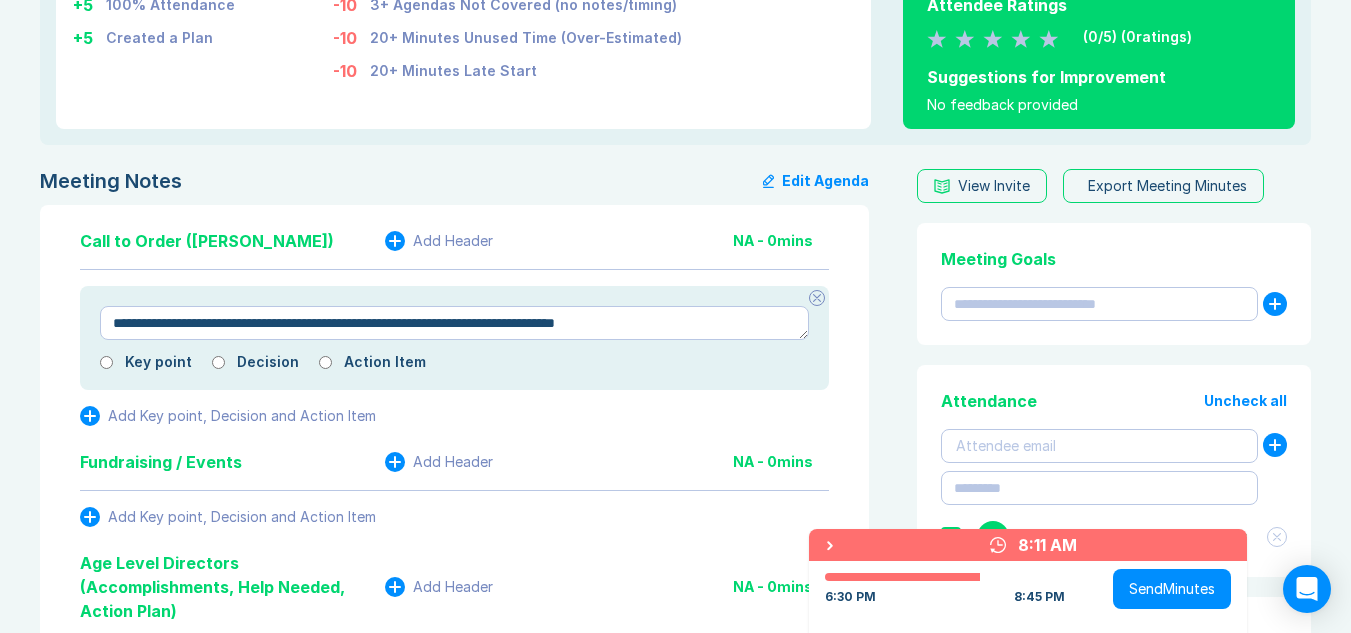 type on "*" 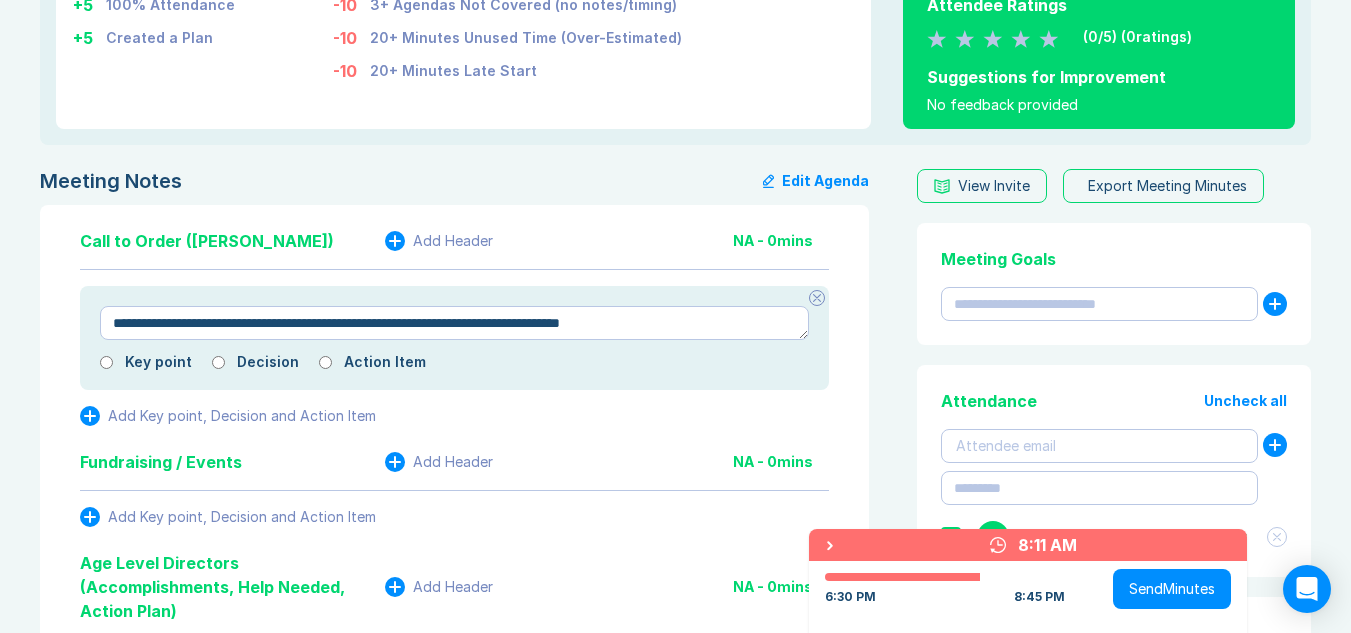type on "*" 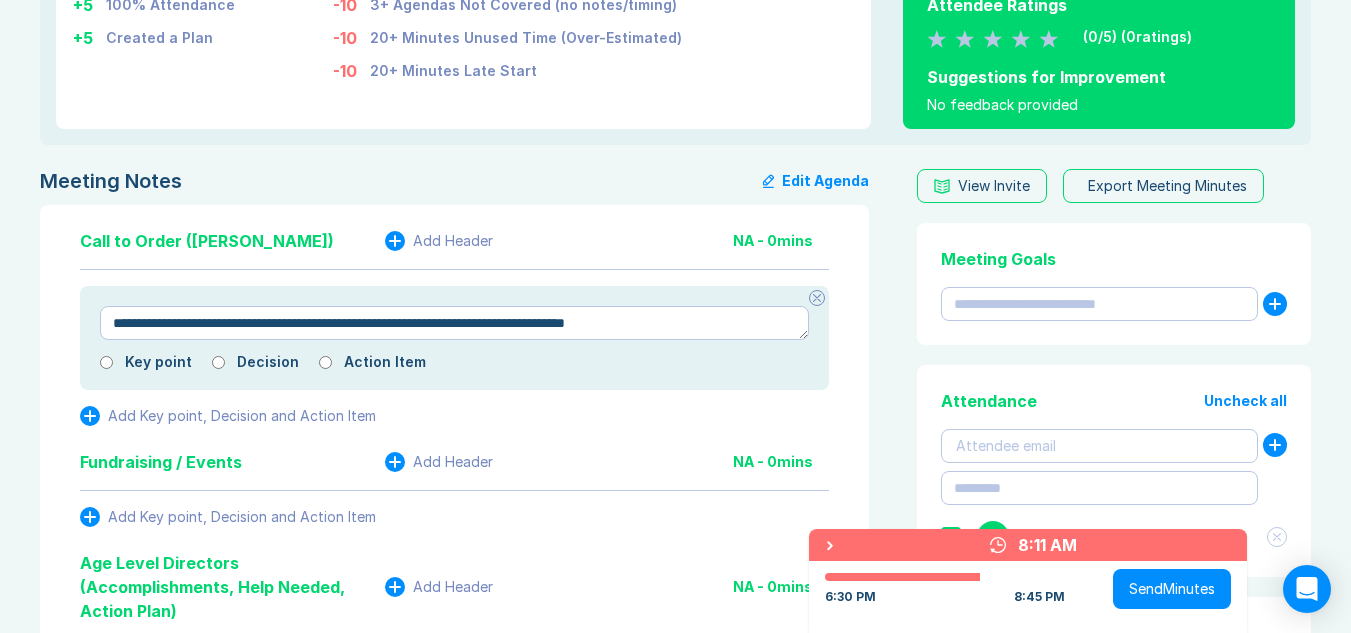 type on "*" 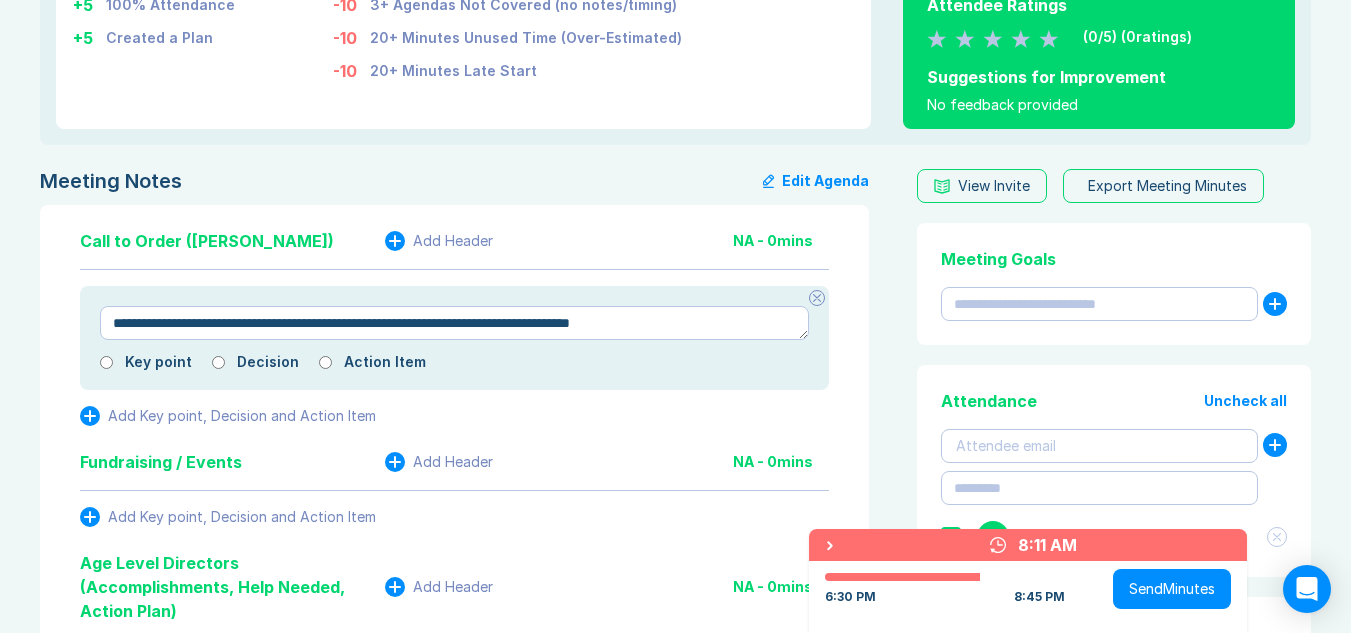 type on "*" 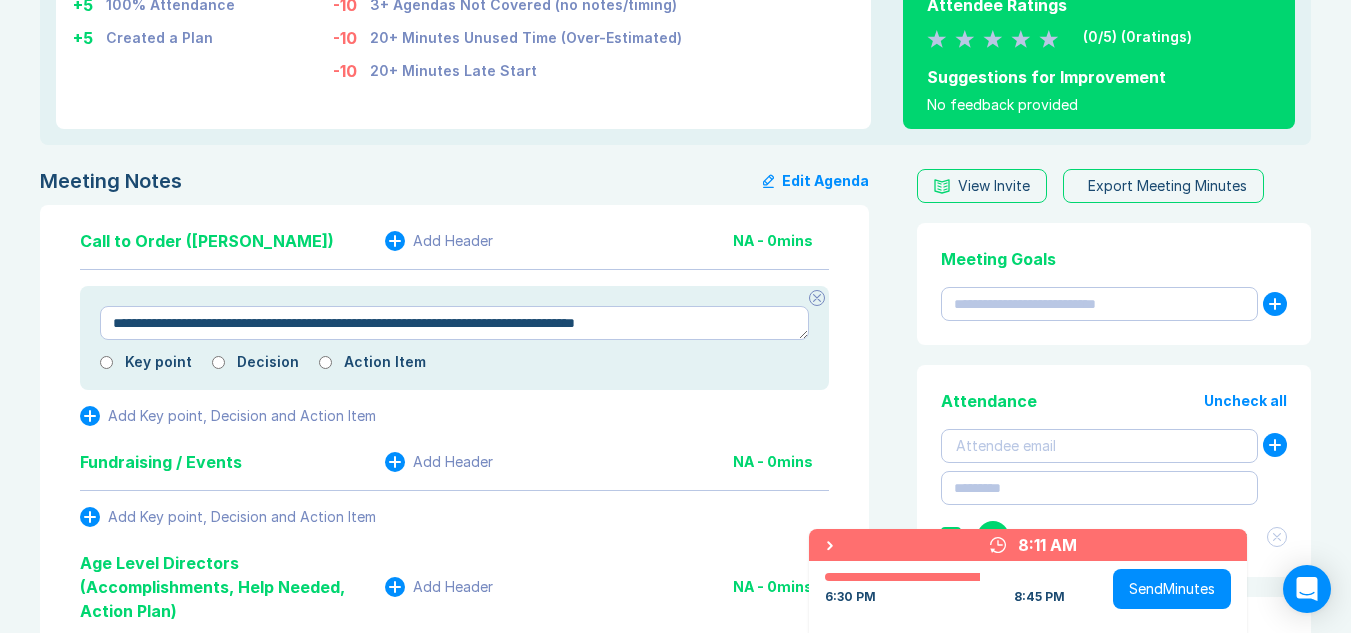 type on "*" 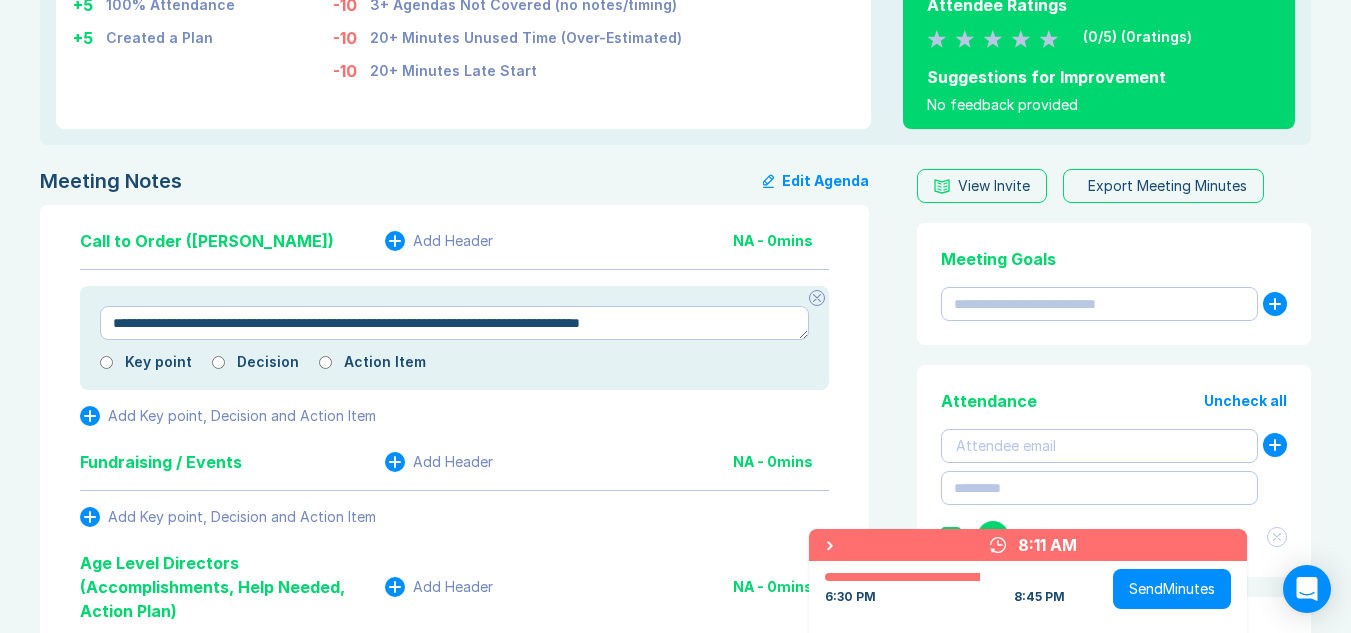 type on "*" 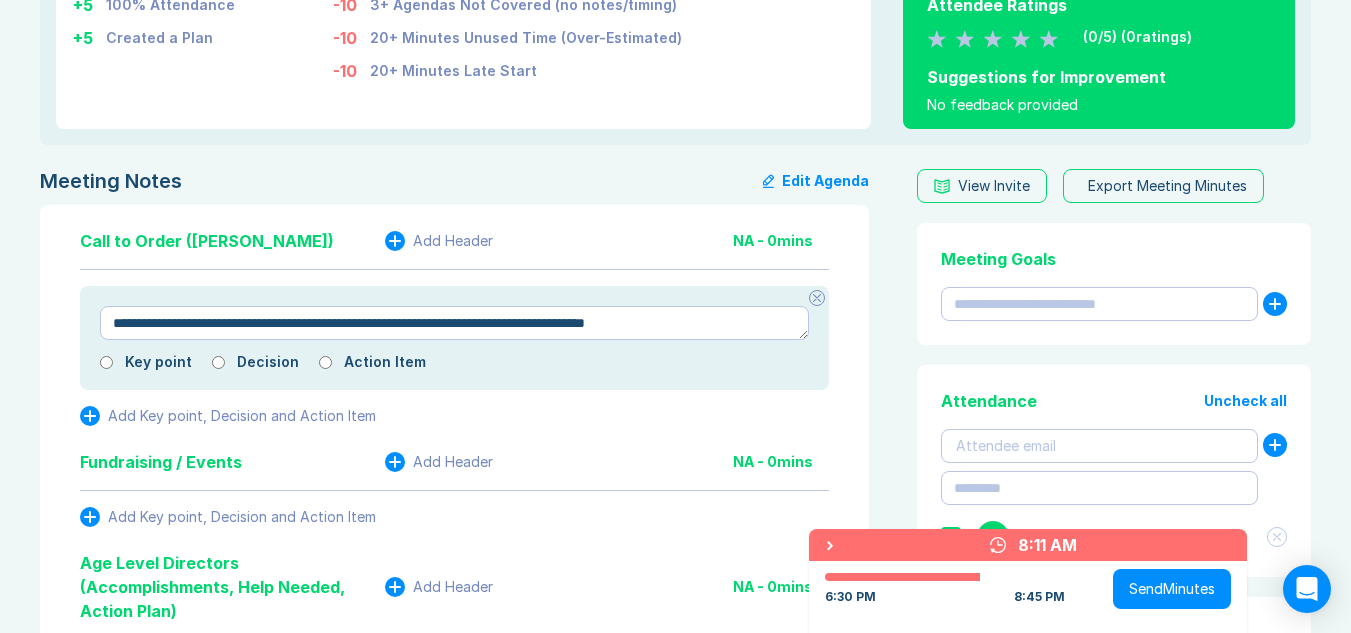 type 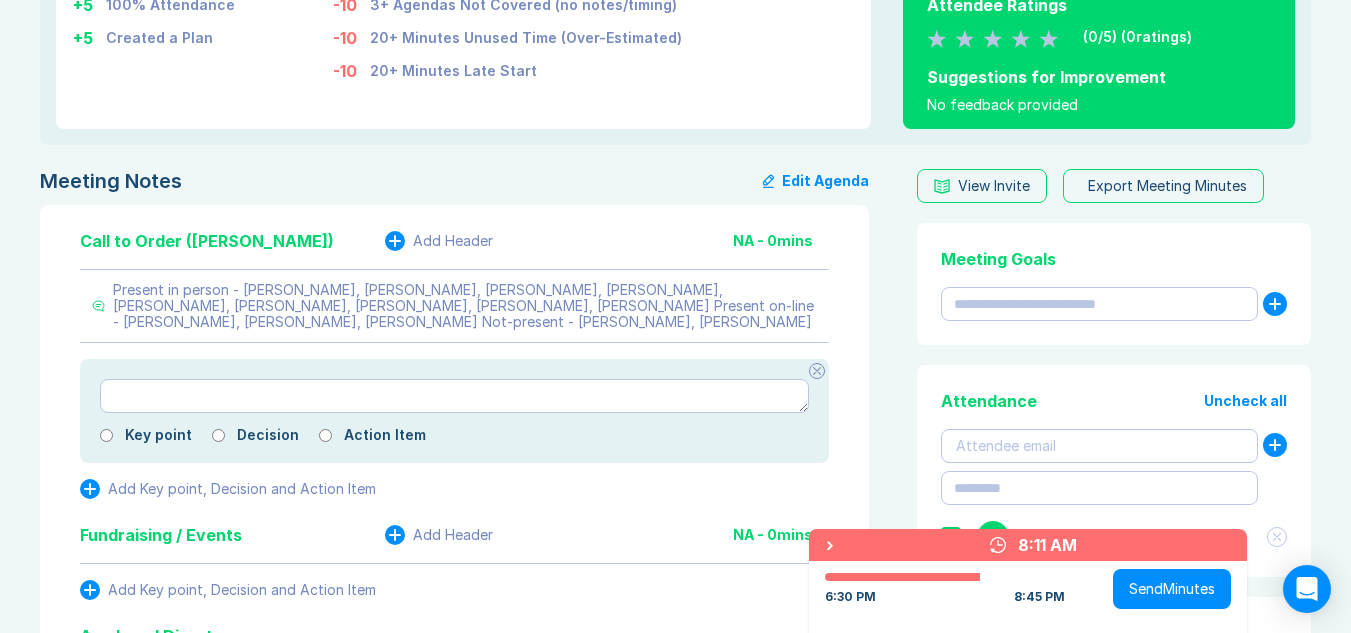 click 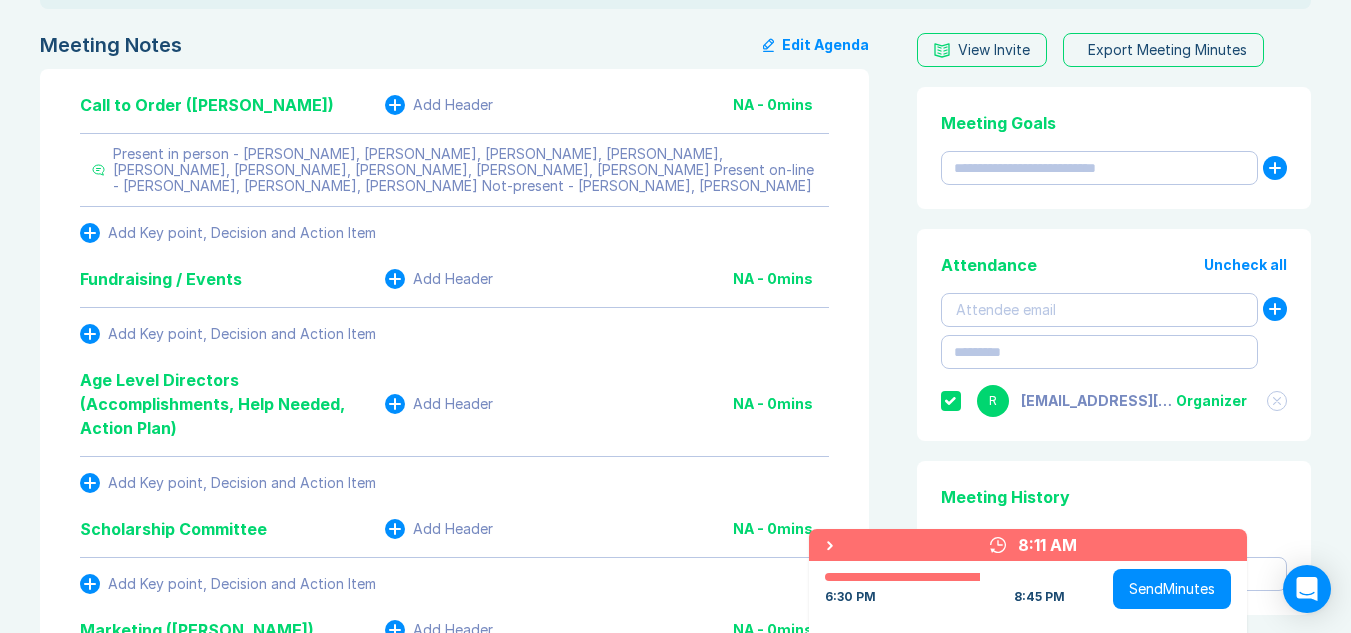 scroll, scrollTop: 400, scrollLeft: 0, axis: vertical 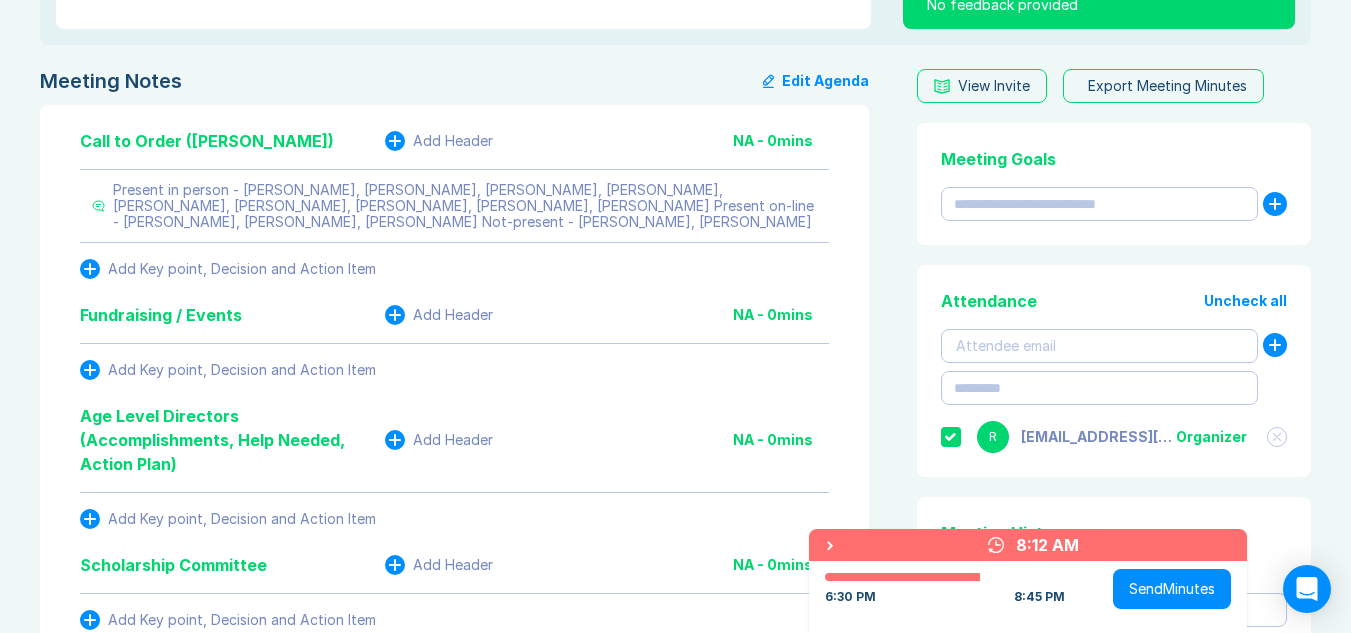 click on "Edit Agenda" at bounding box center (816, 81) 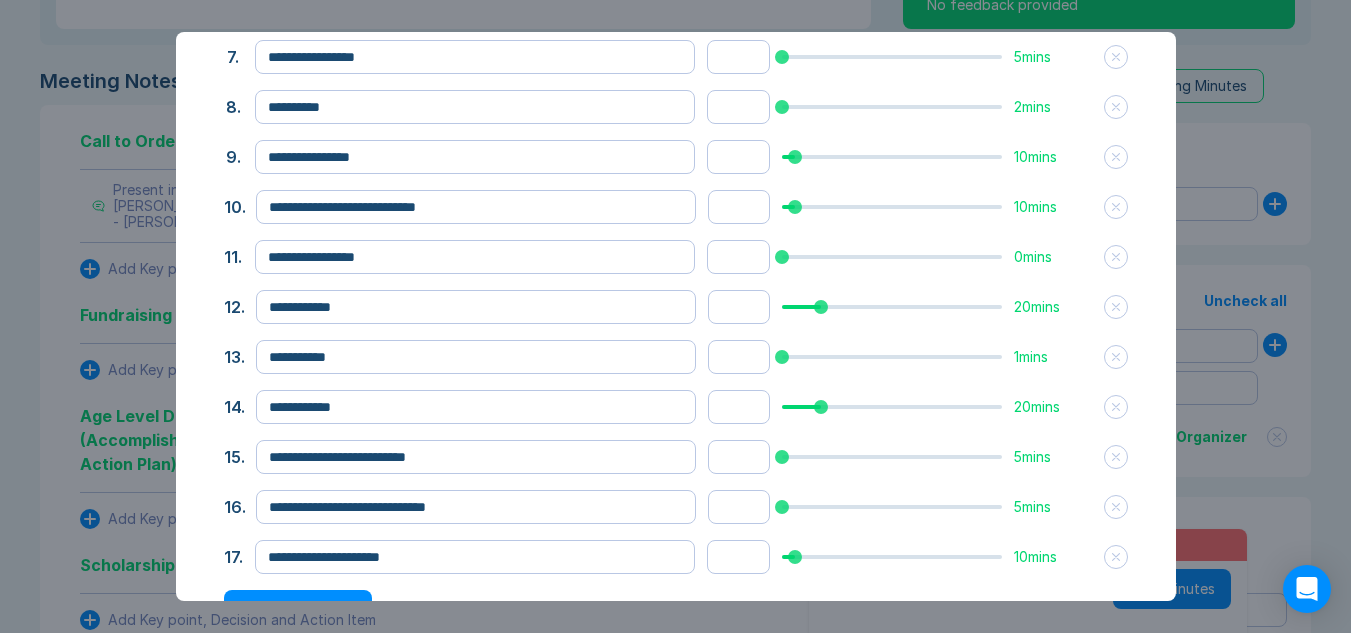 scroll, scrollTop: 500, scrollLeft: 0, axis: vertical 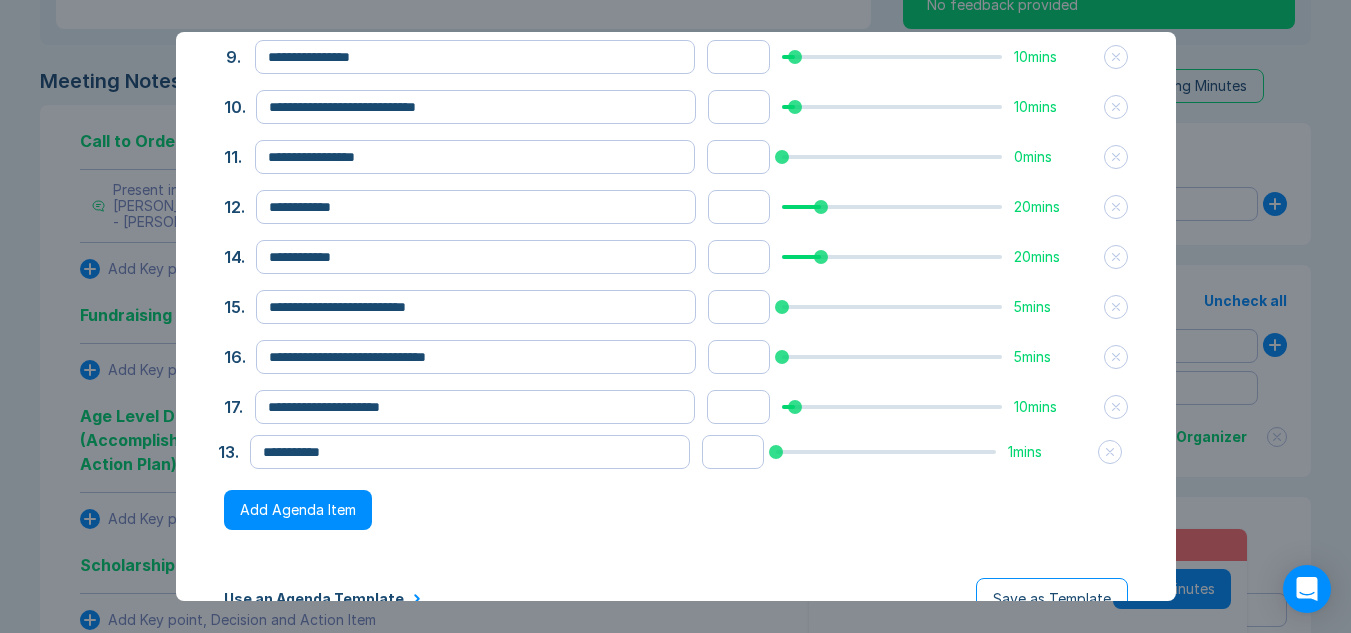 drag, startPoint x: 237, startPoint y: 261, endPoint x: 230, endPoint y: 455, distance: 194.12625 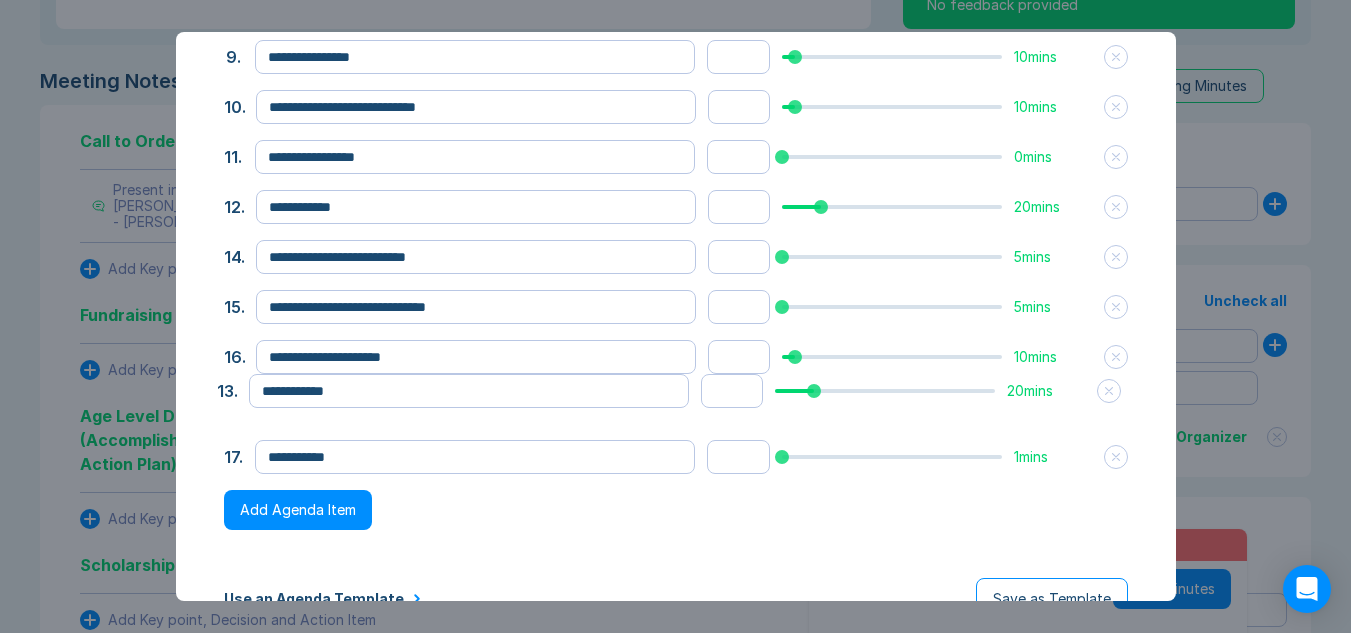 drag, startPoint x: 231, startPoint y: 251, endPoint x: 224, endPoint y: 385, distance: 134.18271 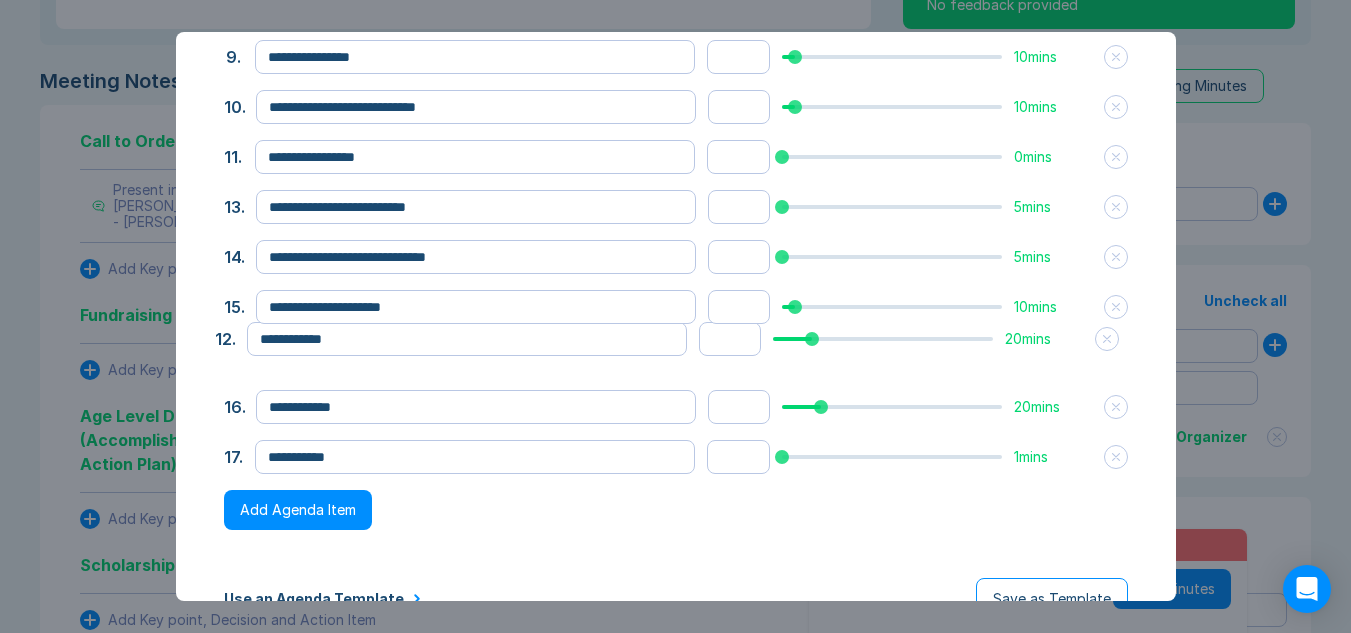 drag, startPoint x: 226, startPoint y: 205, endPoint x: 217, endPoint y: 337, distance: 132.30646 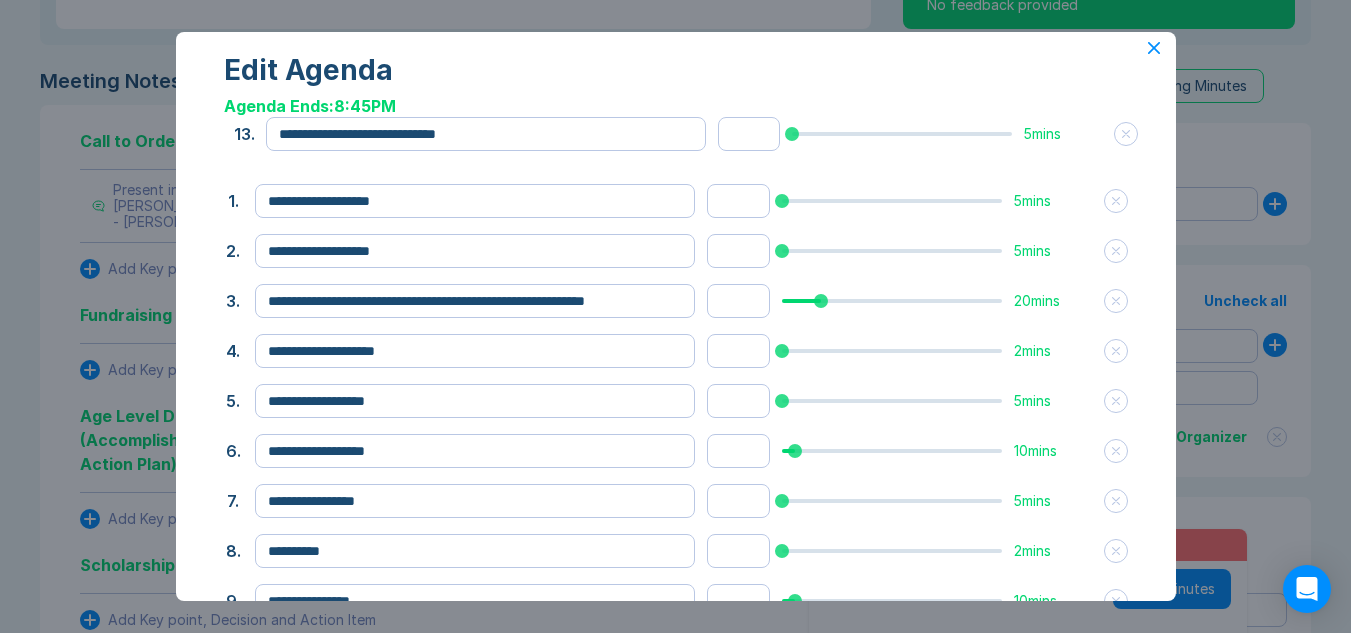 scroll, scrollTop: 0, scrollLeft: 0, axis: both 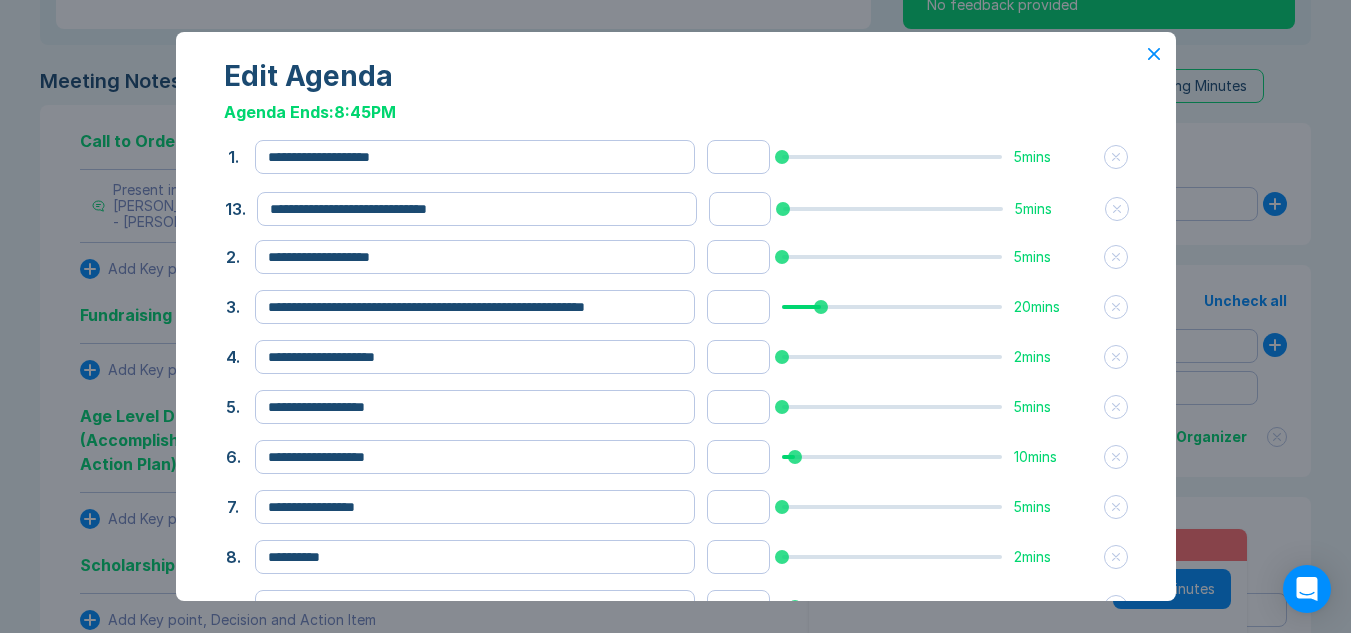 drag, startPoint x: 238, startPoint y: 257, endPoint x: 239, endPoint y: 209, distance: 48.010414 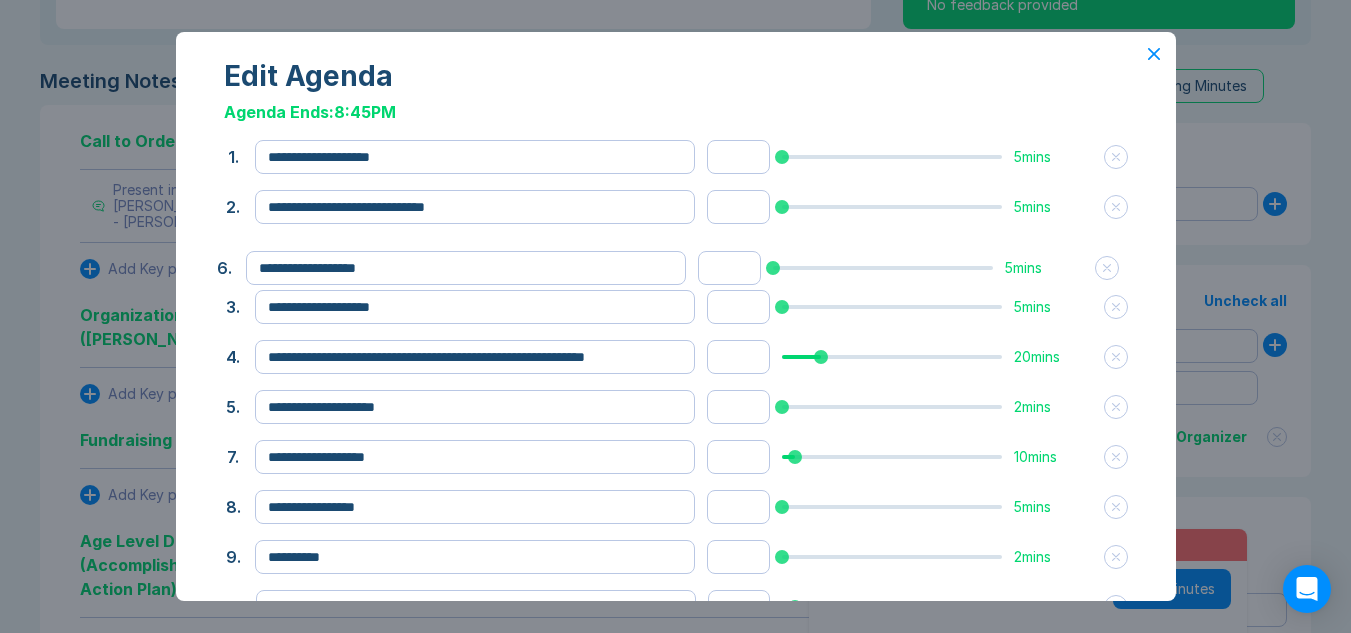 drag, startPoint x: 229, startPoint y: 409, endPoint x: 220, endPoint y: 270, distance: 139.29106 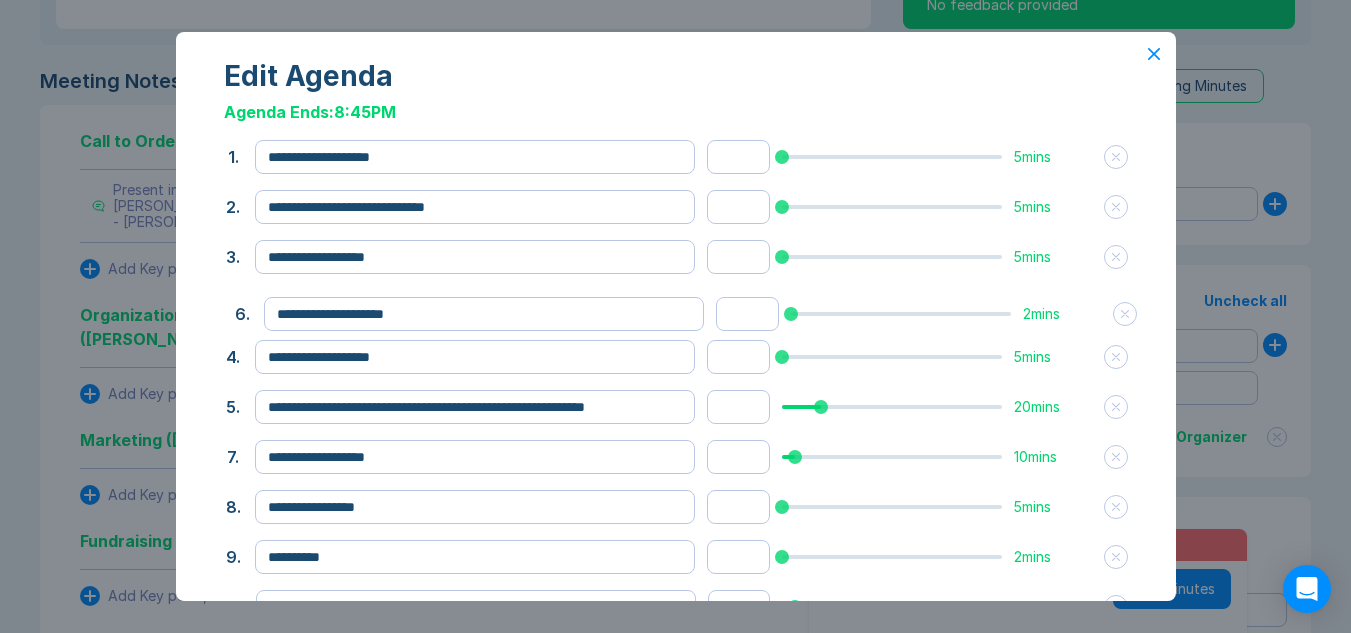 drag, startPoint x: 231, startPoint y: 412, endPoint x: 240, endPoint y: 319, distance: 93.43447 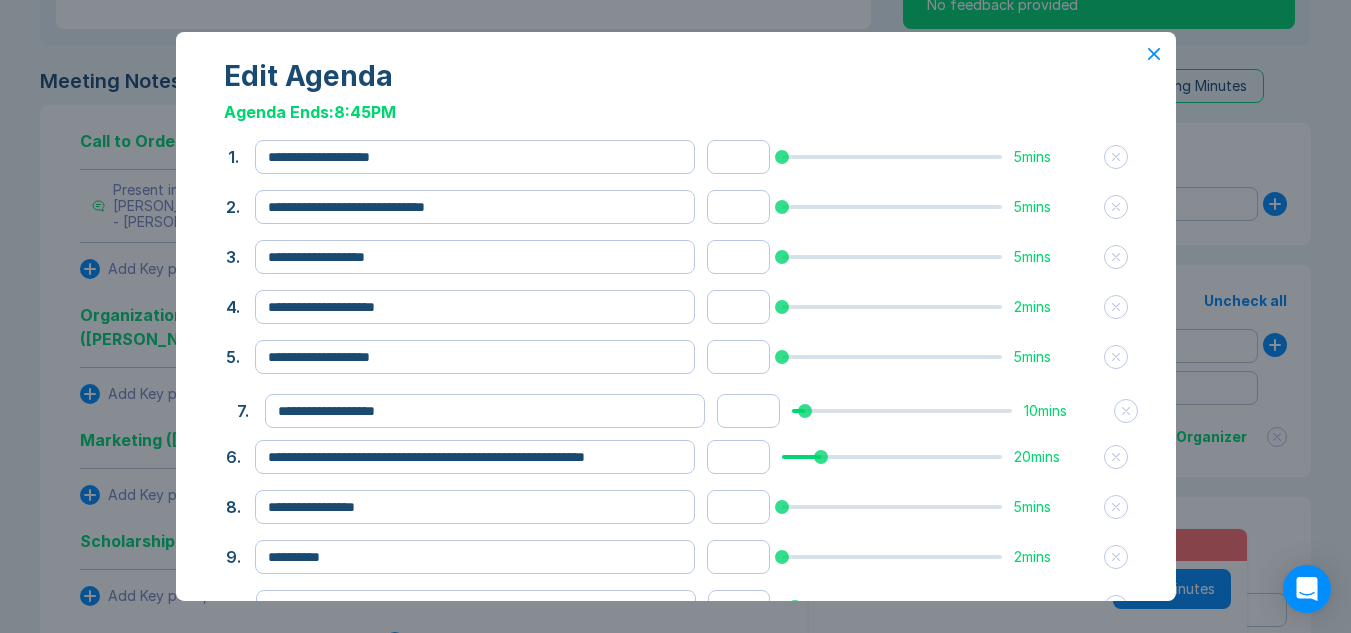 drag, startPoint x: 236, startPoint y: 463, endPoint x: 246, endPoint y: 417, distance: 47.07441 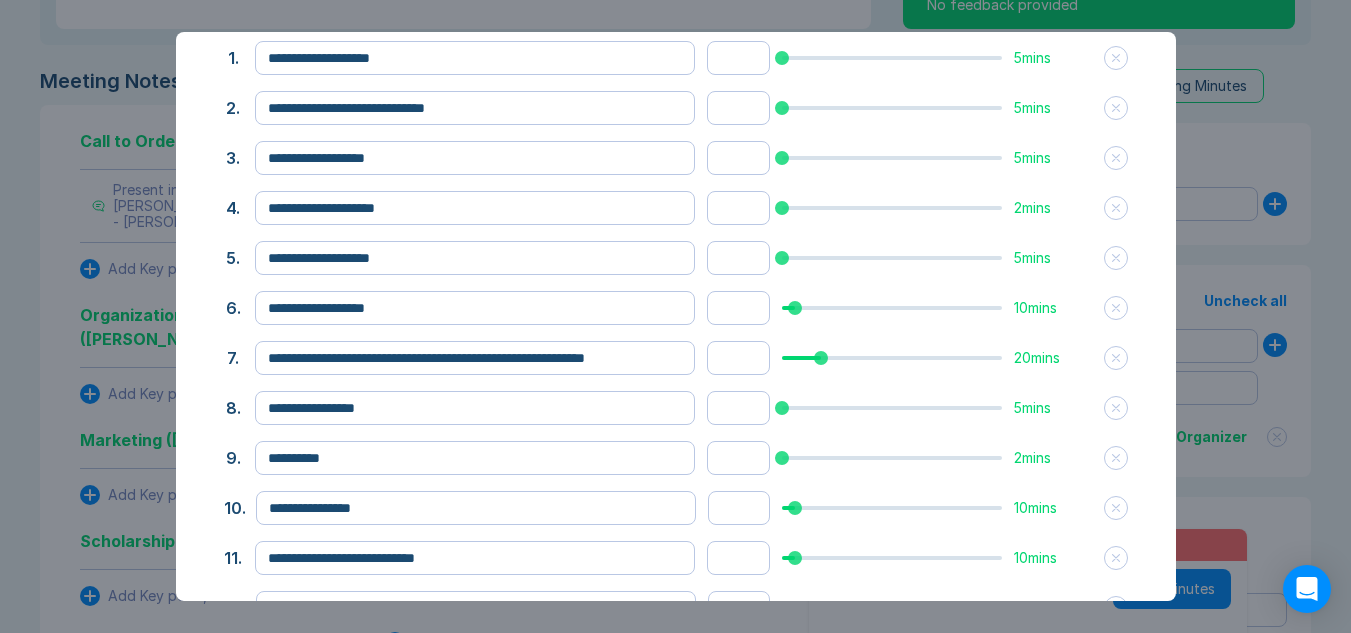 scroll, scrollTop: 100, scrollLeft: 0, axis: vertical 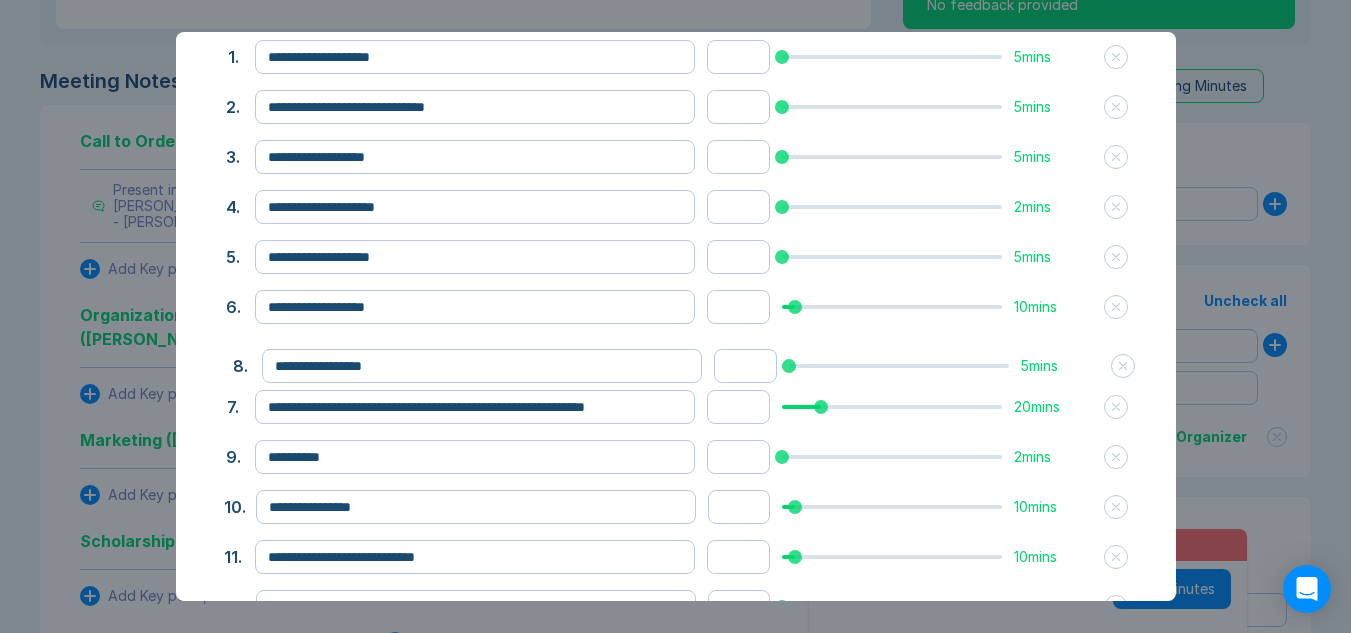 drag, startPoint x: 232, startPoint y: 405, endPoint x: 239, endPoint y: 364, distance: 41.59327 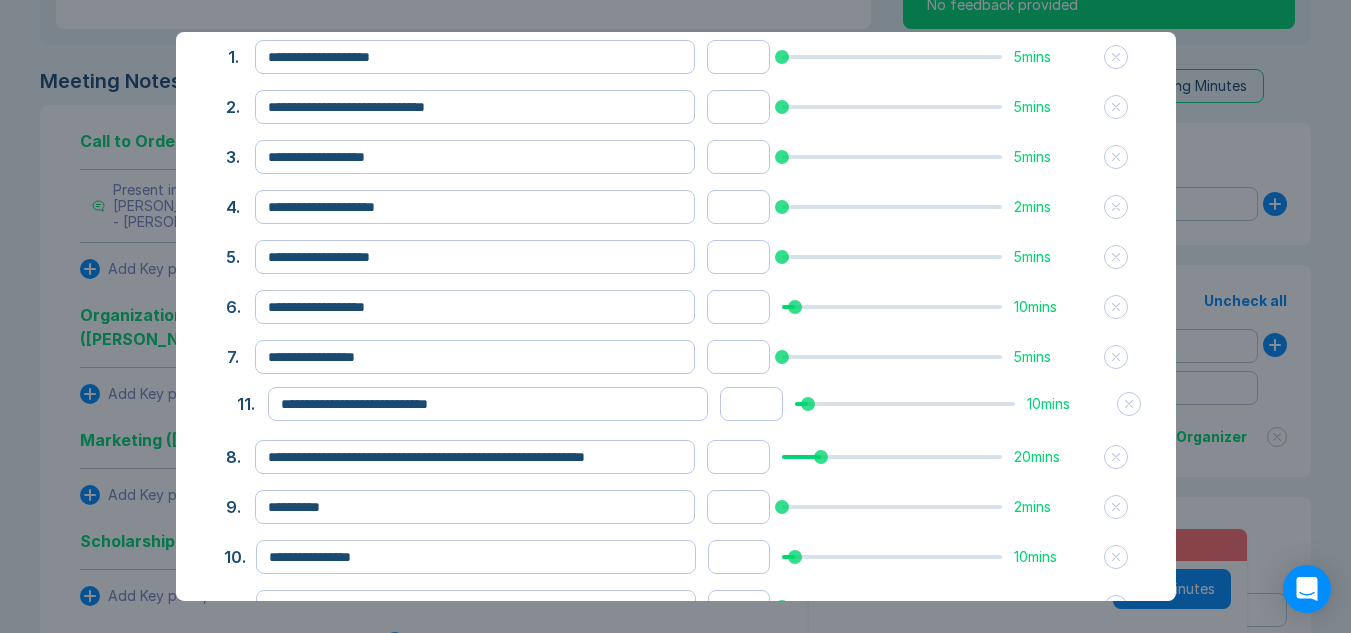 drag, startPoint x: 237, startPoint y: 562, endPoint x: 250, endPoint y: 409, distance: 153.5513 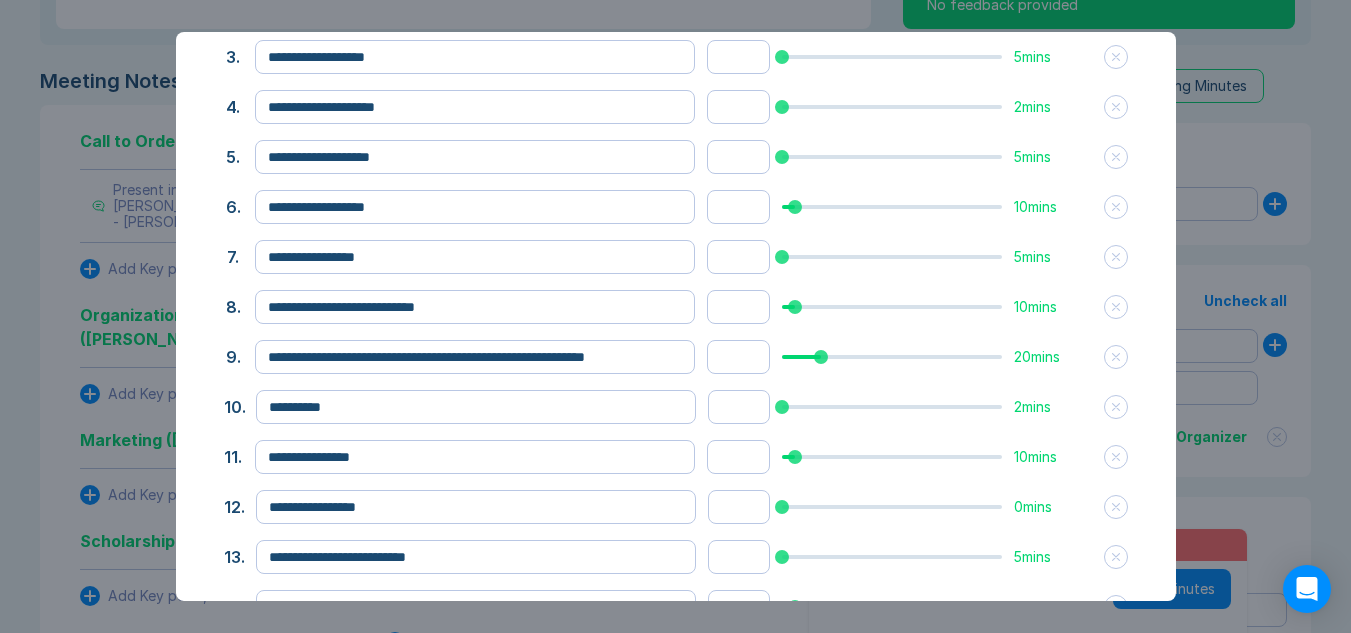 scroll, scrollTop: 300, scrollLeft: 0, axis: vertical 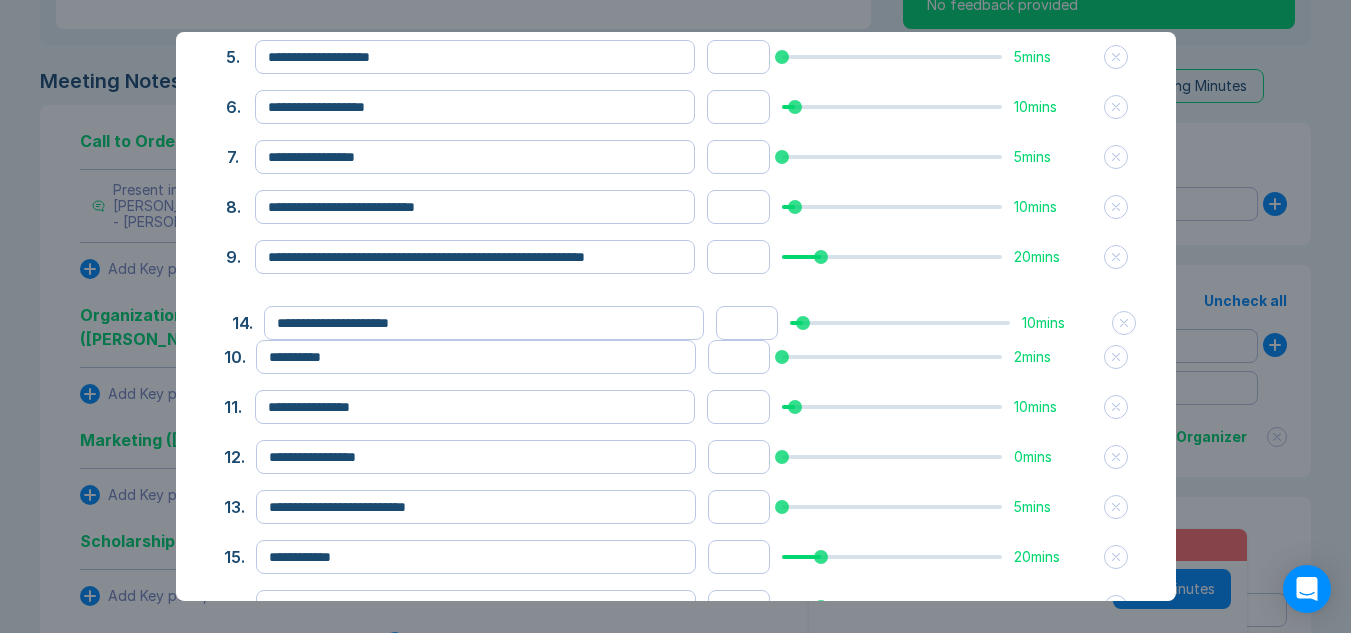 drag, startPoint x: 234, startPoint y: 507, endPoint x: 242, endPoint y: 323, distance: 184.17383 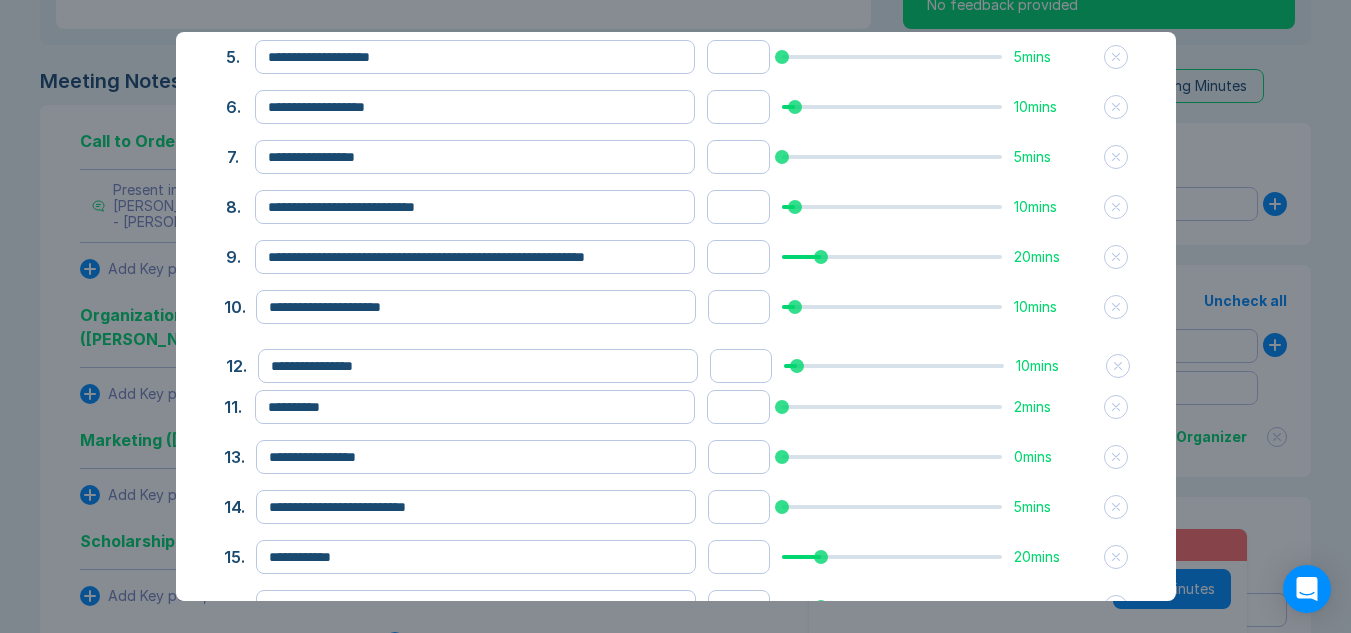 drag, startPoint x: 231, startPoint y: 407, endPoint x: 233, endPoint y: 366, distance: 41.04875 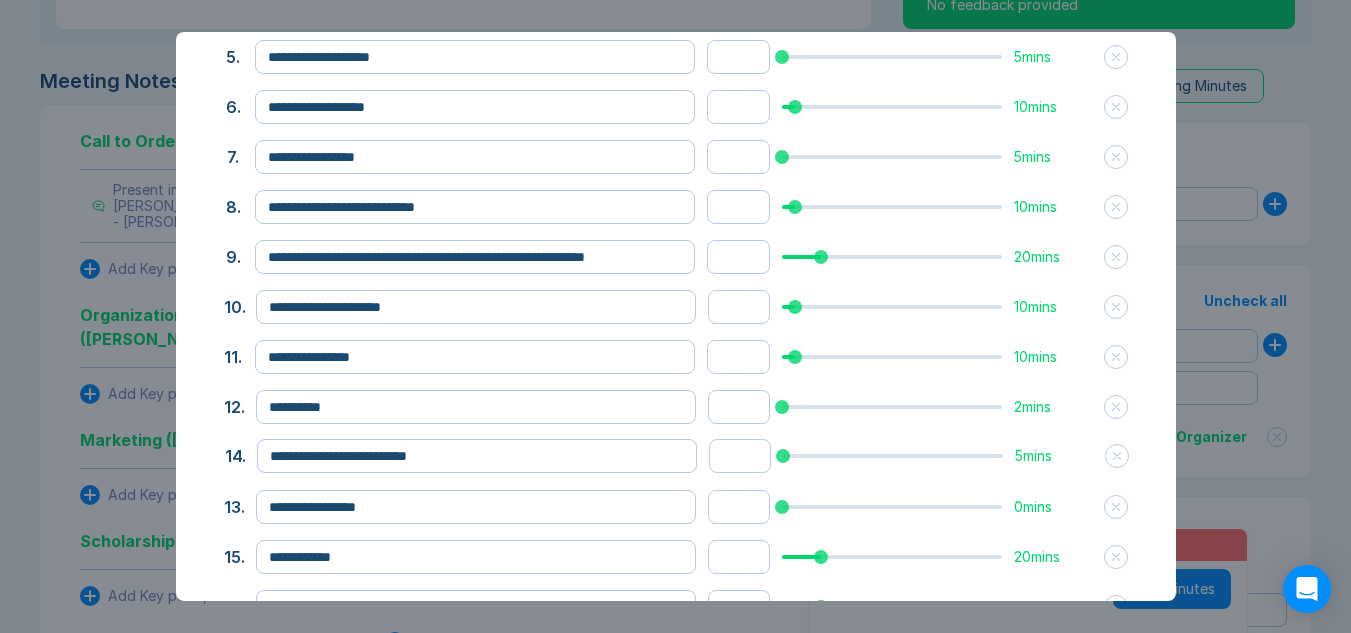drag, startPoint x: 229, startPoint y: 515, endPoint x: 230, endPoint y: 464, distance: 51.009804 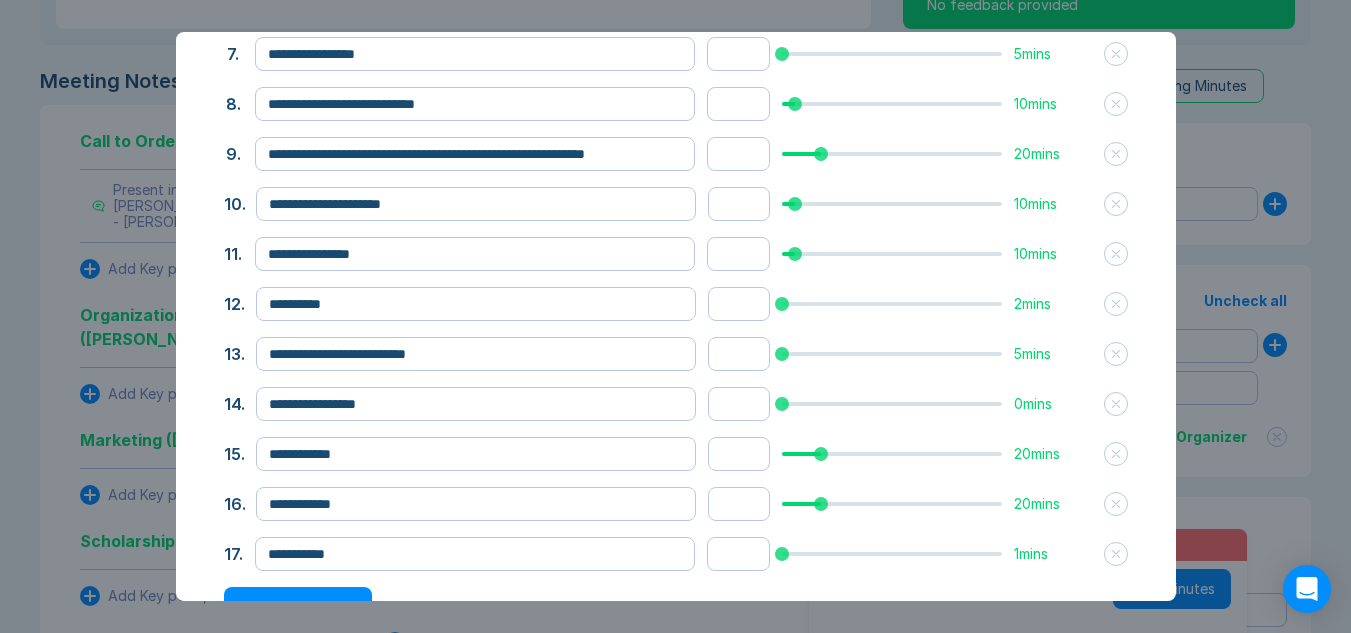 scroll, scrollTop: 500, scrollLeft: 0, axis: vertical 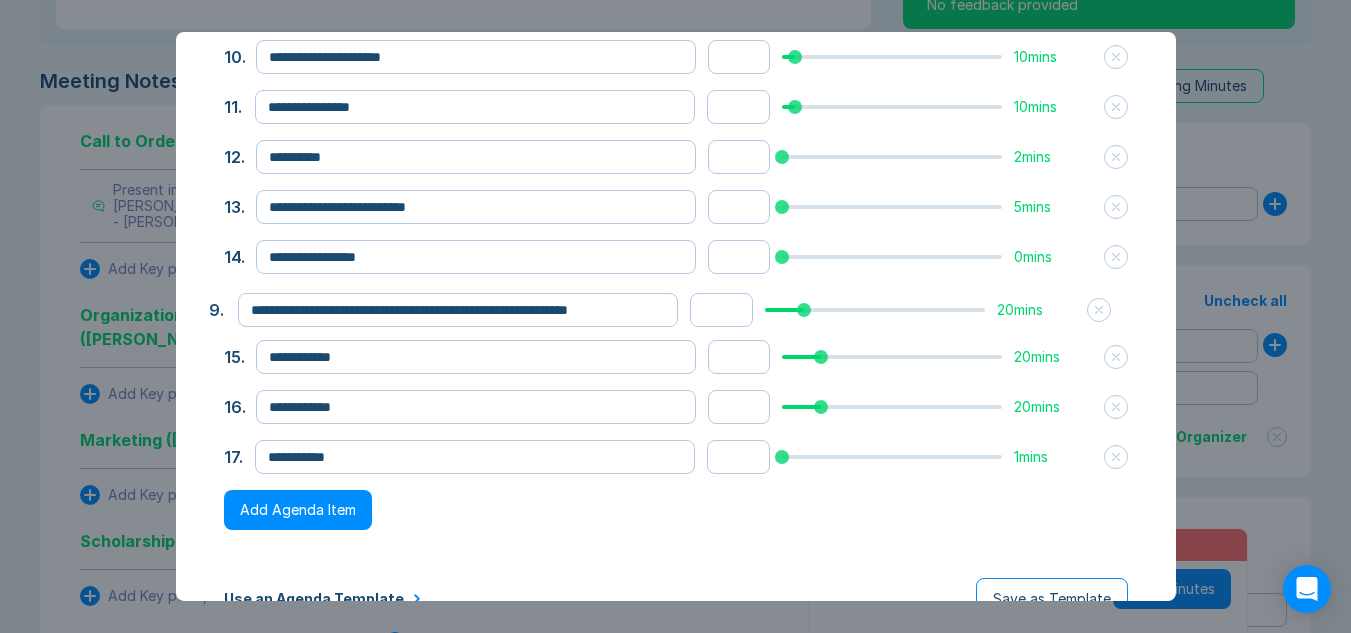 drag, startPoint x: 234, startPoint y: 58, endPoint x: 217, endPoint y: 311, distance: 253.5705 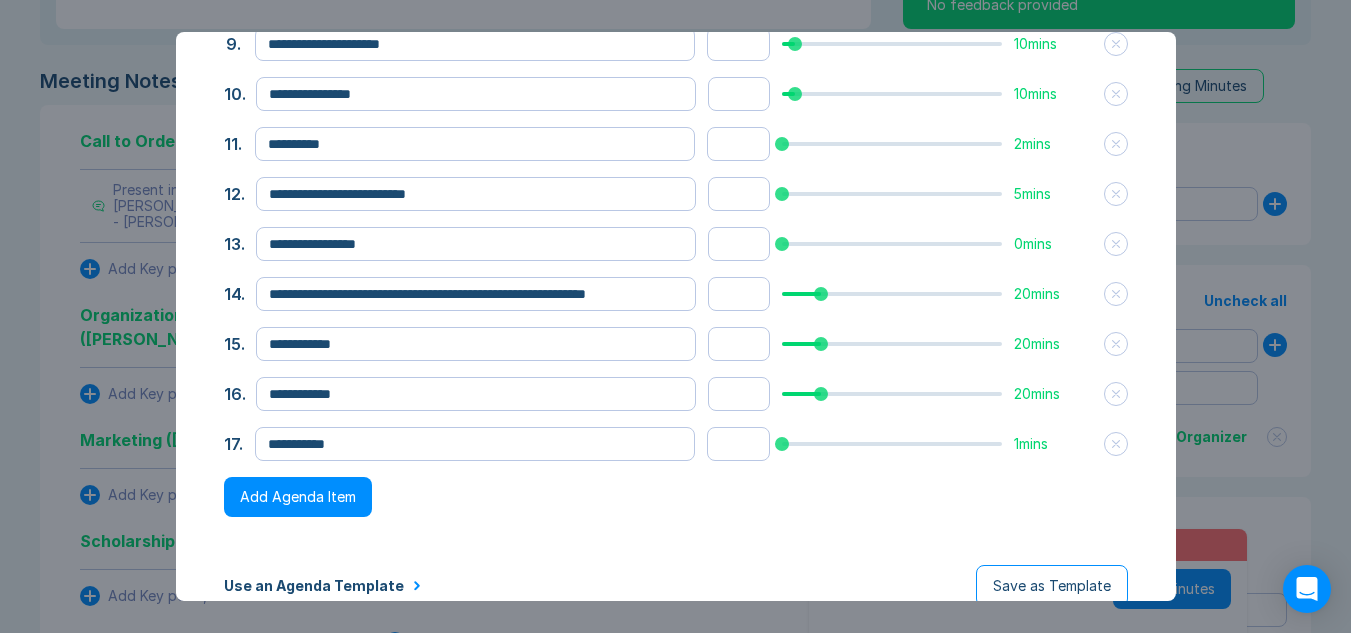 scroll, scrollTop: 542, scrollLeft: 0, axis: vertical 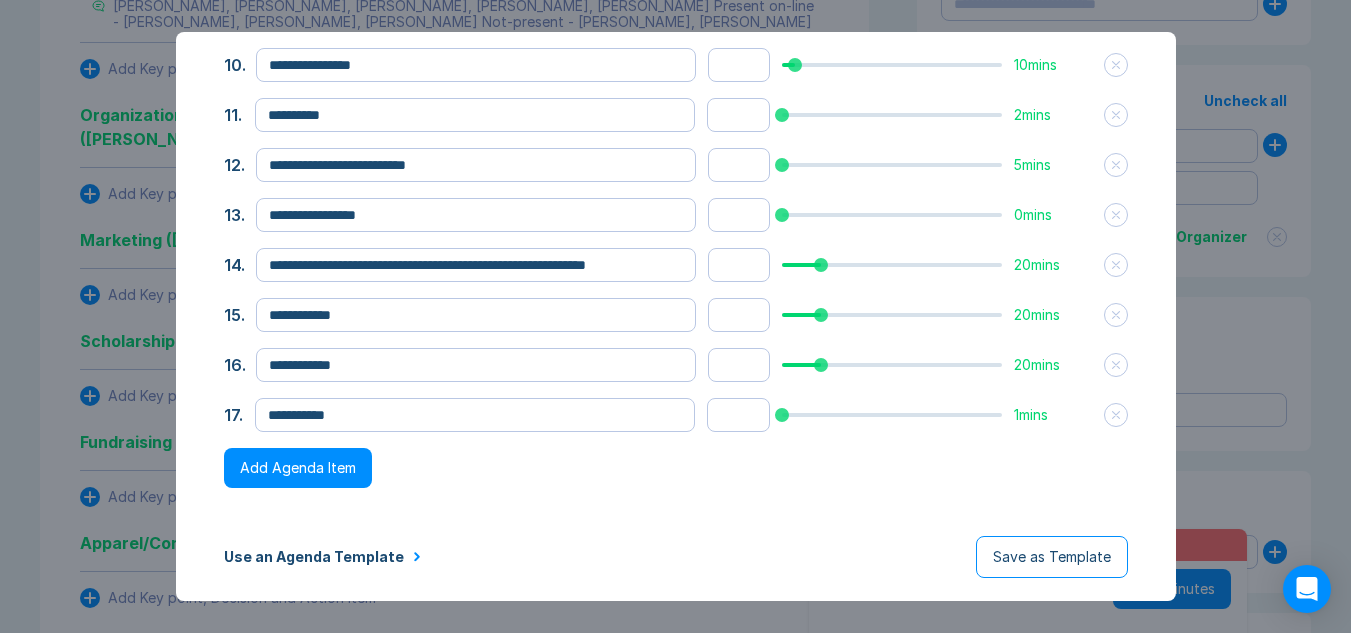 click on "**********" at bounding box center [675, 316] 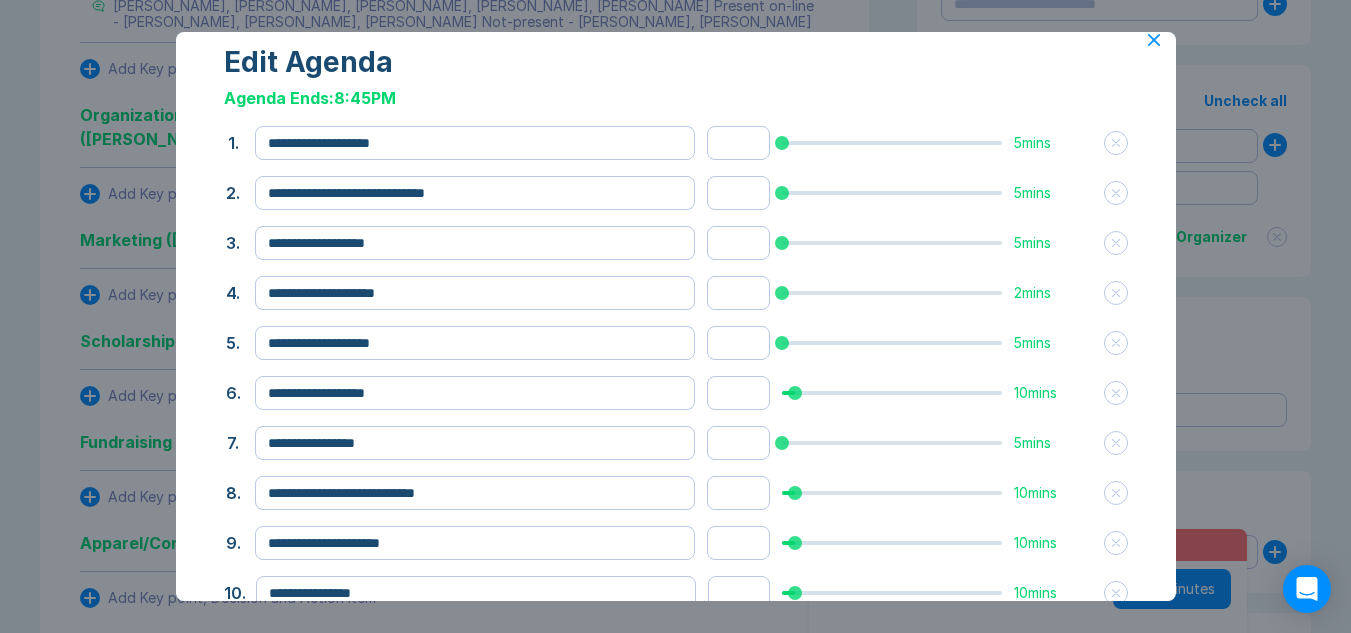scroll, scrollTop: 0, scrollLeft: 0, axis: both 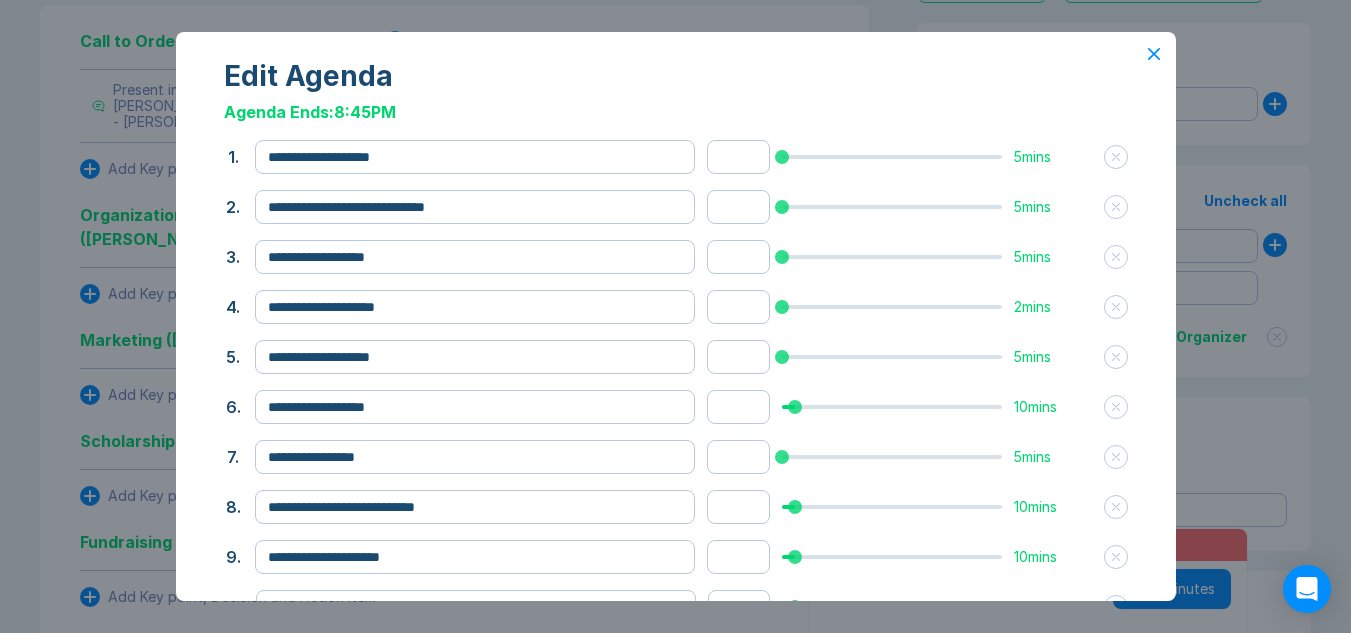 click 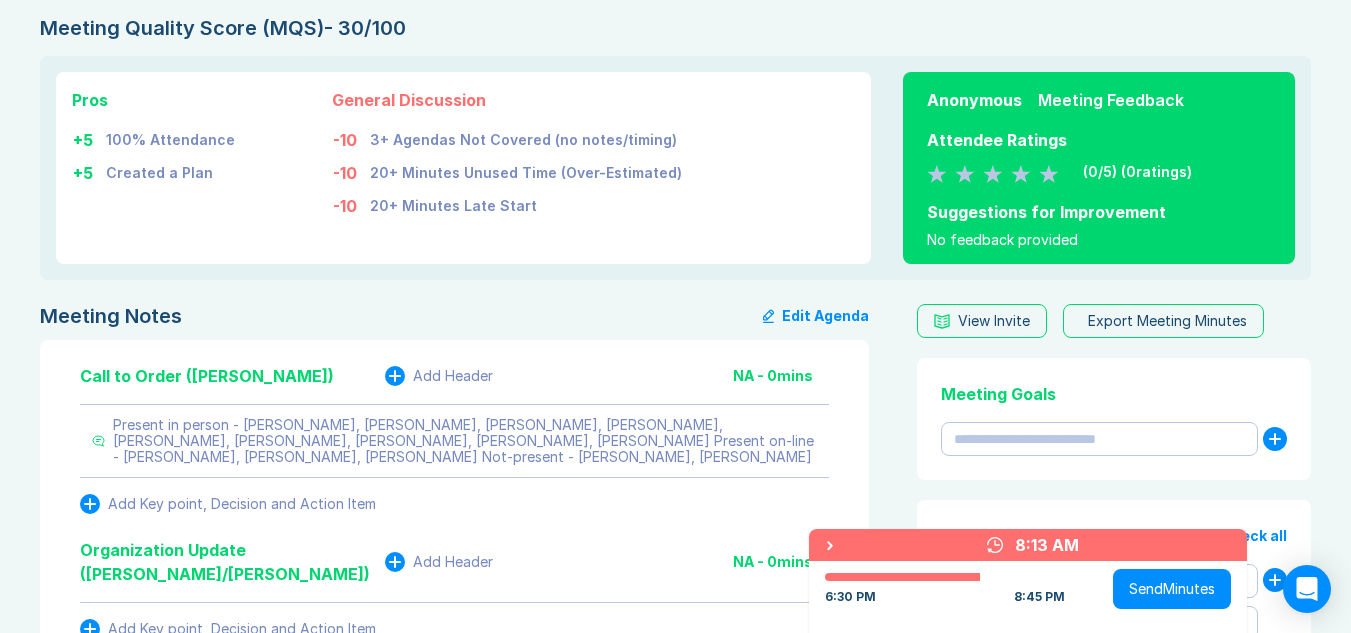 scroll, scrollTop: 265, scrollLeft: 0, axis: vertical 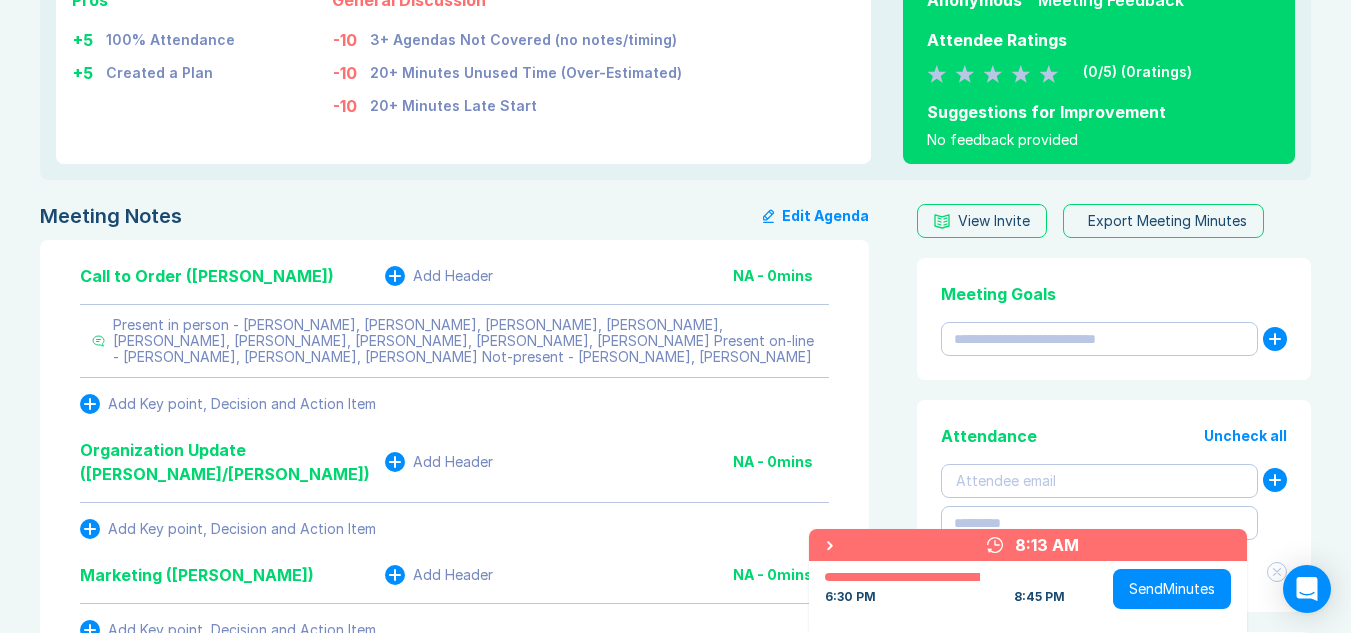 click 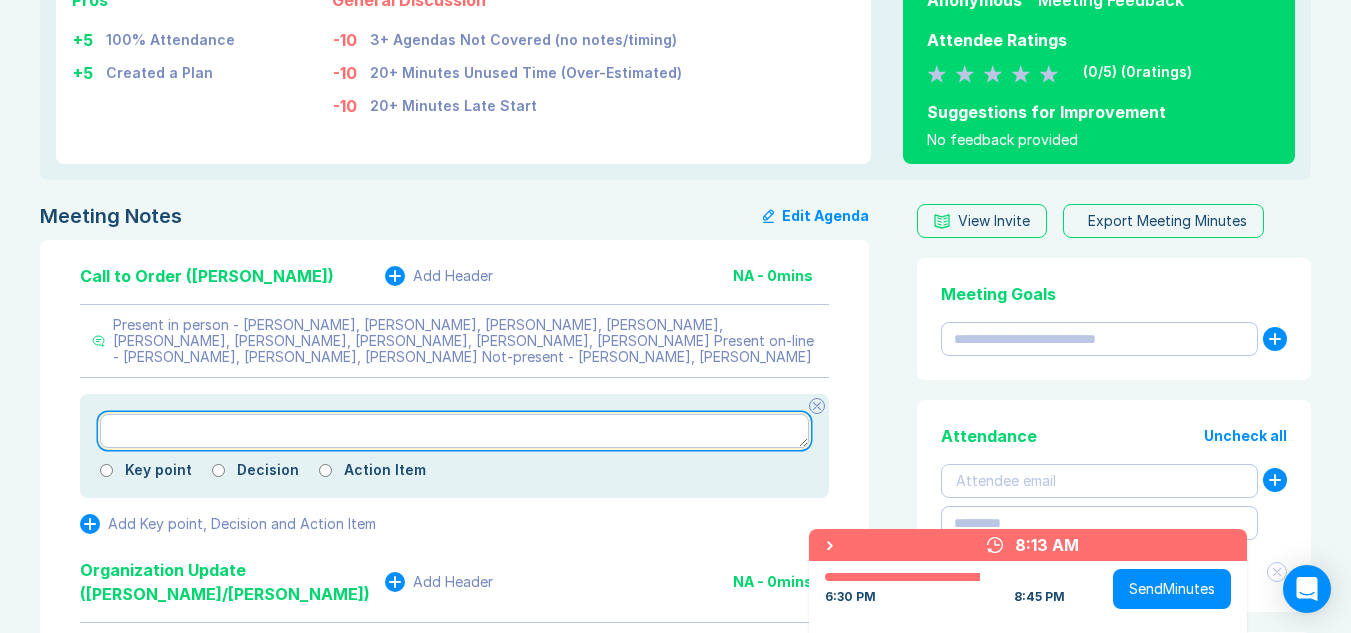 click at bounding box center (454, 431) 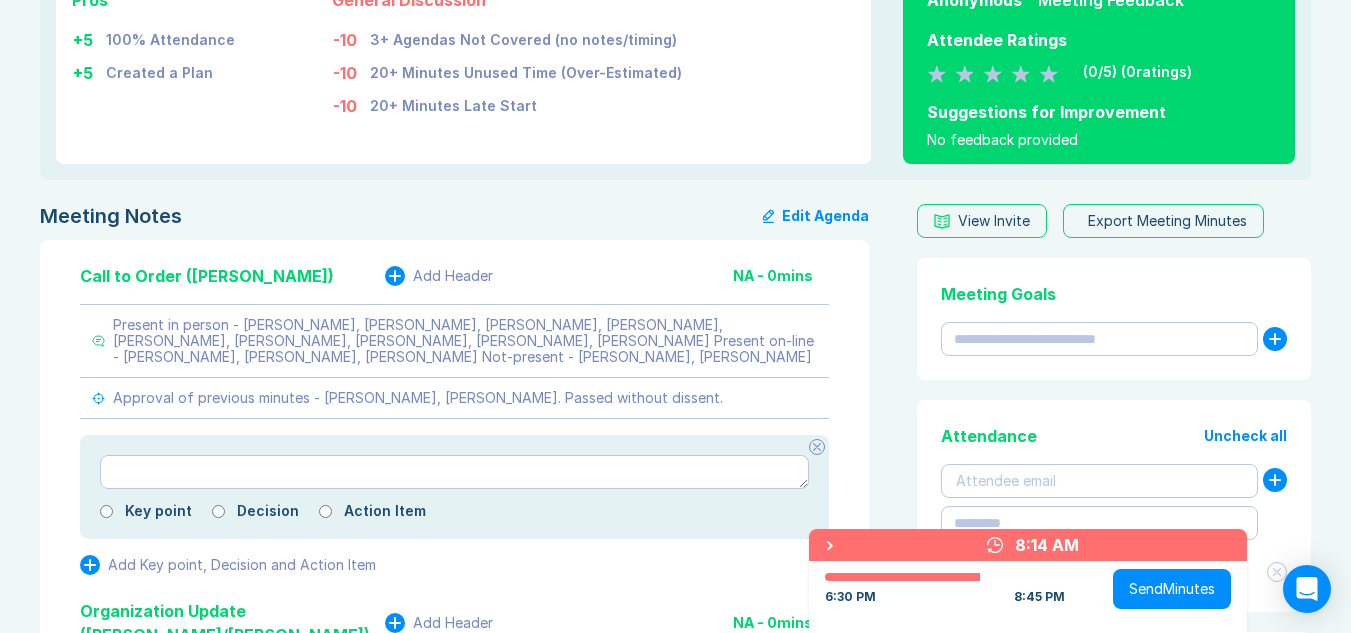 click 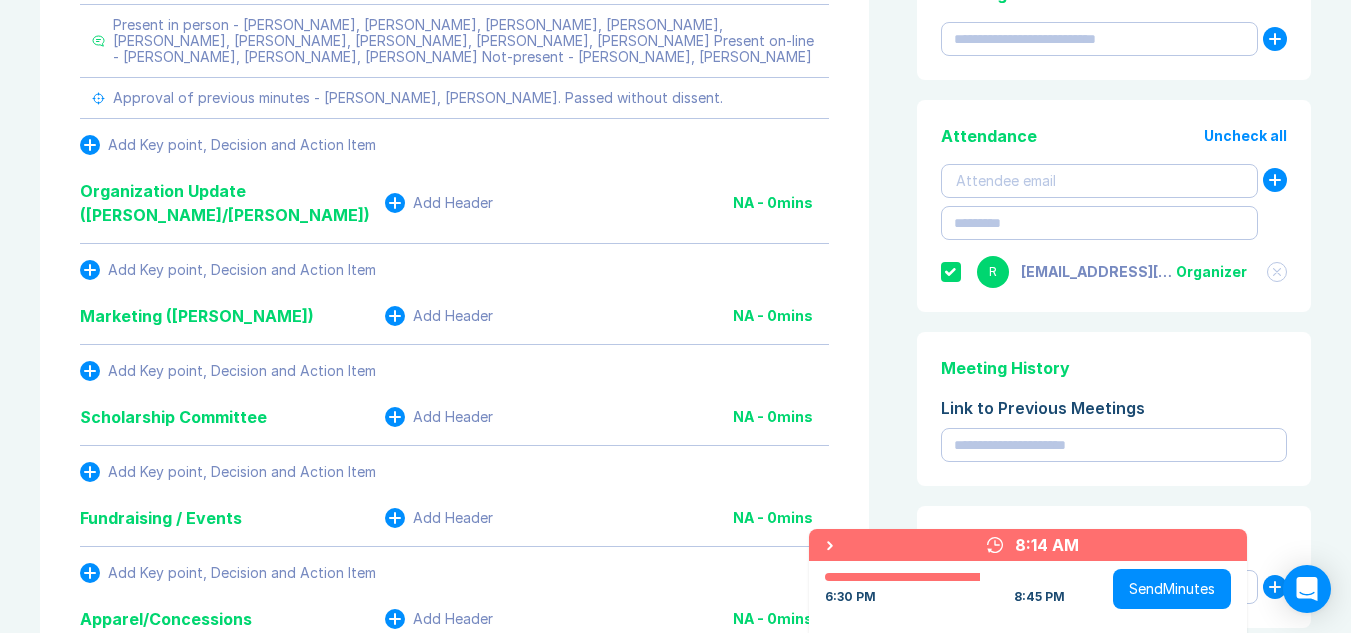 scroll, scrollTop: 665, scrollLeft: 0, axis: vertical 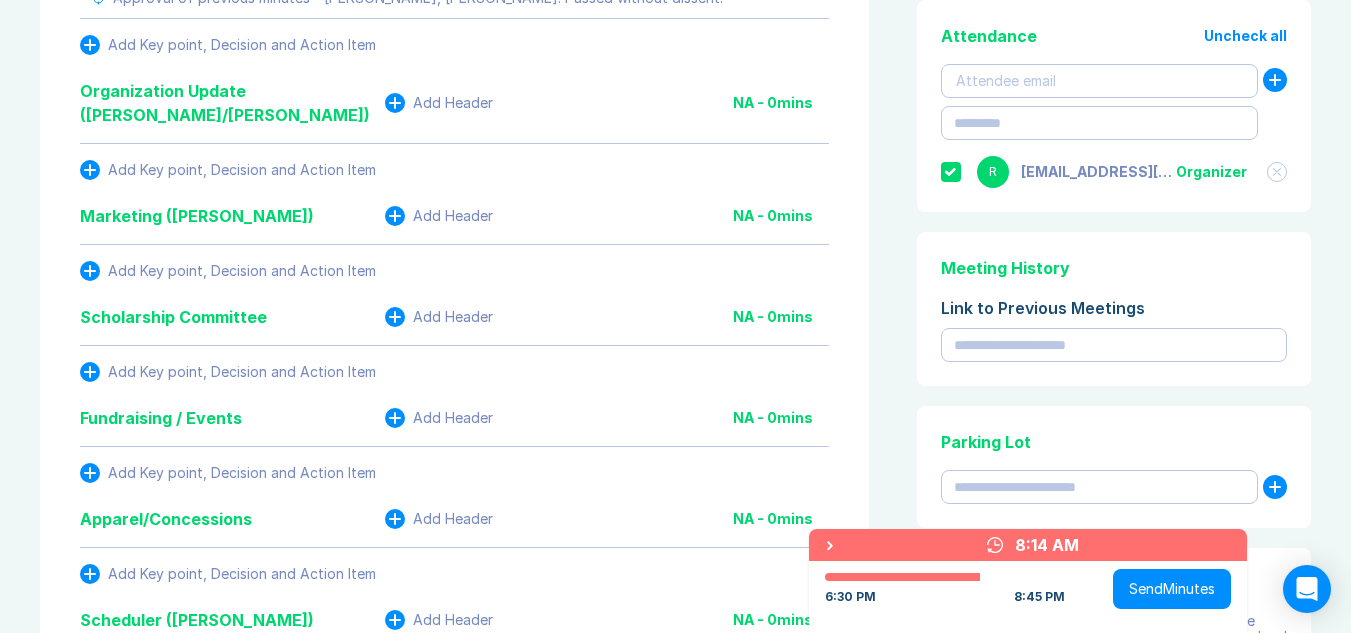 click 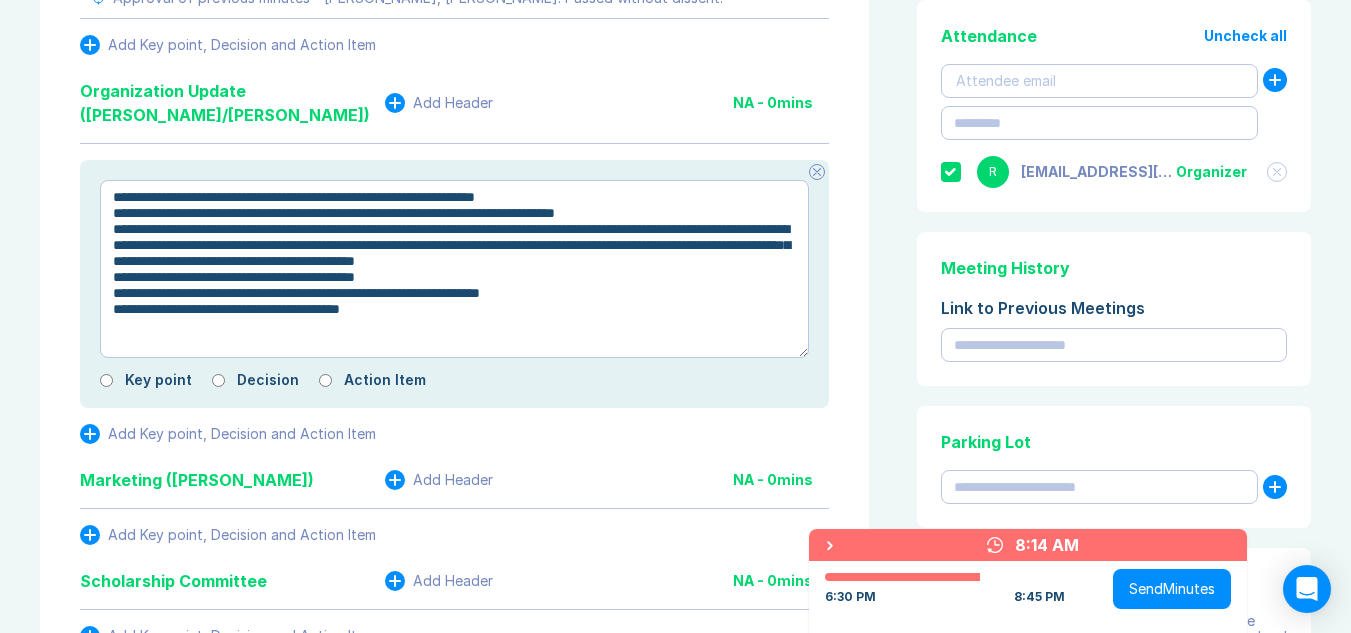 drag, startPoint x: 129, startPoint y: 165, endPoint x: 622, endPoint y: 279, distance: 506.00888 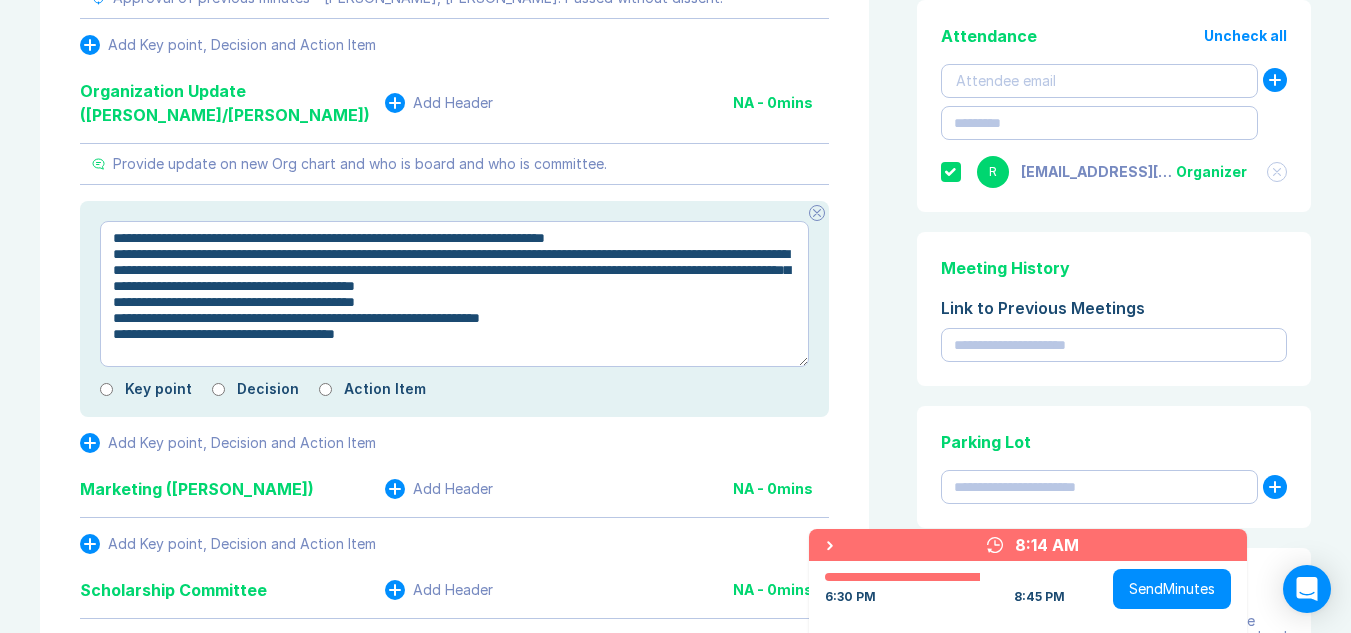 drag, startPoint x: 130, startPoint y: 211, endPoint x: 647, endPoint y: 308, distance: 526.02094 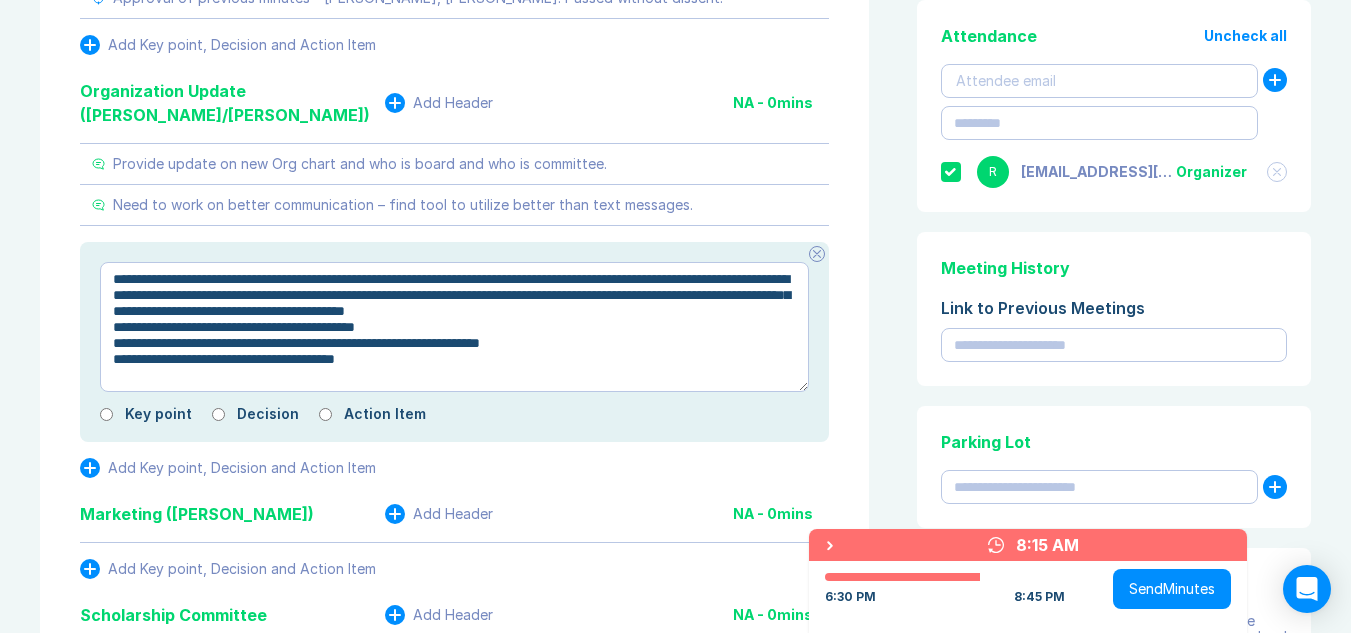 drag, startPoint x: 108, startPoint y: 305, endPoint x: 506, endPoint y: 333, distance: 398.9837 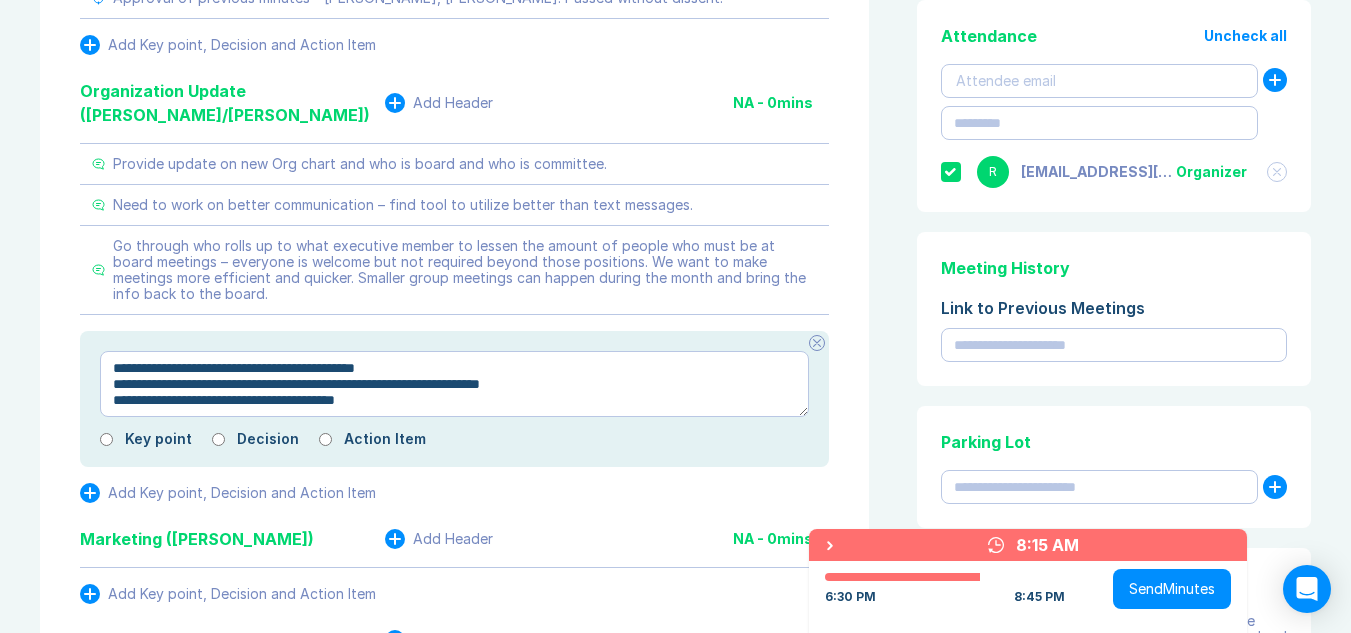 drag, startPoint x: 111, startPoint y: 344, endPoint x: 443, endPoint y: 355, distance: 332.1822 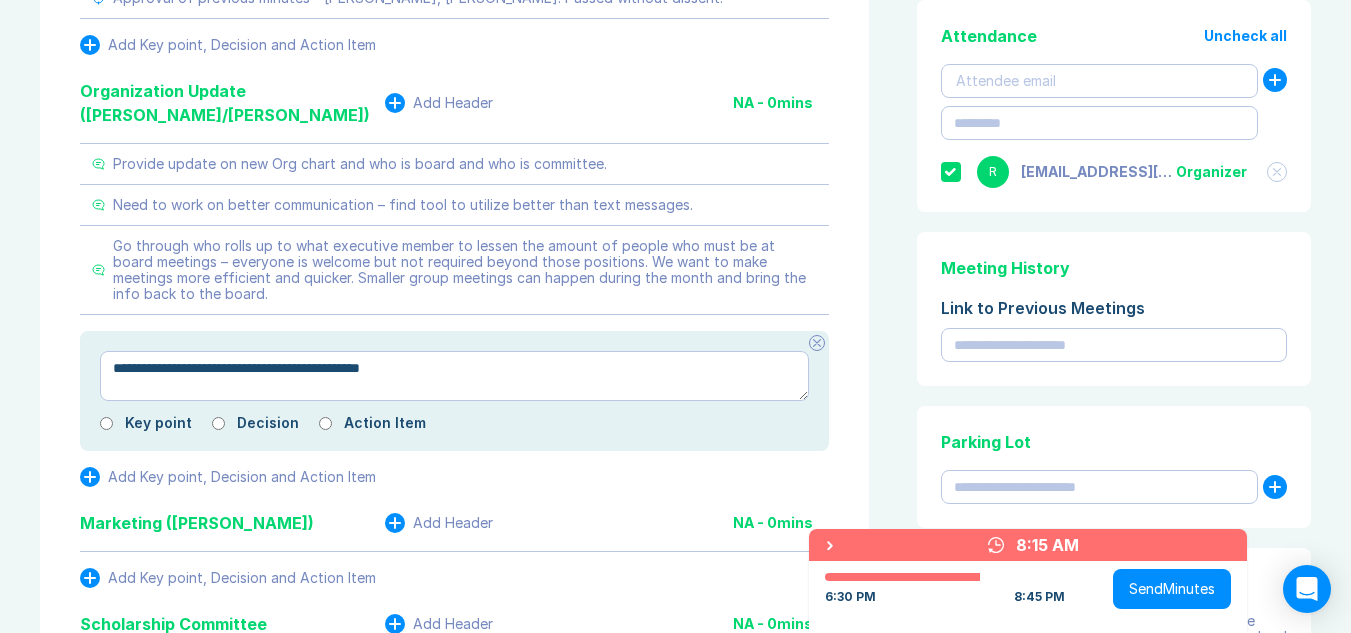 click on "**********" at bounding box center (454, 376) 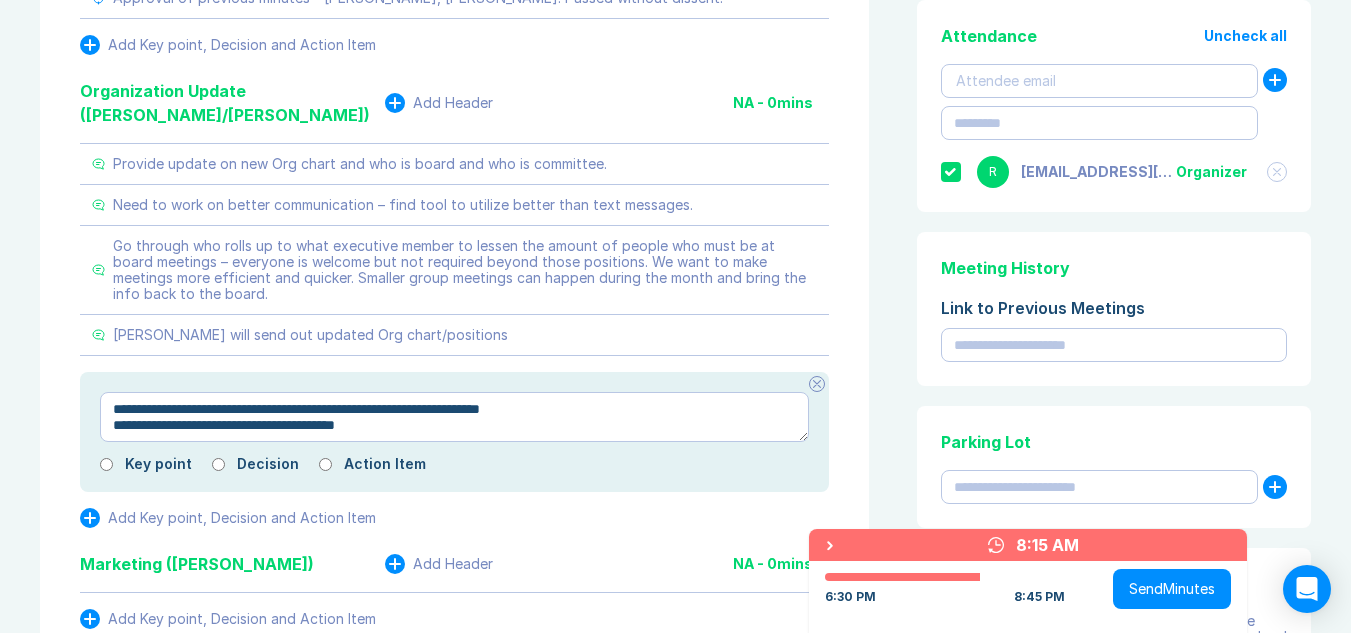 drag, startPoint x: 437, startPoint y: 387, endPoint x: 100, endPoint y: 410, distance: 337.78397 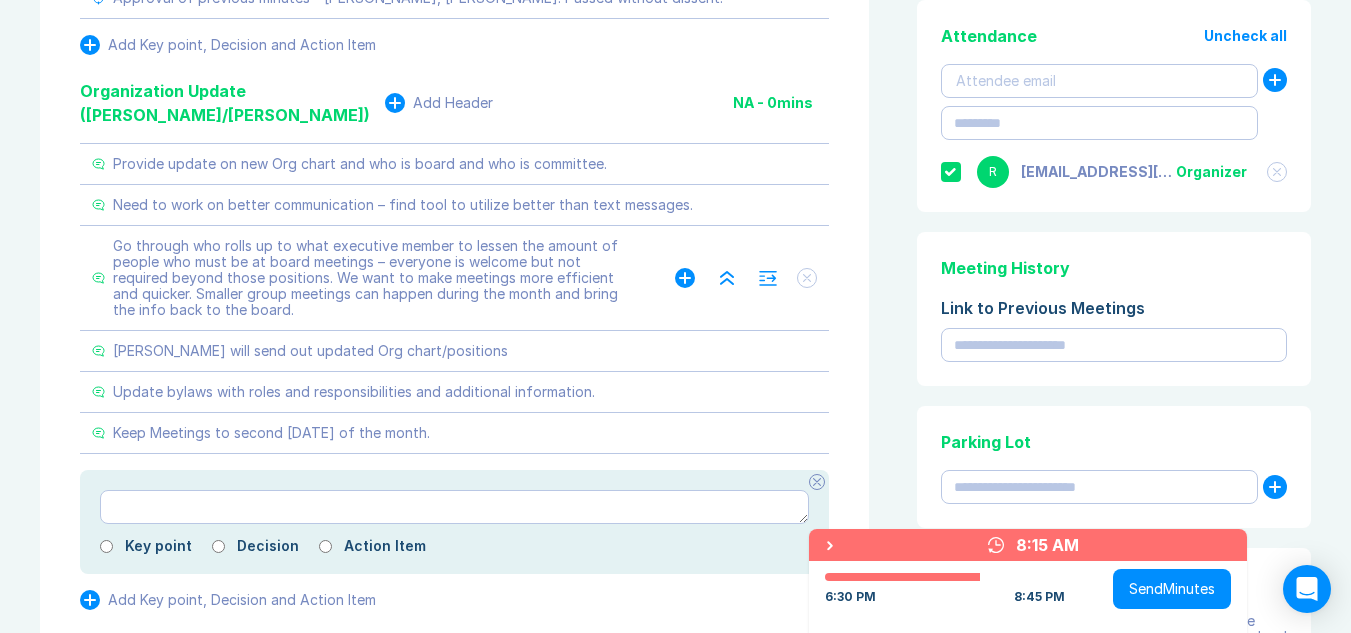 scroll, scrollTop: 765, scrollLeft: 0, axis: vertical 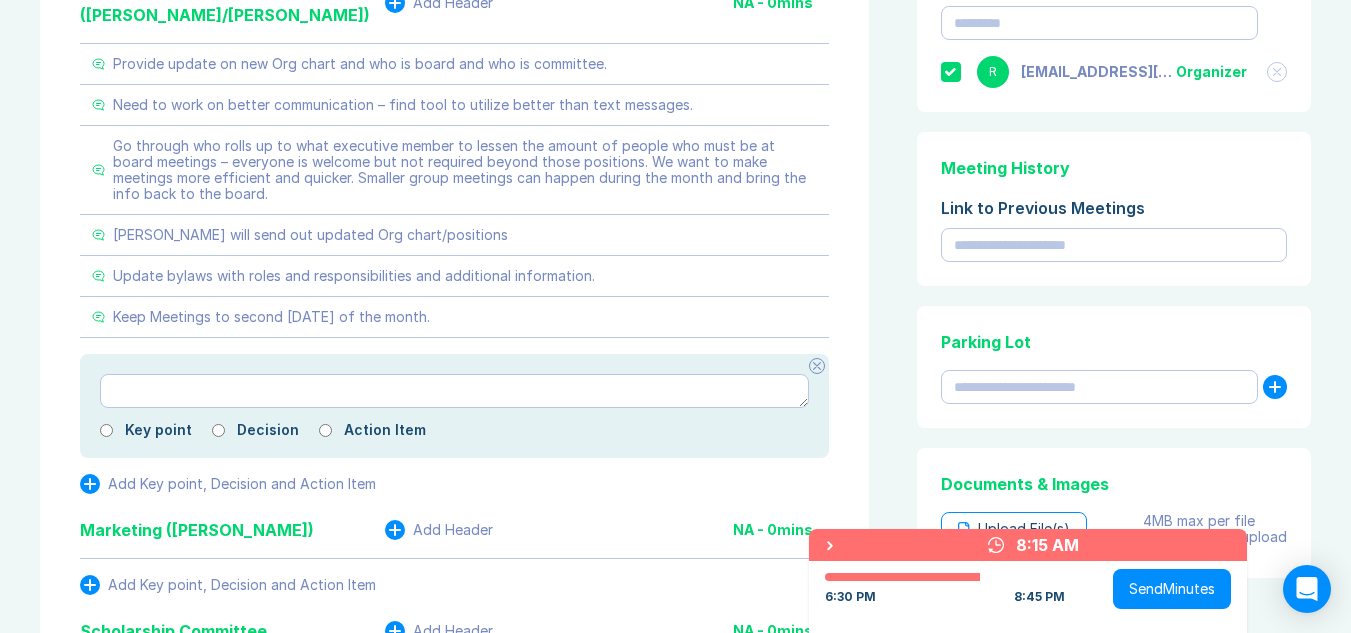 click 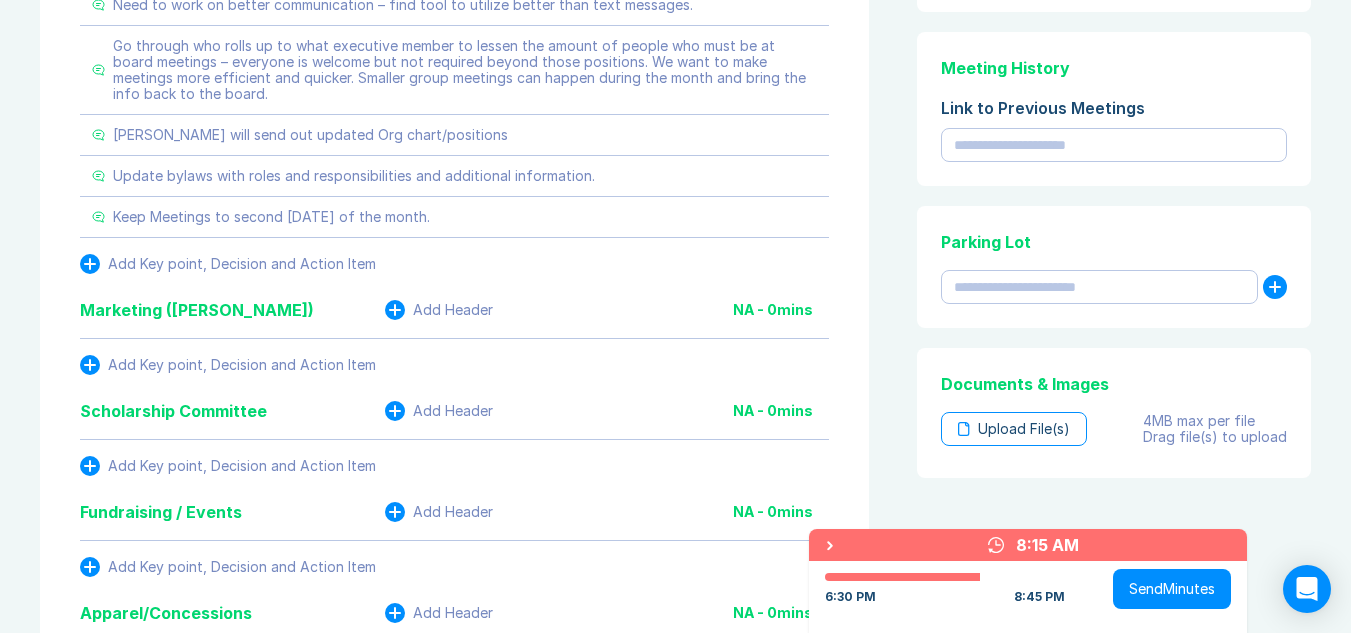 scroll, scrollTop: 965, scrollLeft: 0, axis: vertical 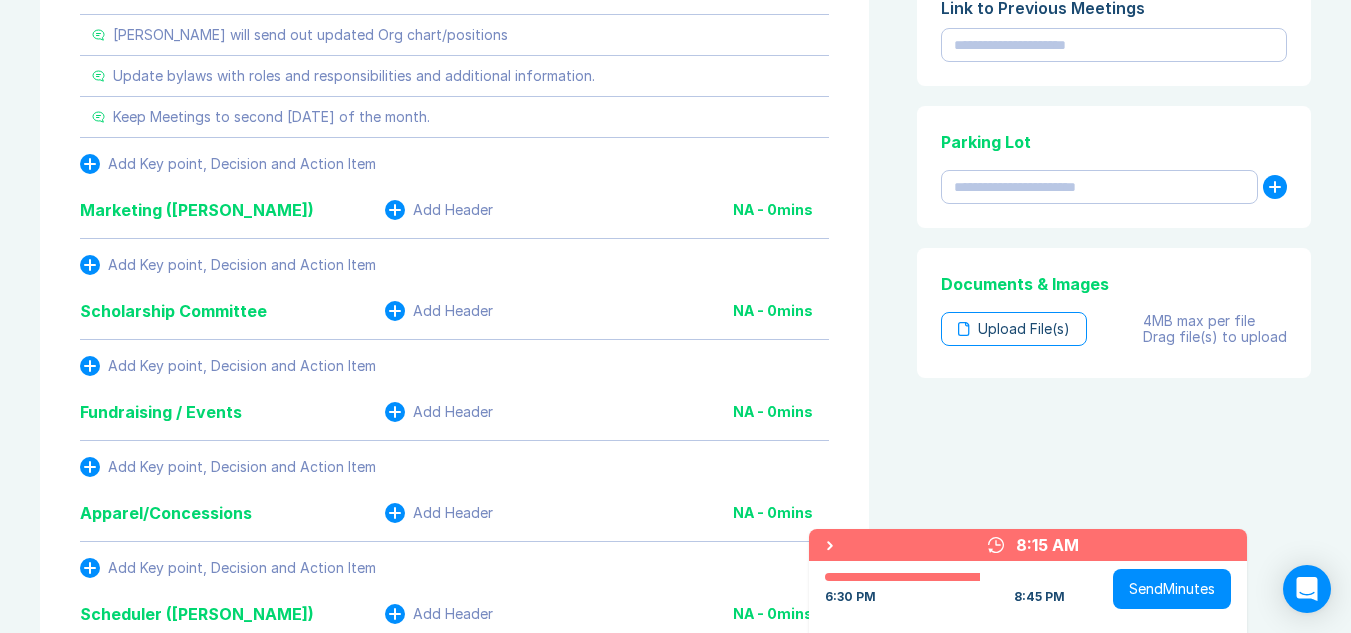 click 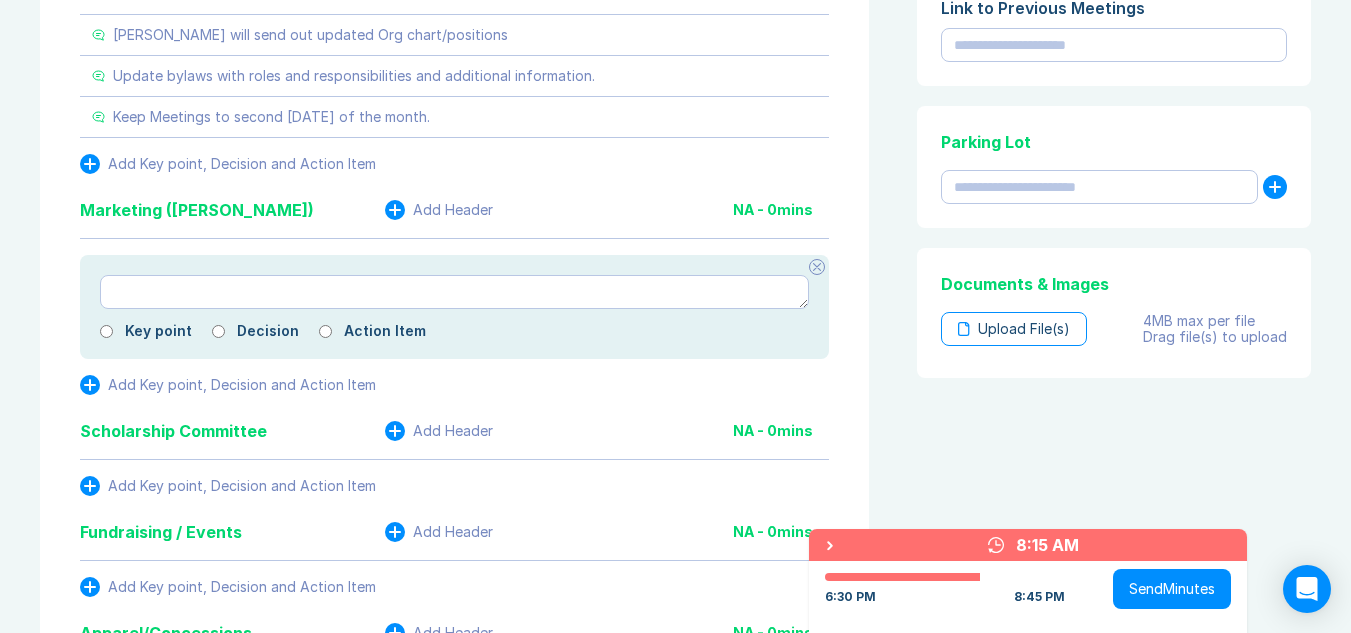 click at bounding box center (454, 292) 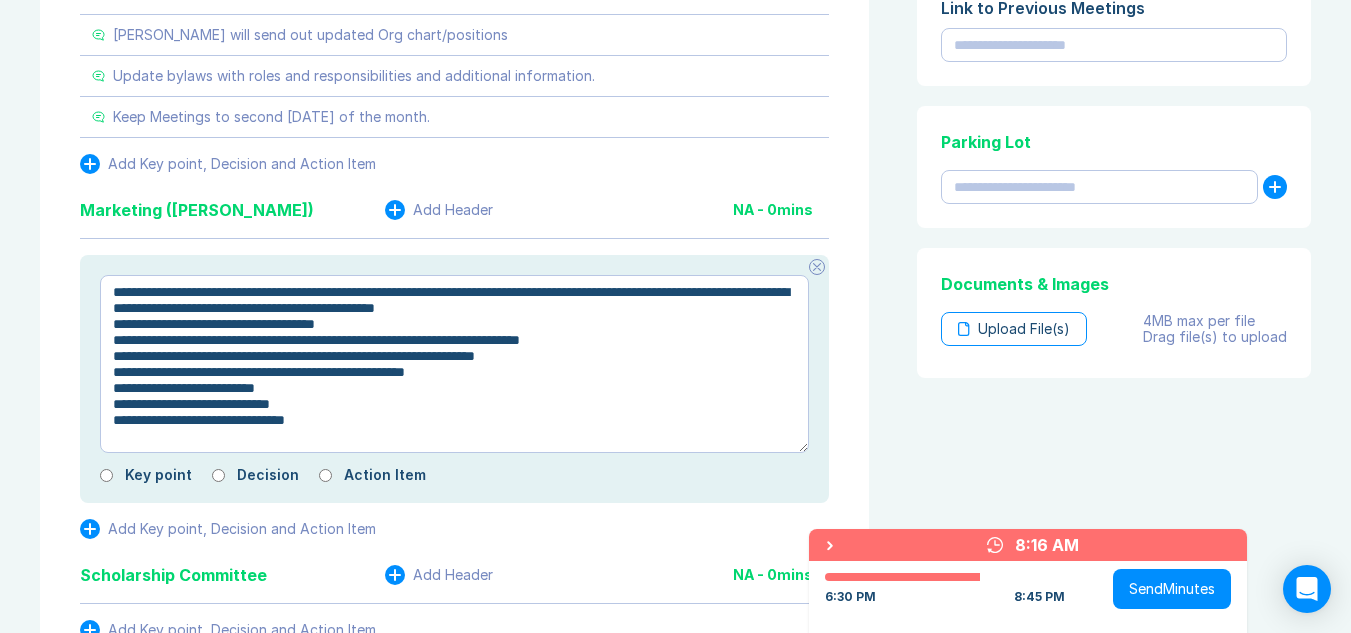 drag, startPoint x: 127, startPoint y: 282, endPoint x: 394, endPoint y: 386, distance: 286.5397 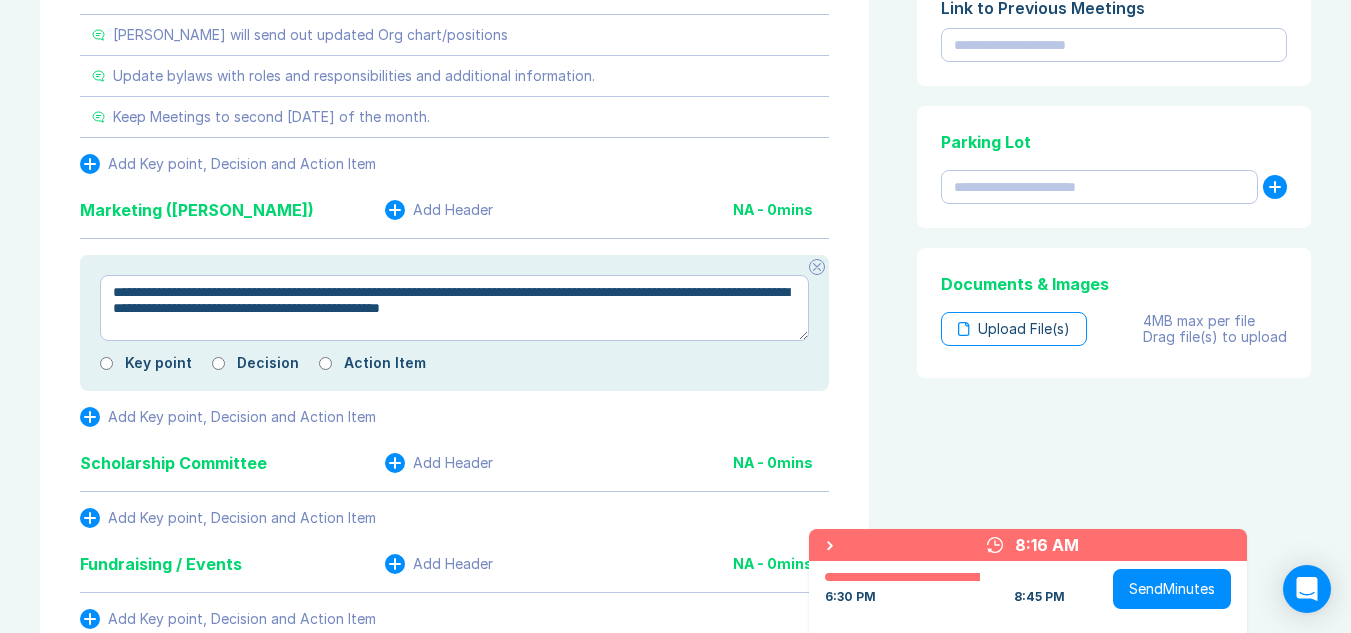 click on "**********" at bounding box center (454, 308) 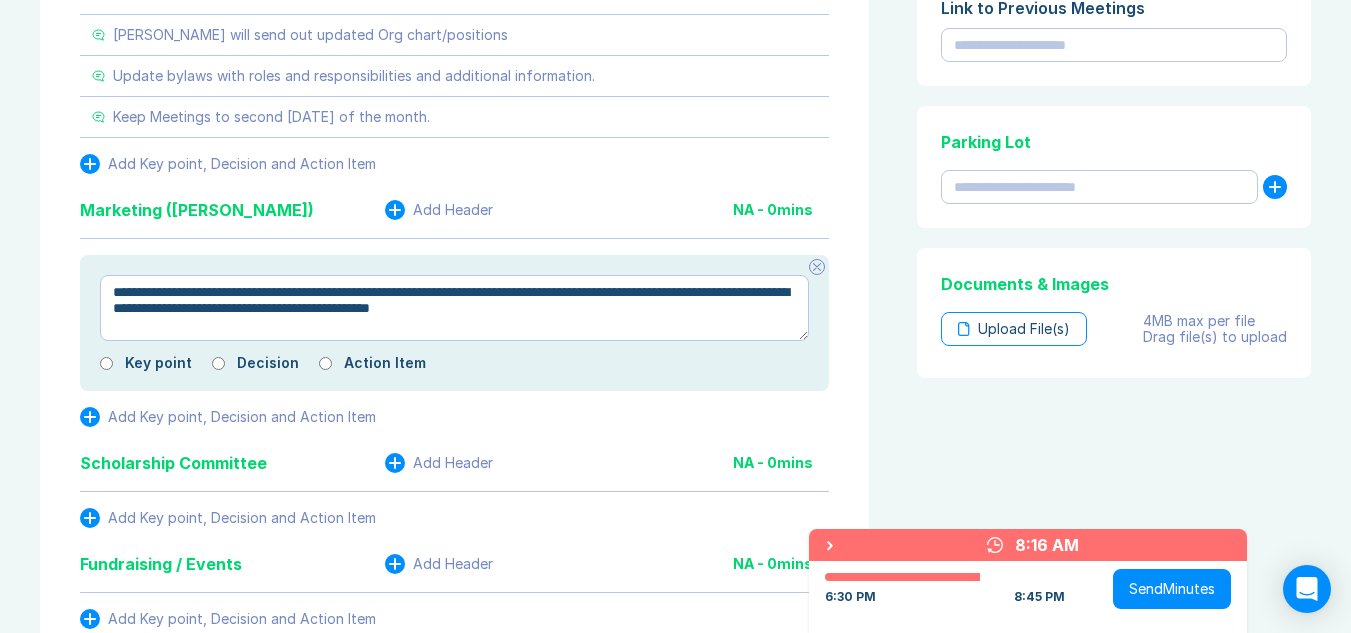 click on "**********" at bounding box center (454, 308) 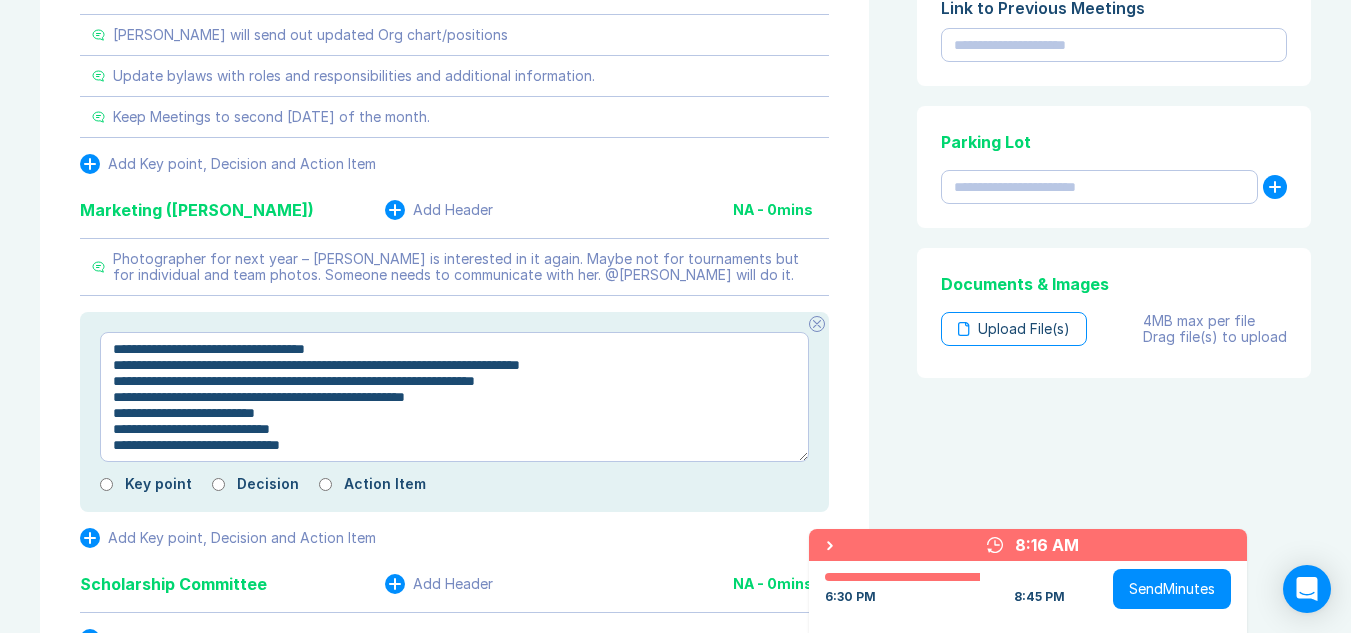 drag, startPoint x: 382, startPoint y: 407, endPoint x: 114, endPoint y: 318, distance: 282.39157 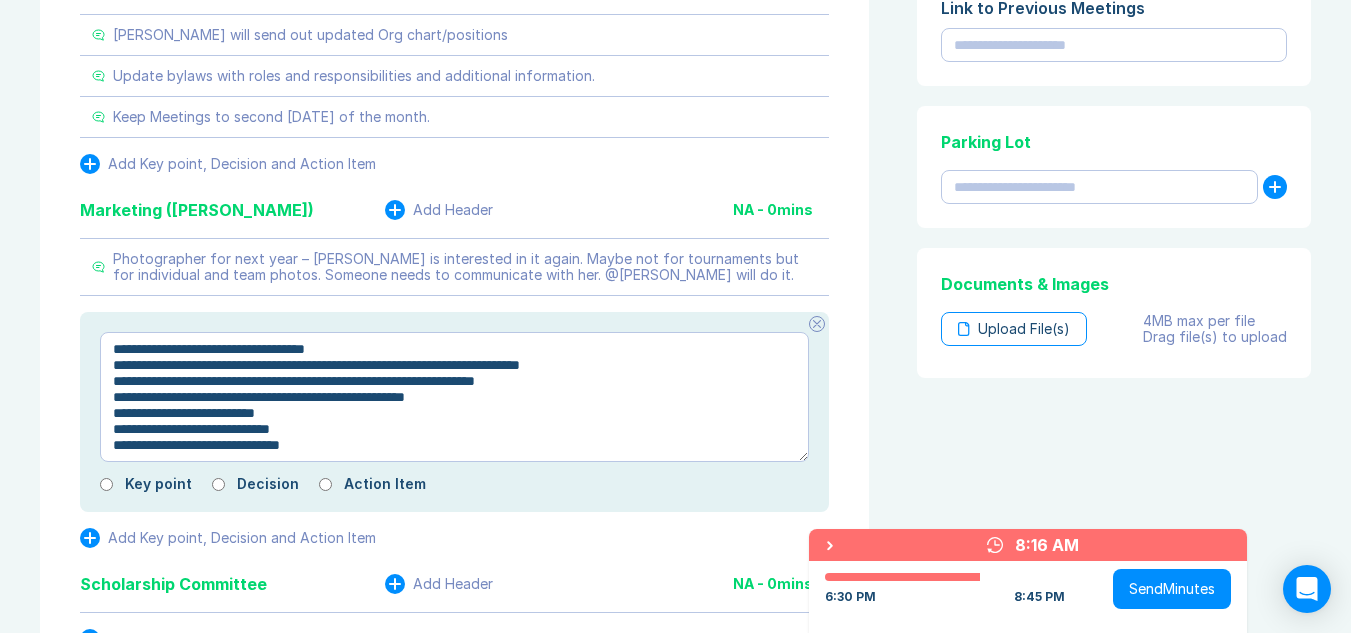 click on "**********" at bounding box center (454, 397) 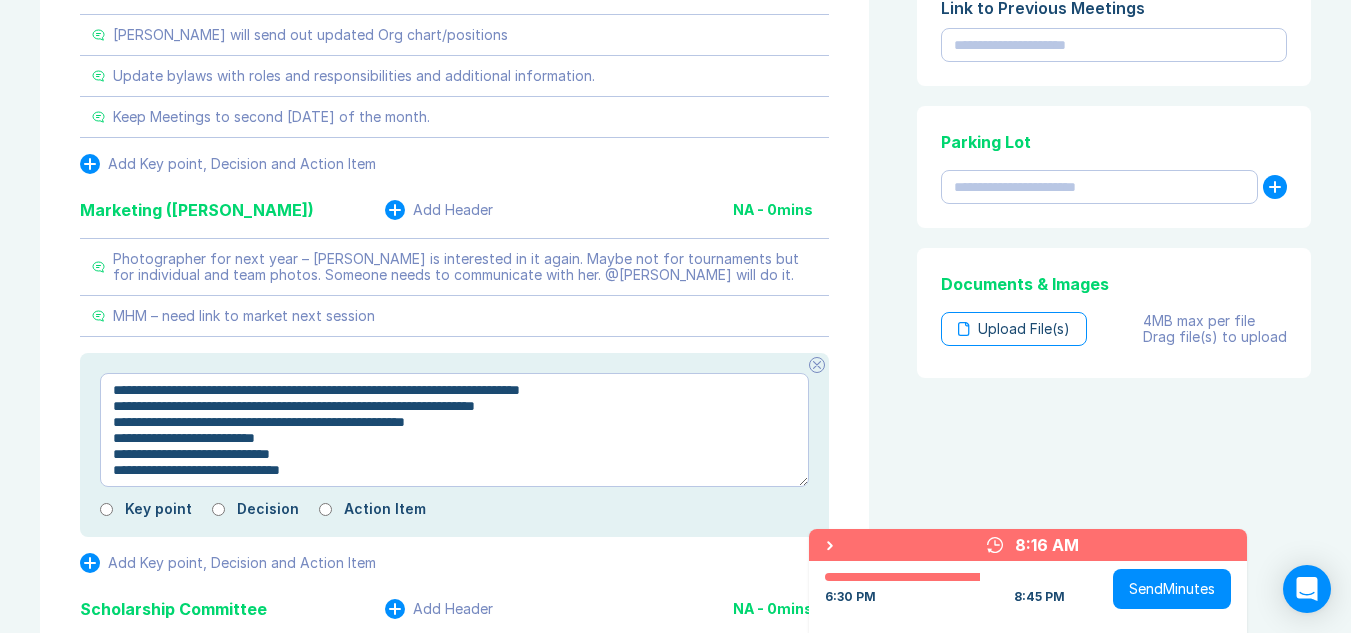 drag, startPoint x: 369, startPoint y: 430, endPoint x: 108, endPoint y: 366, distance: 268.7322 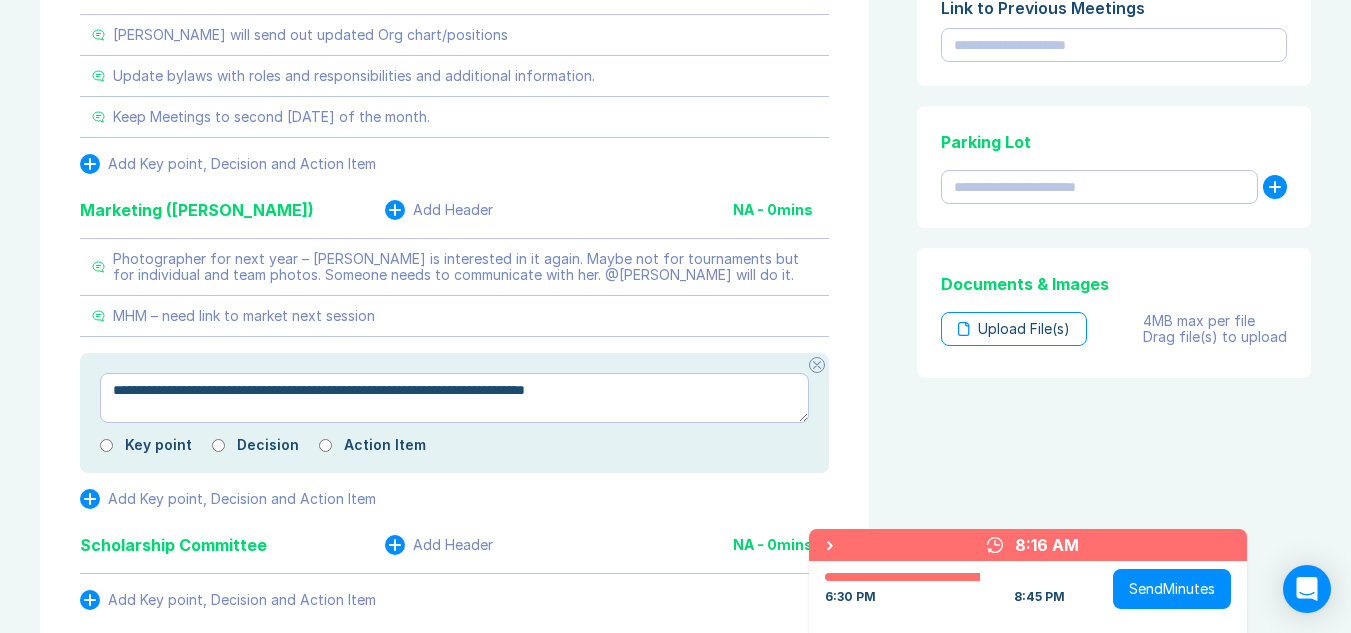 click on "**********" at bounding box center [454, 398] 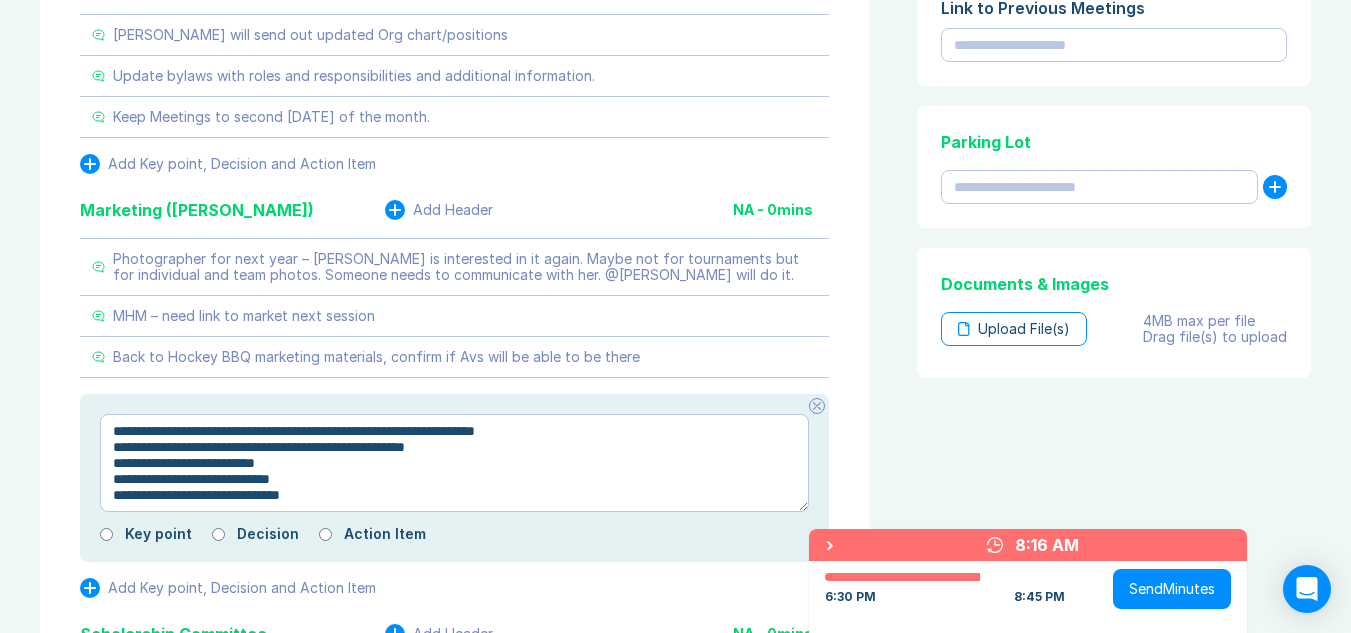 drag, startPoint x: 376, startPoint y: 462, endPoint x: 116, endPoint y: 410, distance: 265.14902 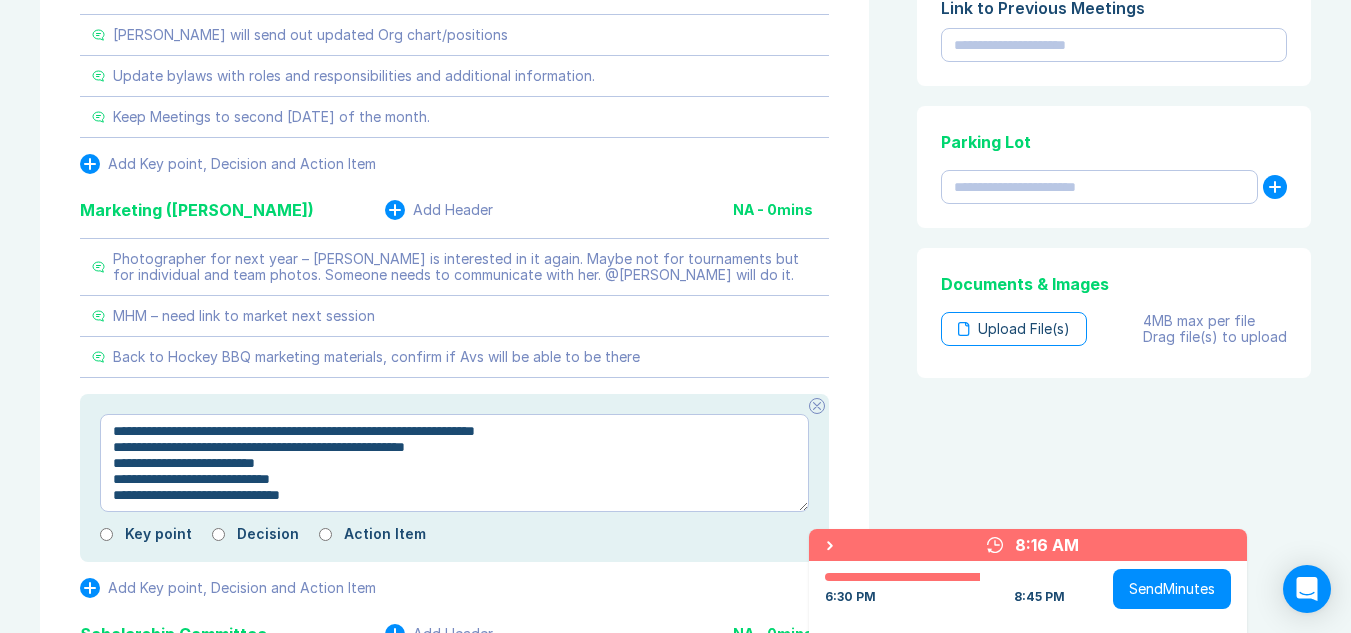 click on "**********" at bounding box center (454, 463) 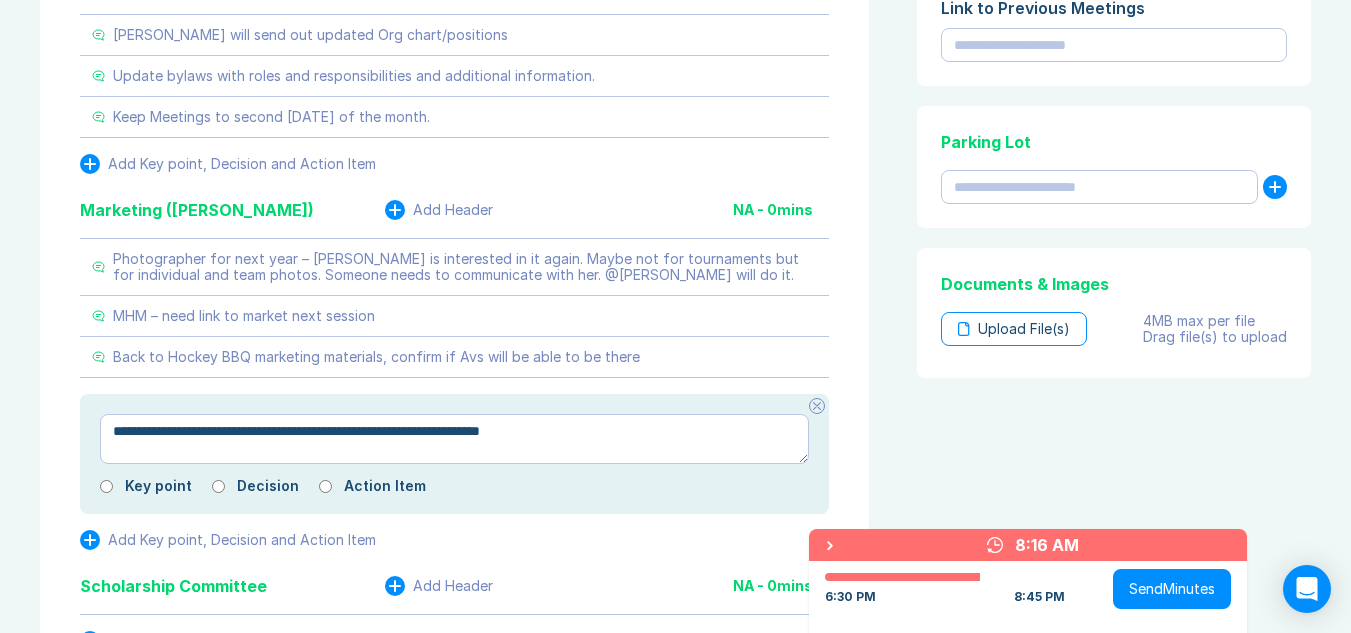 click on "**********" at bounding box center [454, 439] 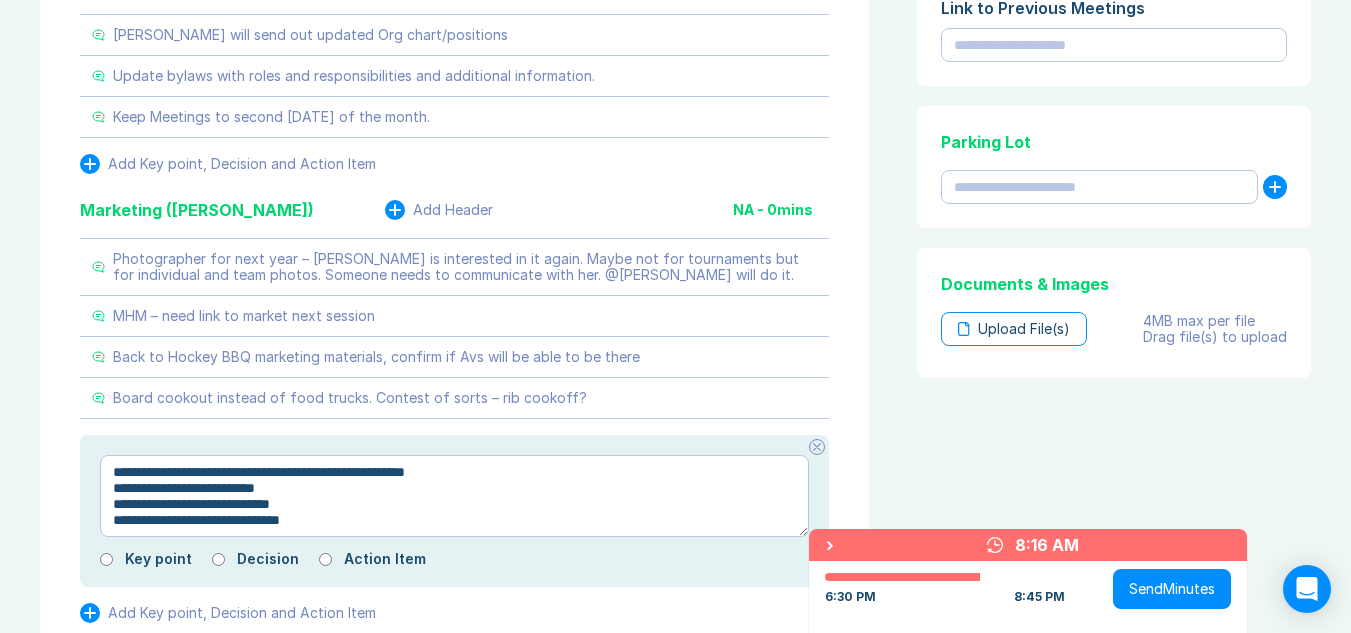 drag, startPoint x: 379, startPoint y: 489, endPoint x: 107, endPoint y: 451, distance: 274.64157 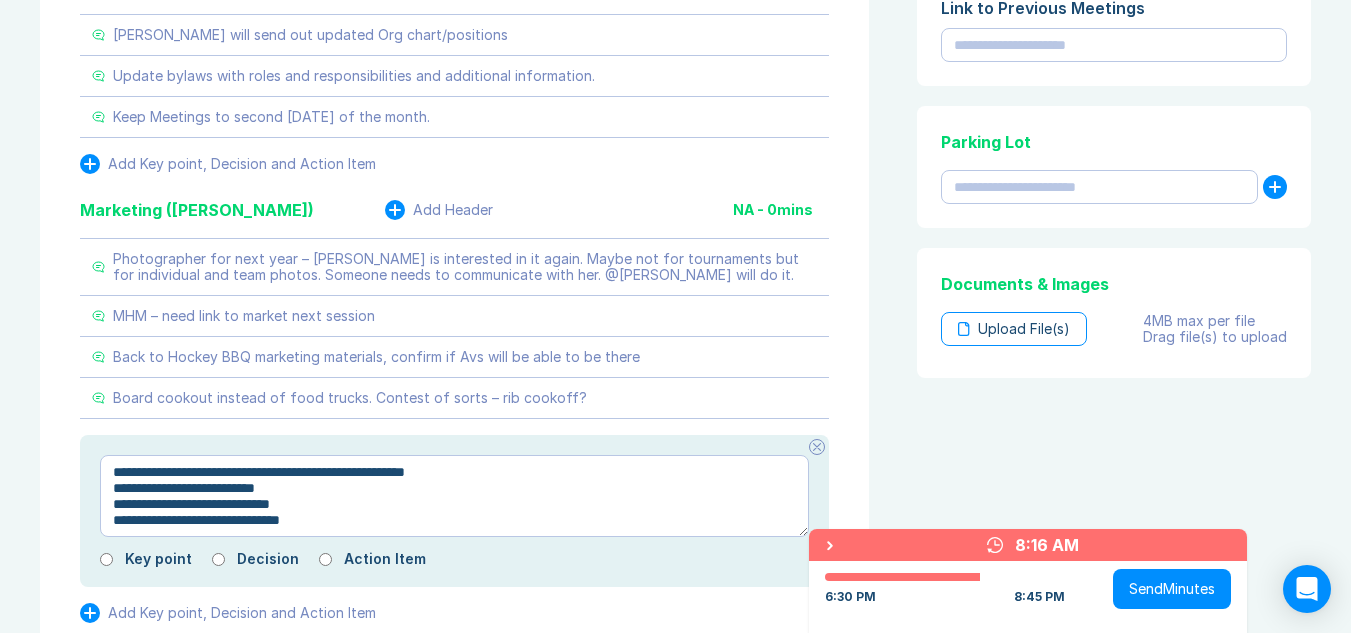click on "**********" at bounding box center [454, 496] 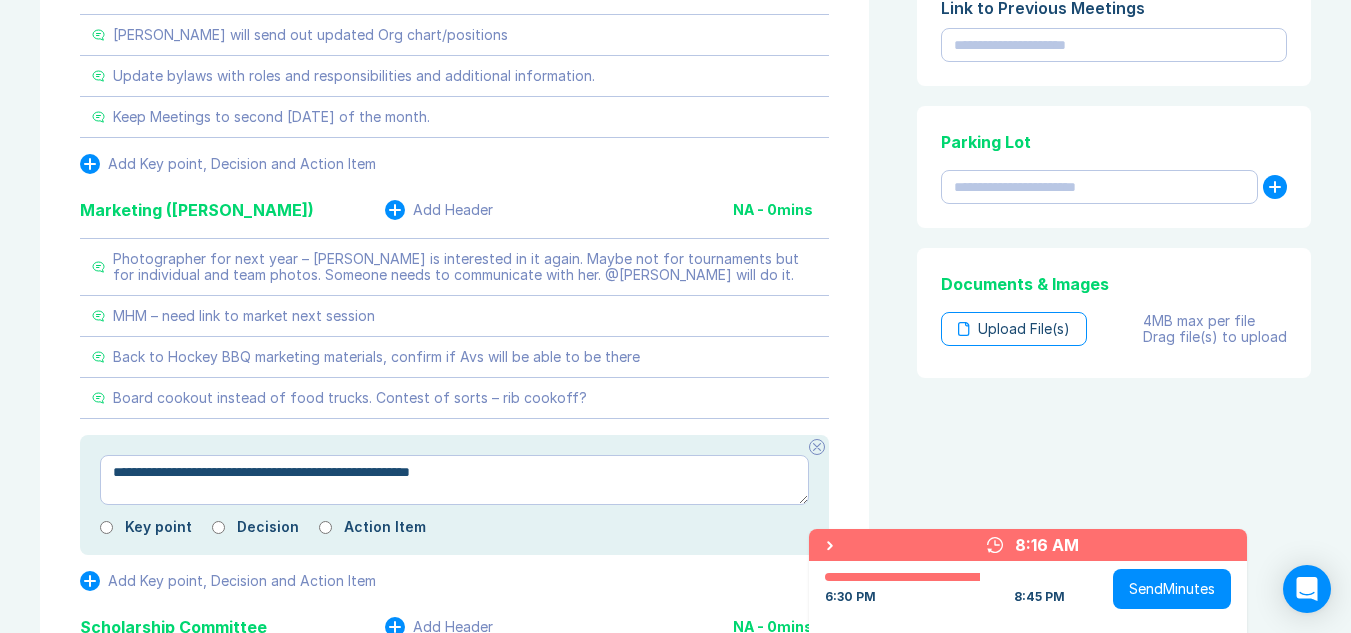 click on "**********" at bounding box center [454, 480] 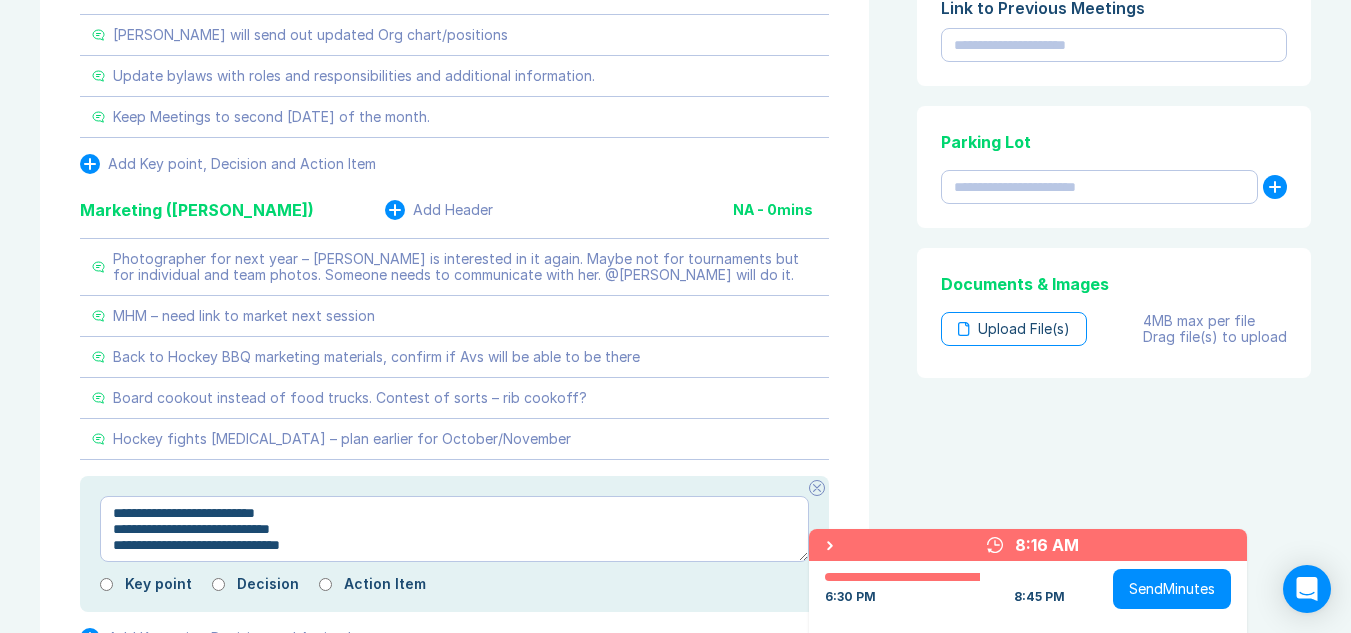 drag, startPoint x: 385, startPoint y: 501, endPoint x: 105, endPoint y: 491, distance: 280.17853 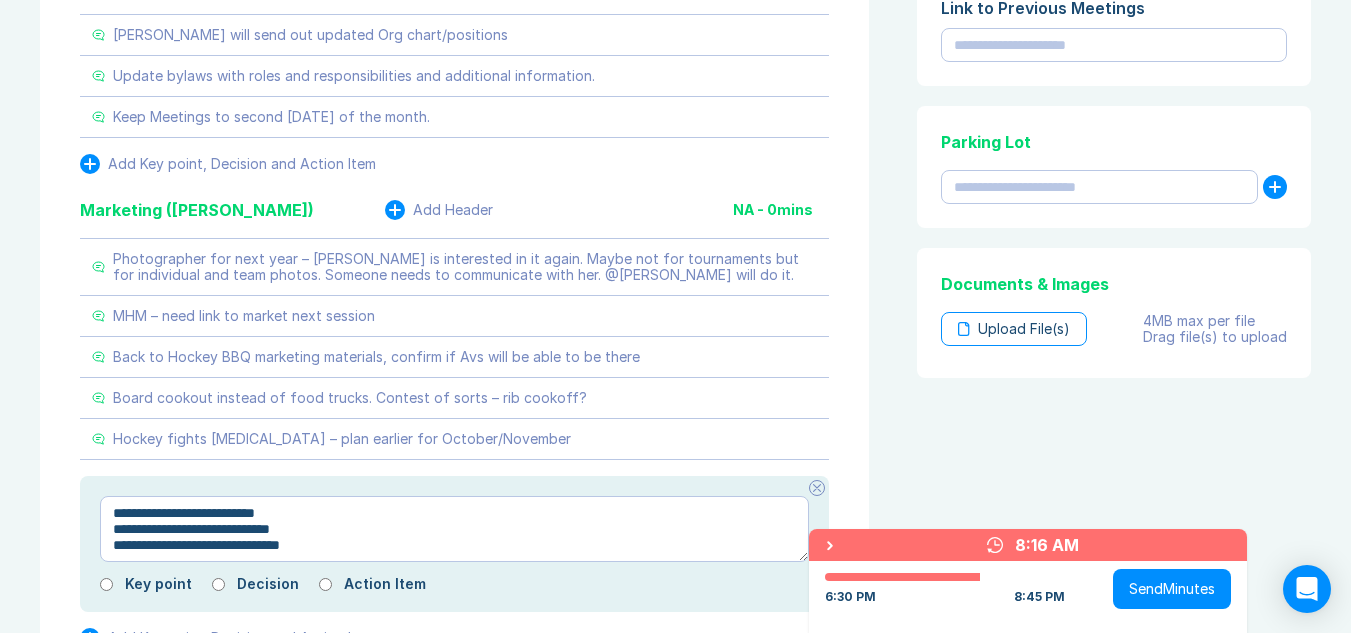 click on "**********" at bounding box center (454, 529) 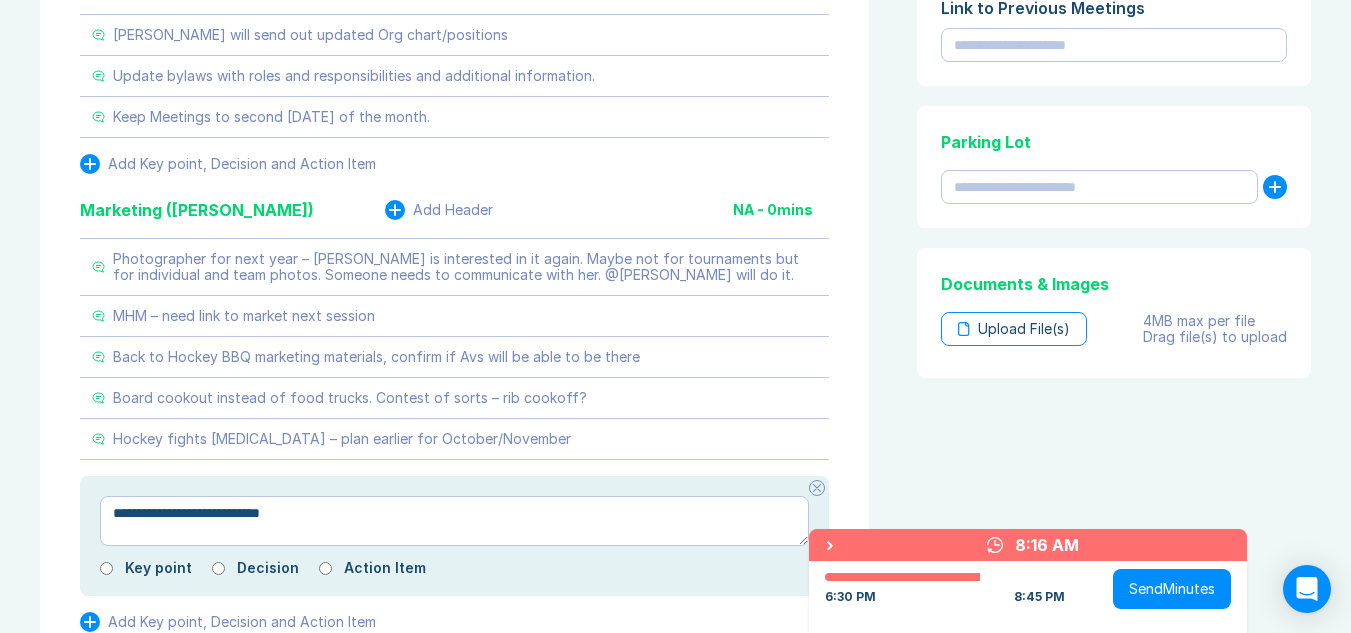 click on "**********" at bounding box center (454, 521) 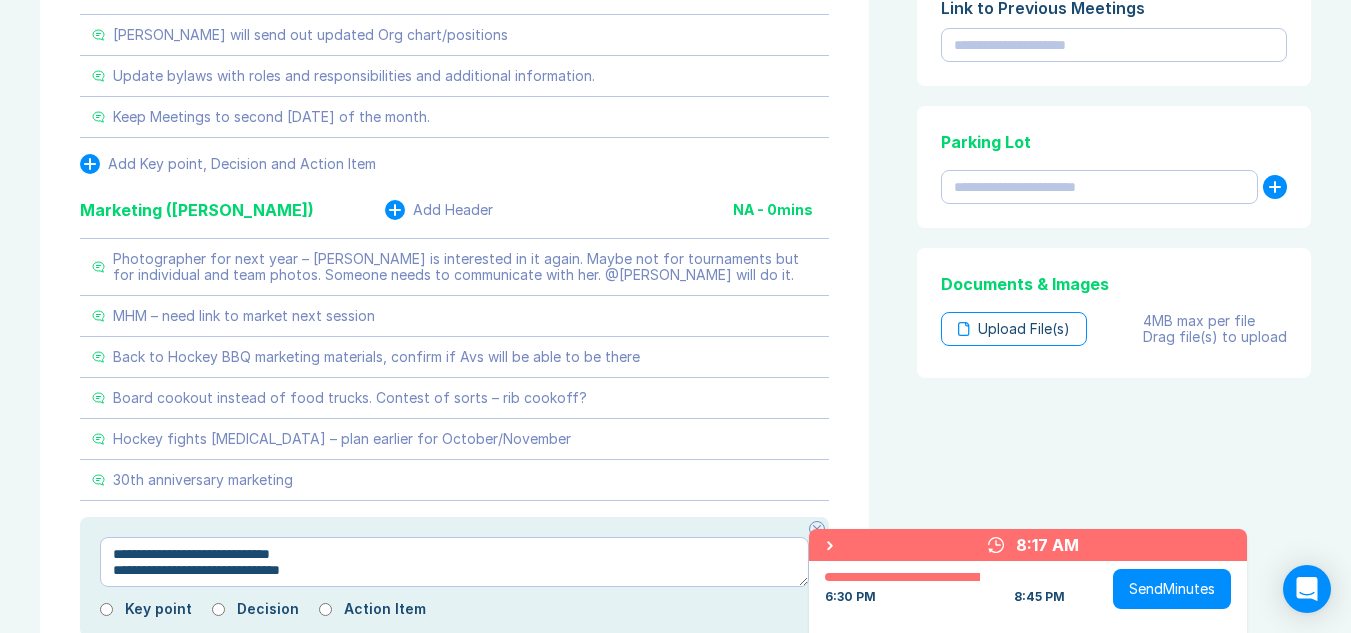 drag, startPoint x: 370, startPoint y: 536, endPoint x: 97, endPoint y: 580, distance: 276.52304 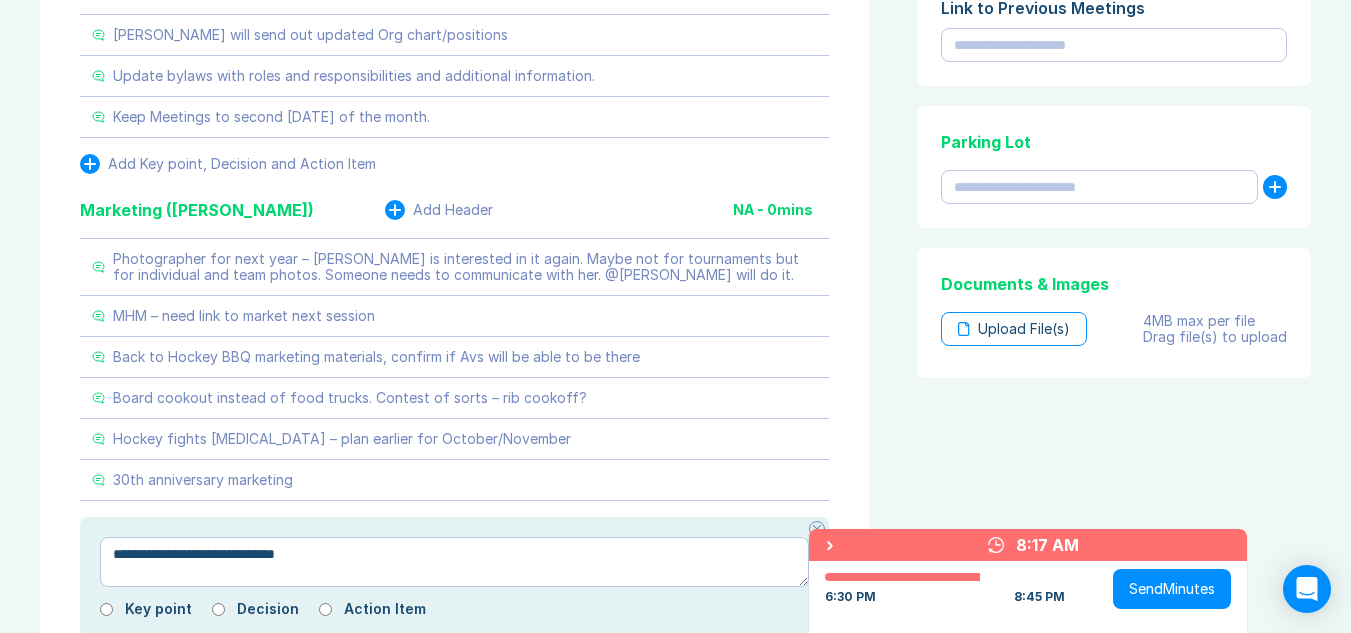 click on "**********" at bounding box center [454, 562] 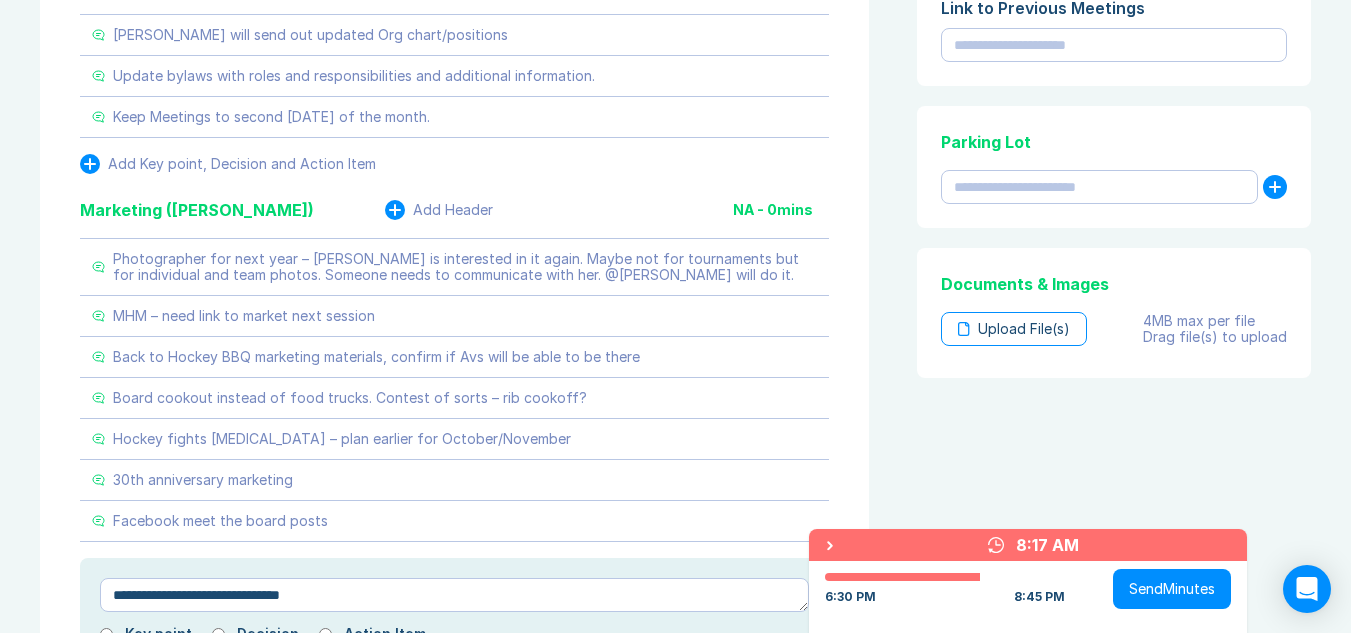 click on "**********" at bounding box center [454, 595] 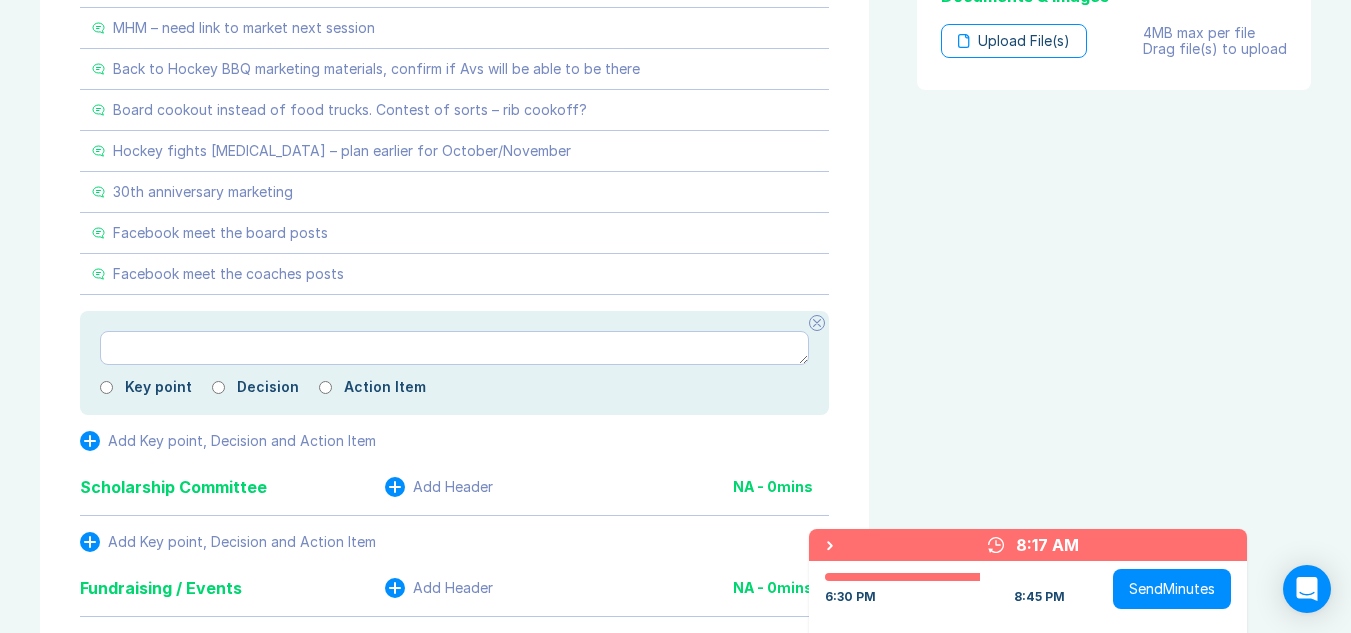 scroll, scrollTop: 1265, scrollLeft: 0, axis: vertical 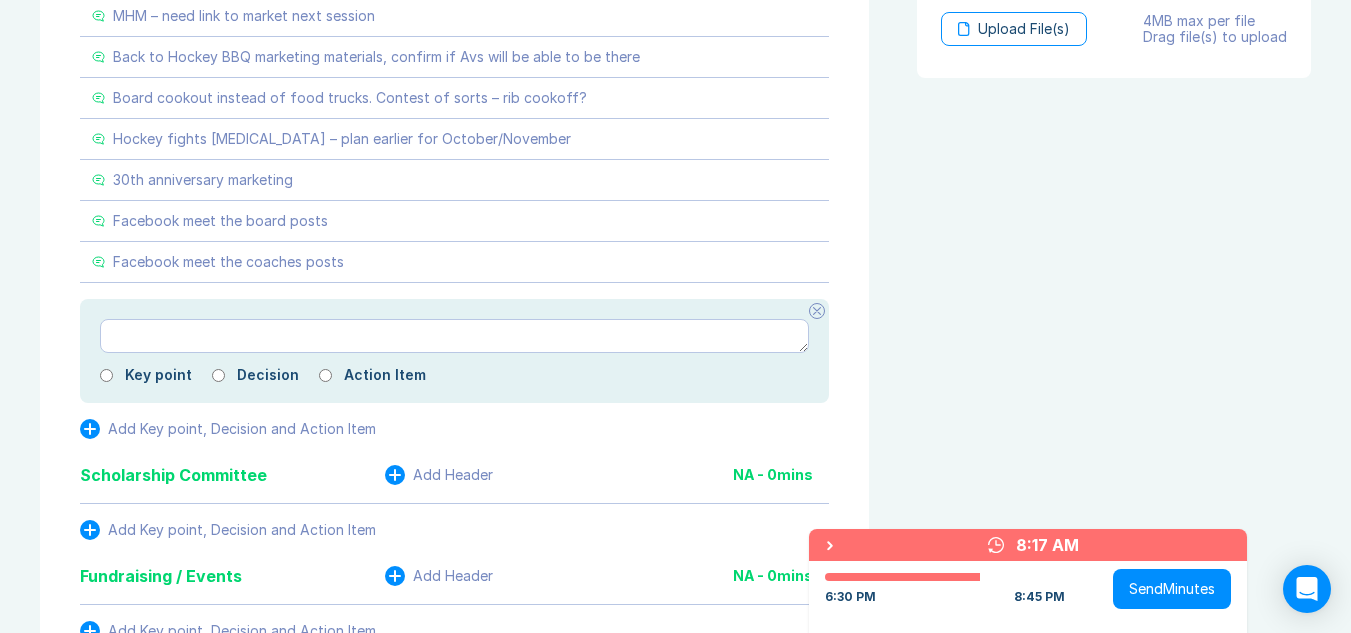 click 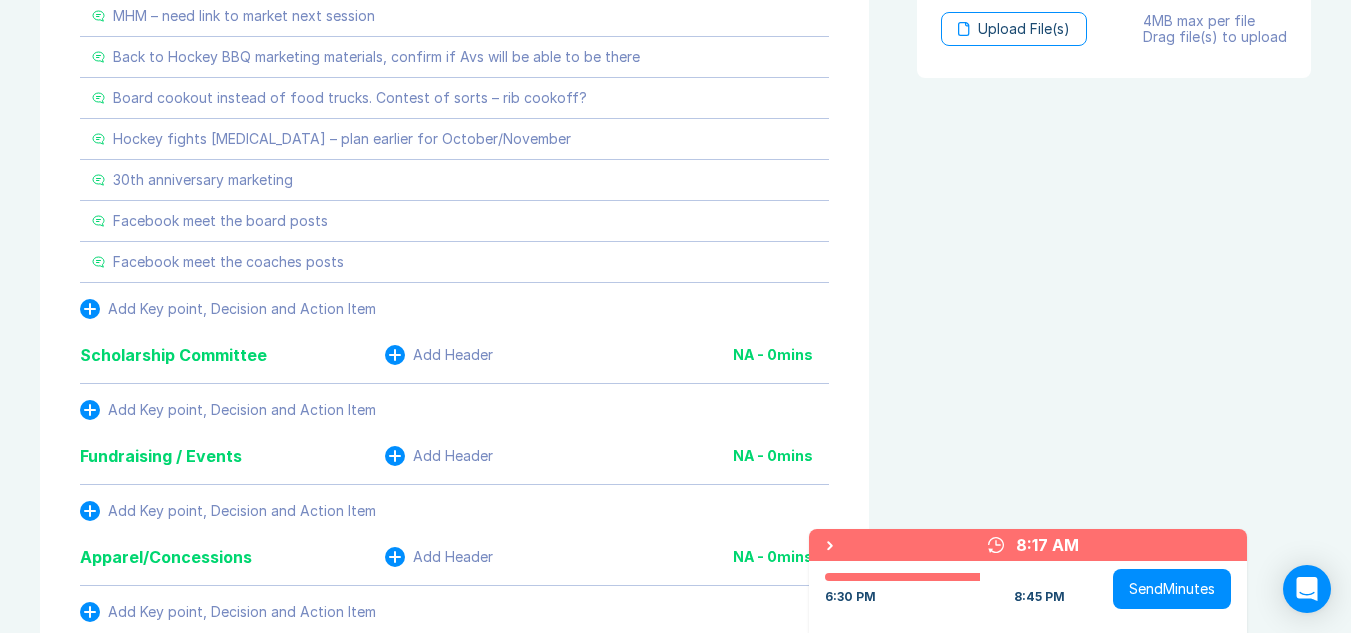 click 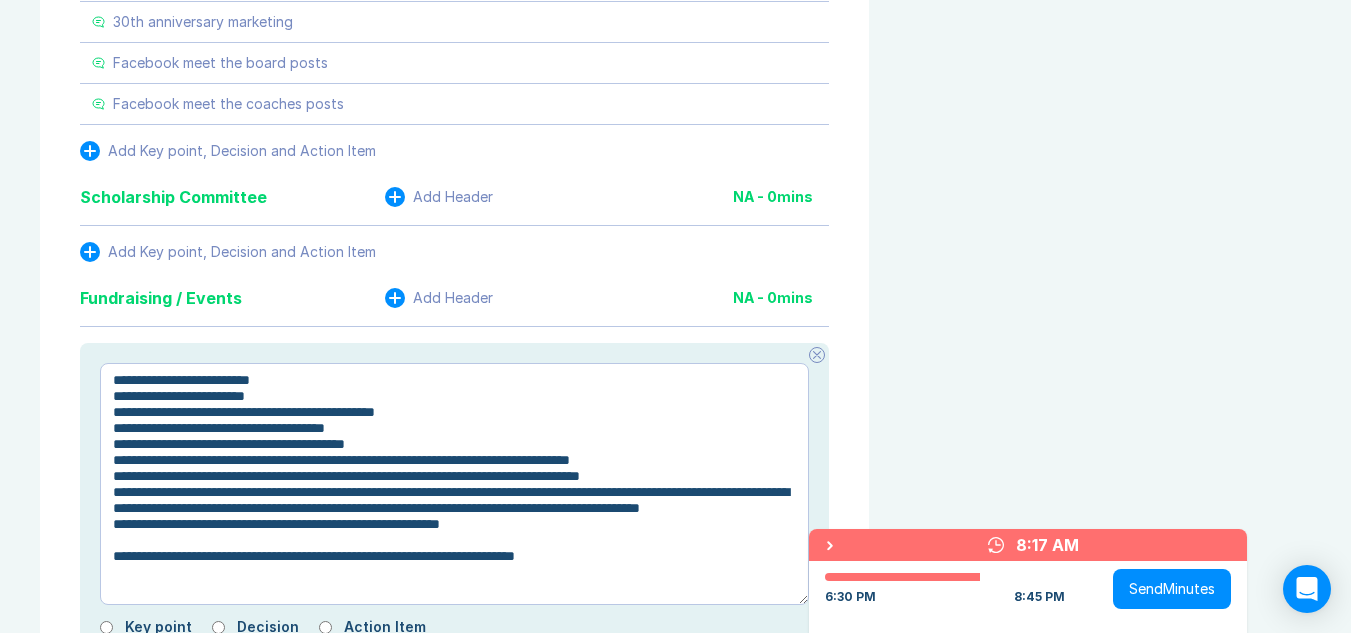 scroll, scrollTop: 1446, scrollLeft: 0, axis: vertical 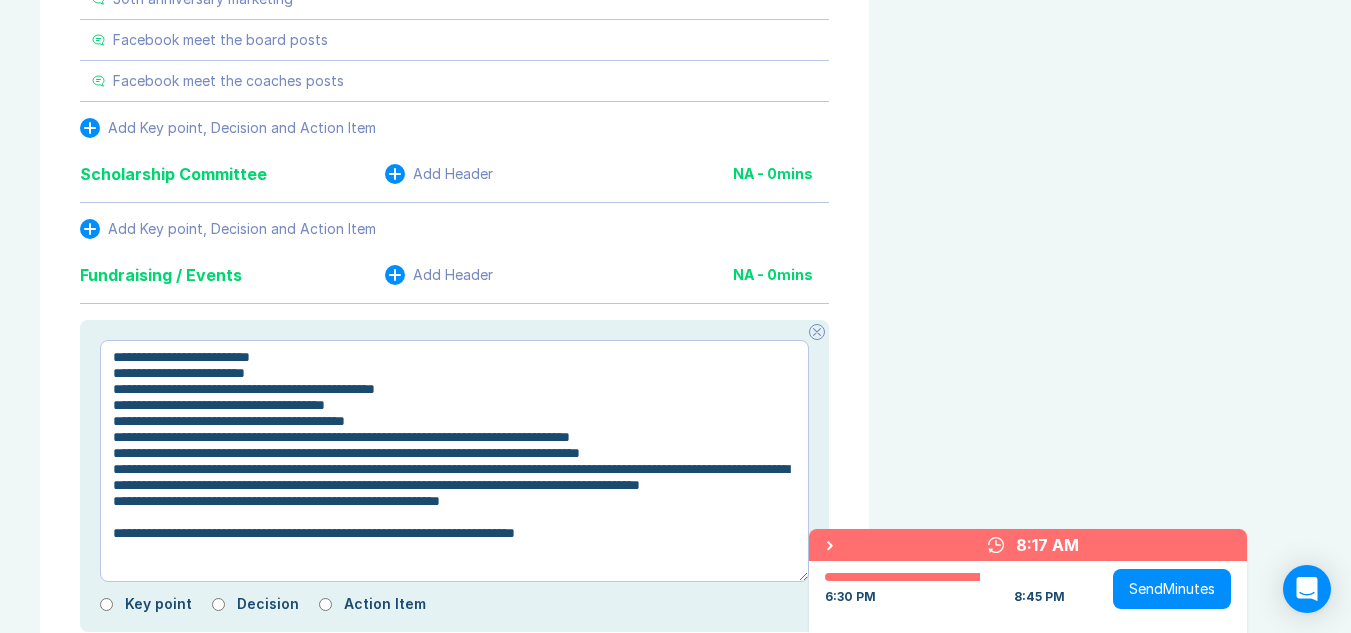 drag, startPoint x: 126, startPoint y: 332, endPoint x: 674, endPoint y: 503, distance: 574.0601 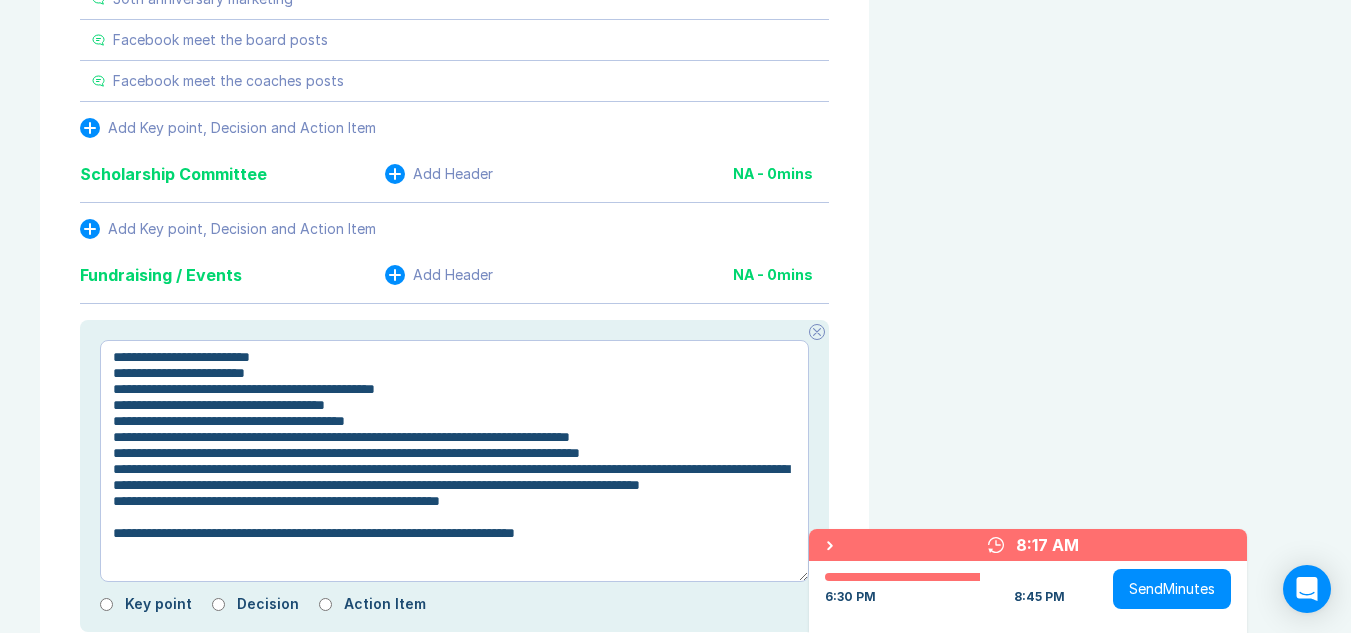 click on "**********" at bounding box center (454, 461) 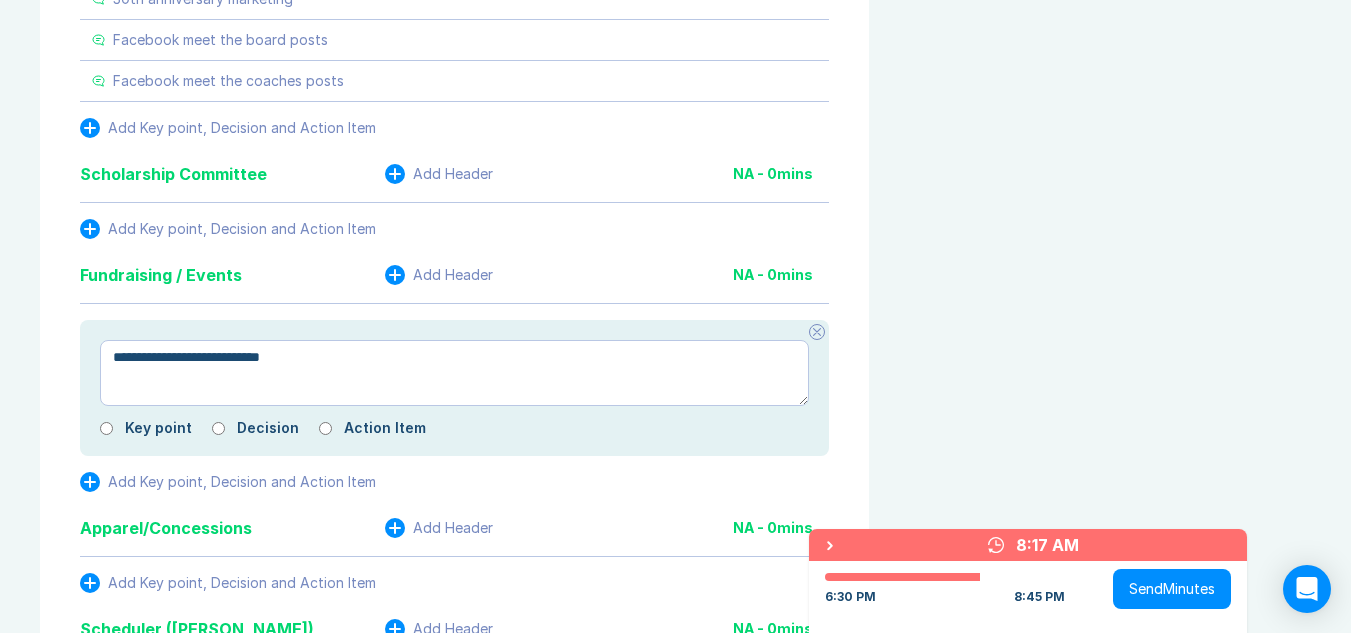 click on "**********" at bounding box center (454, 373) 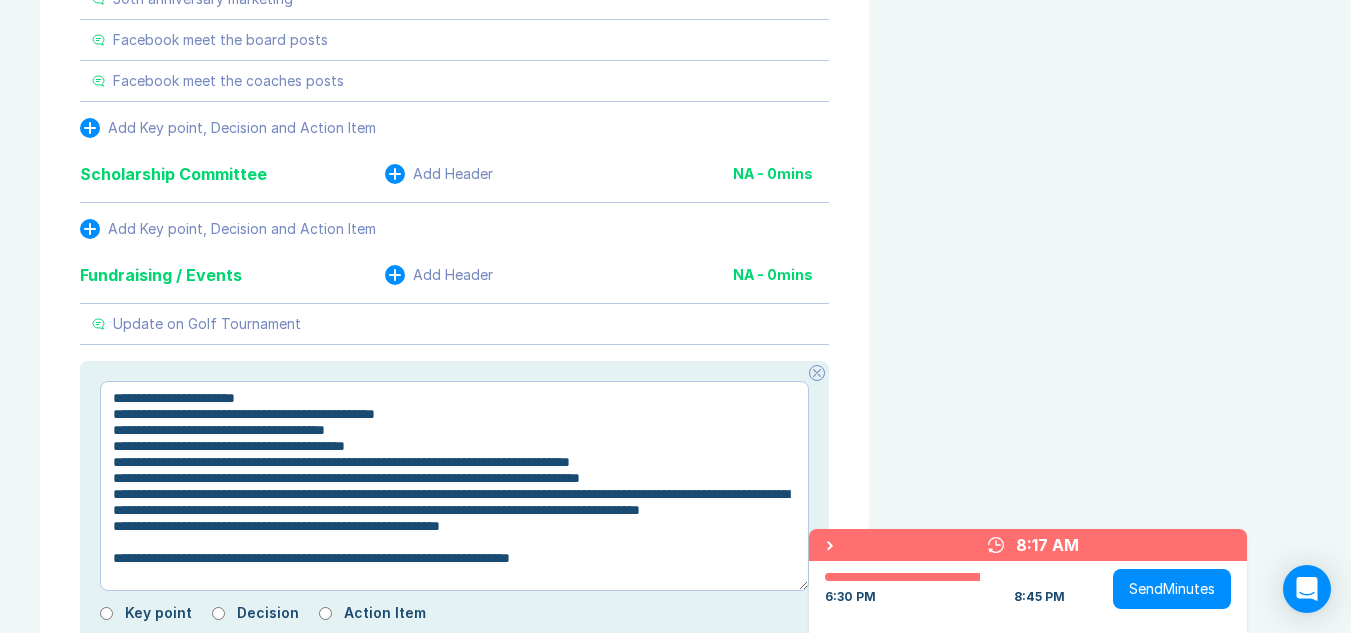 drag, startPoint x: 127, startPoint y: 408, endPoint x: 671, endPoint y: 533, distance: 558.1765 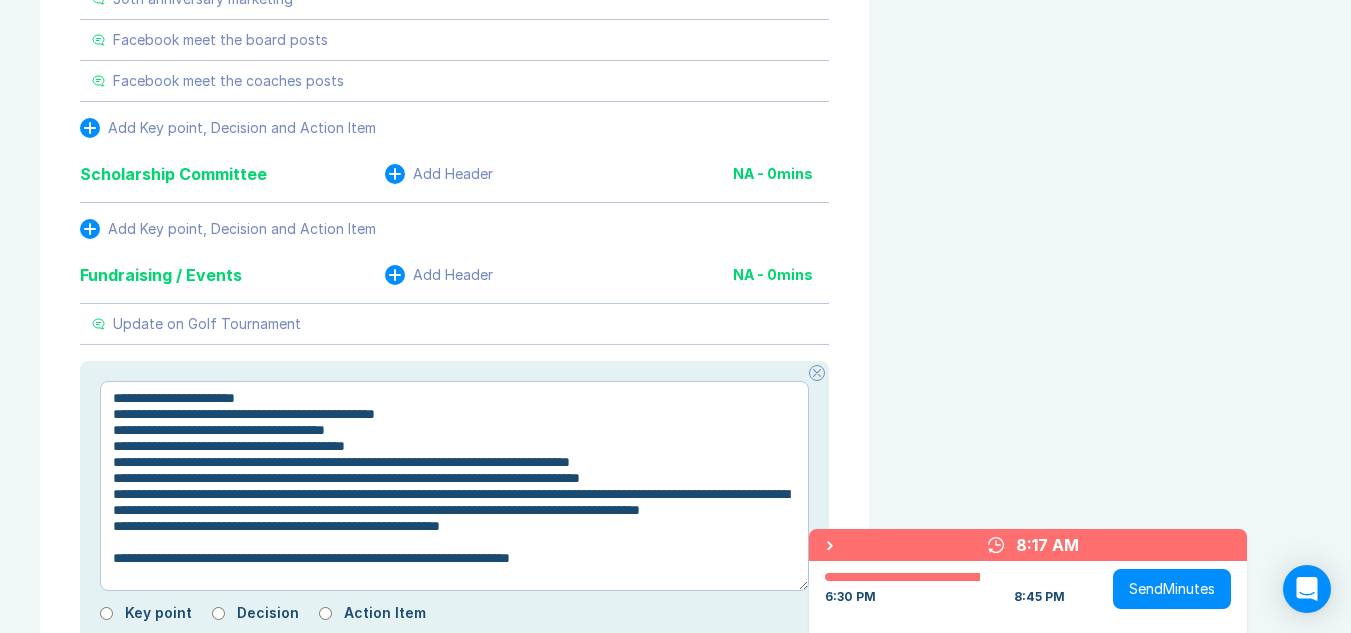 click on "**********" at bounding box center (454, 486) 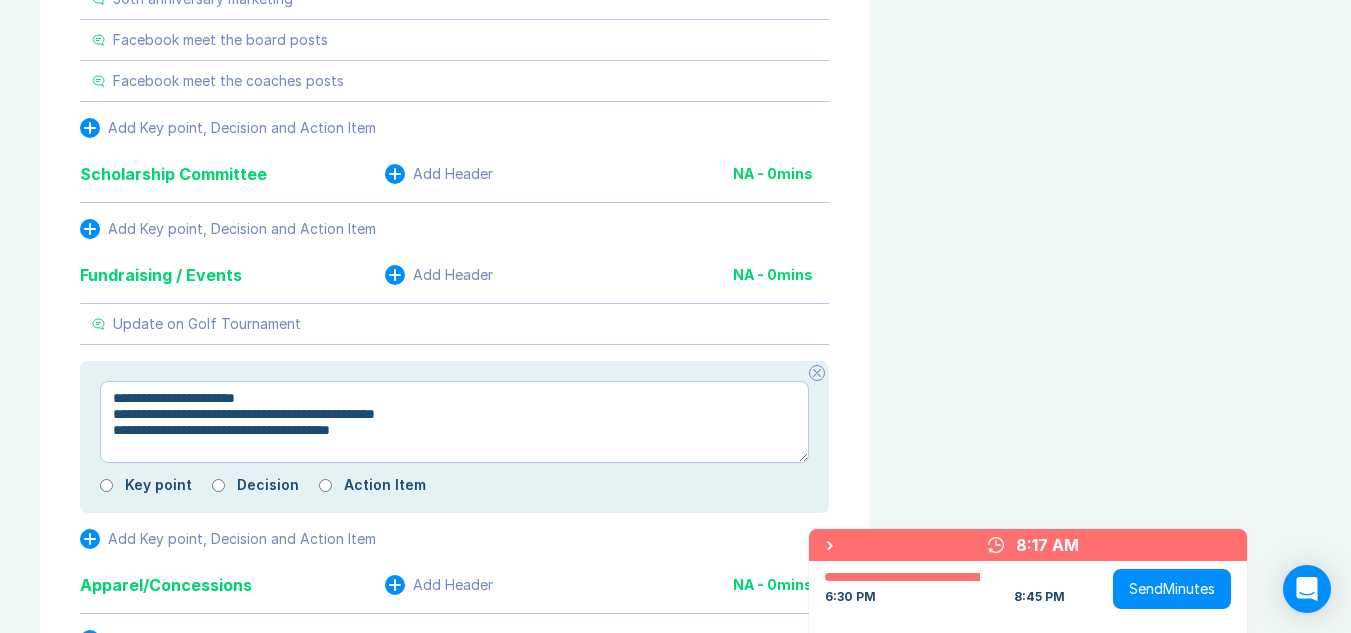 click on "**********" at bounding box center [454, 422] 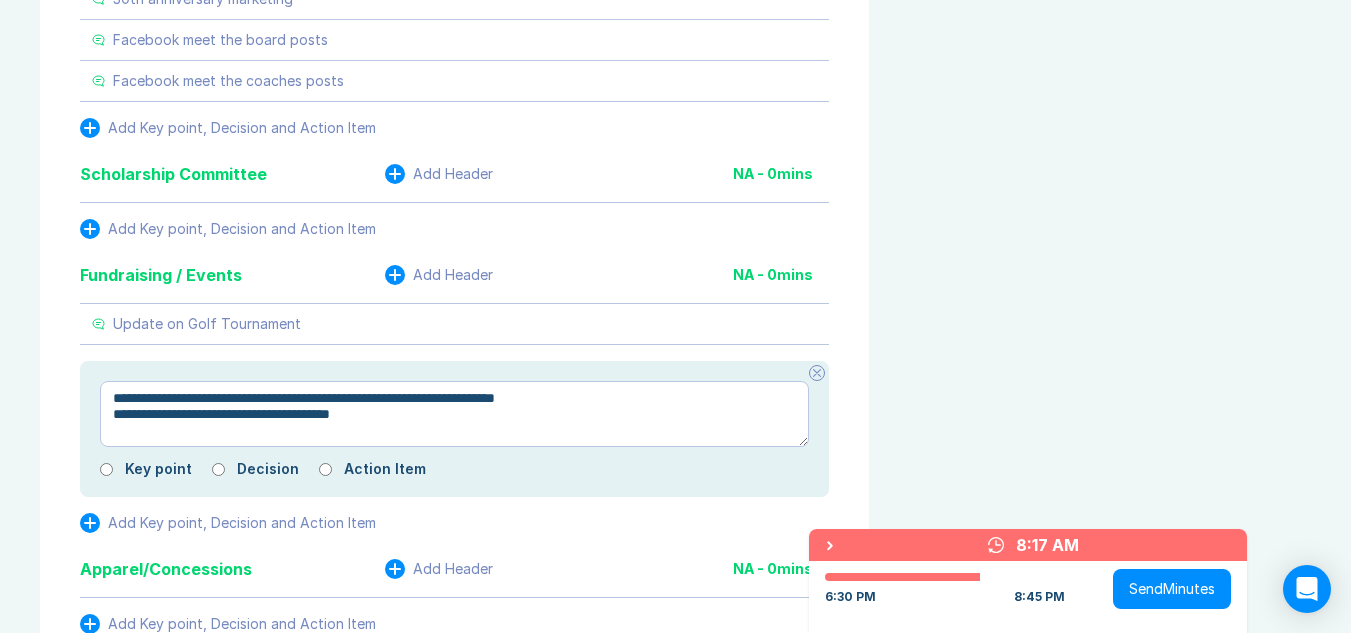 click on "**********" at bounding box center [454, 414] 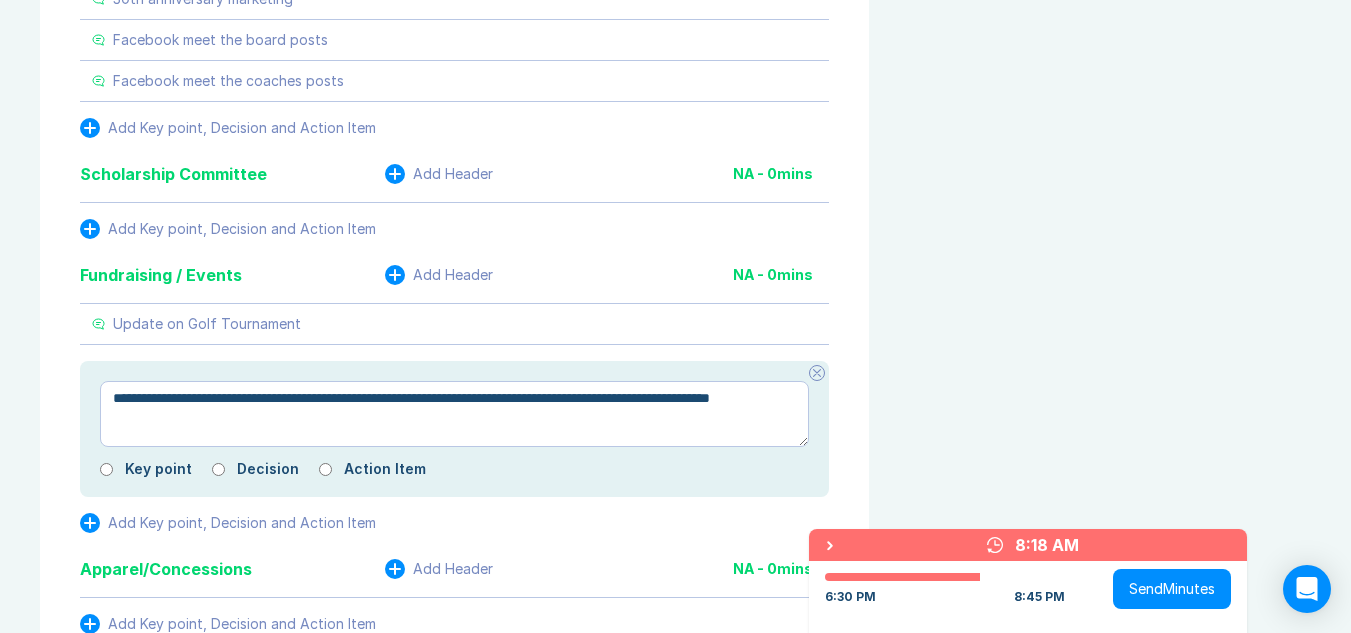 click on "**********" at bounding box center (454, 414) 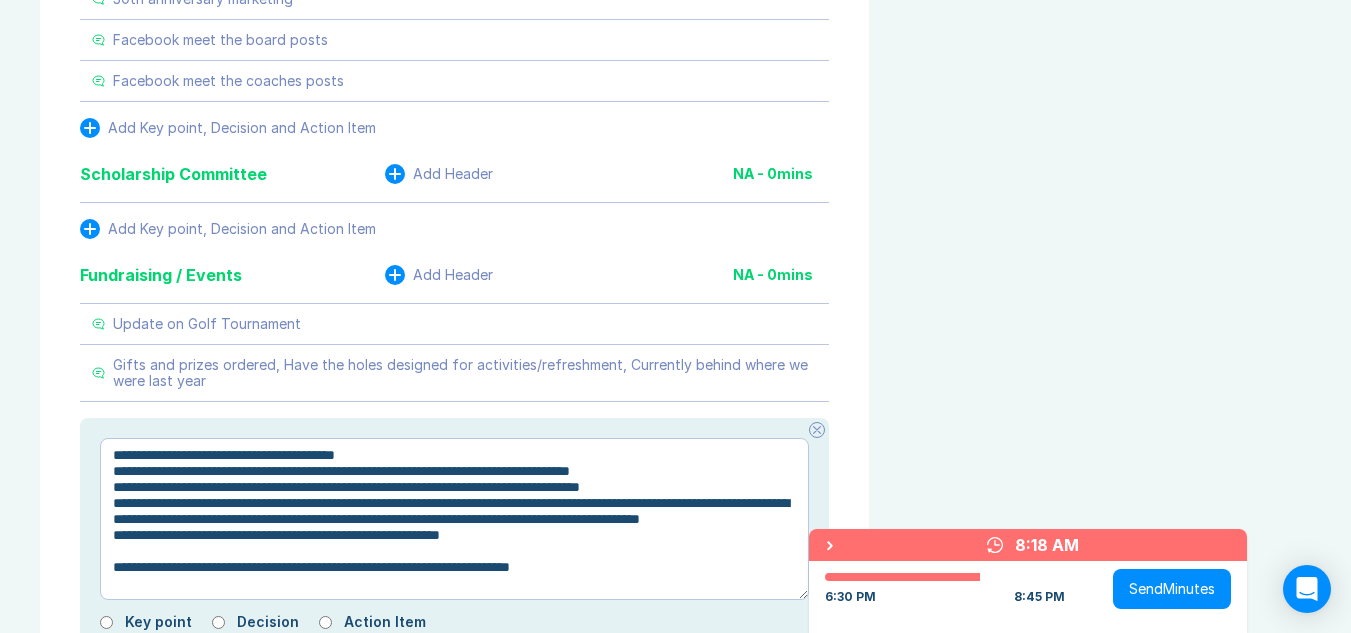 drag, startPoint x: 669, startPoint y: 547, endPoint x: 112, endPoint y: 429, distance: 569.36194 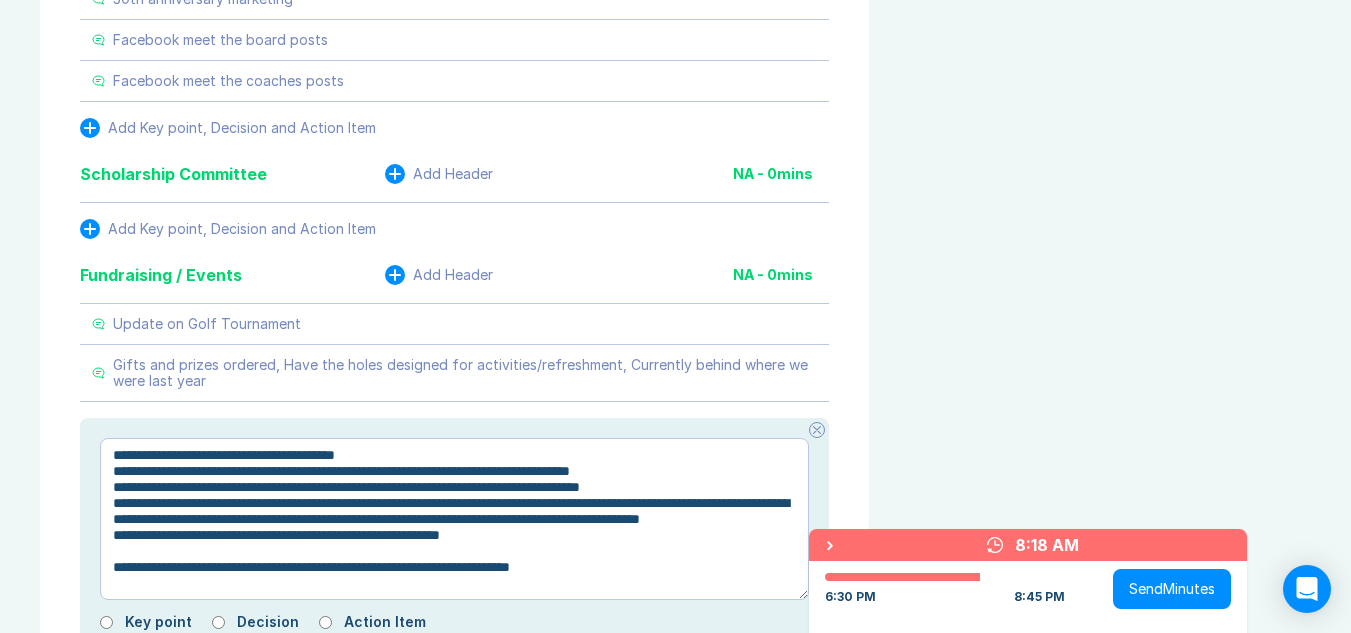 click on "**********" at bounding box center (454, 519) 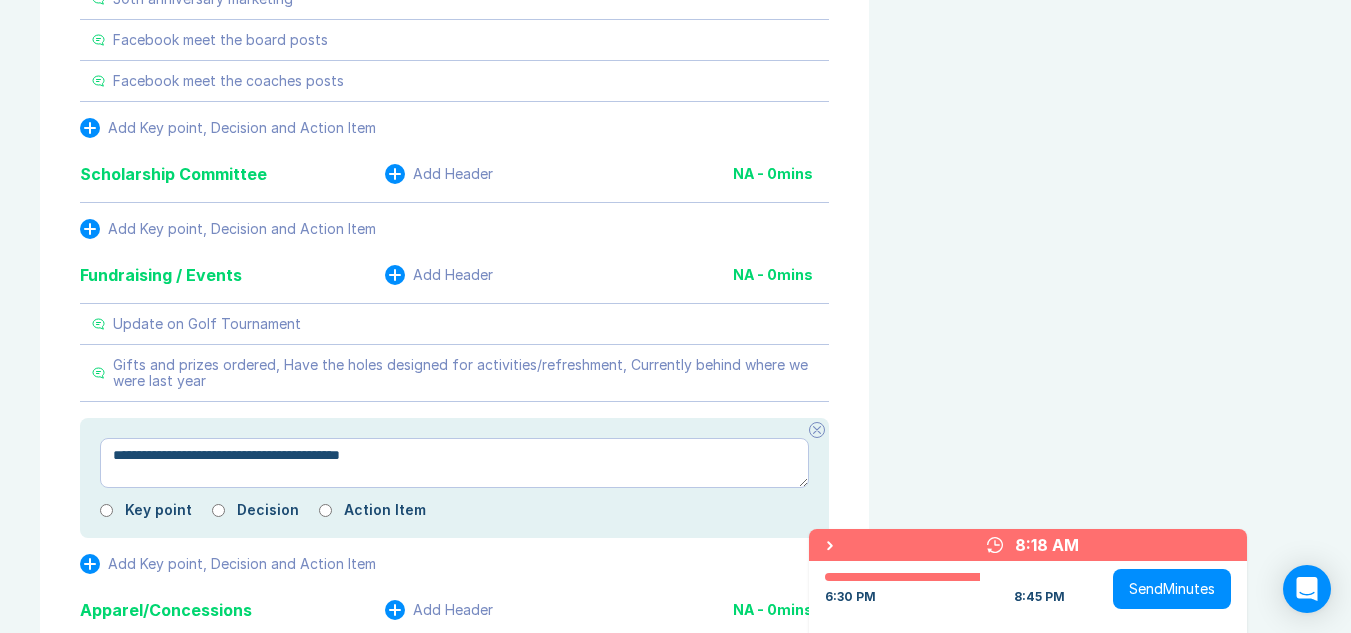 drag, startPoint x: 421, startPoint y: 413, endPoint x: 417, endPoint y: 398, distance: 15.524175 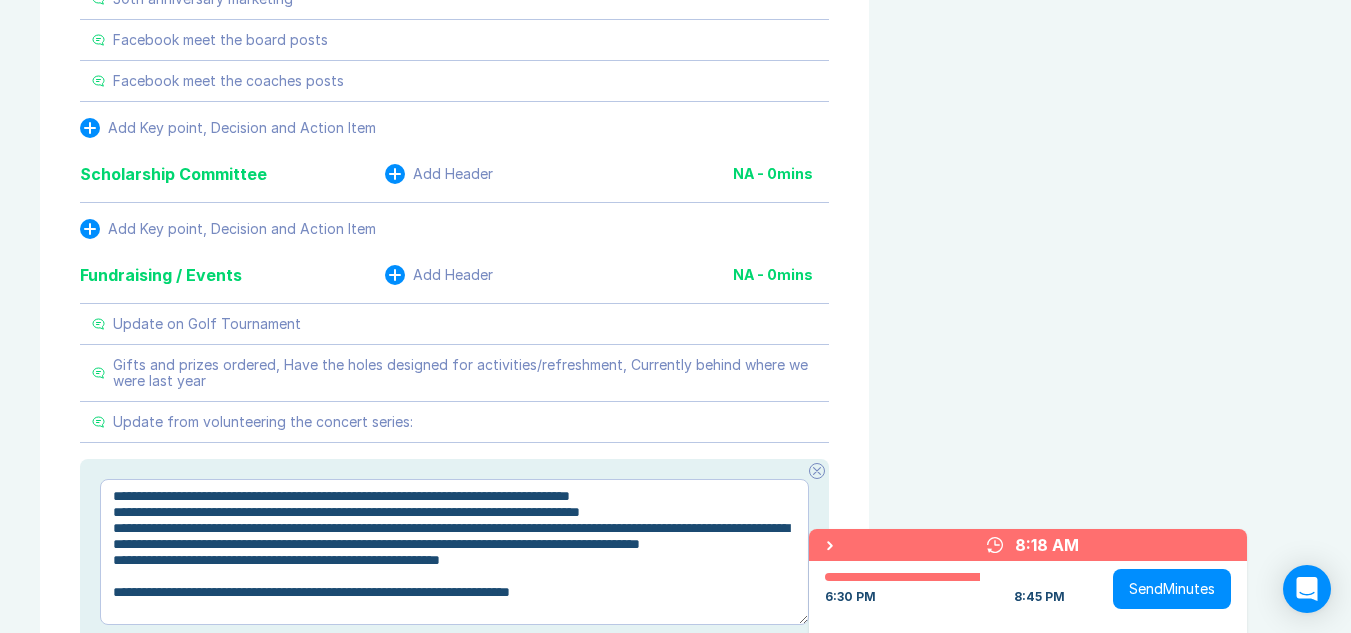 drag, startPoint x: 670, startPoint y: 572, endPoint x: 99, endPoint y: 583, distance: 571.10596 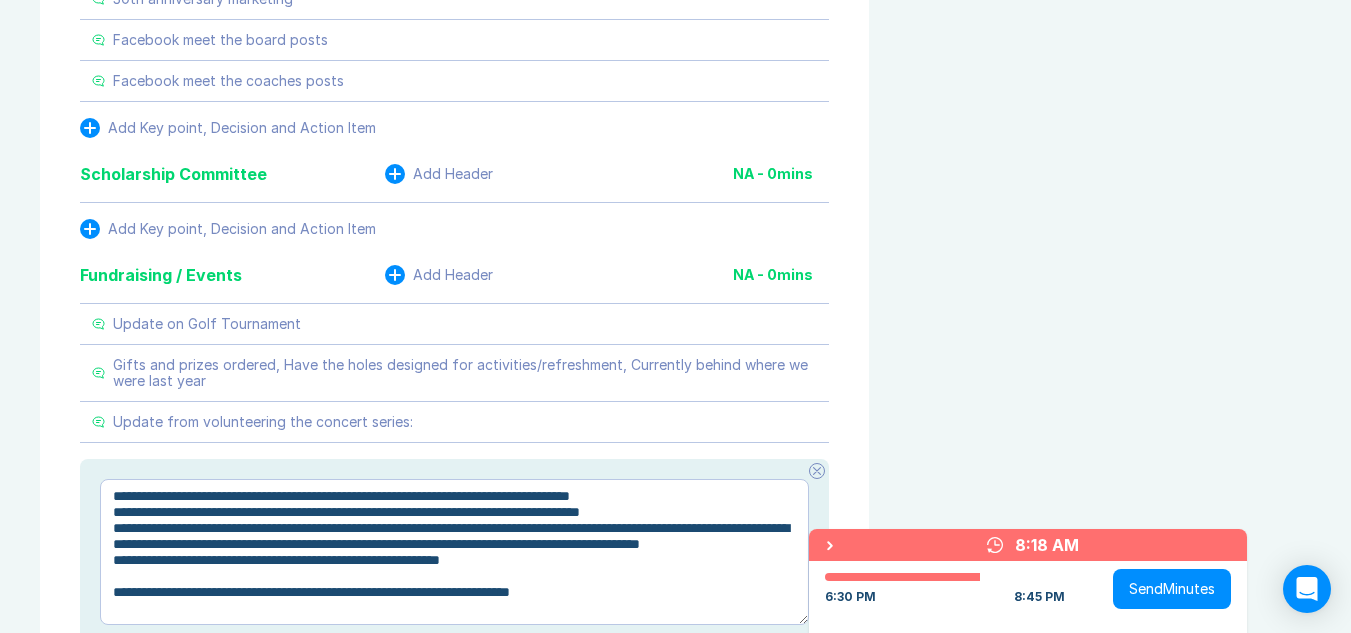 click on "**********" at bounding box center [454, 567] 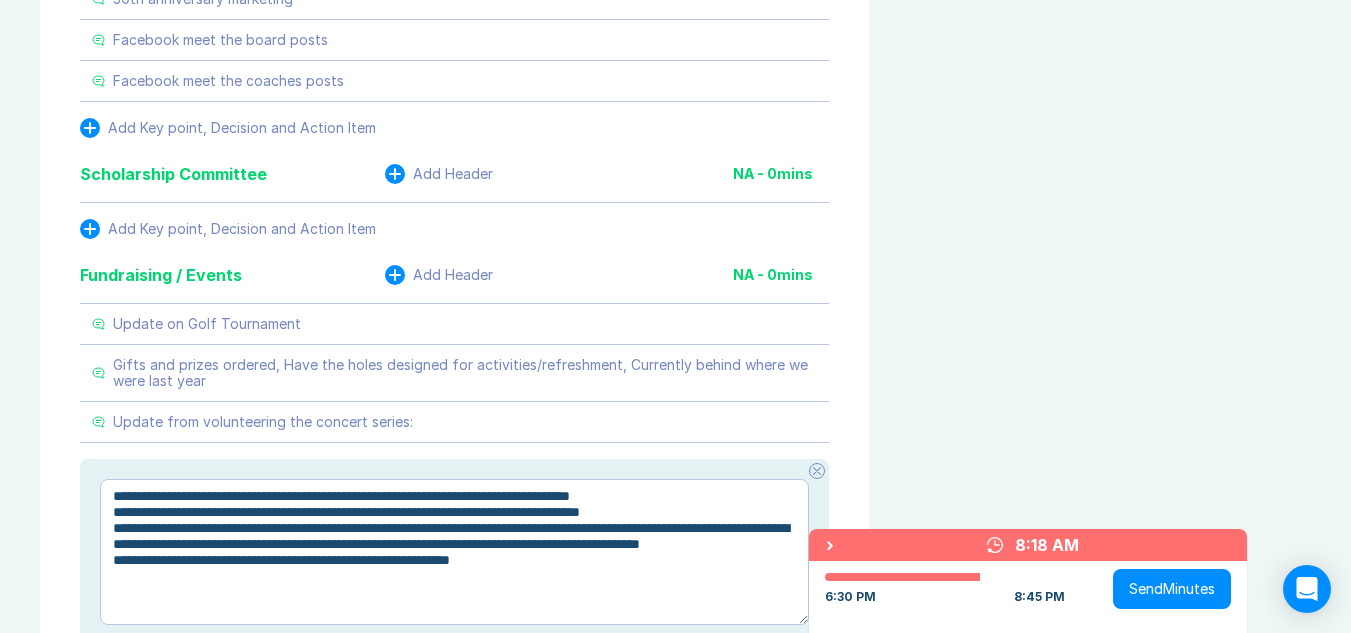 click on "**********" at bounding box center [454, 552] 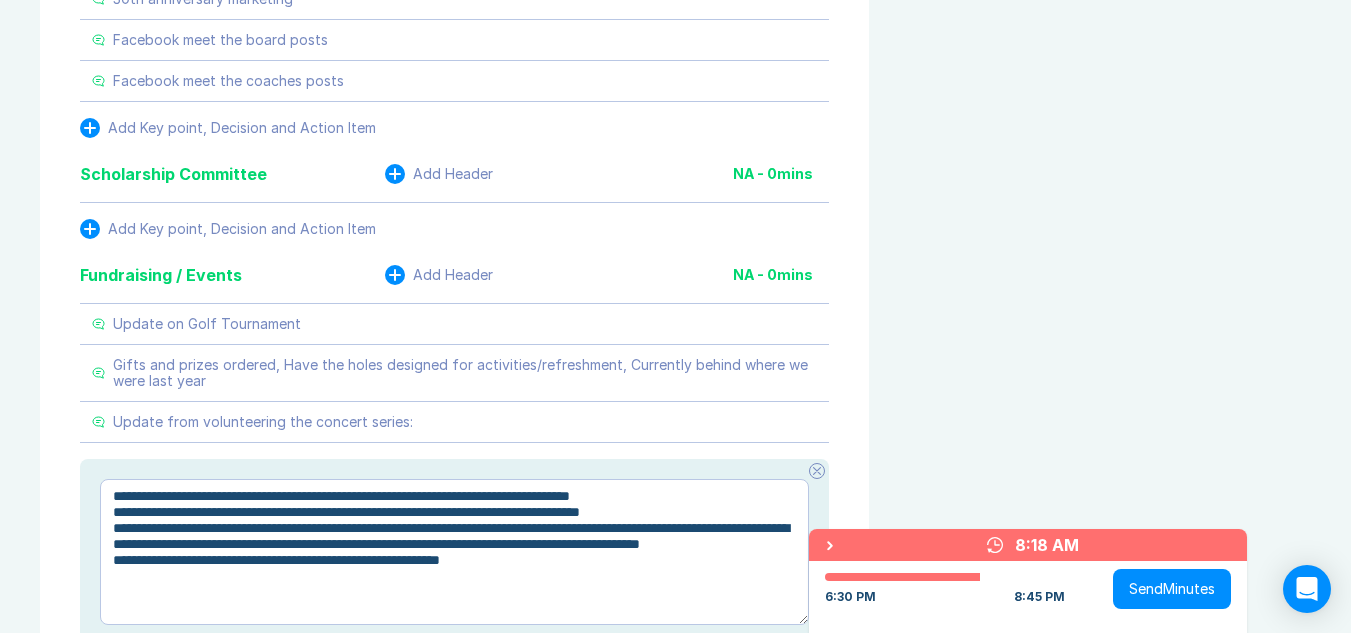 click on "**********" at bounding box center [454, 552] 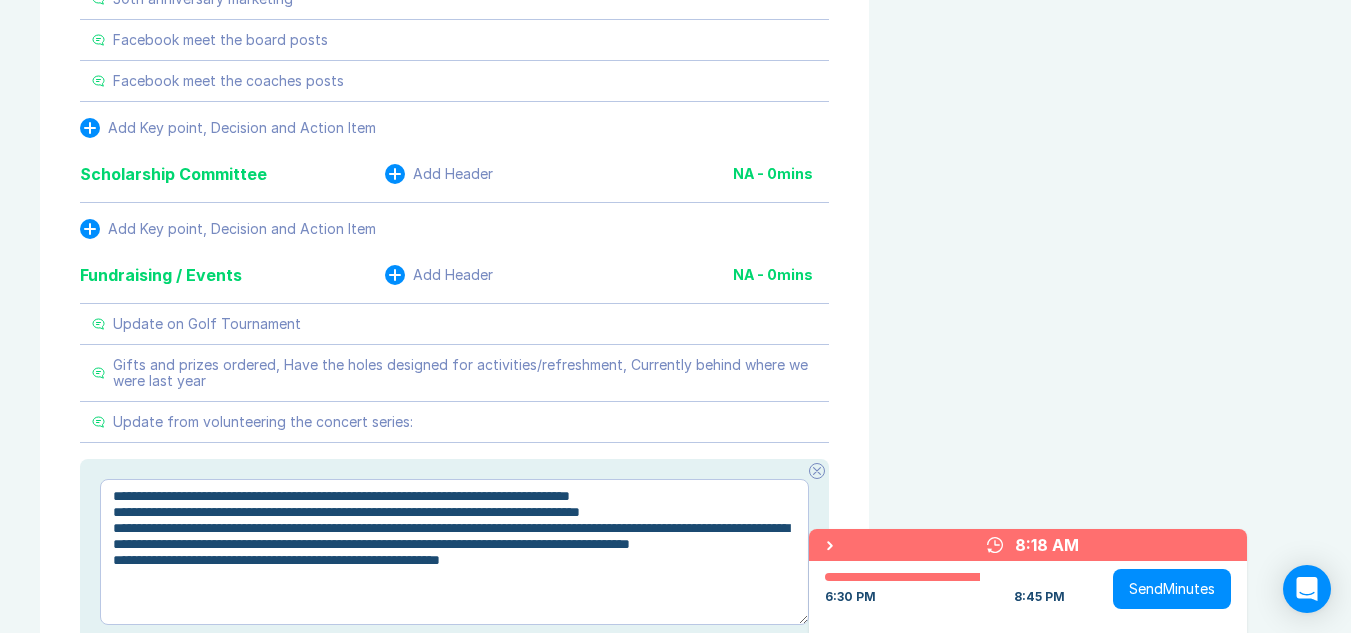 click on "**********" at bounding box center (454, 552) 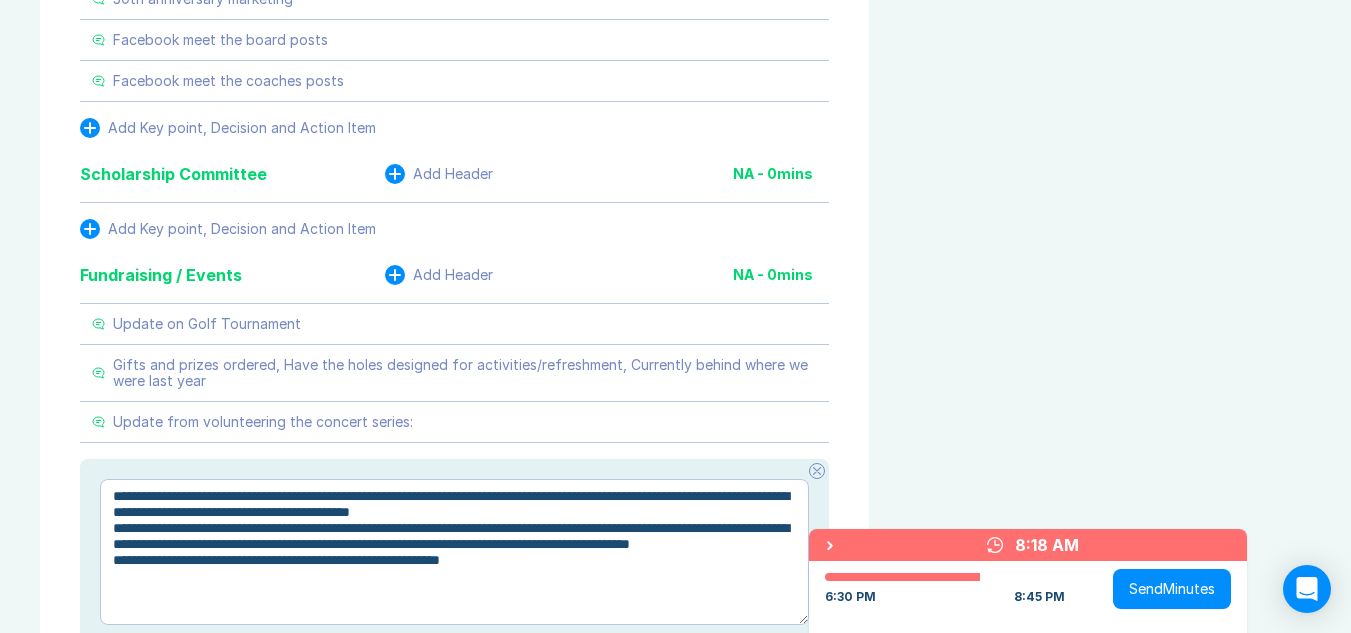 click on "**********" at bounding box center (454, 552) 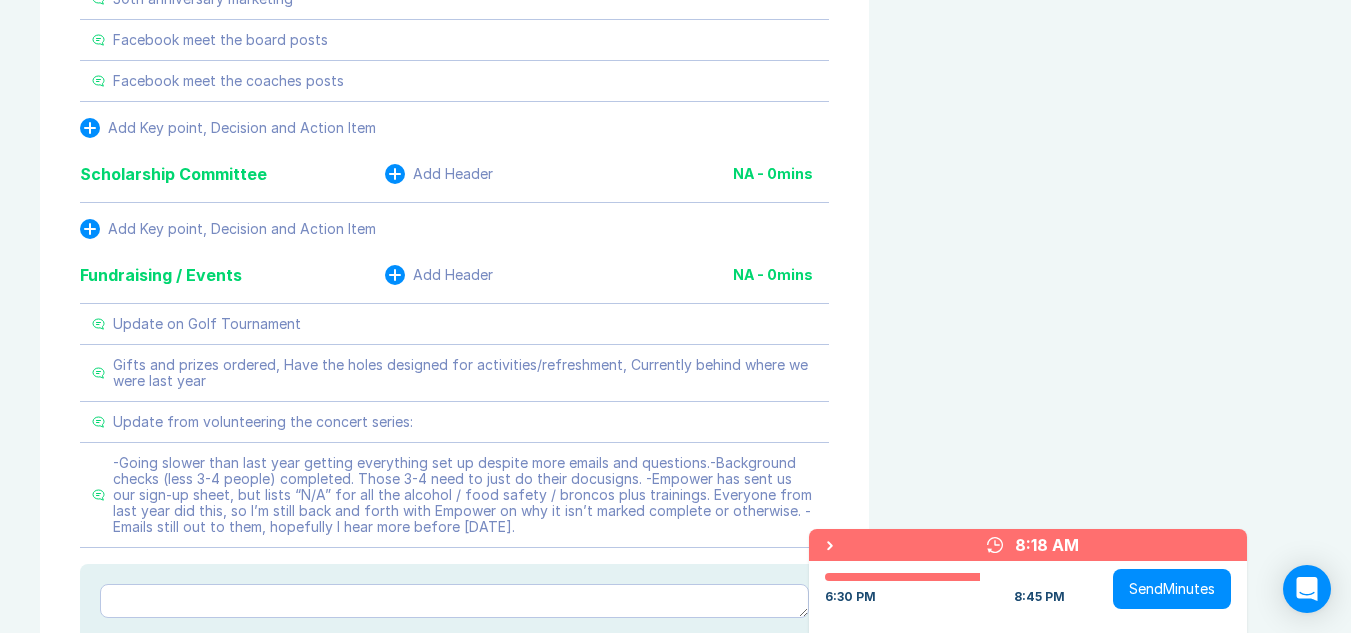 click at bounding box center [454, 601] 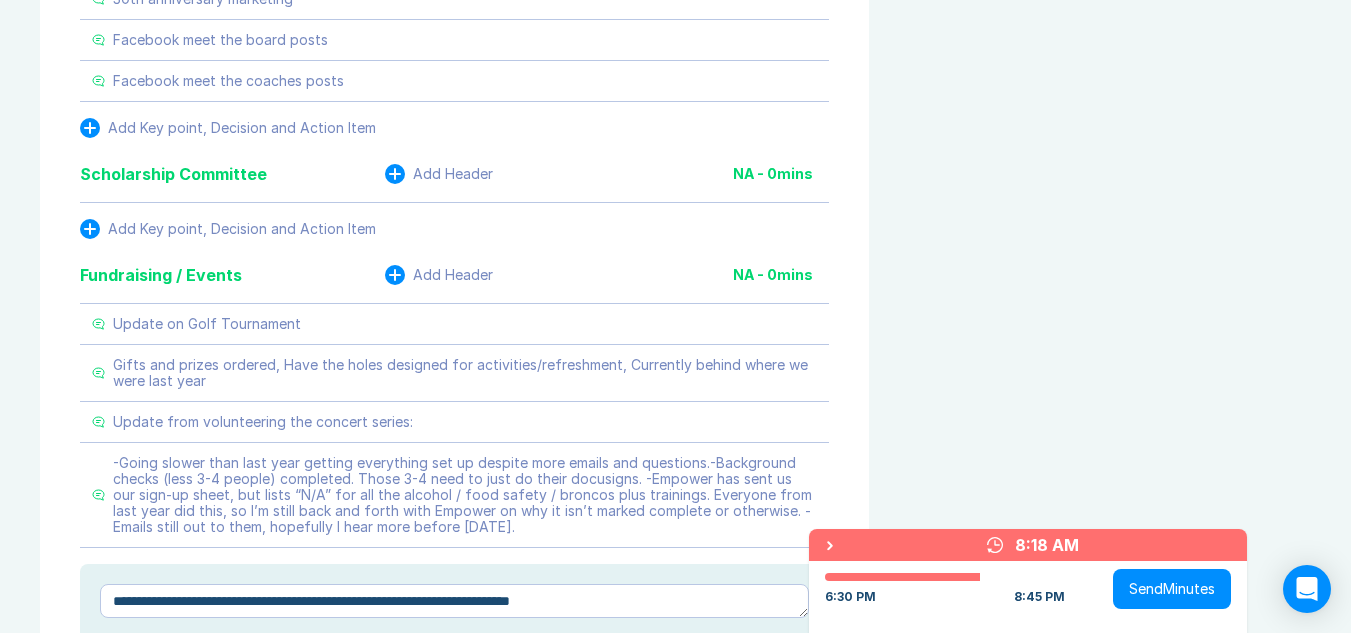 click on "**********" at bounding box center (454, 601) 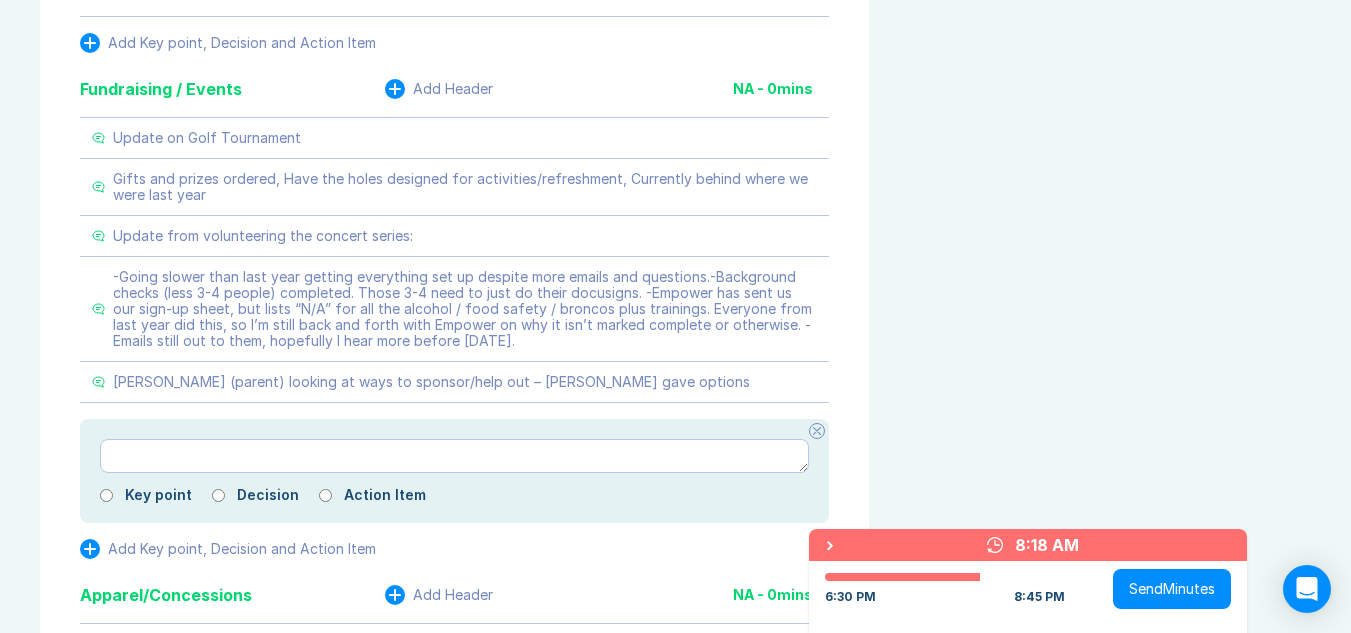 scroll, scrollTop: 1646, scrollLeft: 0, axis: vertical 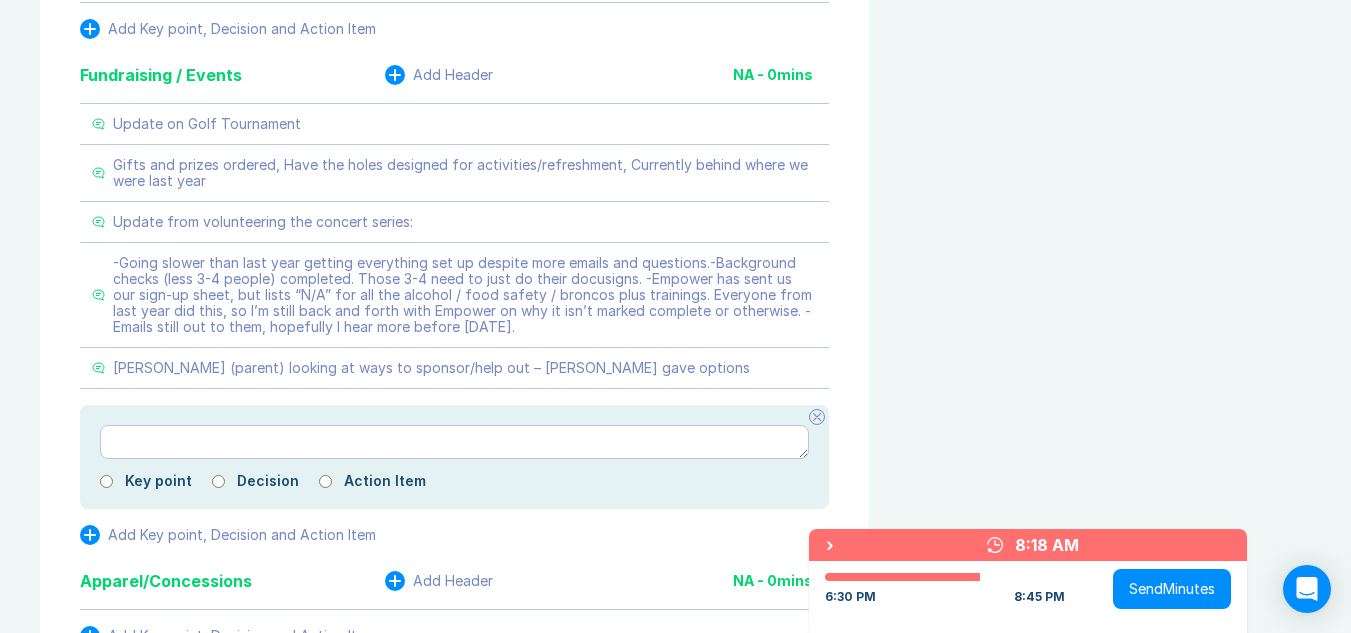 click 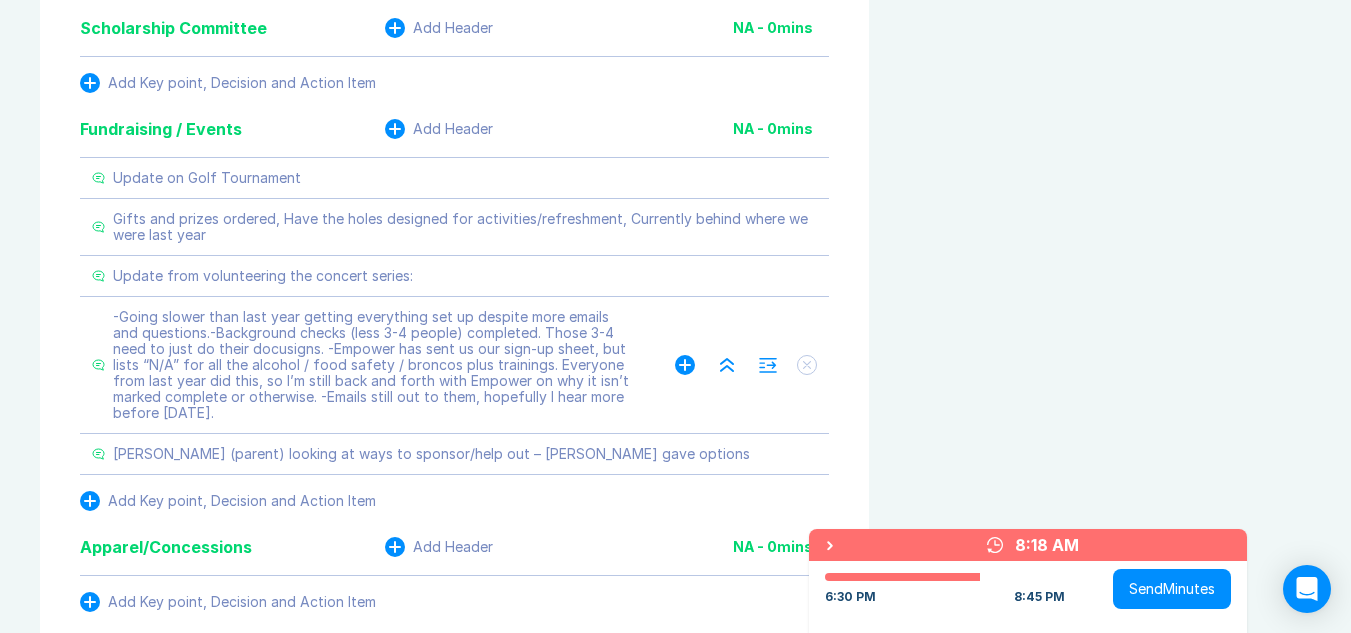 scroll, scrollTop: 1546, scrollLeft: 0, axis: vertical 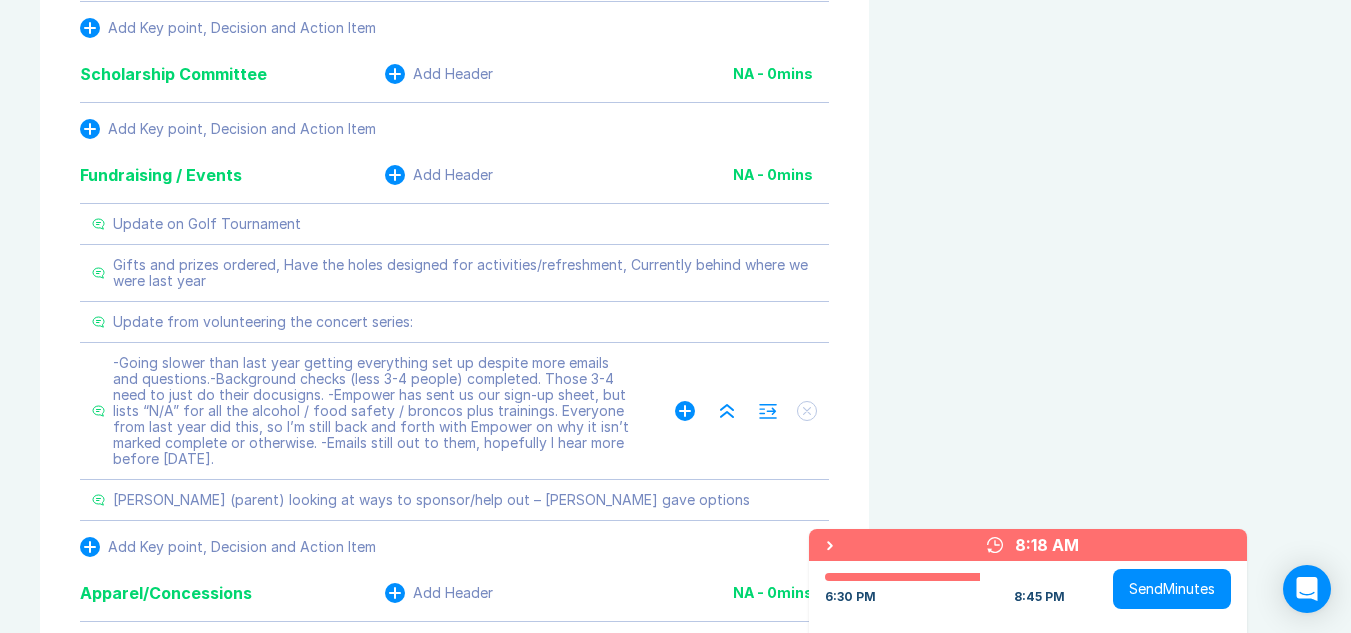 click on "-Going slower than last year getting everything set up despite more emails and questions.-Background checks (less 3-4 people) completed.  Those 3-4 need to just do their docusigns.
-Empower has sent us our sign-up sheet, but lists “N/A” for all the alcohol / food safety / broncos plus trainings.   Everyone from last year did this, so I’m still back and forth with Empower on why it isn’t marked complete or otherwise.
-Emails still out to them, hopefully I hear more before Sunday." at bounding box center [374, 411] 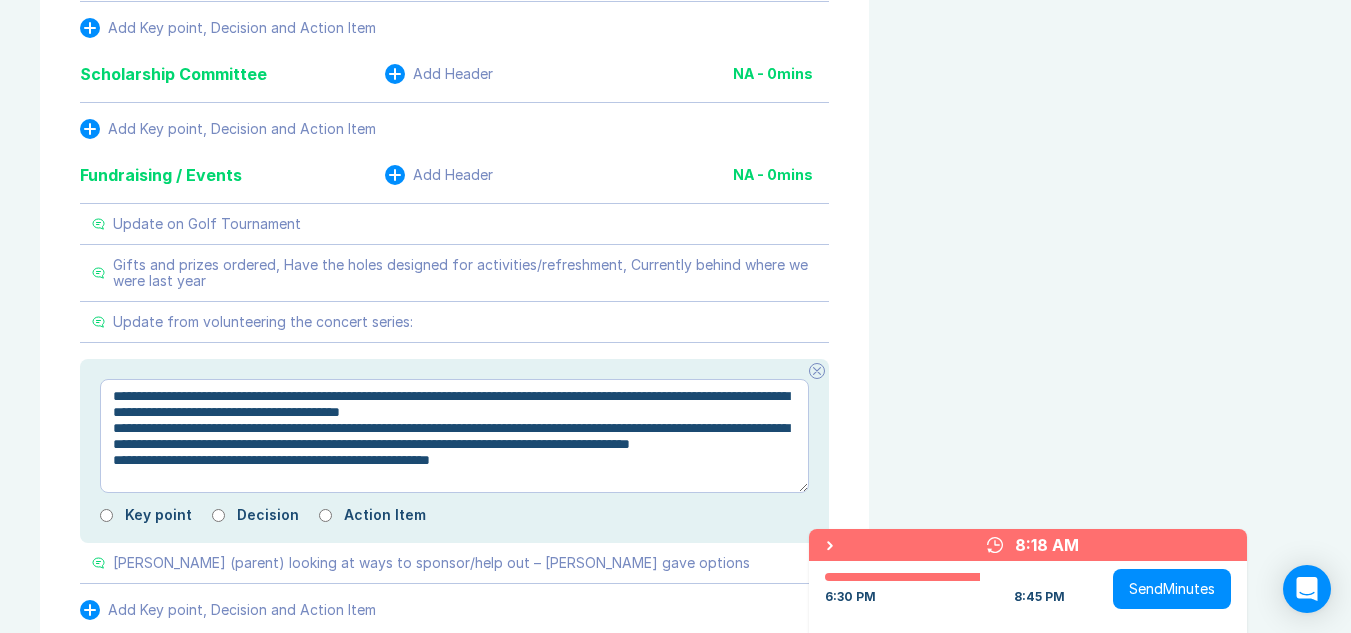 click on "View Invite Export Meeting Minutes Meeting Goals
To pick up a draggable item, press the space bar.
While dragging, use the arrow keys to move the item.
Press space again to drop the item in its new position, or press escape to cancel.
Attendance Uncheck all Attendee email R registrar@foothillshockey.org Organizer Meeting History Link to Previous Meetings Parking Lot Documents & Images  Upload File(s) 4MB max per file Drag file(s) to upload" at bounding box center (1110, 514) 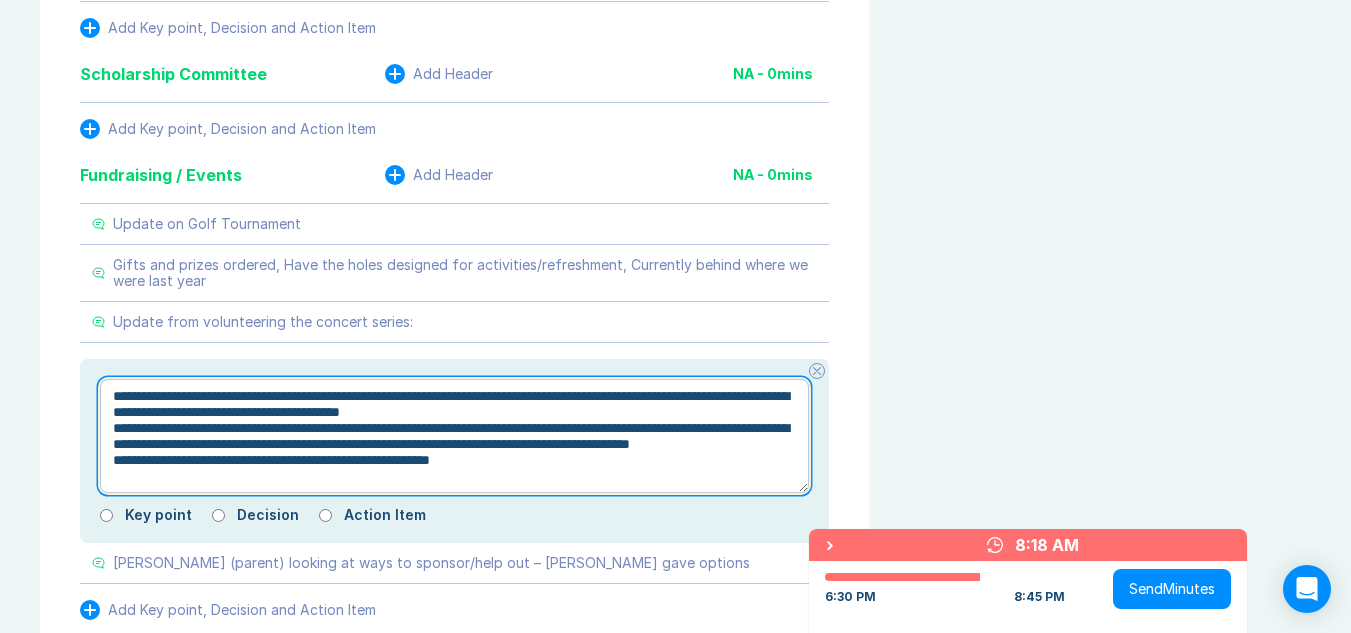click on "**********" at bounding box center (454, 436) 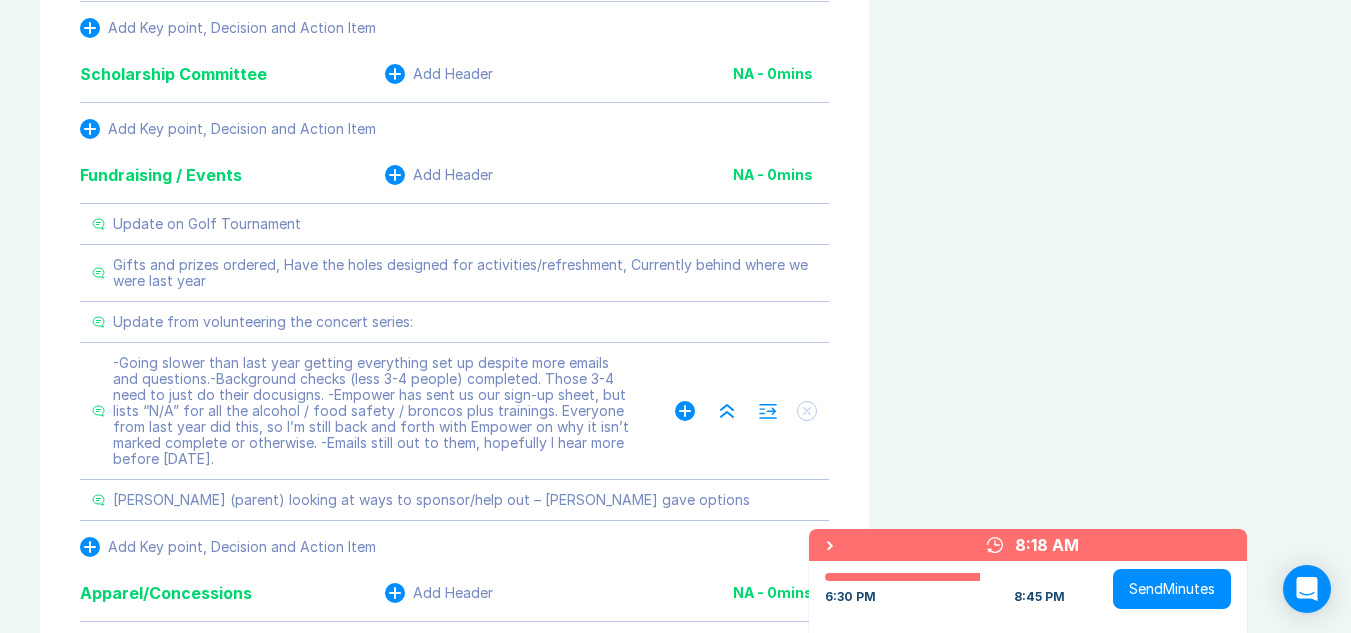 click 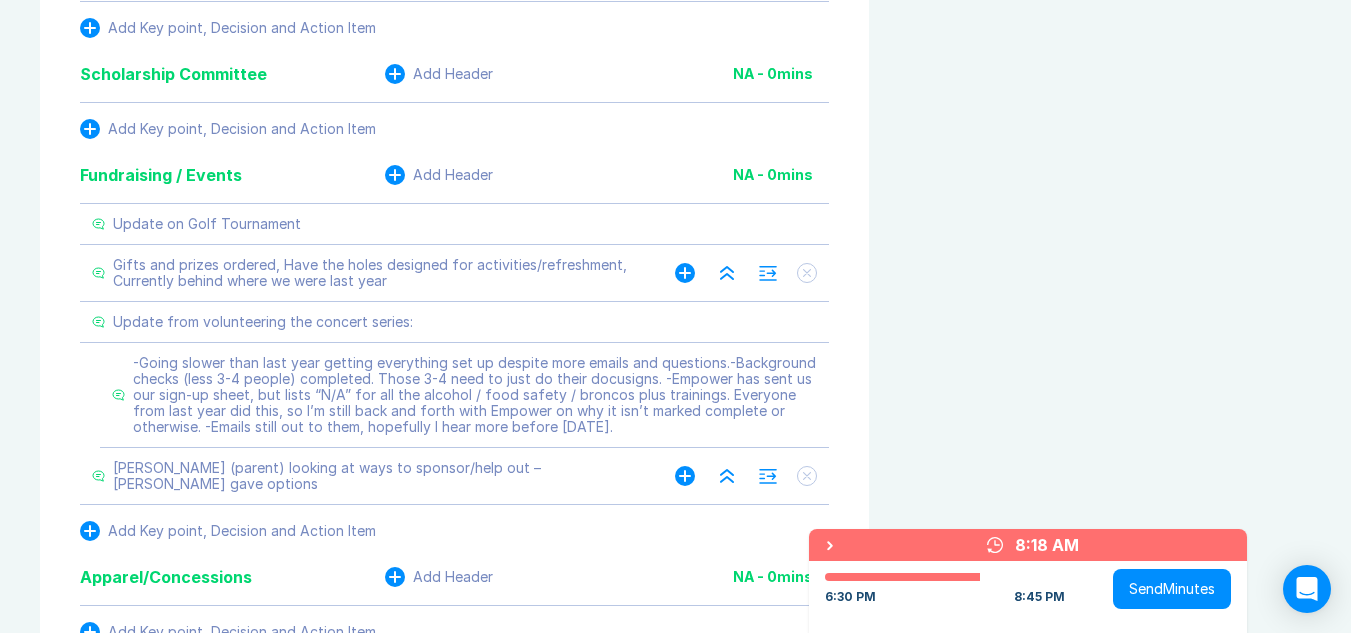 click 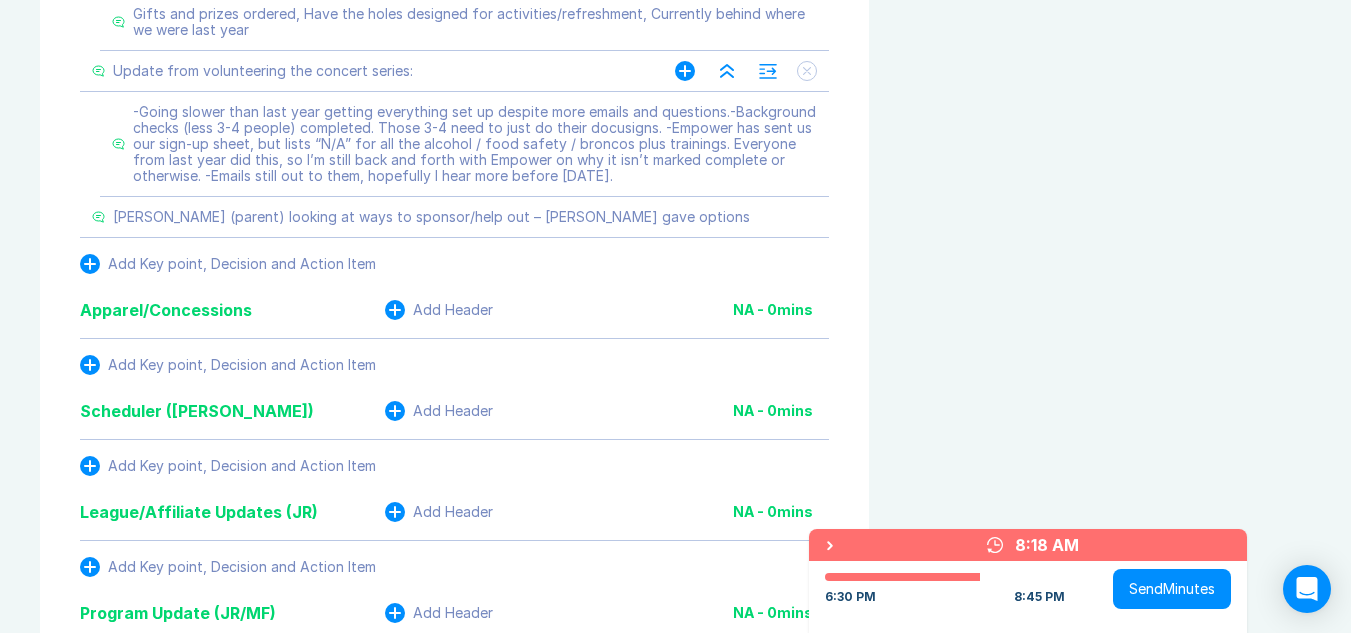 scroll, scrollTop: 1846, scrollLeft: 0, axis: vertical 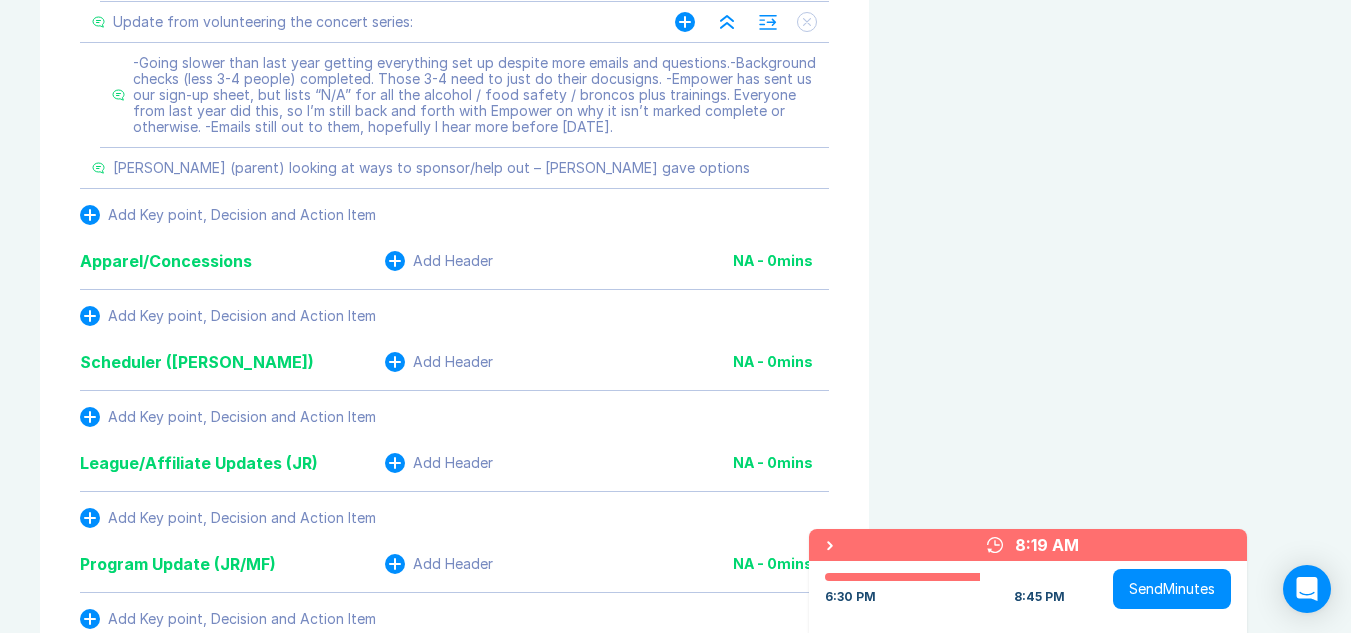 click 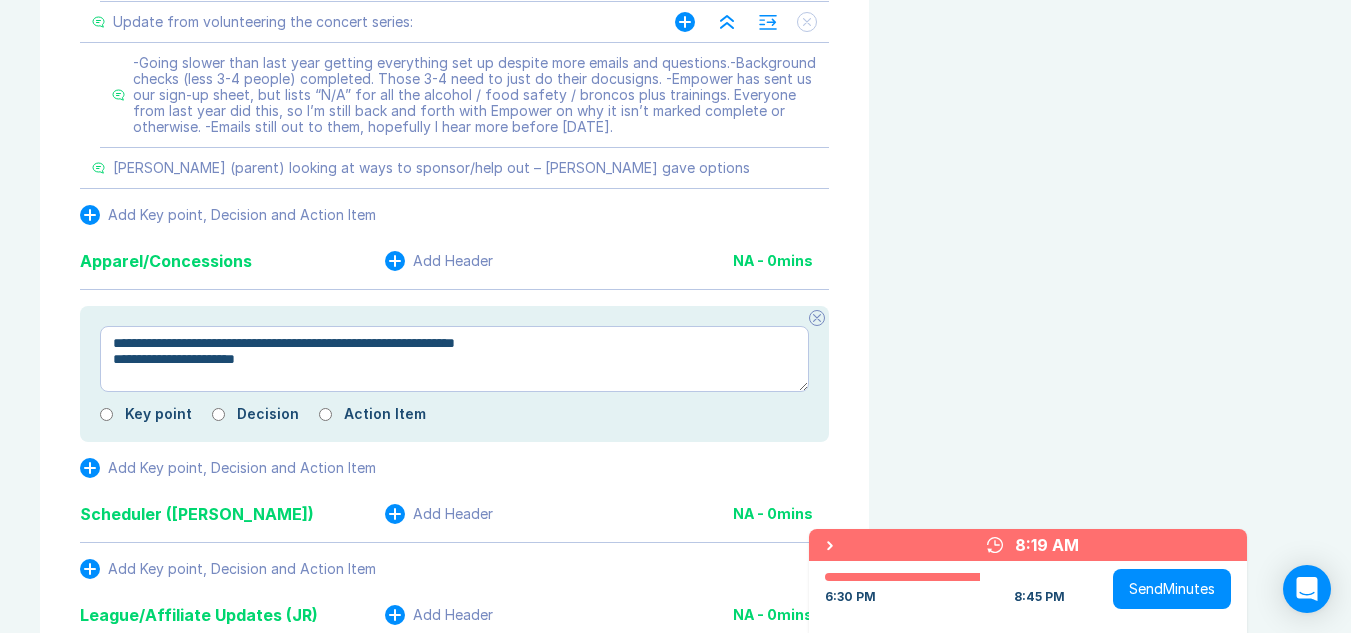 drag, startPoint x: 294, startPoint y: 328, endPoint x: 104, endPoint y: 317, distance: 190.31816 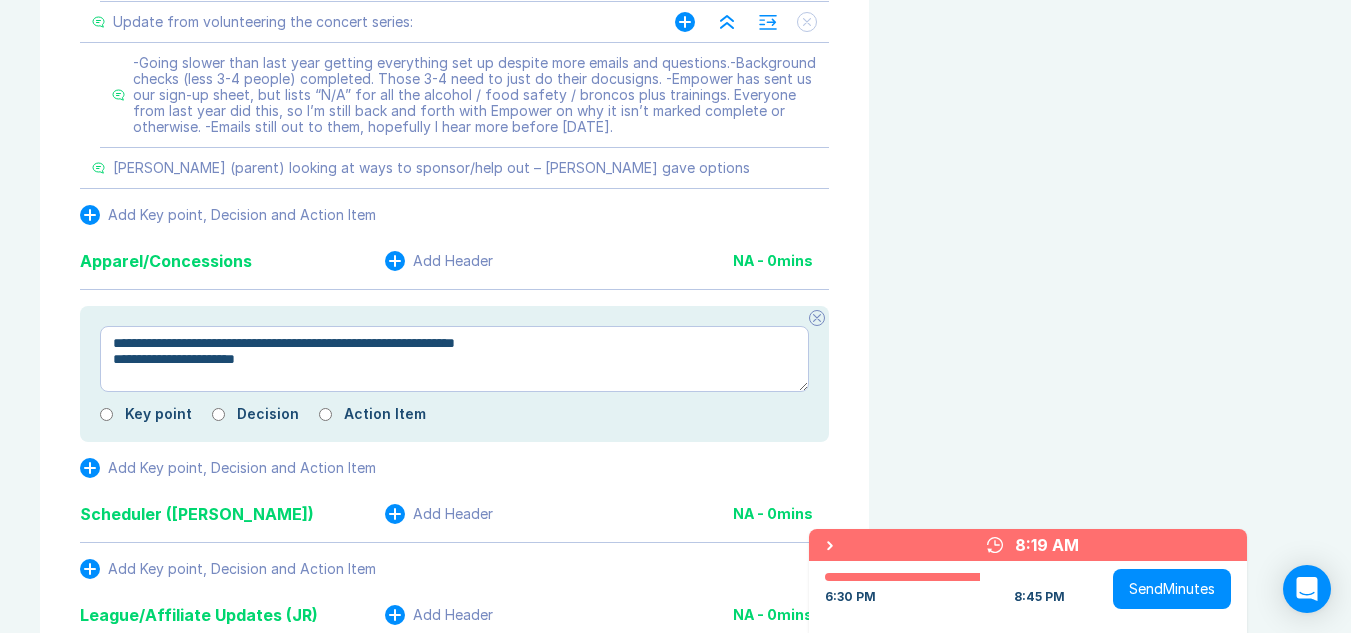 click on "**********" at bounding box center (454, 359) 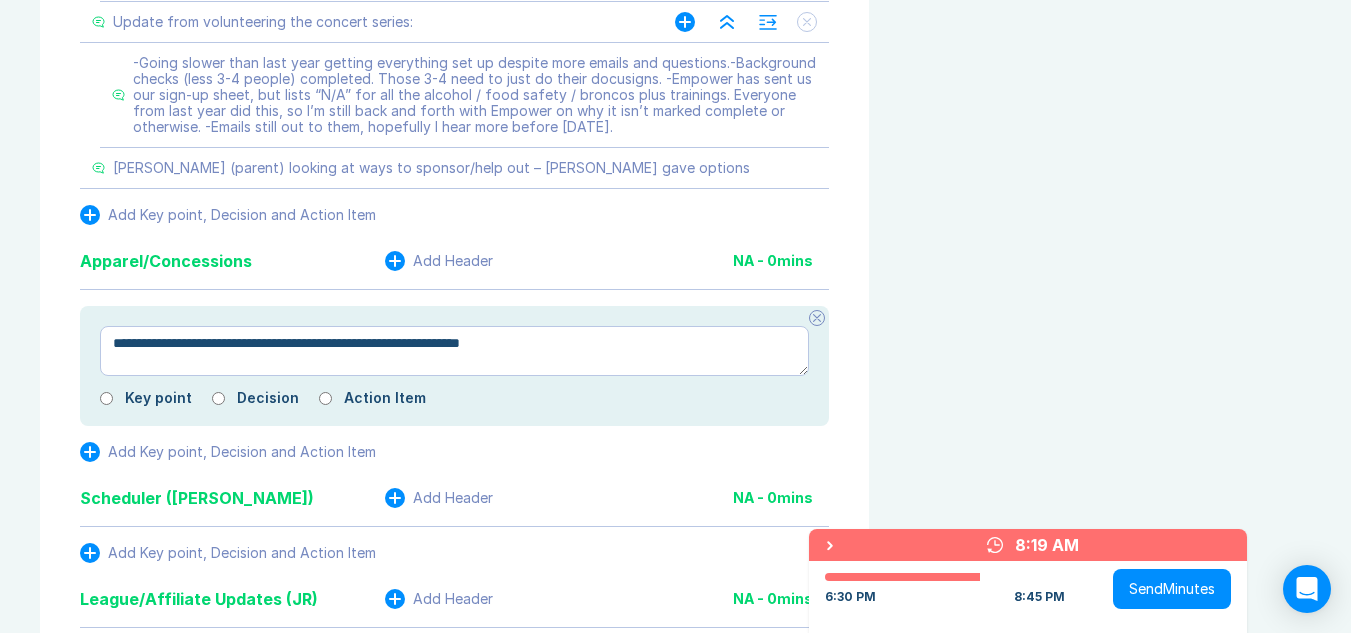 click on "**********" at bounding box center [454, 351] 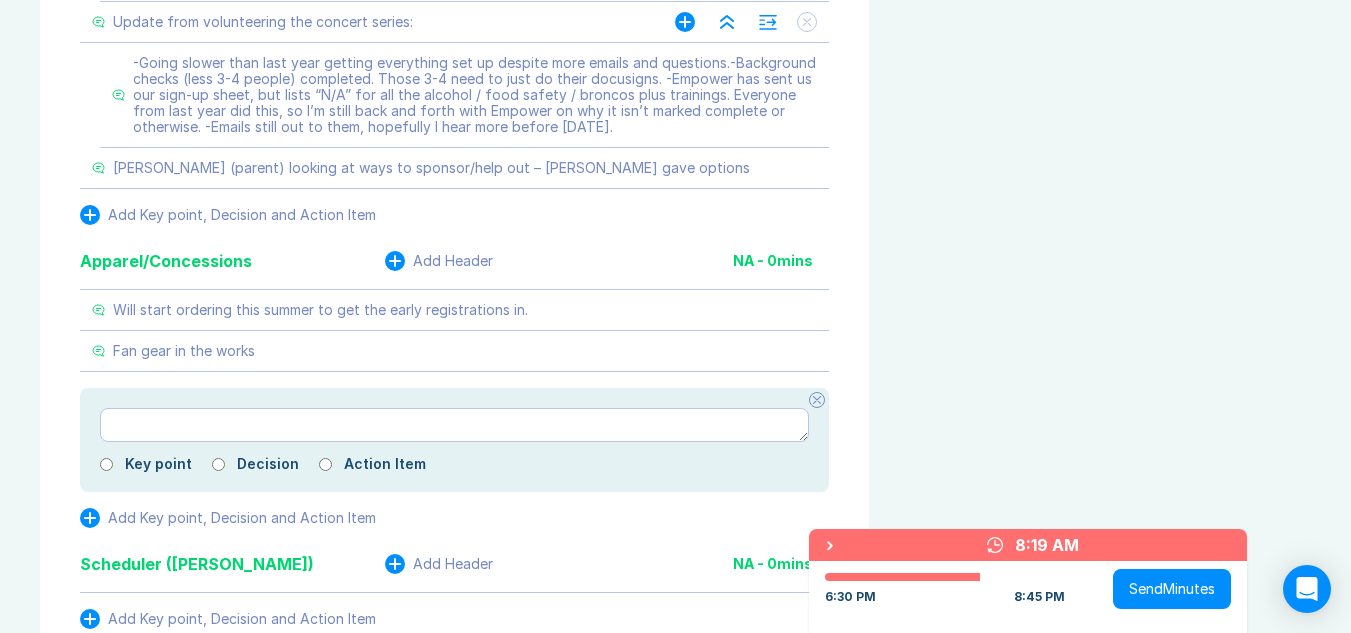 click at bounding box center [817, 400] 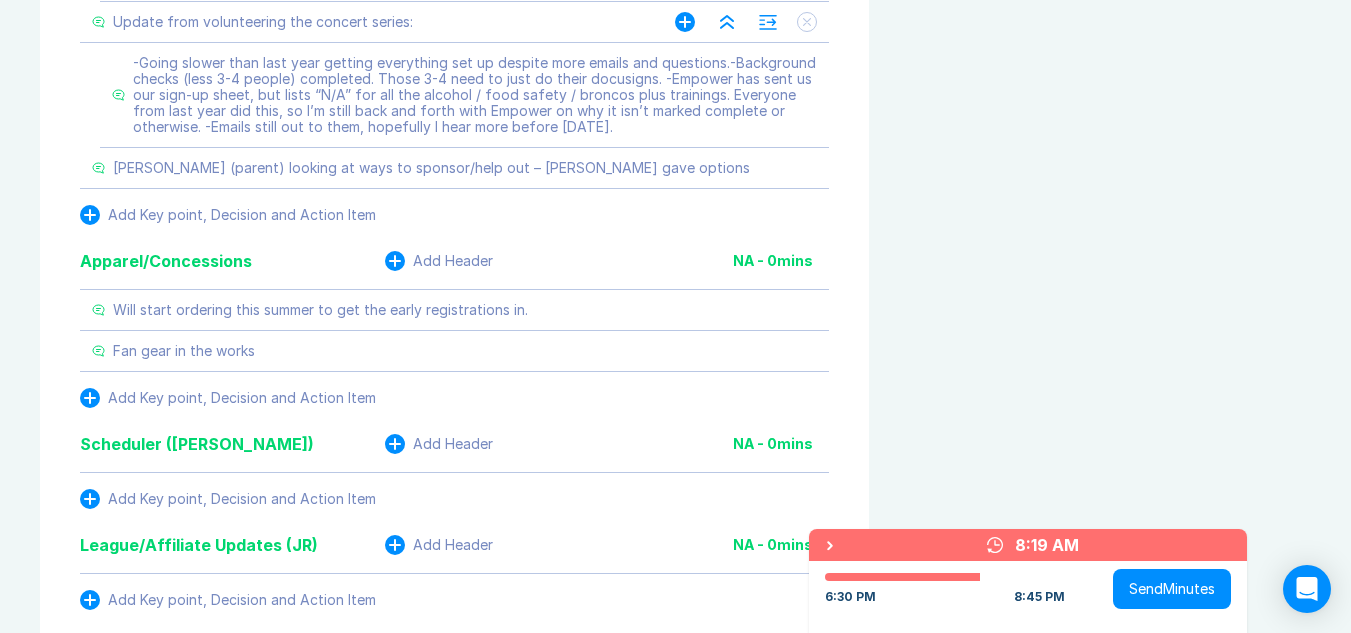 click 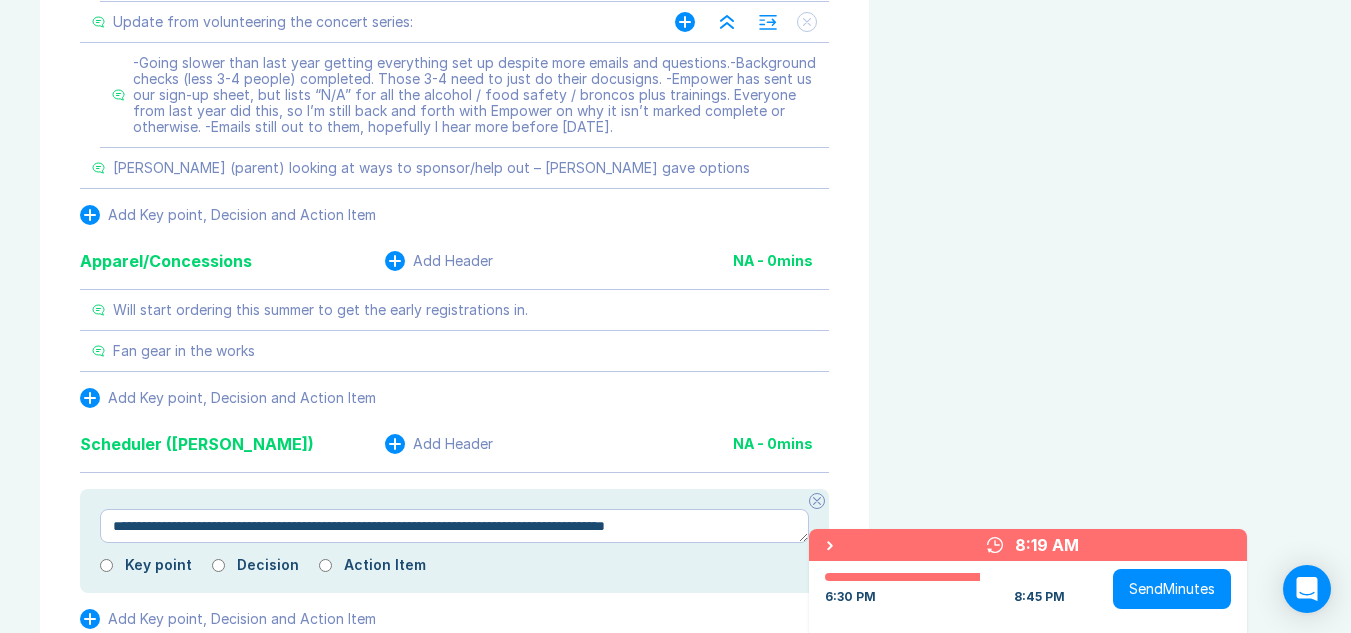 click on "**********" at bounding box center [454, 526] 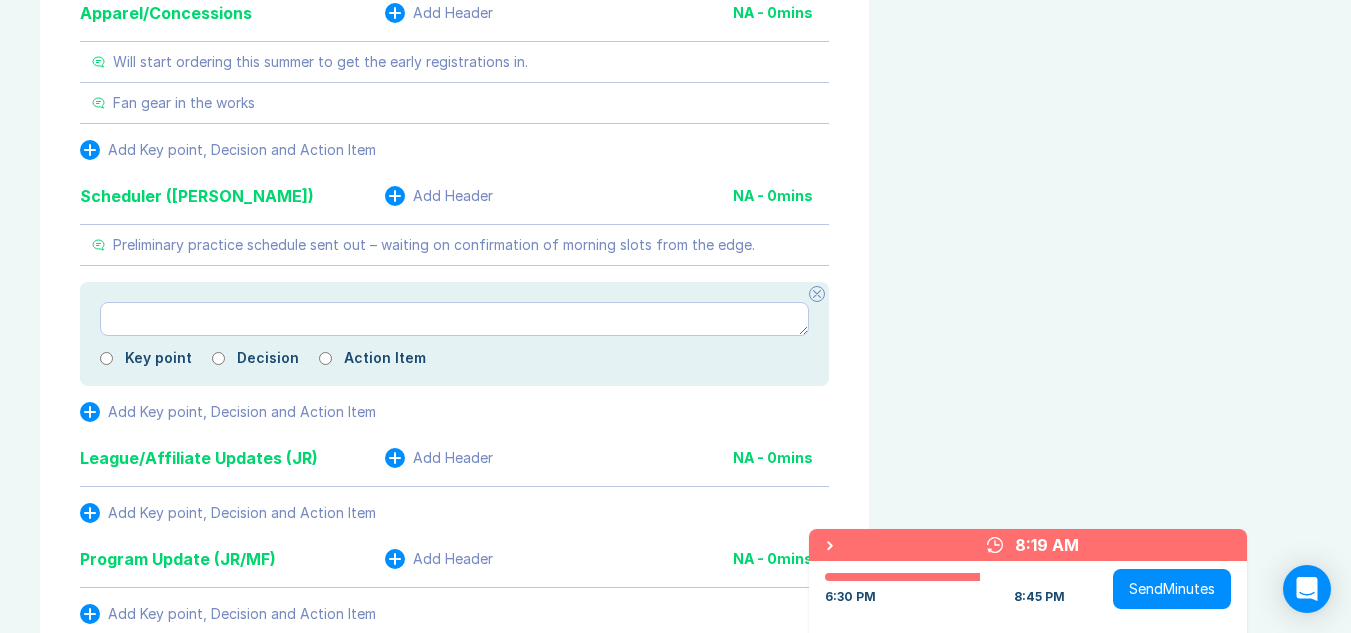 scroll, scrollTop: 2146, scrollLeft: 0, axis: vertical 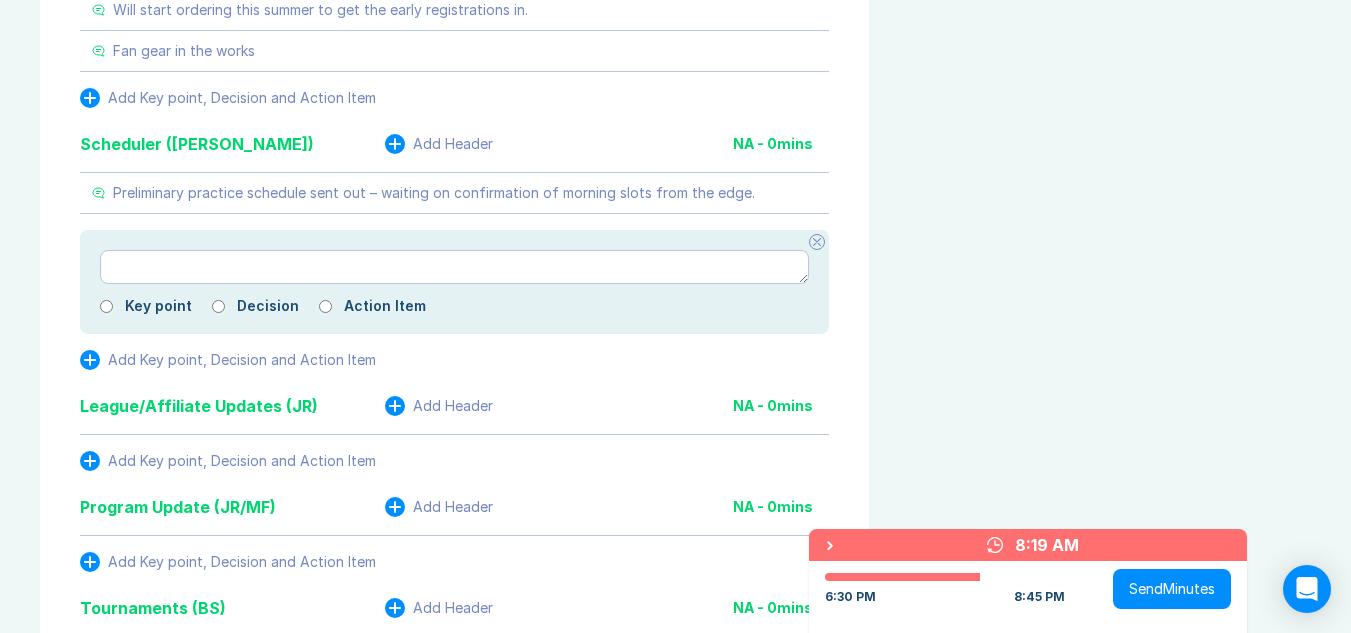 click at bounding box center (817, 242) 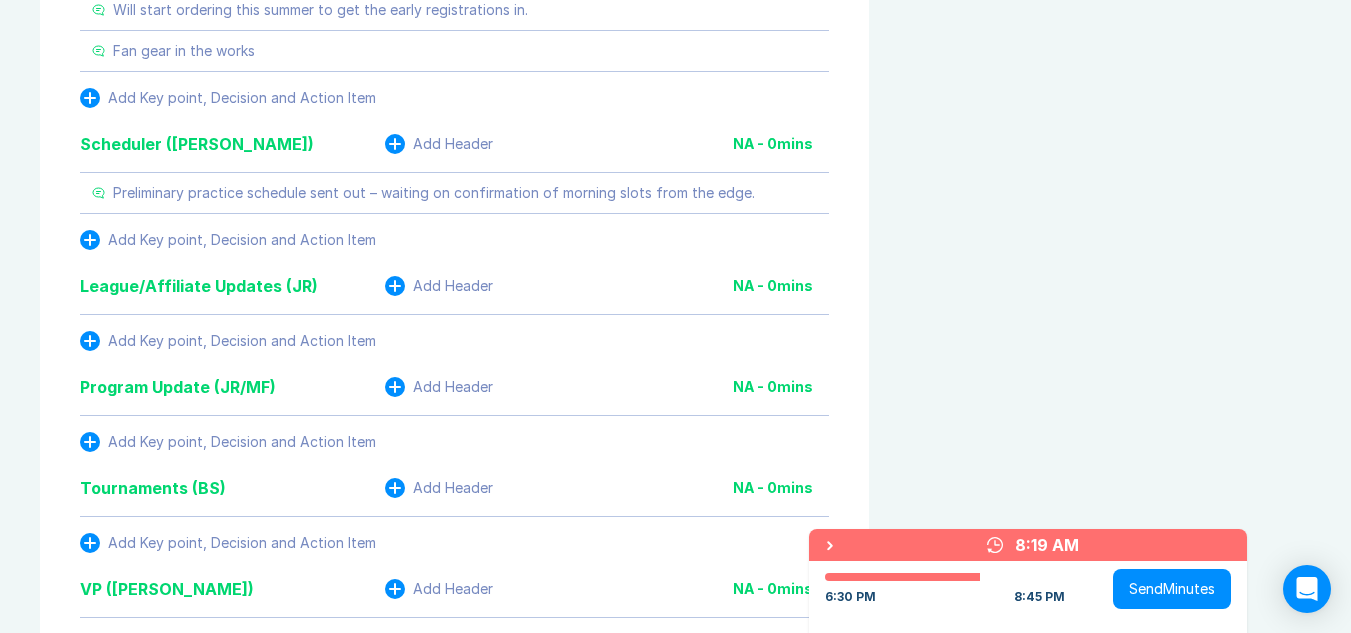 click 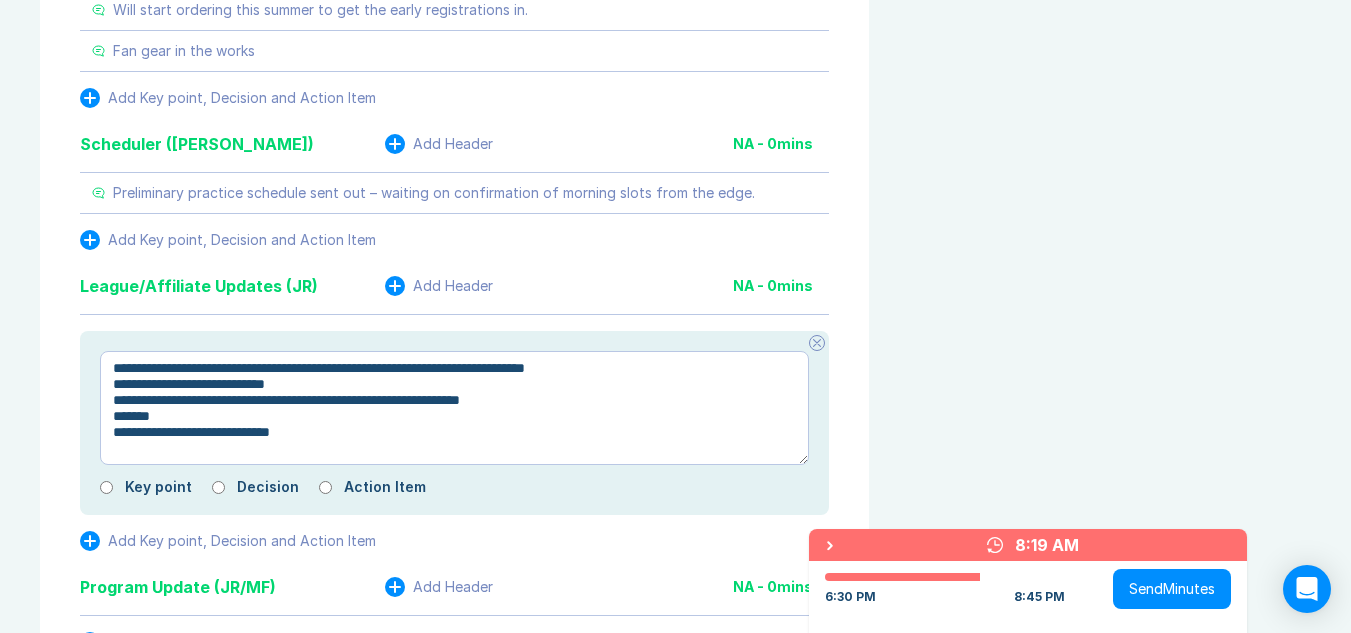 drag, startPoint x: 170, startPoint y: 327, endPoint x: 540, endPoint y: 399, distance: 376.9403 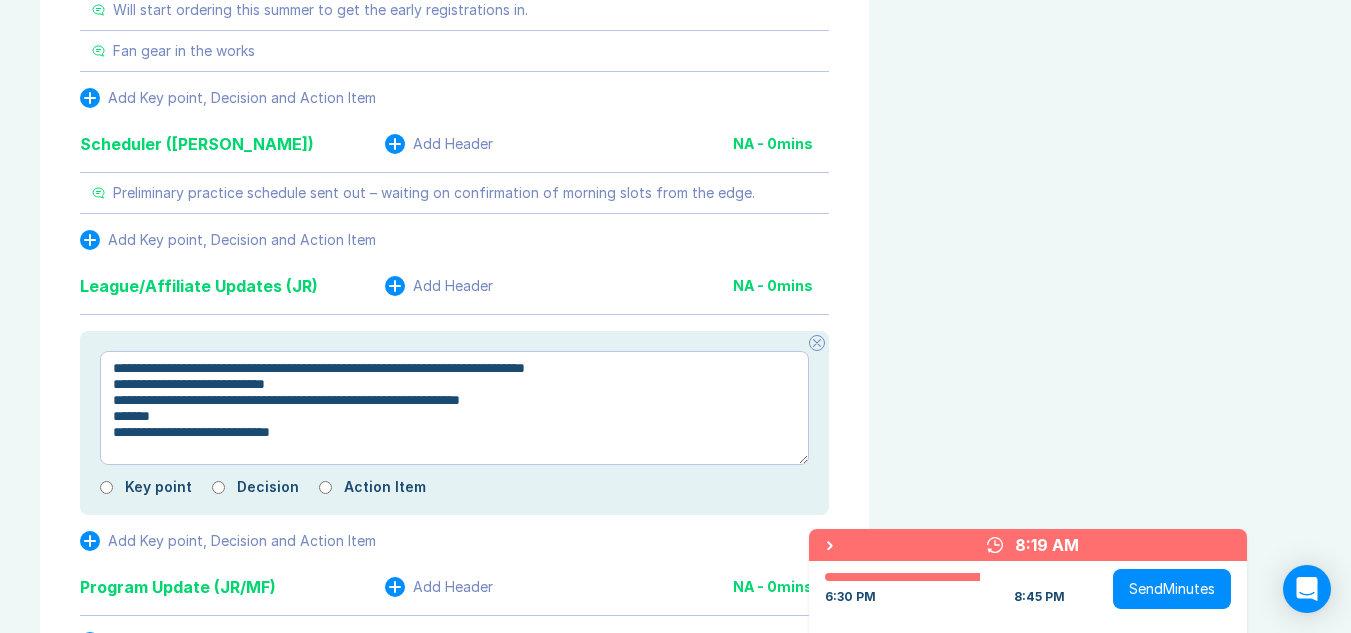 click on "**********" at bounding box center (454, 408) 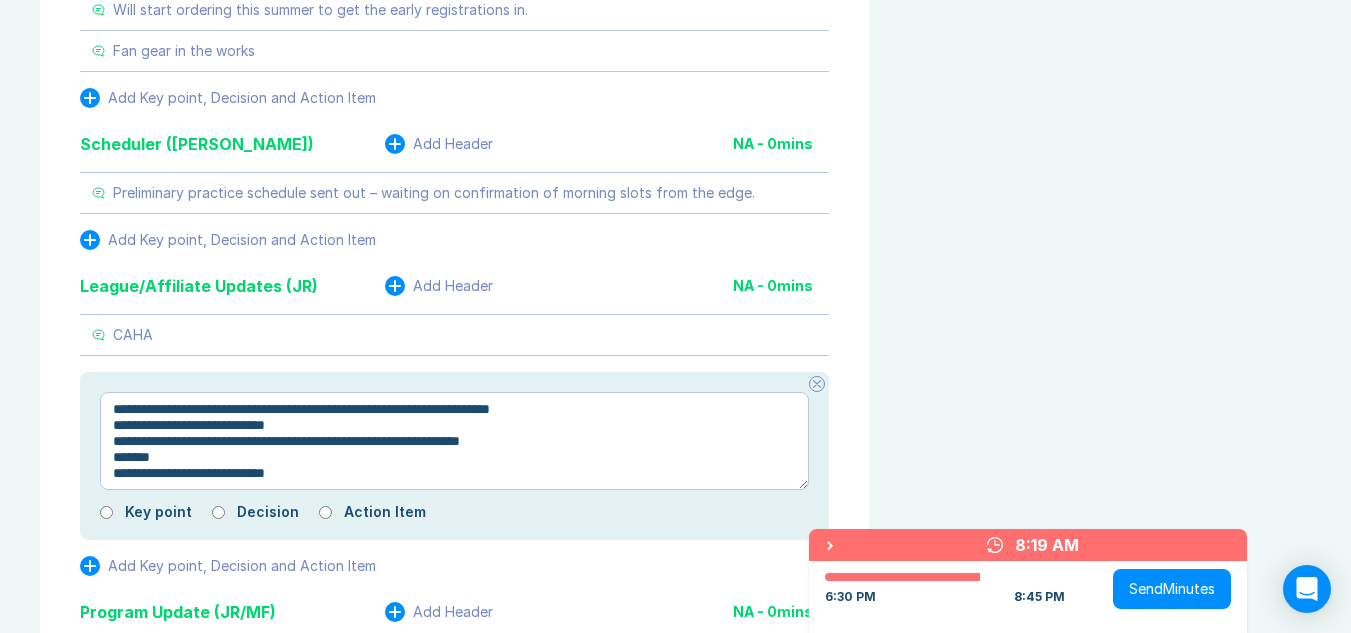 drag, startPoint x: 352, startPoint y: 436, endPoint x: 92, endPoint y: 421, distance: 260.43234 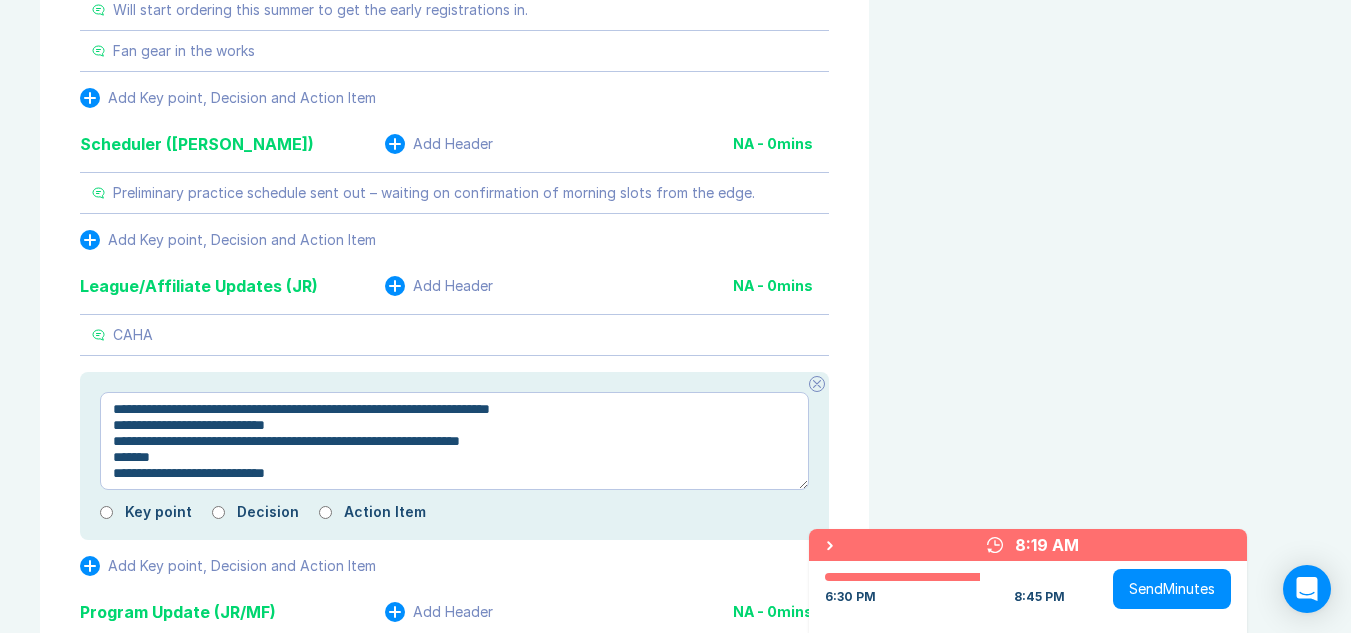 click on "**********" at bounding box center [454, 456] 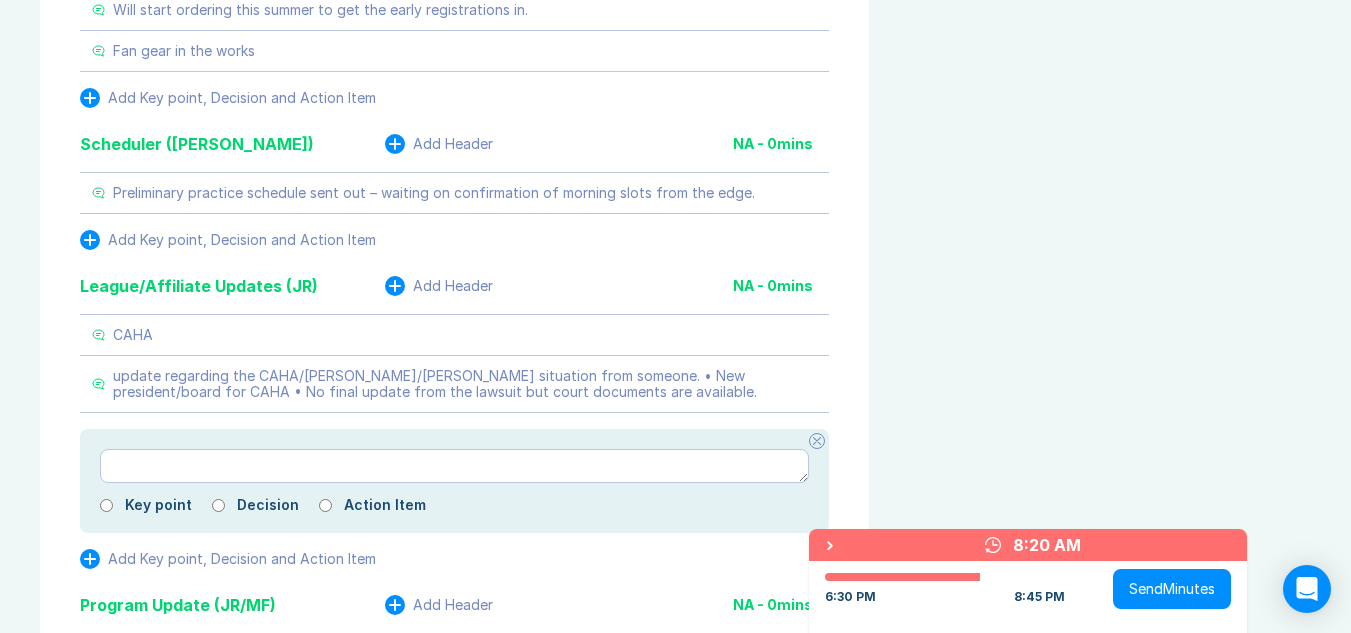 click at bounding box center (454, 466) 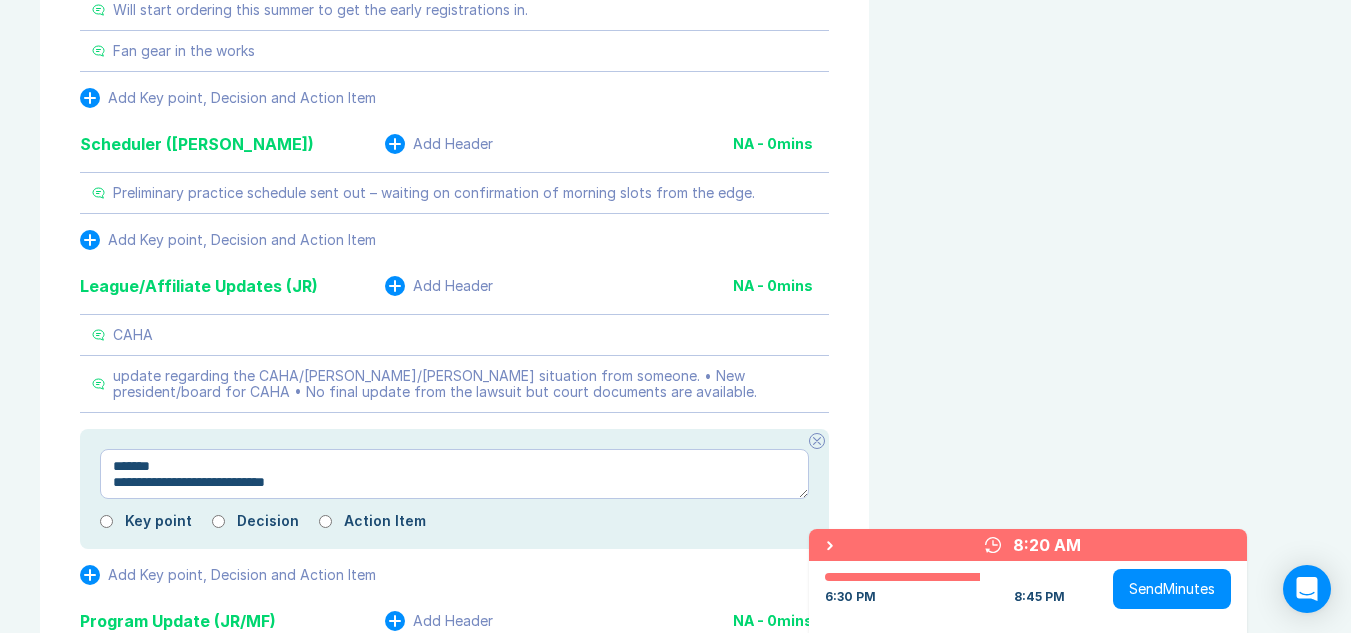 drag, startPoint x: 360, startPoint y: 437, endPoint x: 102, endPoint y: 451, distance: 258.37958 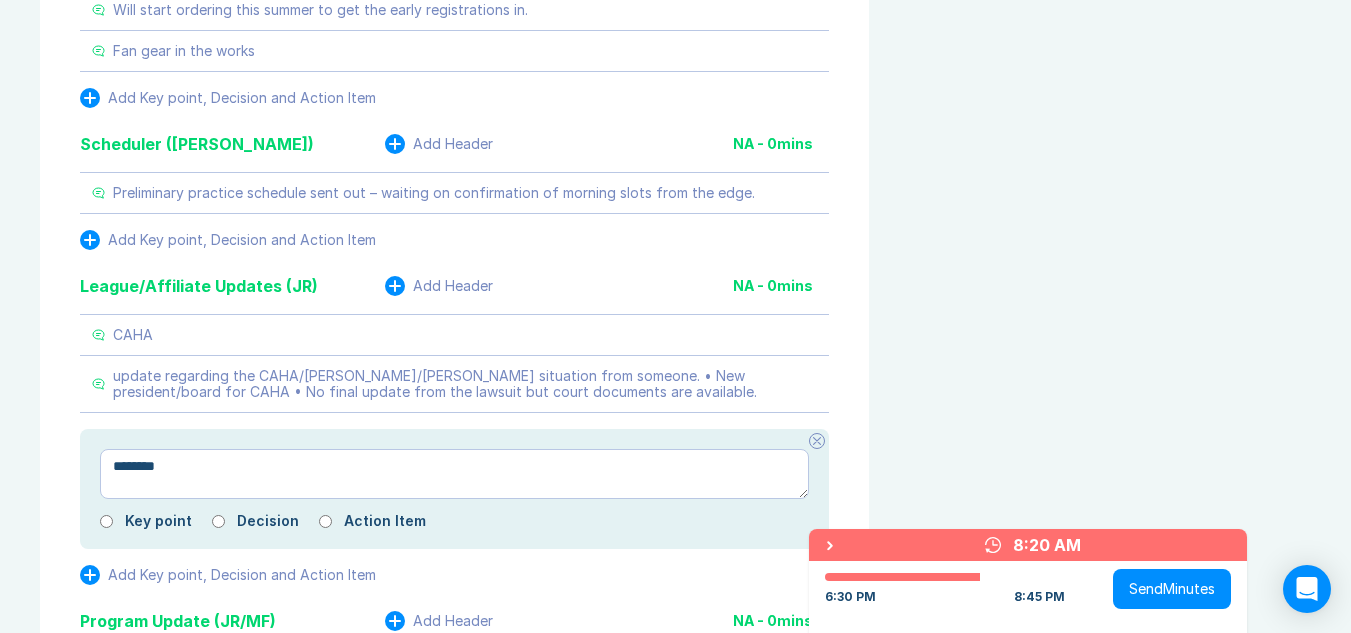click on "******" at bounding box center (454, 474) 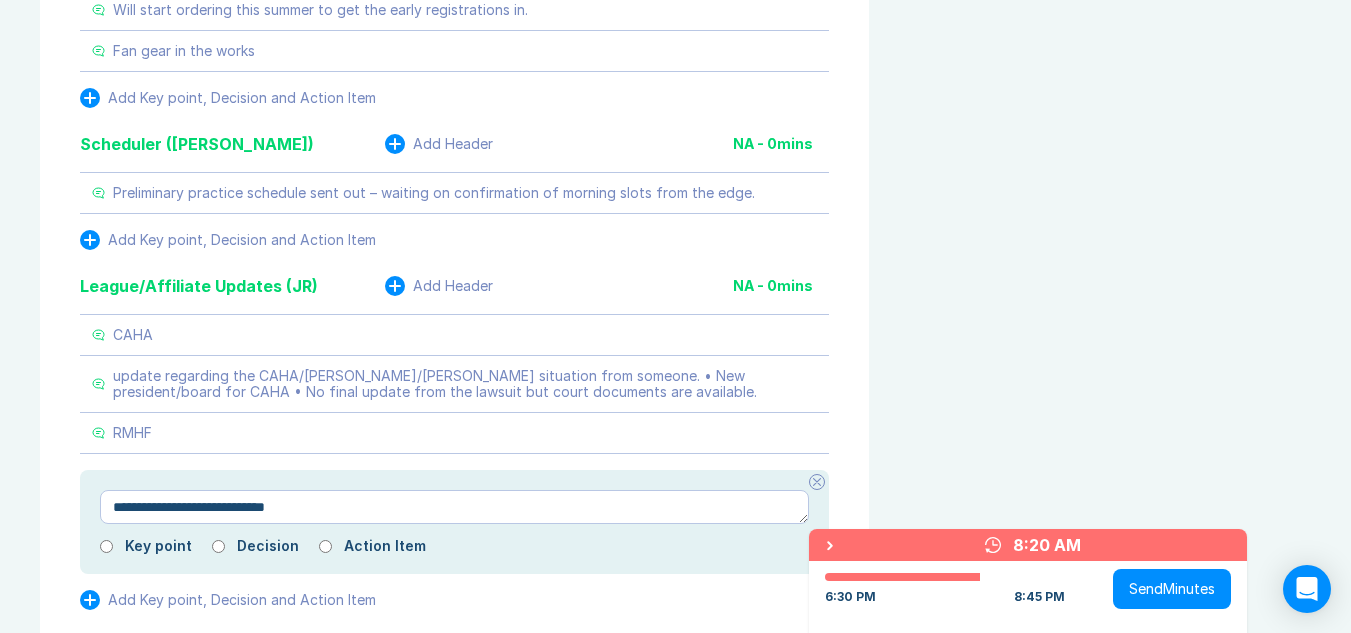 click on "**********" at bounding box center [454, 507] 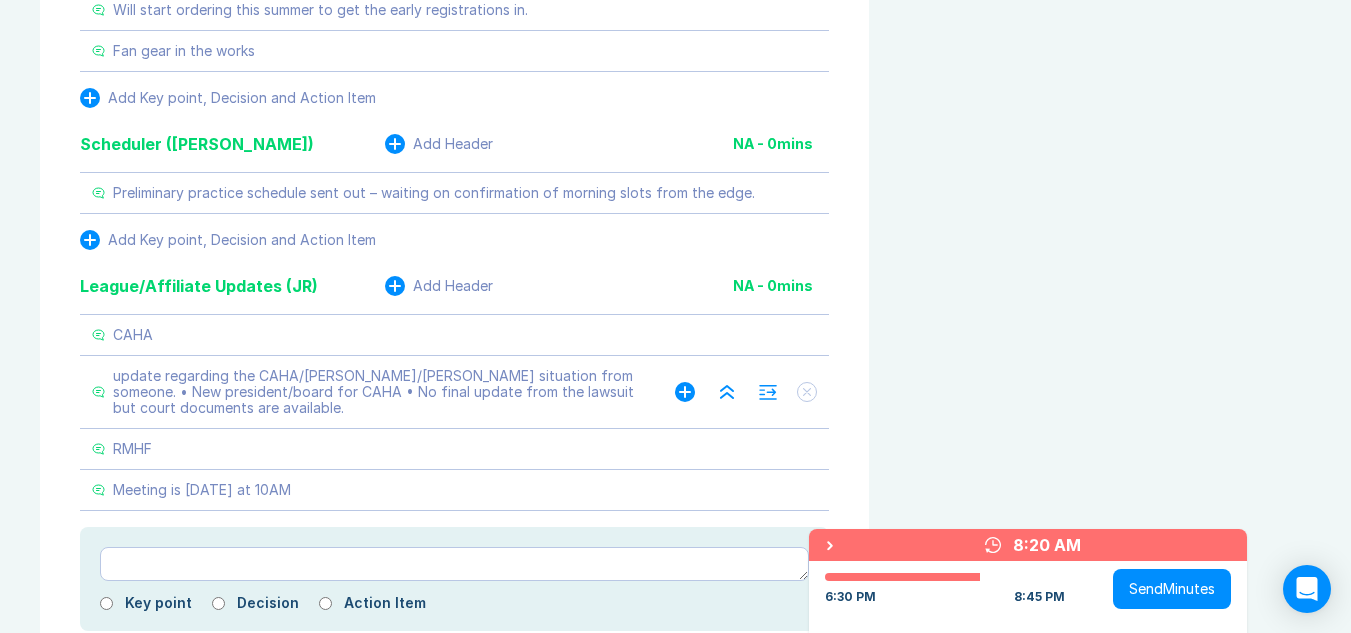 click 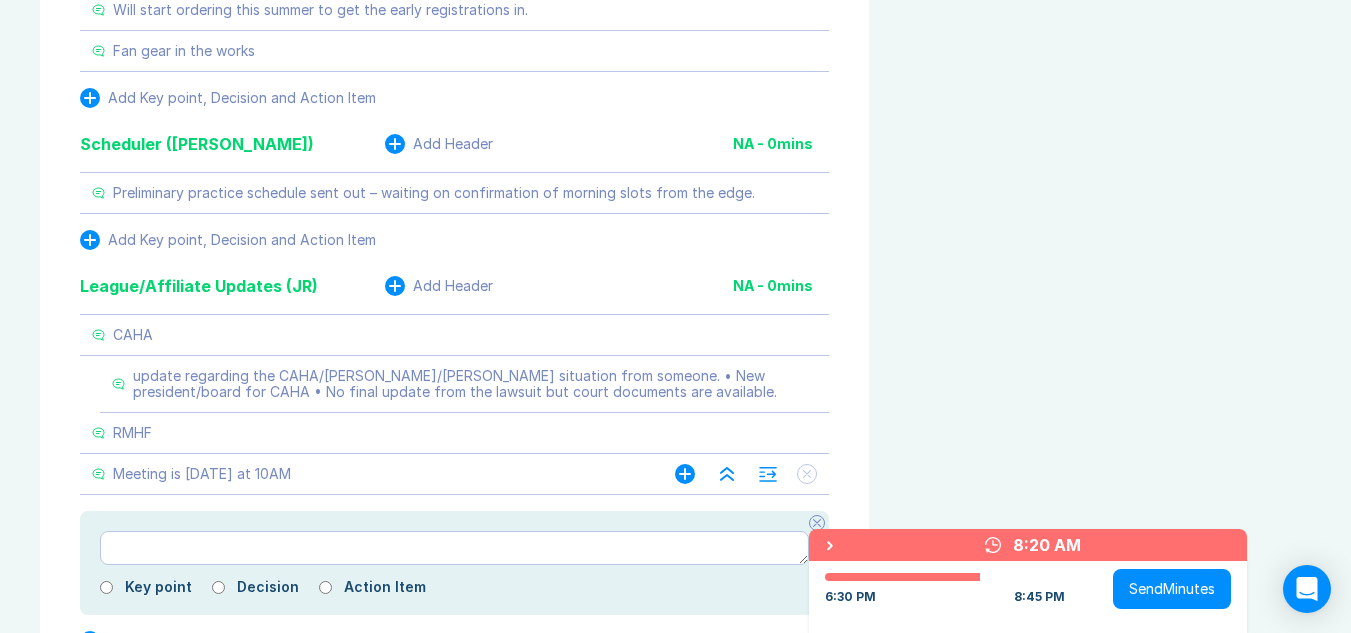 click 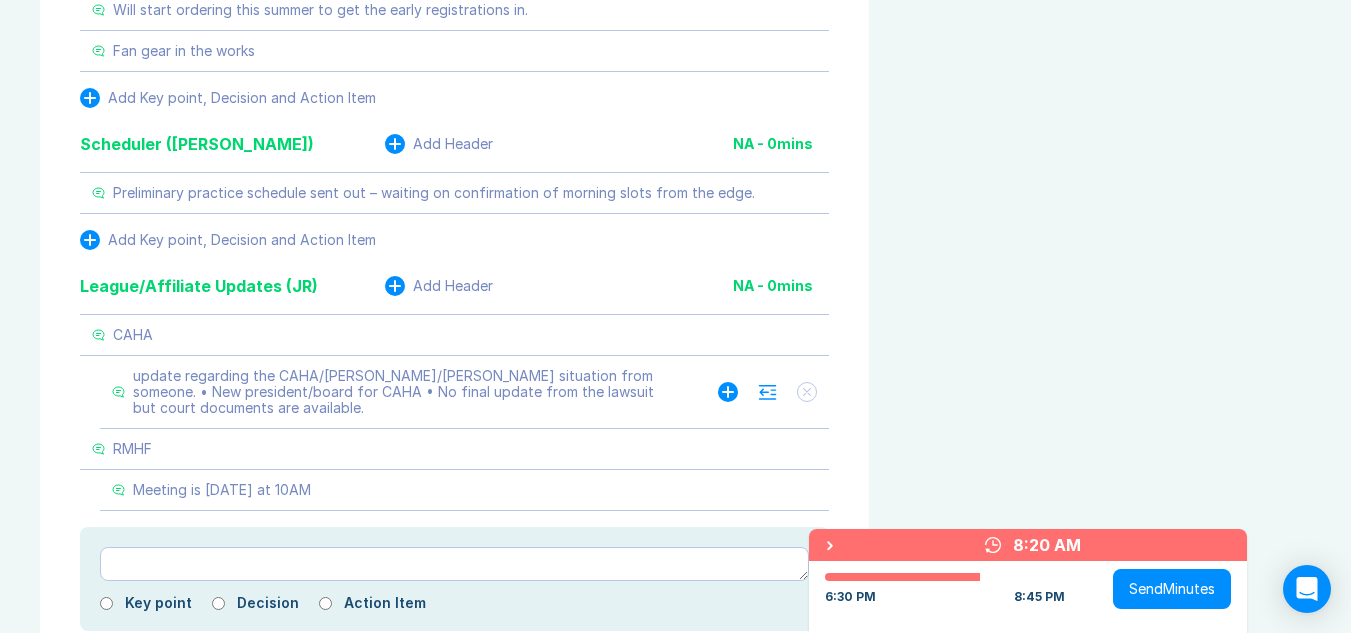 click on "update regarding the CAHA/Robert Kanai/Brian Smith situation from someone.
•	New president/board for CAHA
•	No final update from the lawsuit but court documents are available." at bounding box center [405, 392] 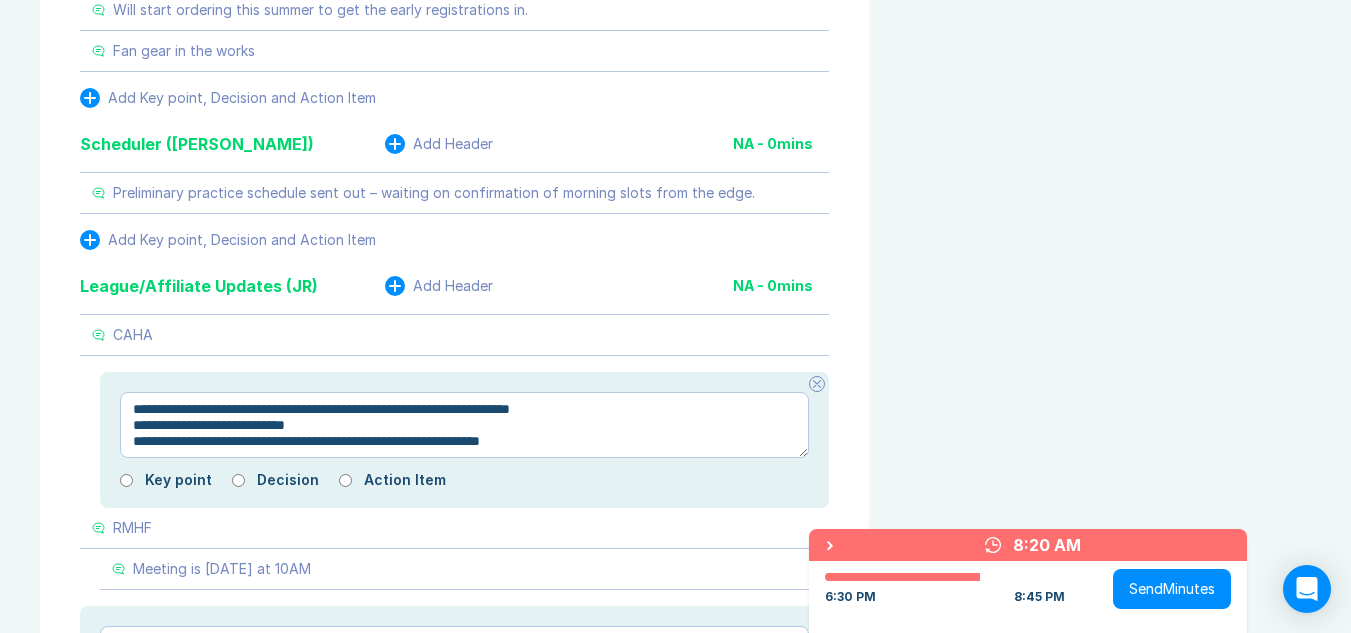 click on "**********" at bounding box center (464, 425) 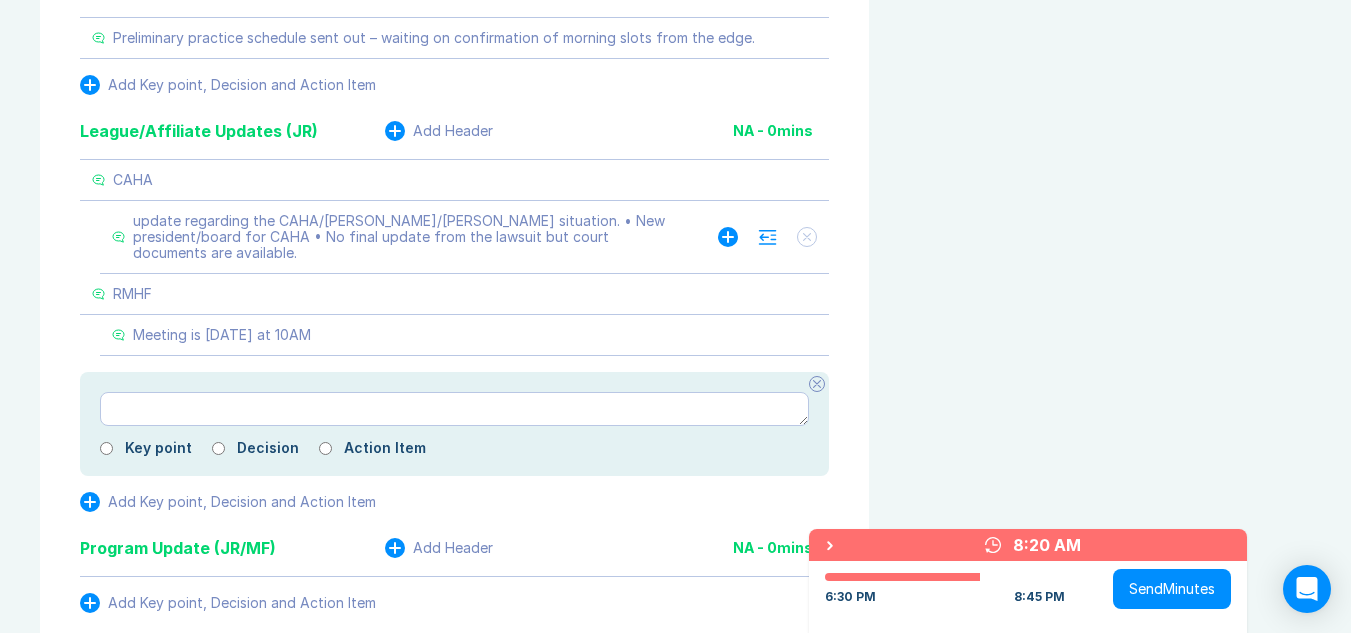 scroll, scrollTop: 2346, scrollLeft: 0, axis: vertical 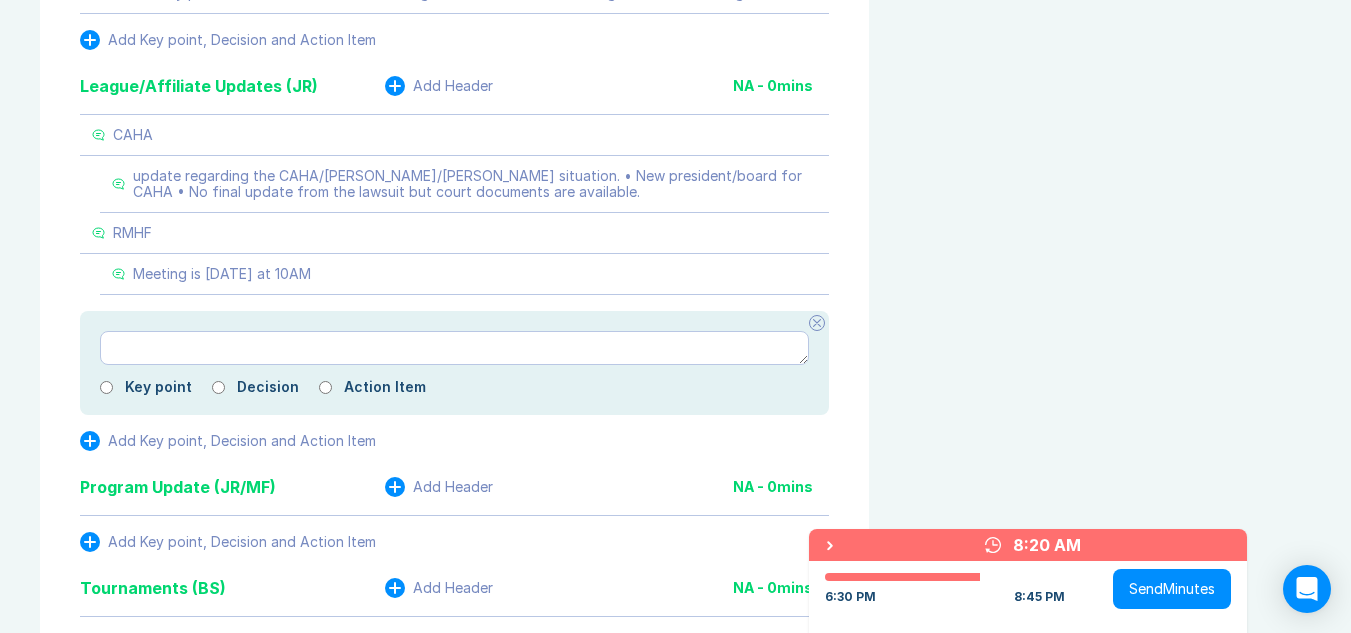 click at bounding box center (817, 323) 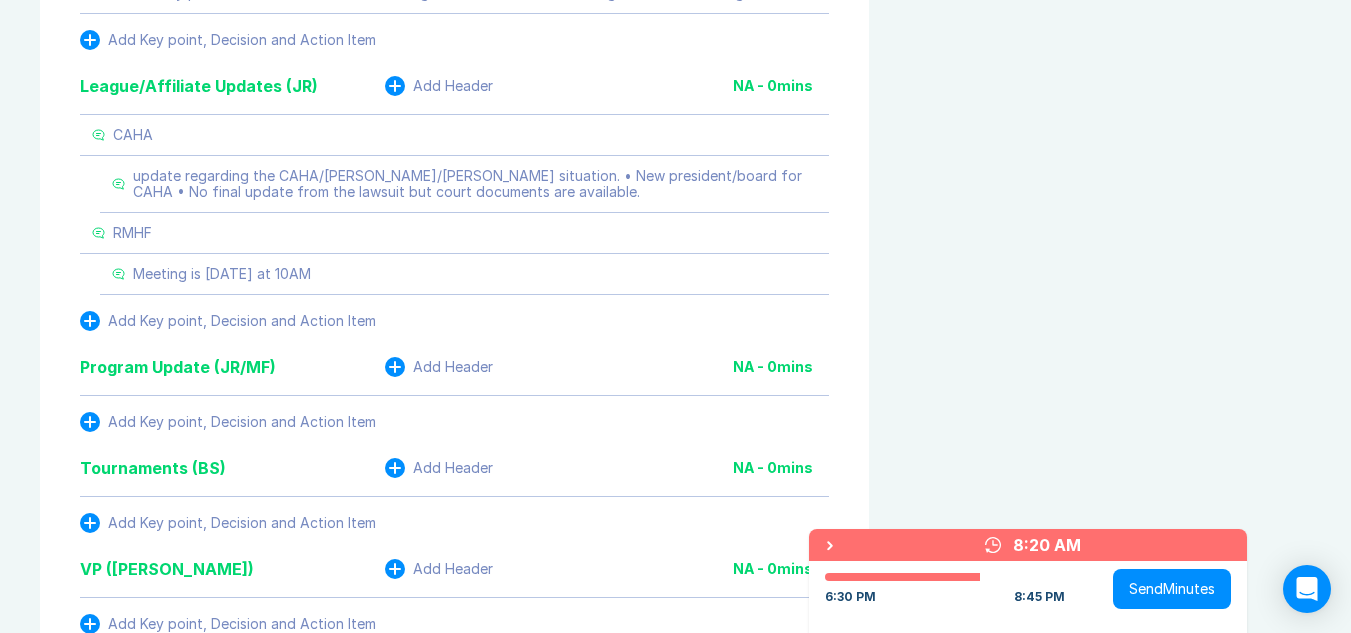 click 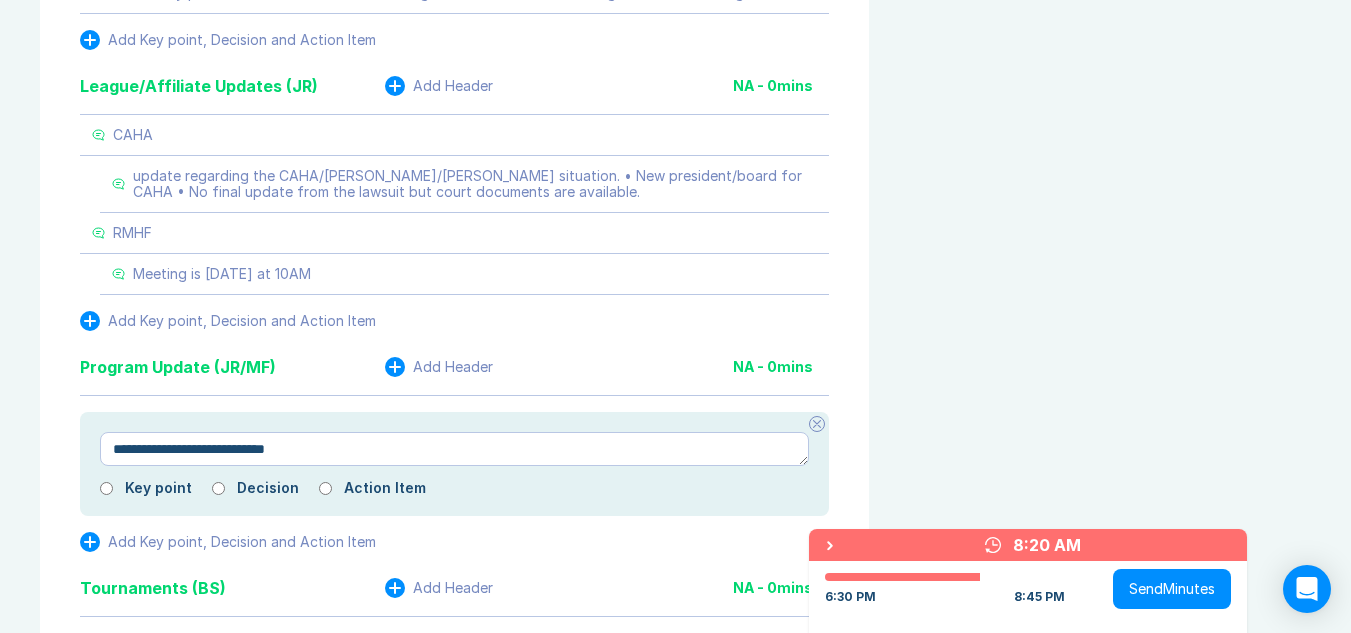 drag, startPoint x: 362, startPoint y: 408, endPoint x: 106, endPoint y: 408, distance: 256 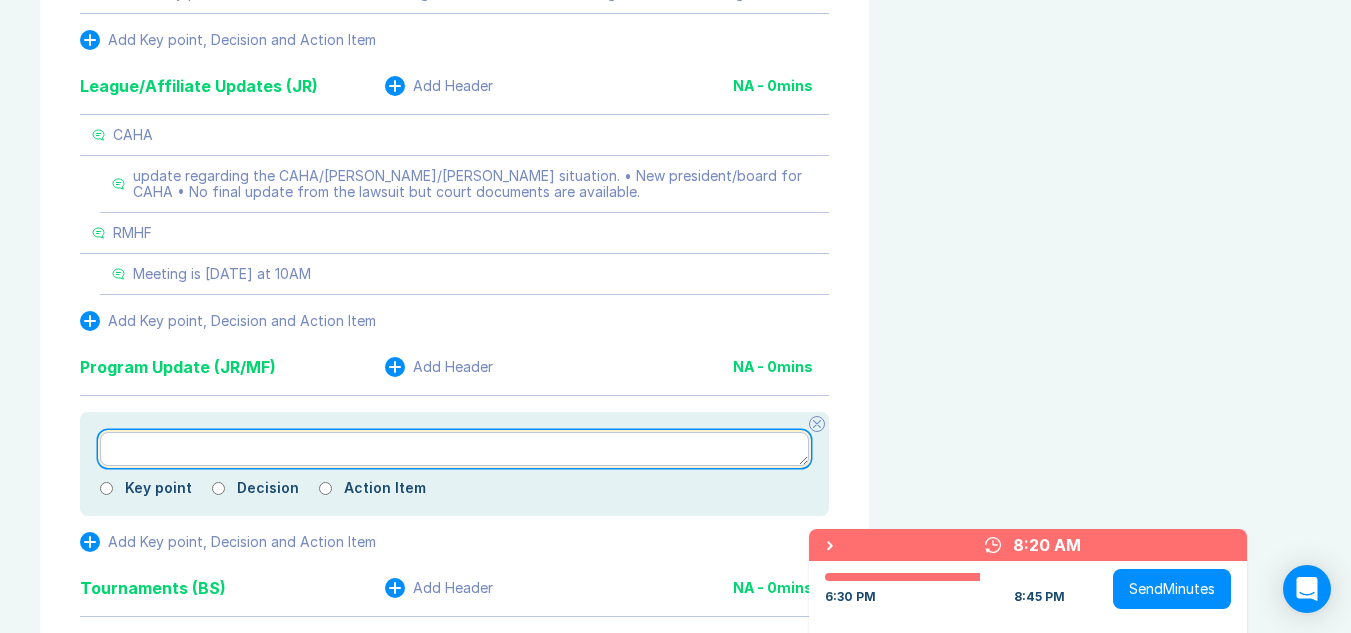 click at bounding box center [454, 449] 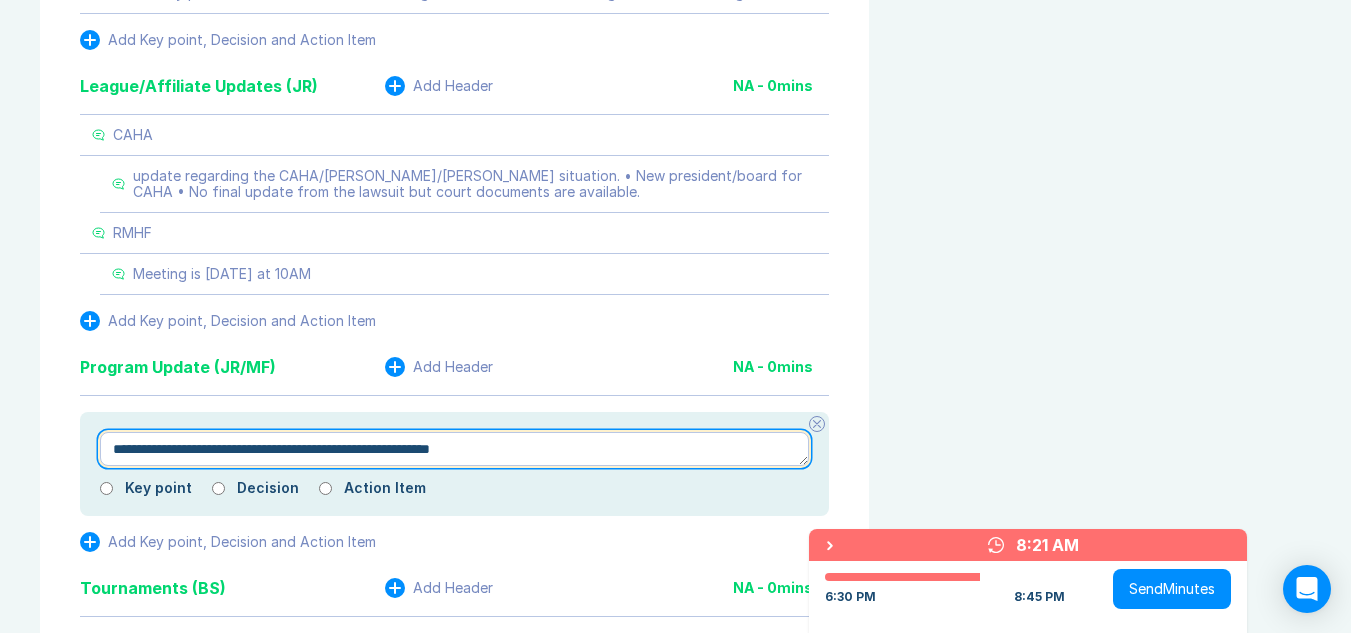 click on "**********" at bounding box center [454, 449] 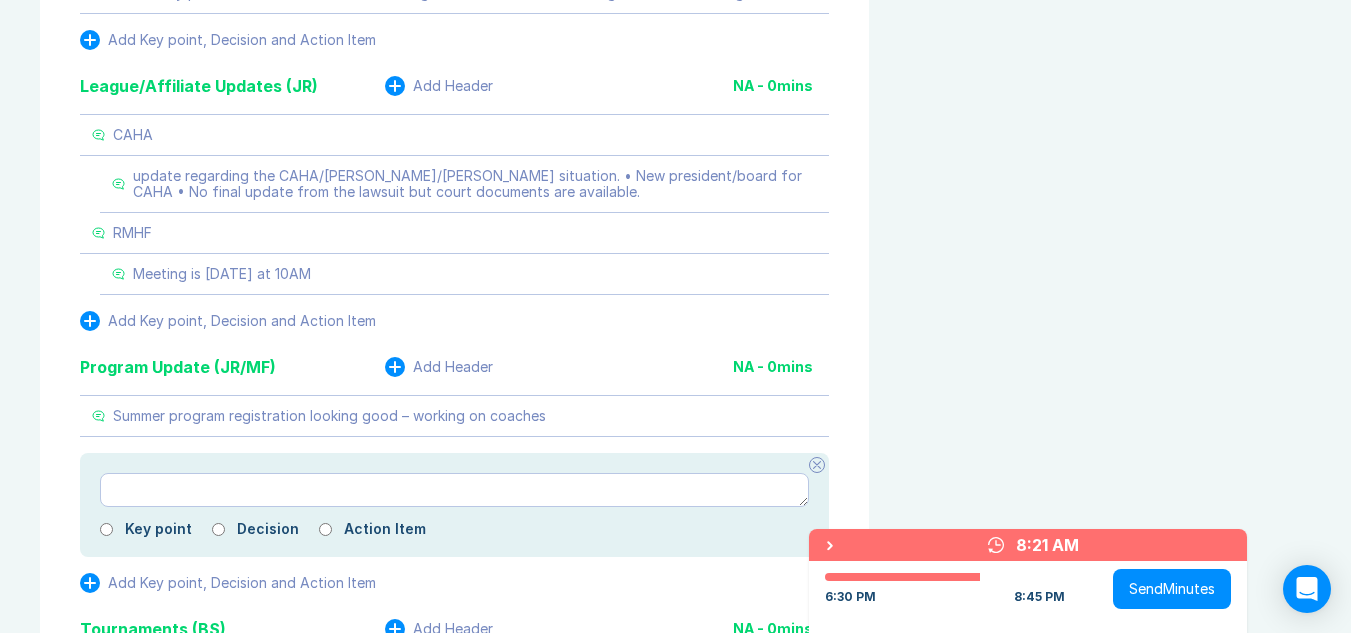 click at bounding box center (817, 465) 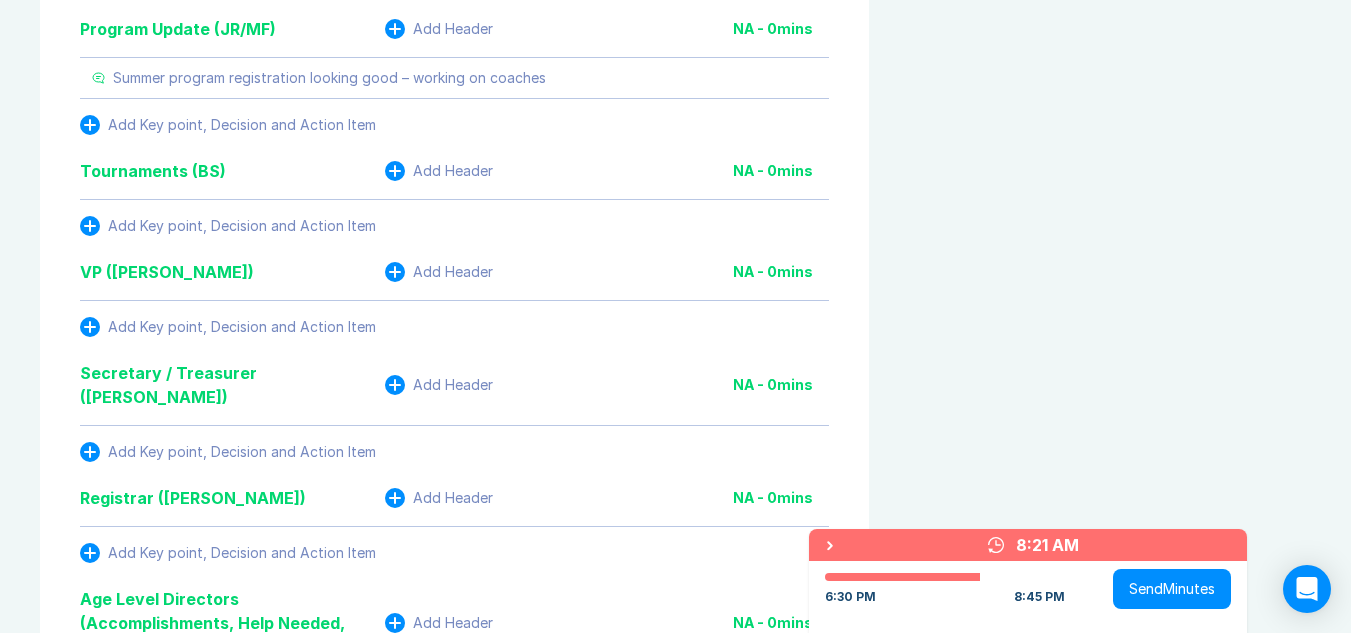scroll, scrollTop: 2746, scrollLeft: 0, axis: vertical 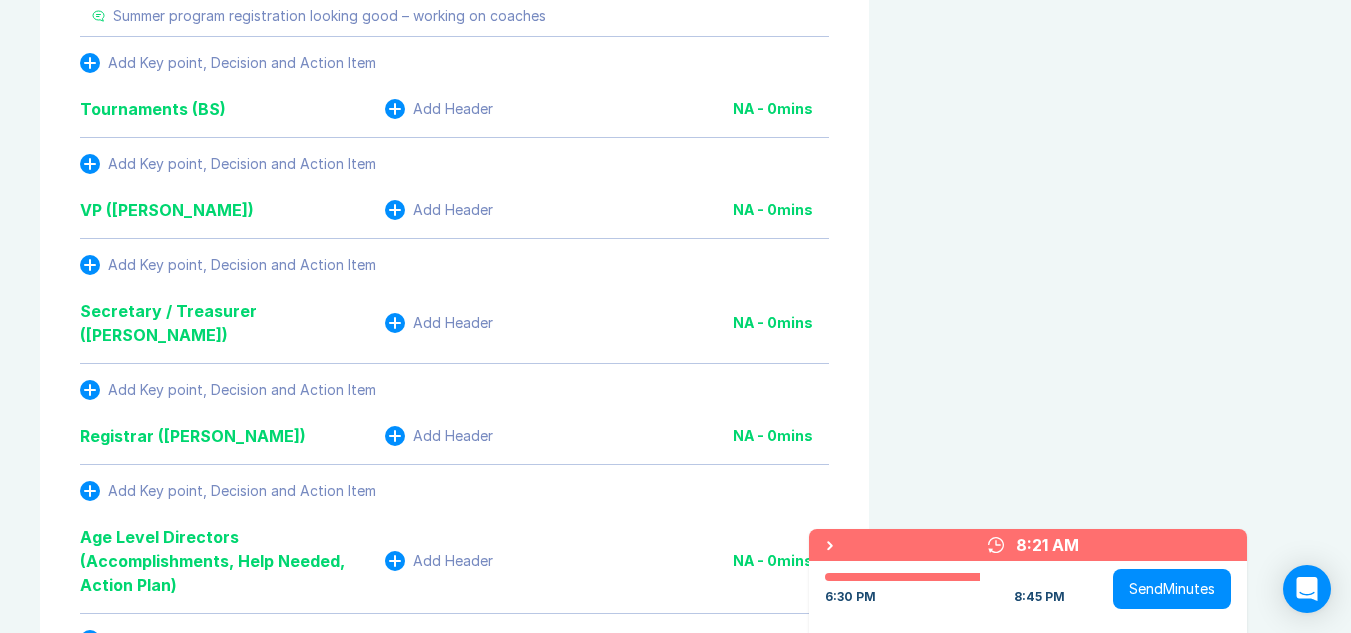 click 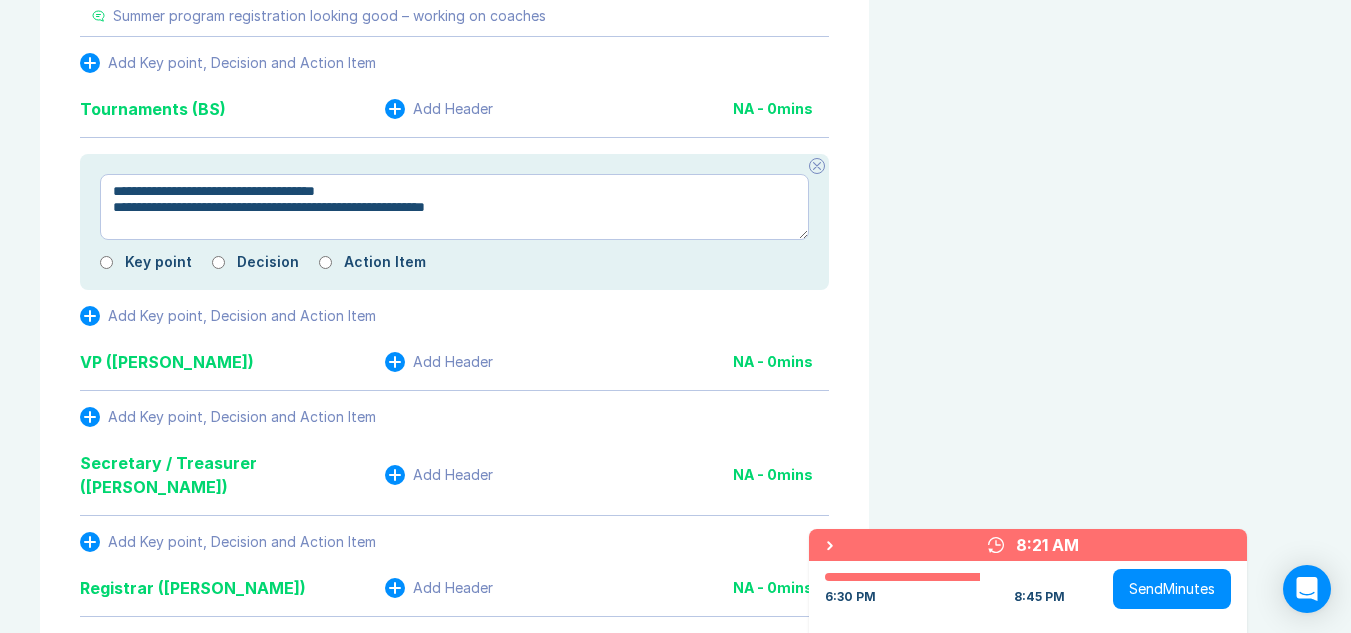 drag, startPoint x: 562, startPoint y: 162, endPoint x: 115, endPoint y: 166, distance: 447.01788 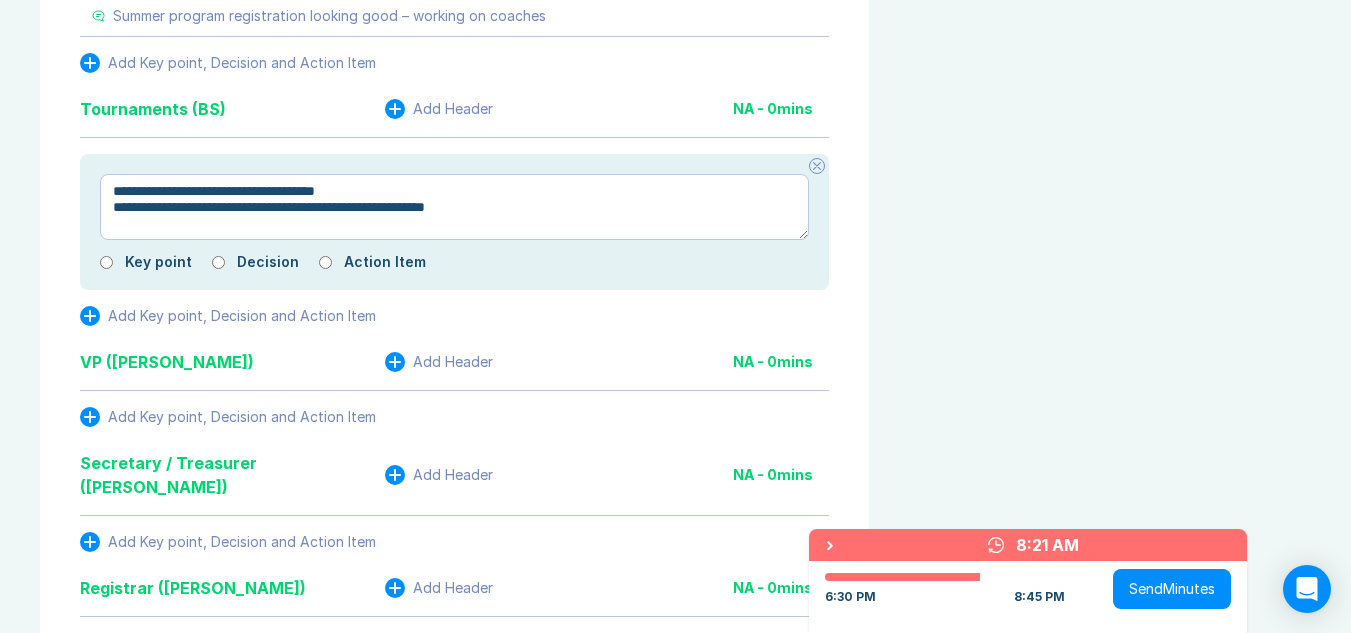 click on "**********" at bounding box center [454, 207] 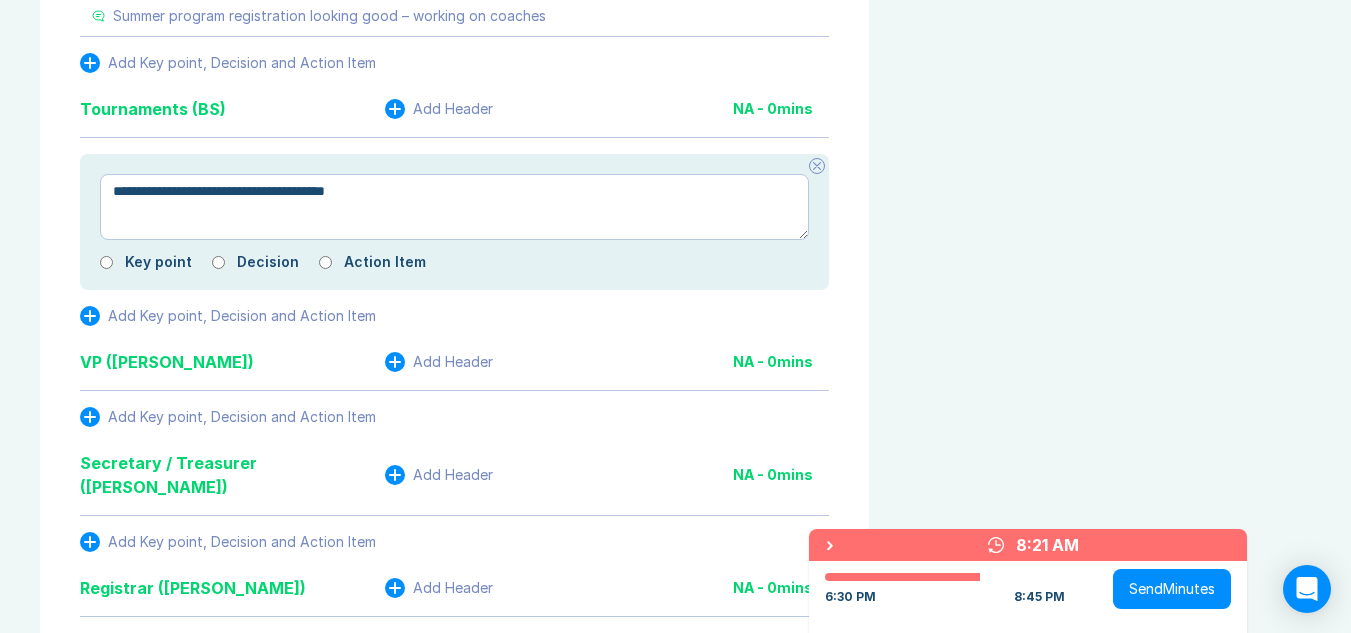 click on "**********" at bounding box center (454, 207) 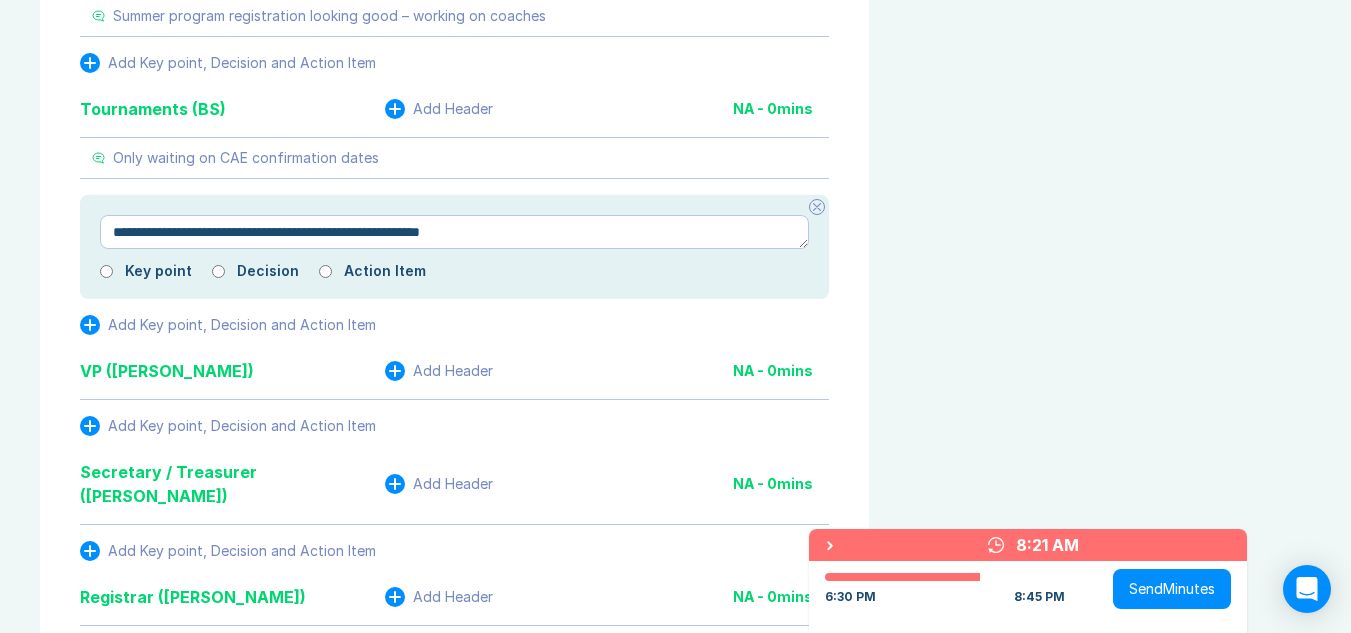 click on "**********" at bounding box center (454, 232) 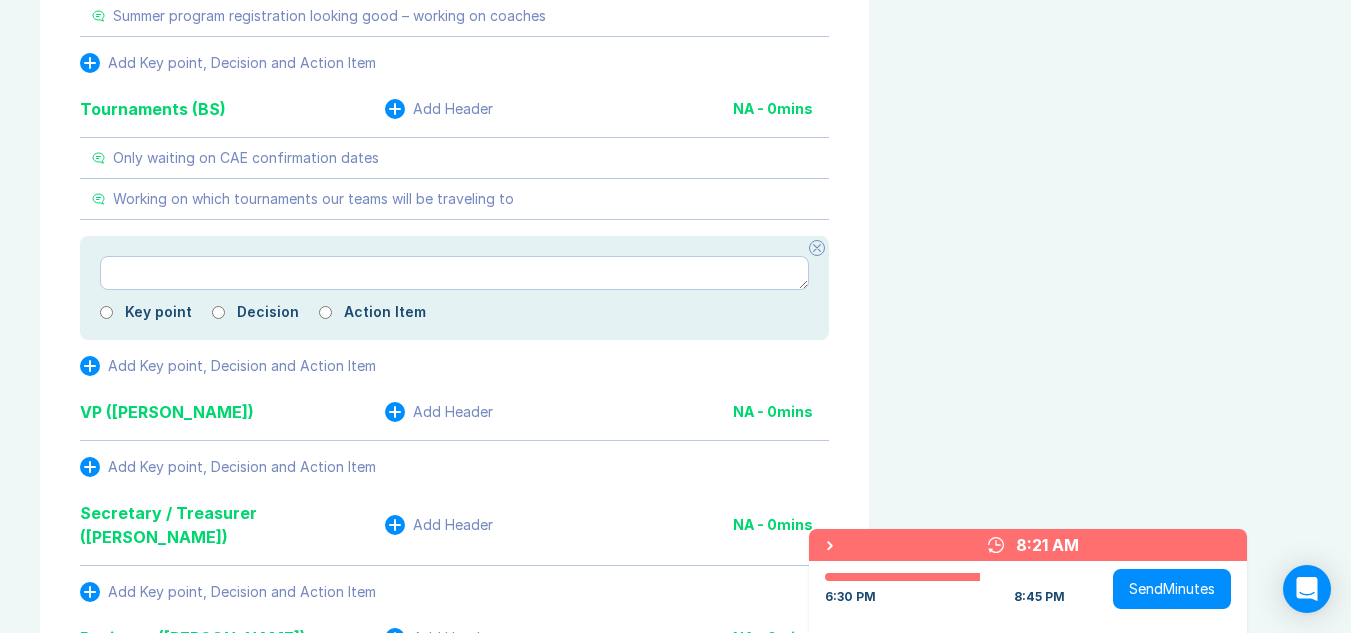 click at bounding box center [817, 248] 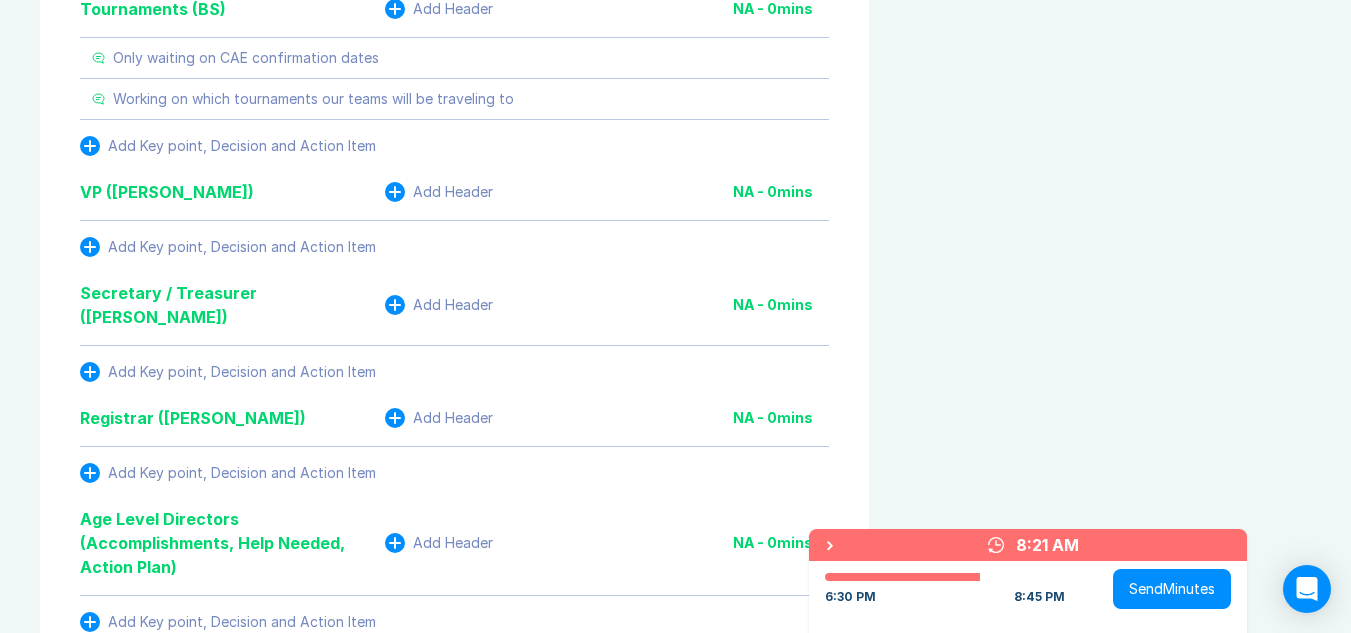 scroll, scrollTop: 2946, scrollLeft: 0, axis: vertical 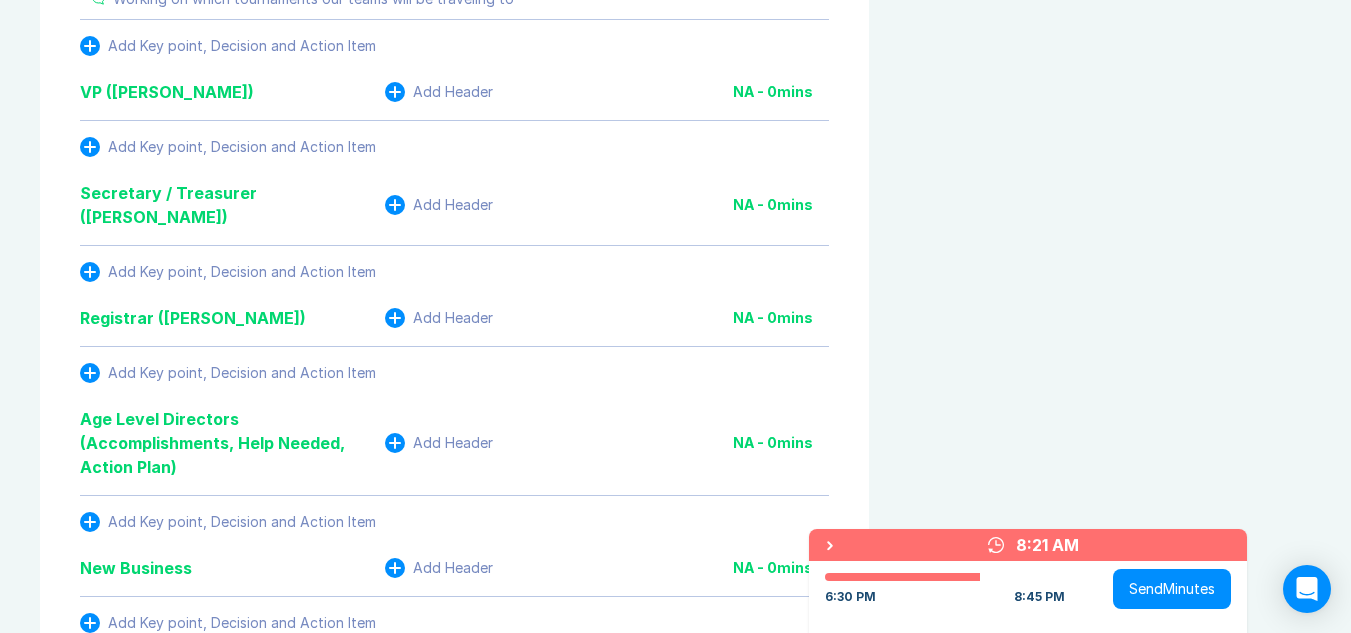click 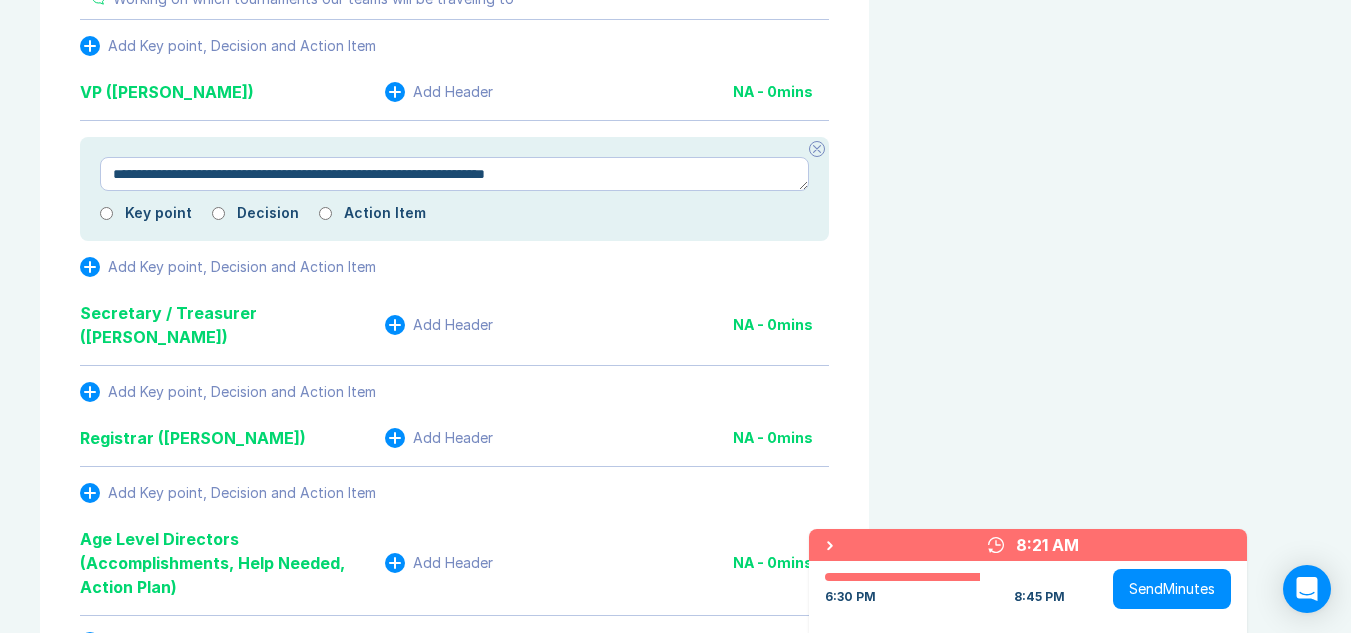 click on "**********" at bounding box center [454, 174] 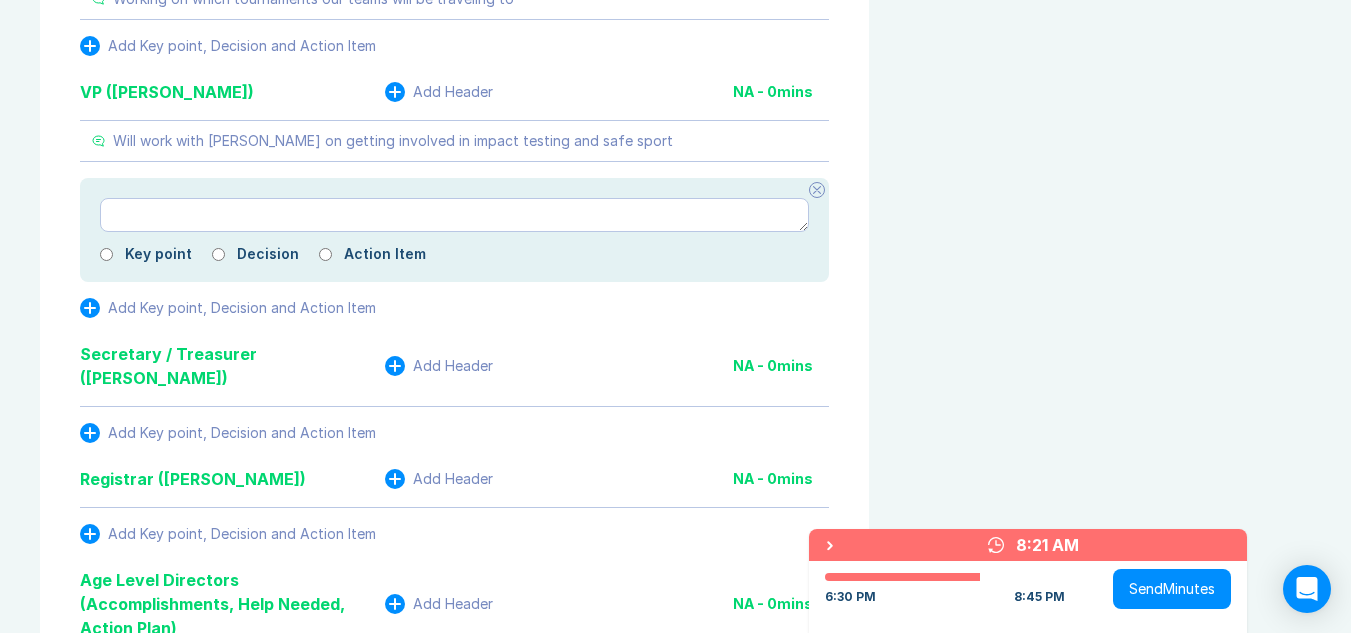 click at bounding box center (817, 190) 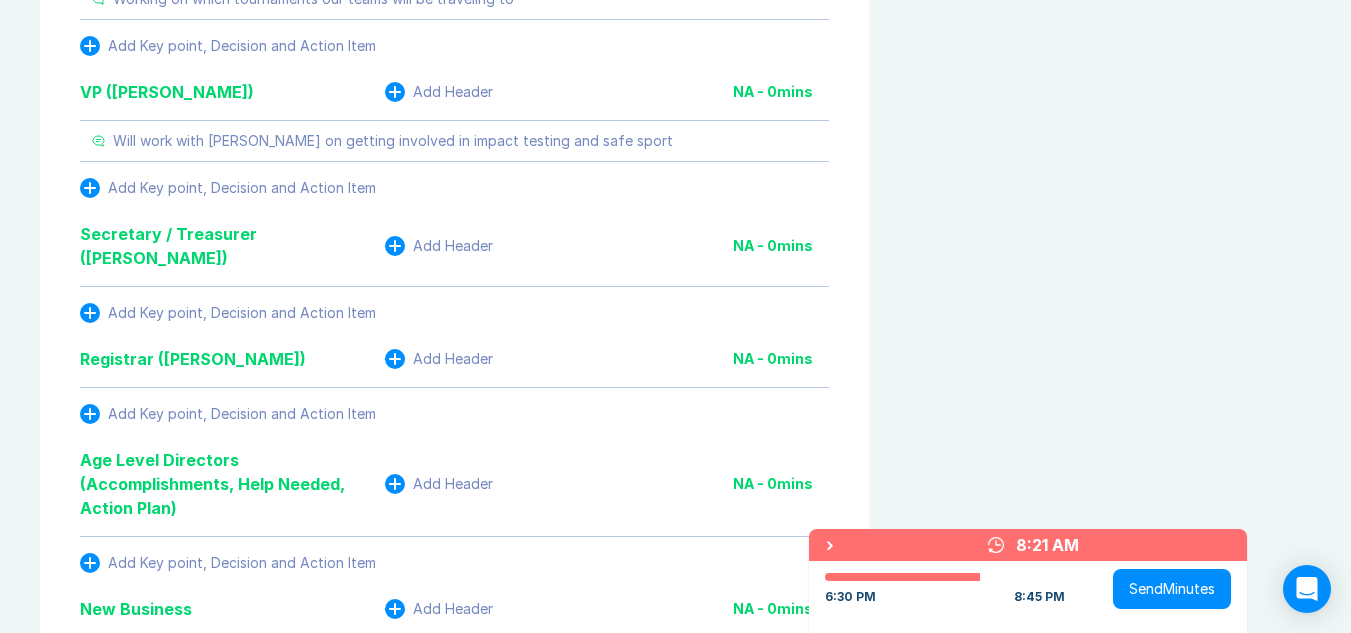 click 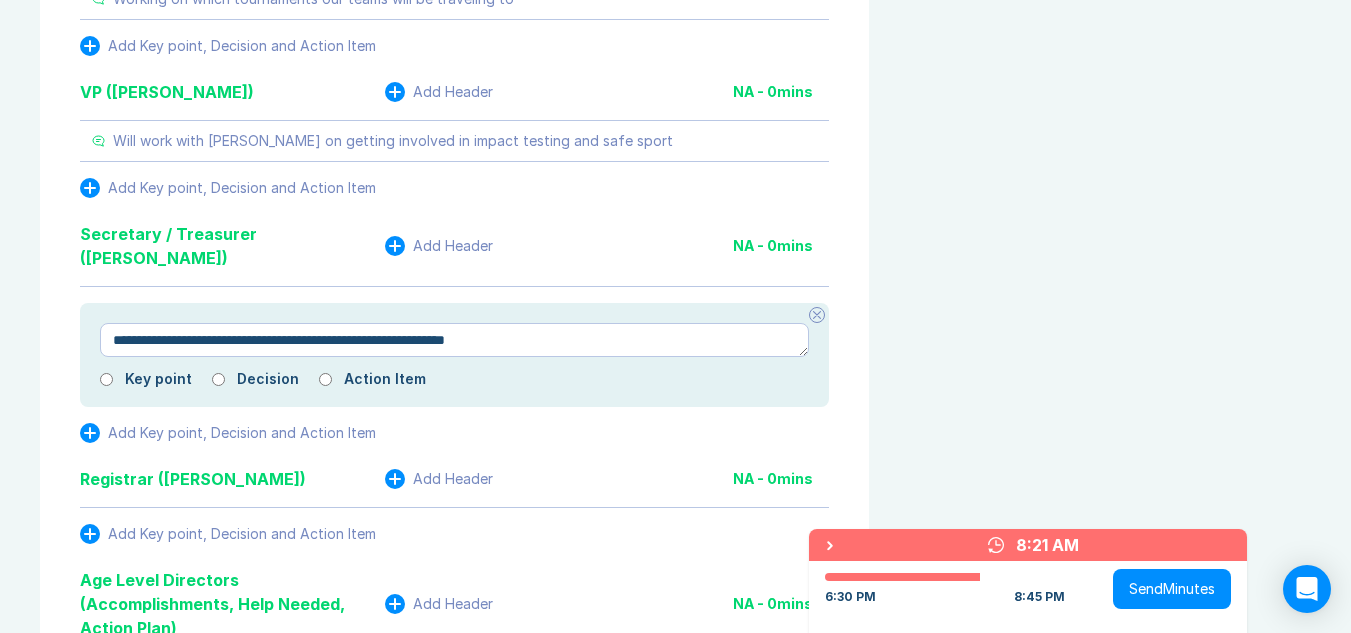 click on "**********" at bounding box center [454, 340] 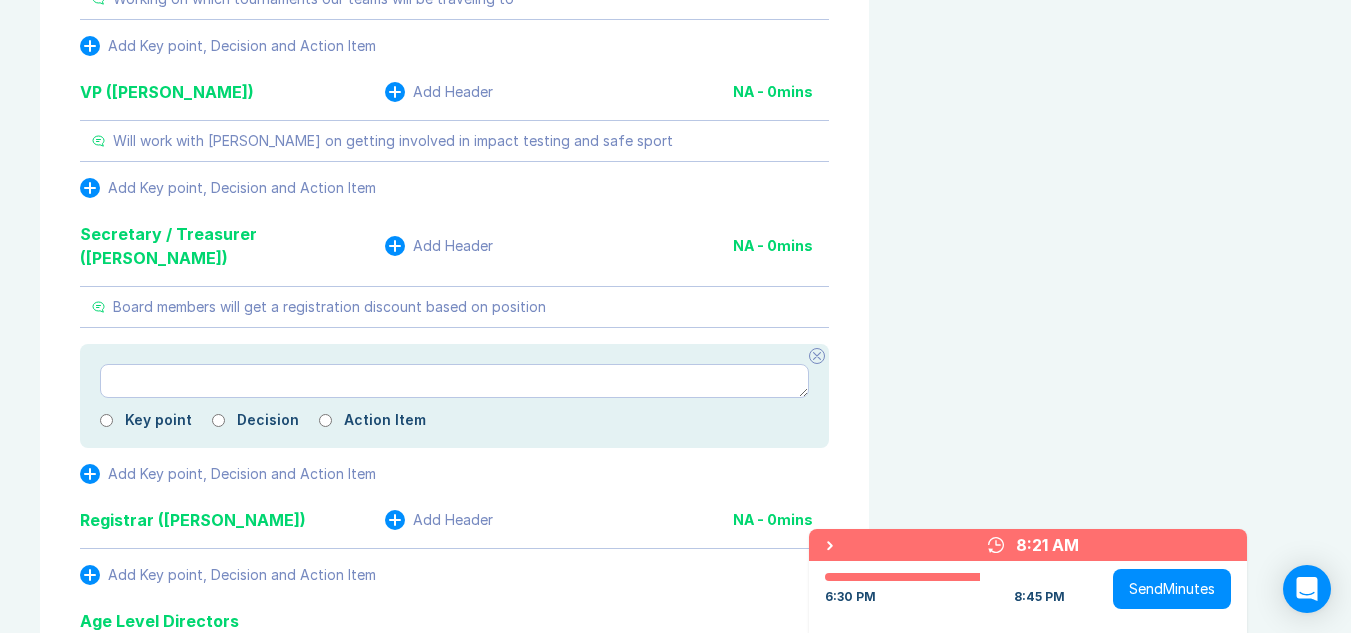 click at bounding box center (817, 356) 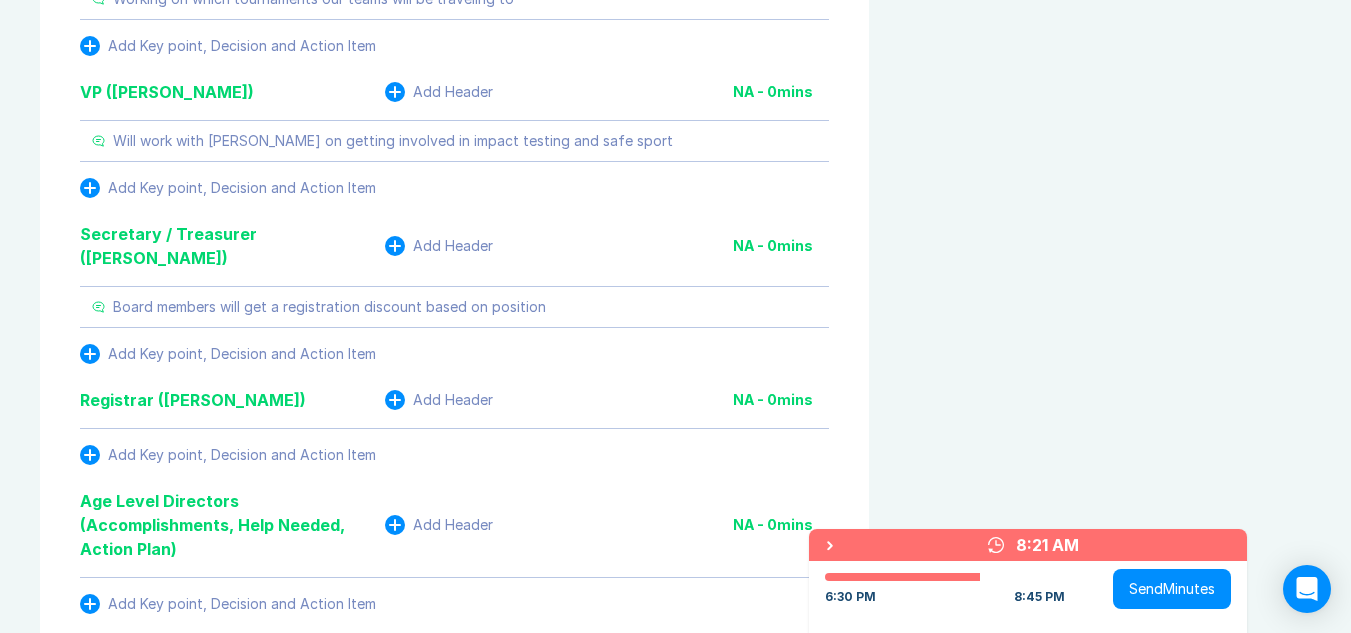 click 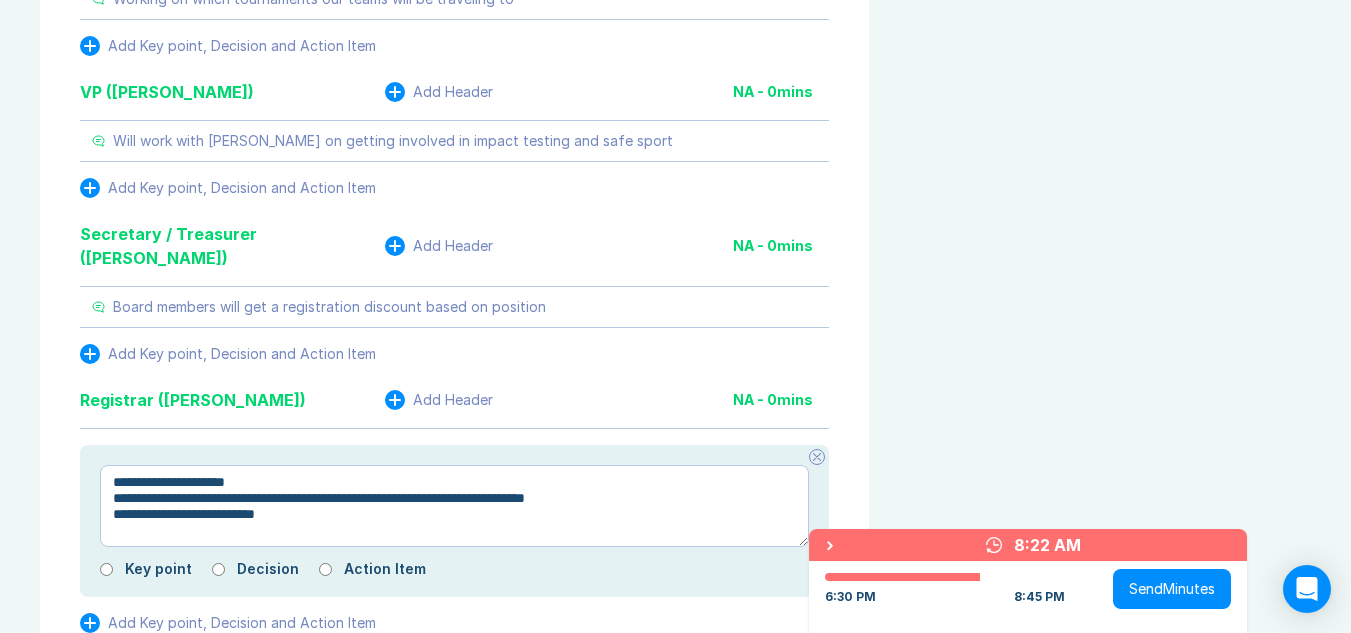 drag, startPoint x: 319, startPoint y: 454, endPoint x: 277, endPoint y: 429, distance: 48.8774 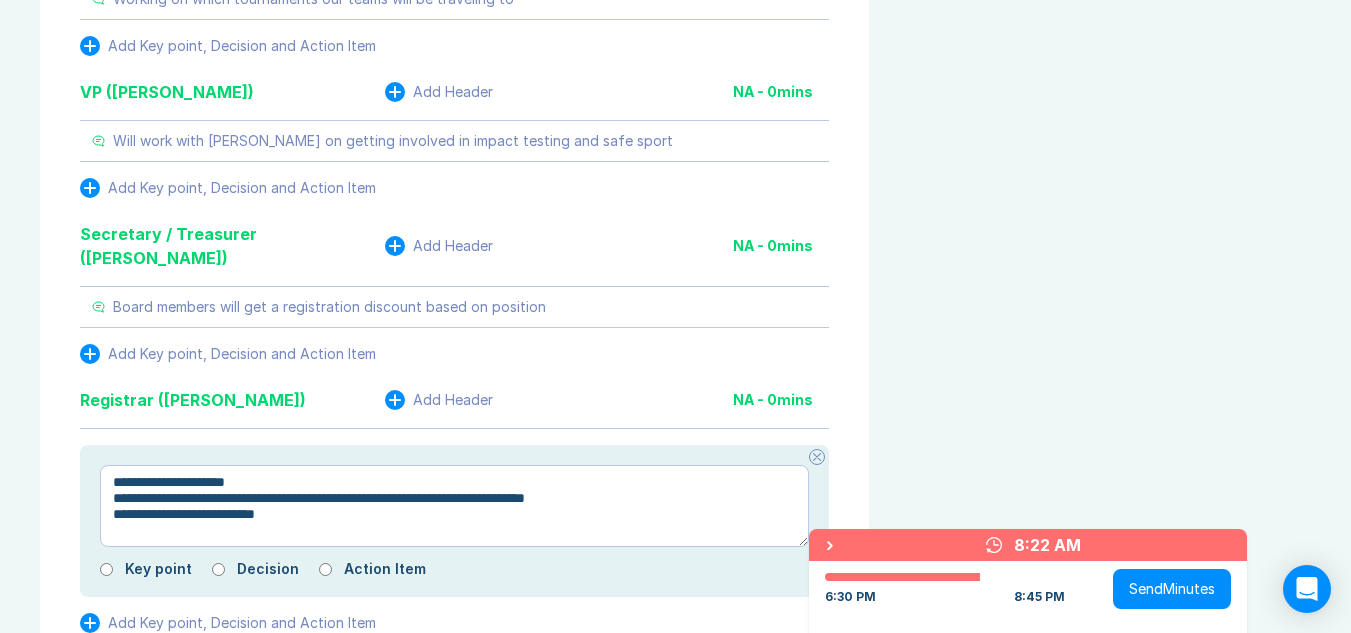 click on "**********" at bounding box center [454, 506] 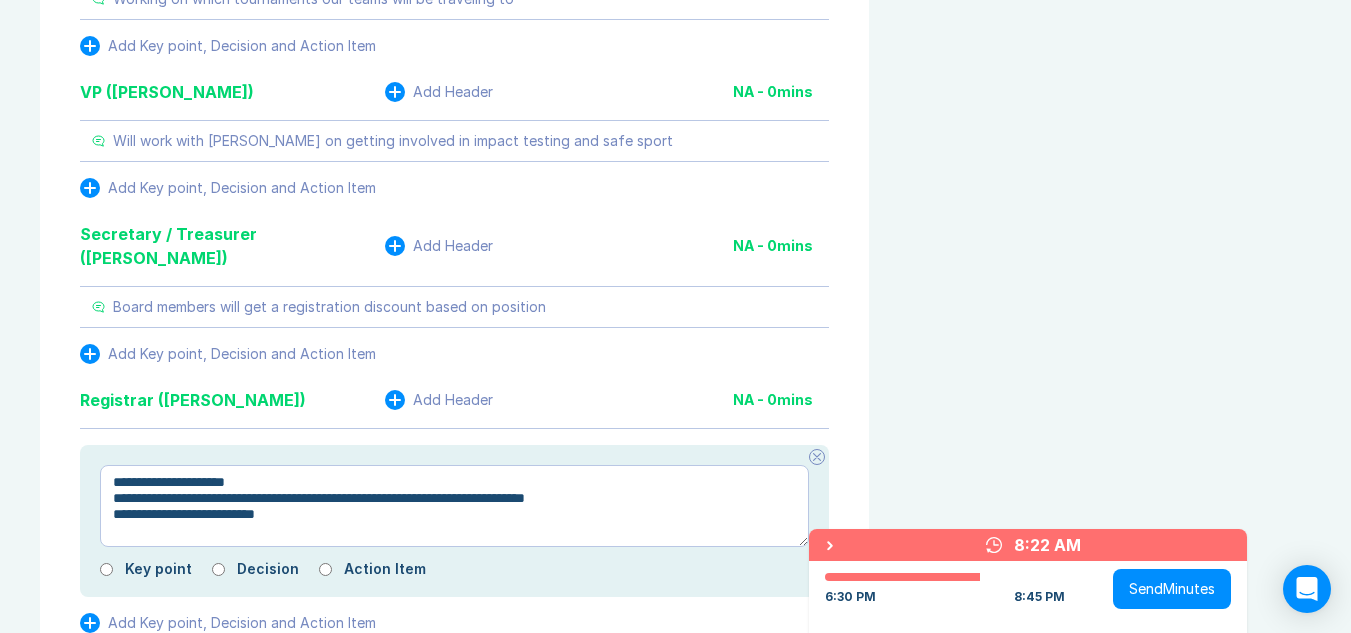 drag, startPoint x: 684, startPoint y: 435, endPoint x: 102, endPoint y: 440, distance: 582.0215 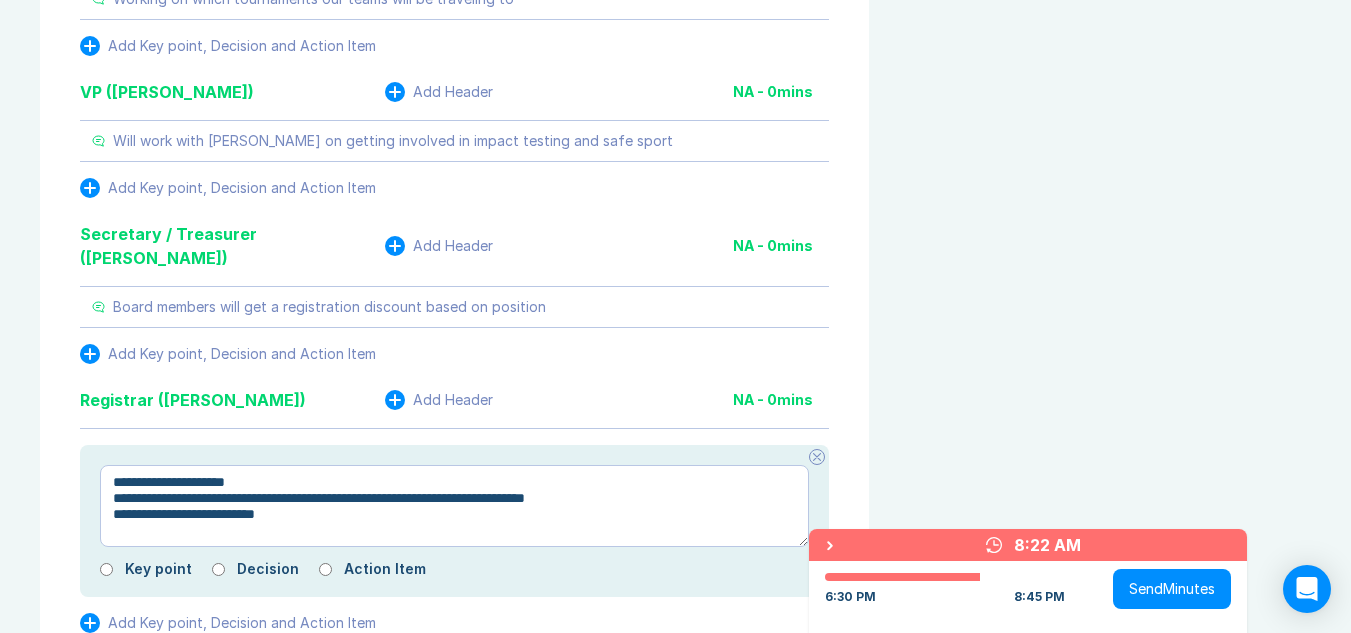 click on "**********" at bounding box center [454, 506] 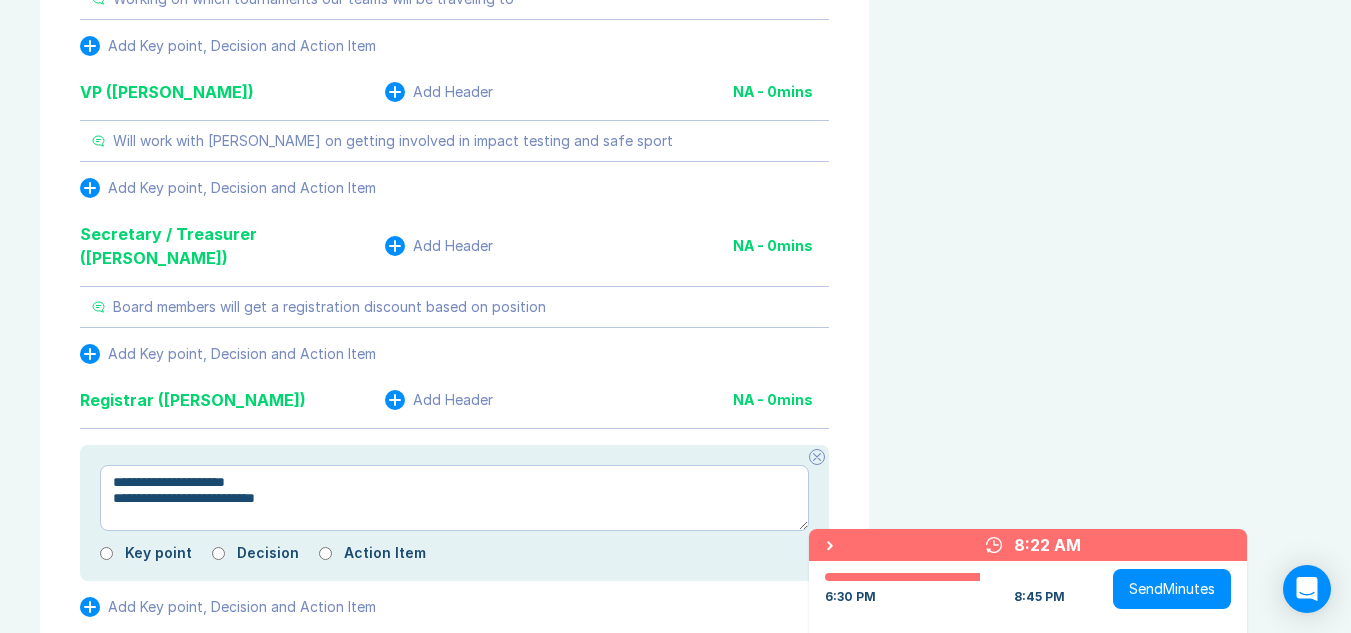 click on "**********" at bounding box center (454, 498) 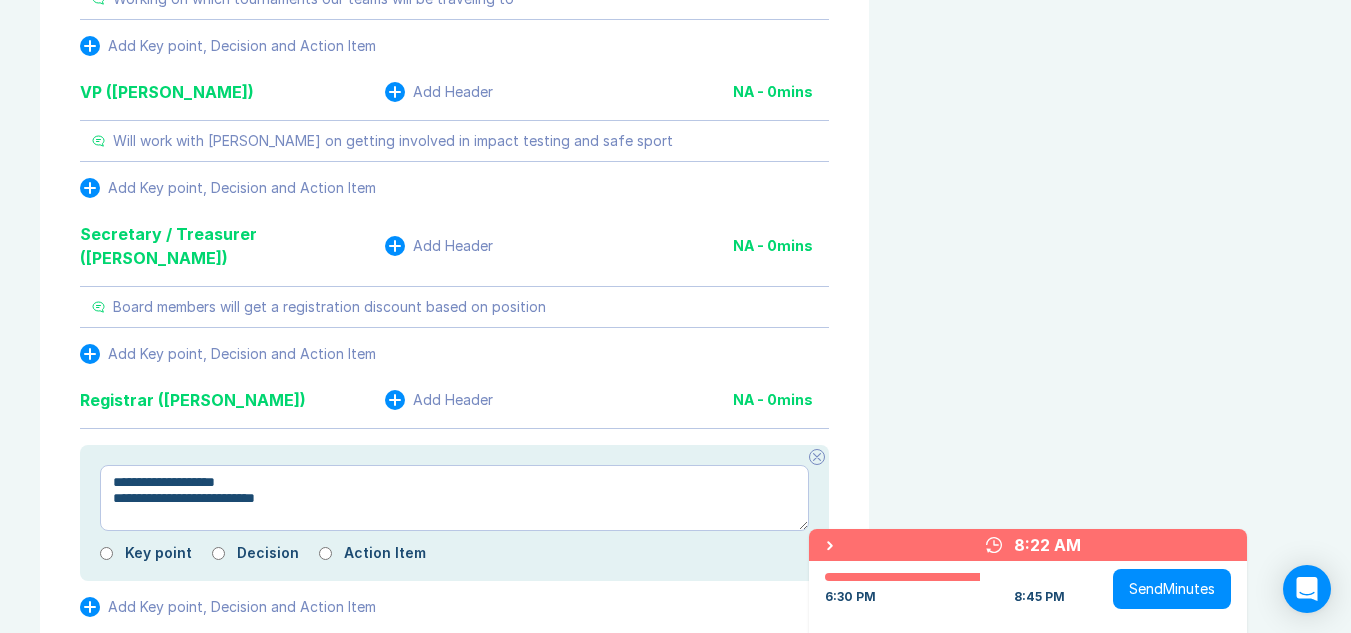 drag, startPoint x: 334, startPoint y: 432, endPoint x: 108, endPoint y: 431, distance: 226.00221 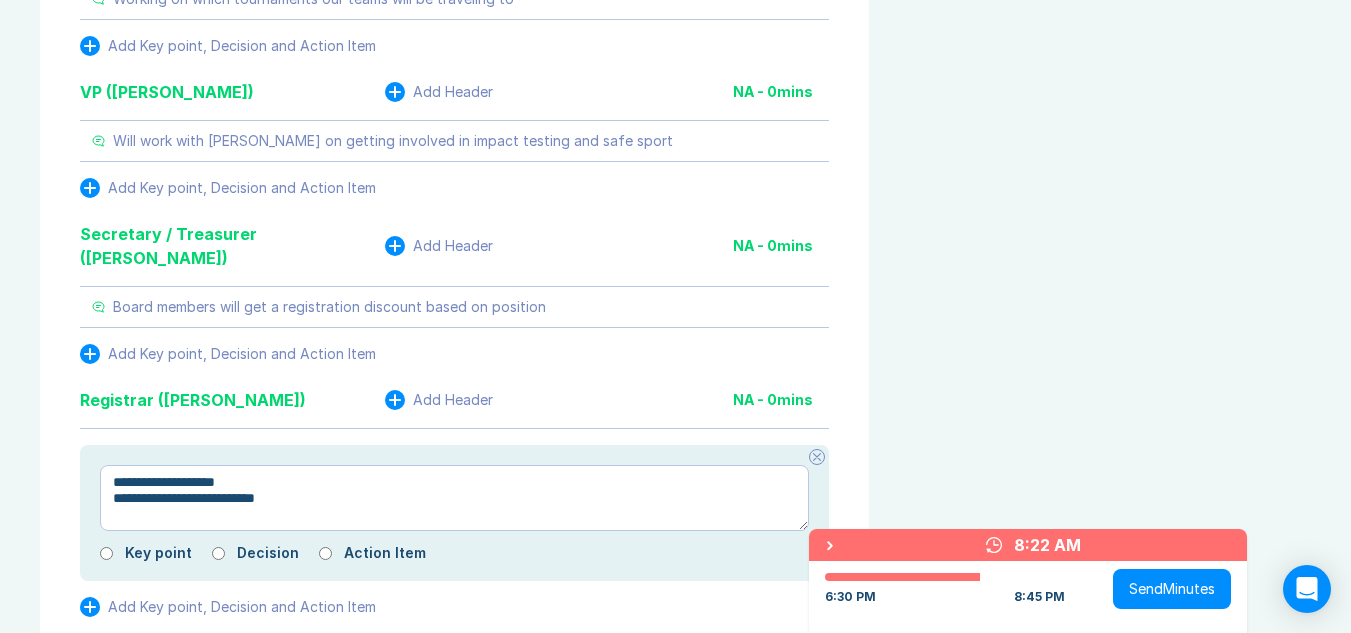 click on "**********" at bounding box center [454, 513] 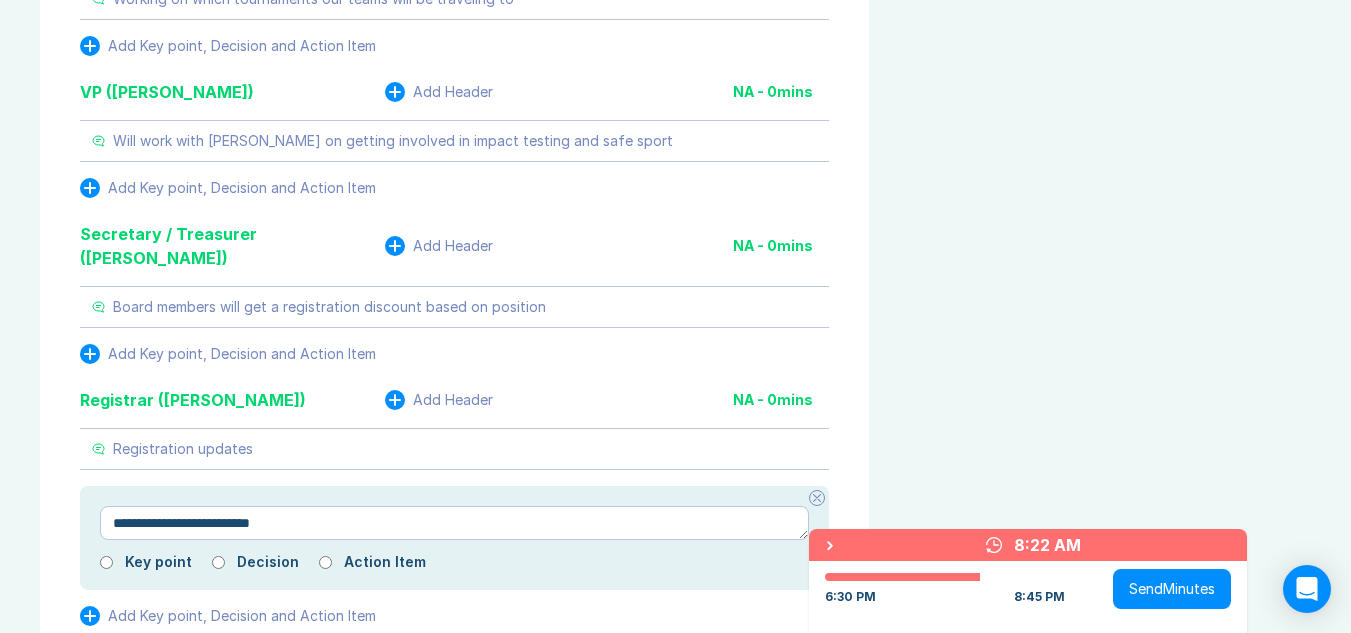 click on "**********" at bounding box center (454, 523) 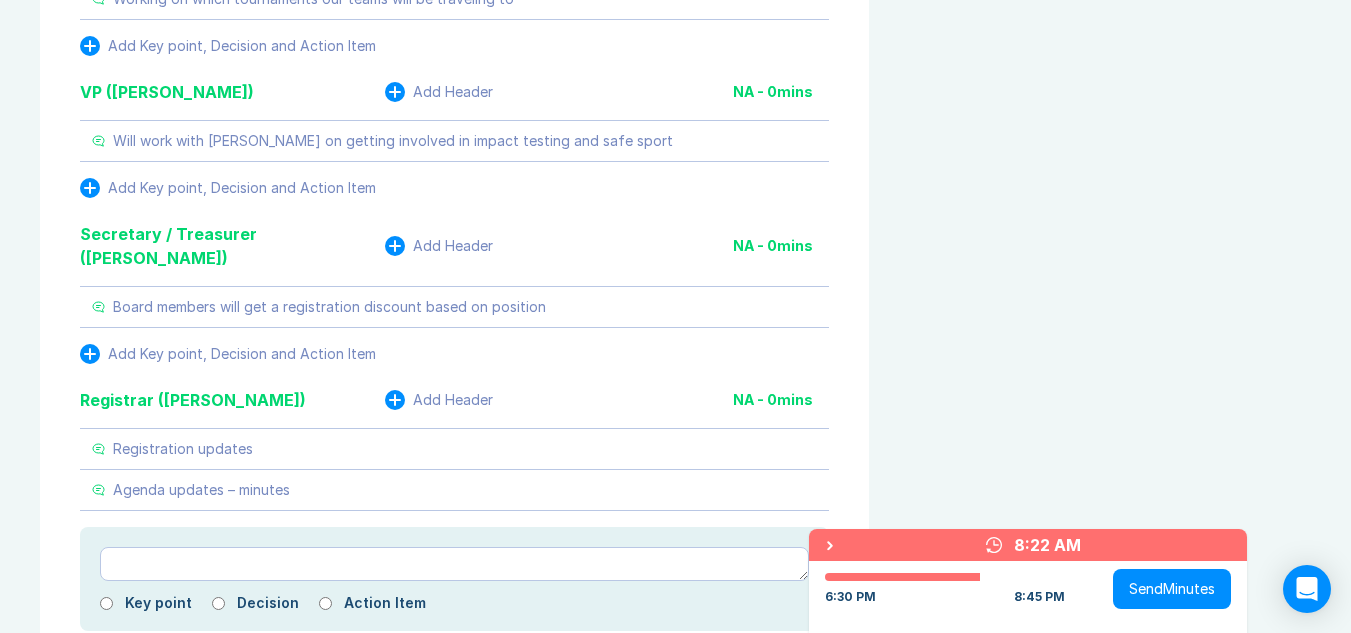 click at bounding box center (817, 539) 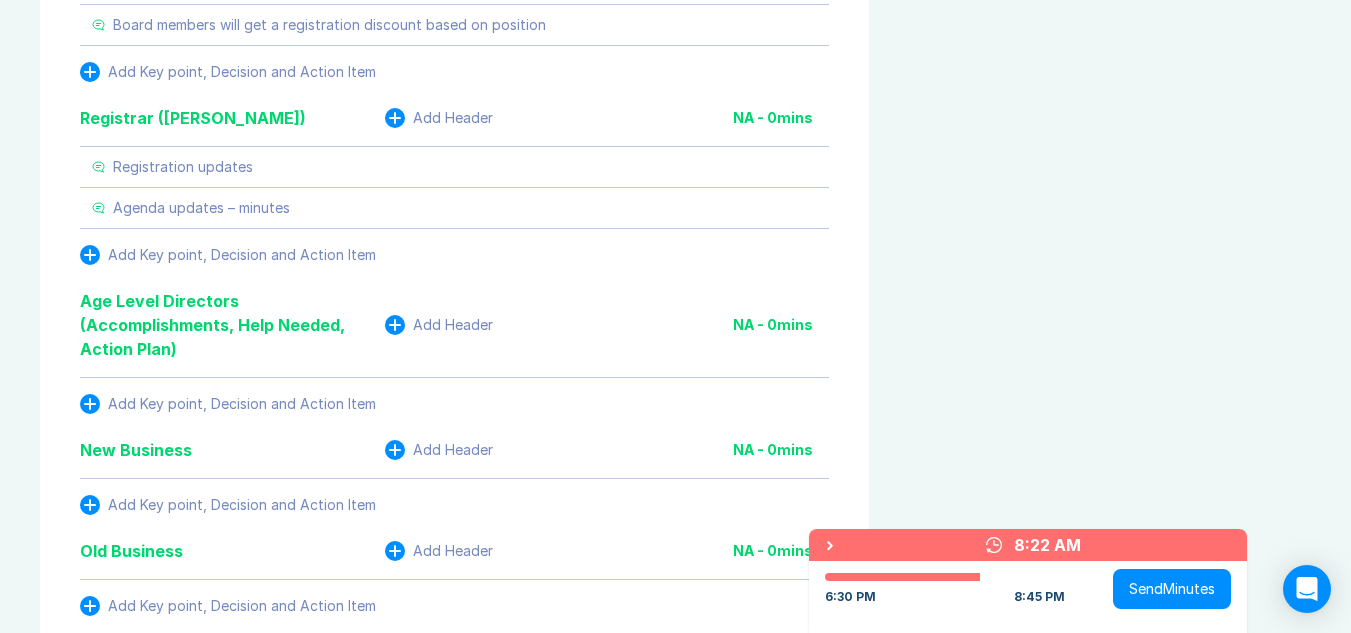 scroll, scrollTop: 3246, scrollLeft: 0, axis: vertical 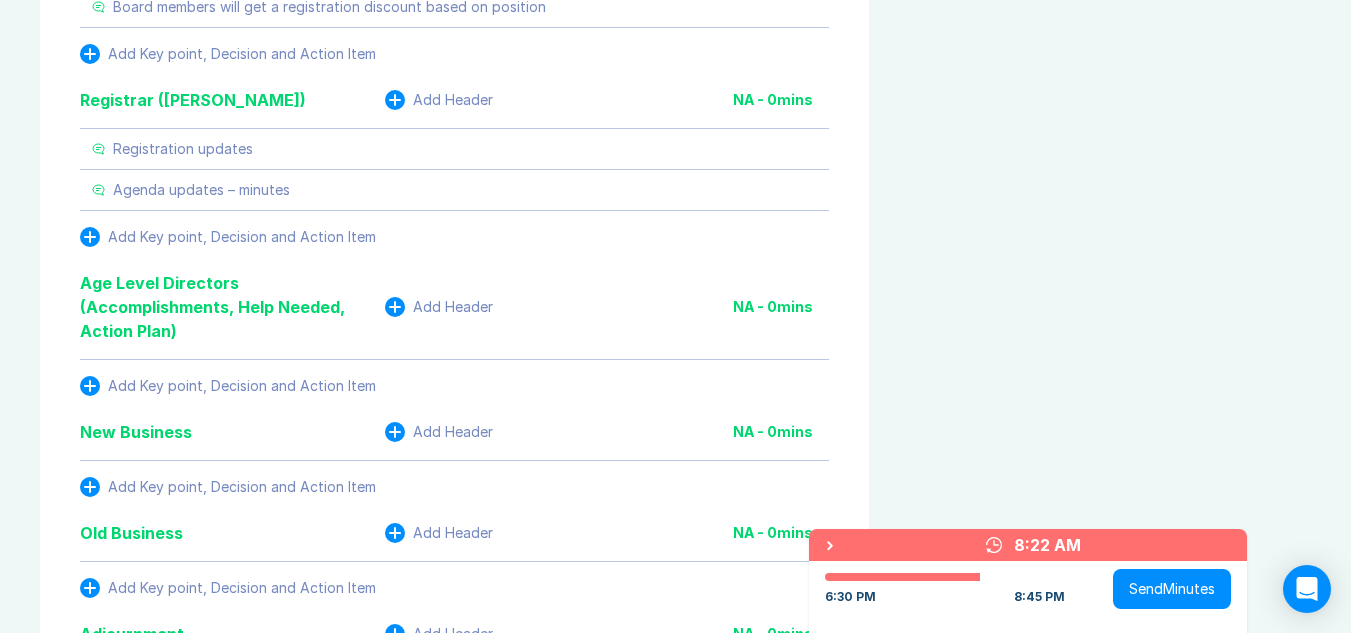 click 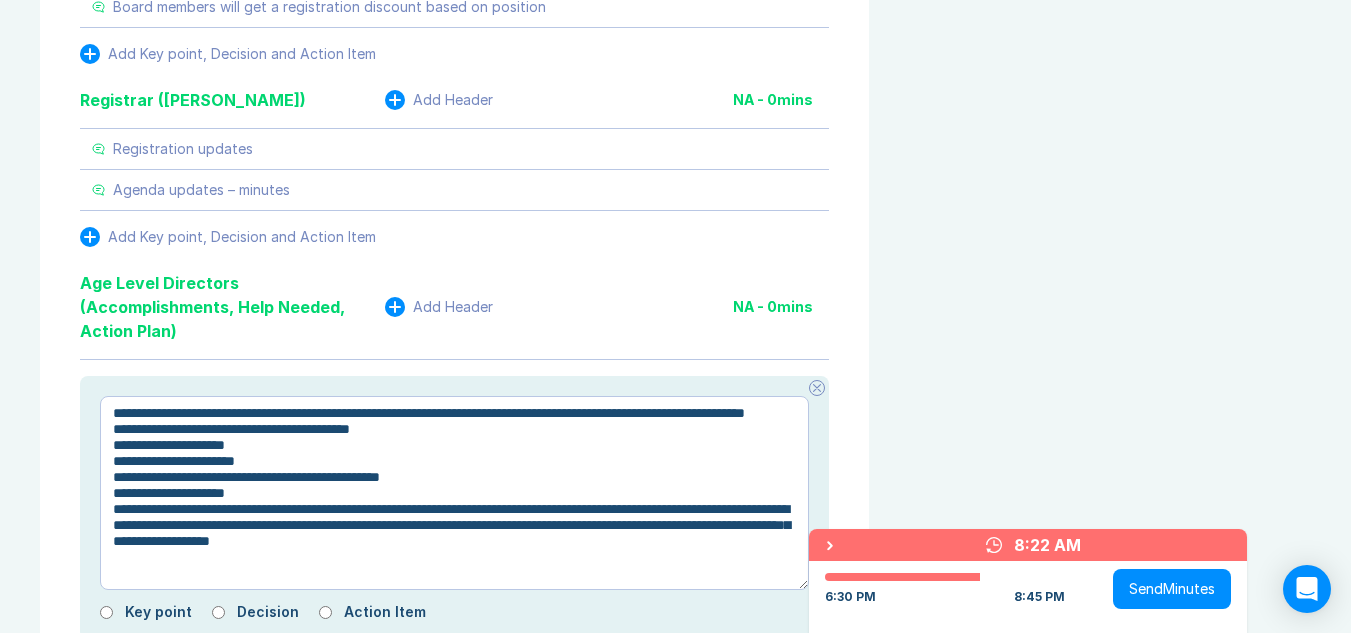 drag, startPoint x: 672, startPoint y: 494, endPoint x: 112, endPoint y: 381, distance: 571.2872 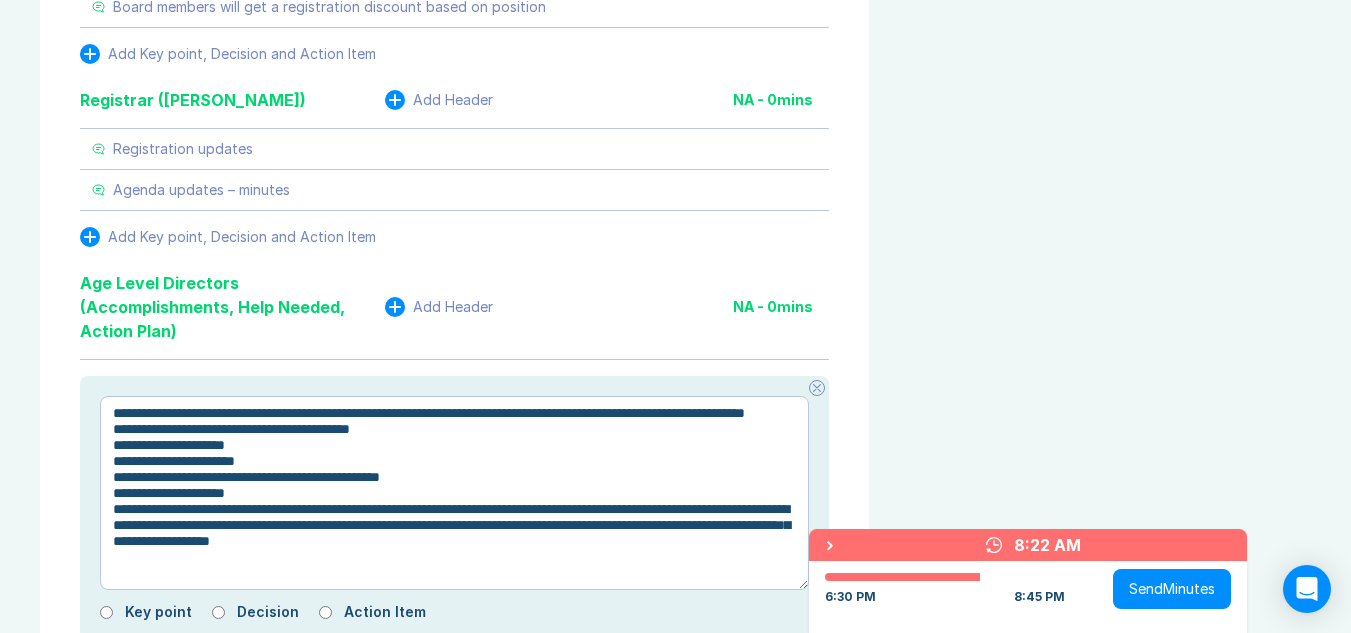click on "**********" at bounding box center [454, 493] 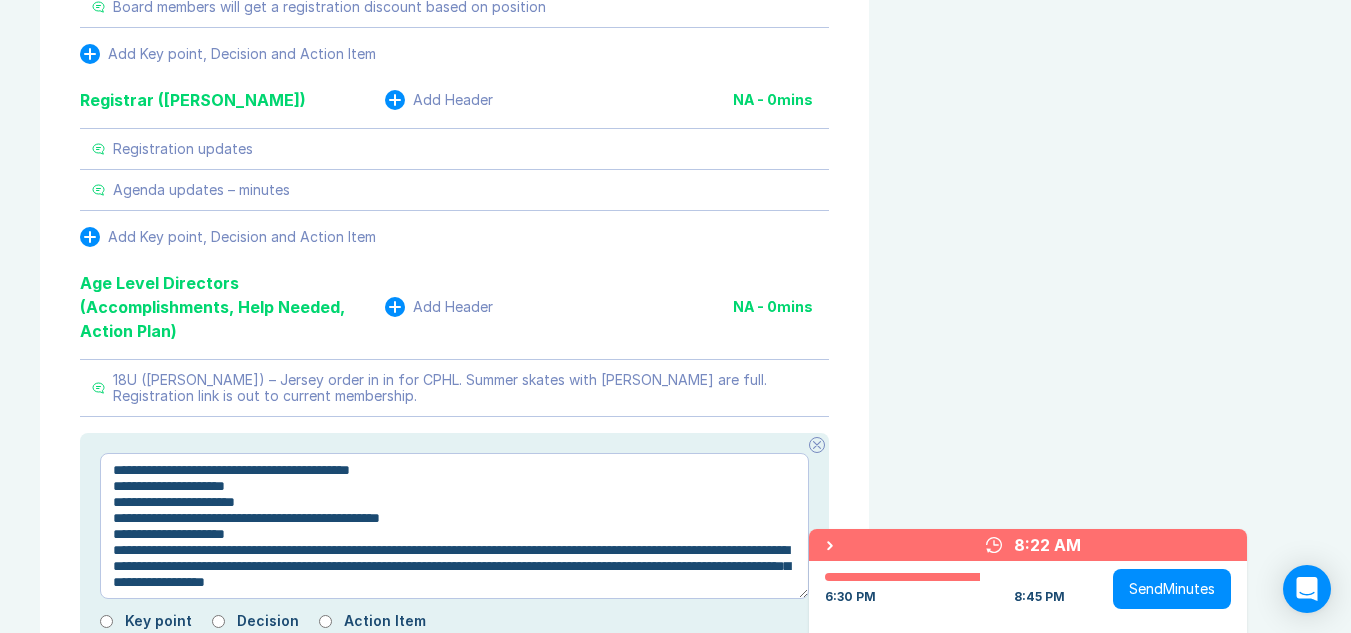 drag, startPoint x: 679, startPoint y: 514, endPoint x: 107, endPoint y: 421, distance: 579.511 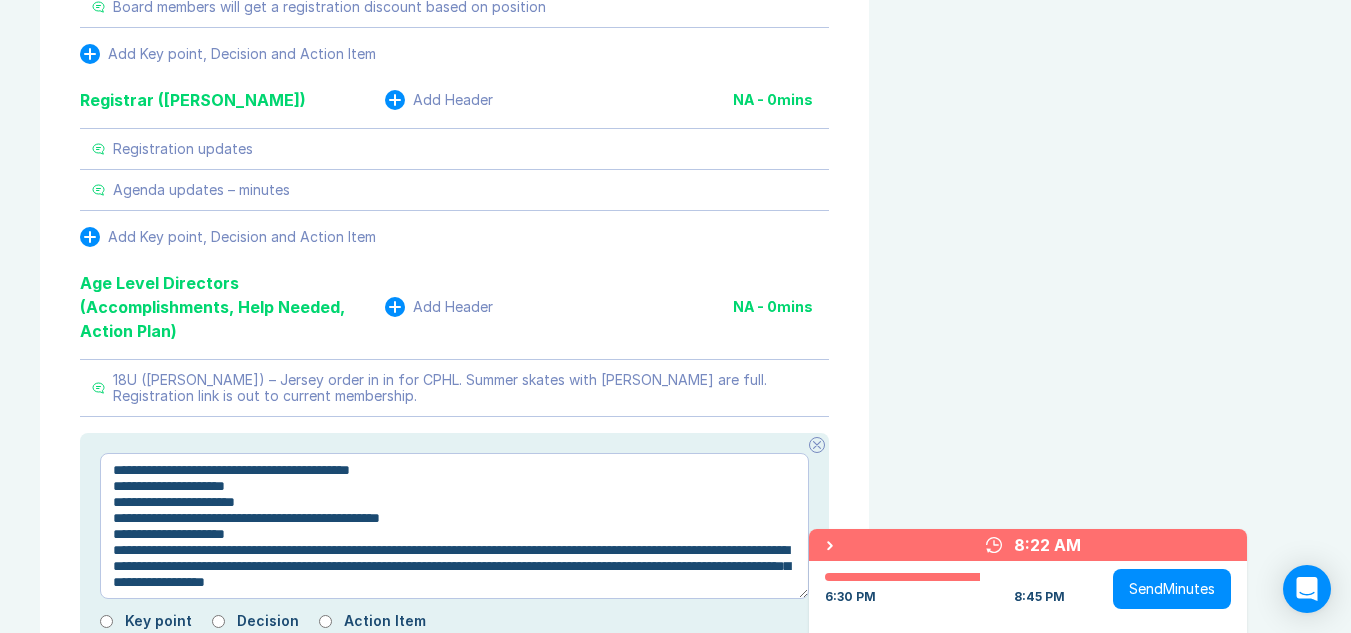 click on "**********" at bounding box center (454, 526) 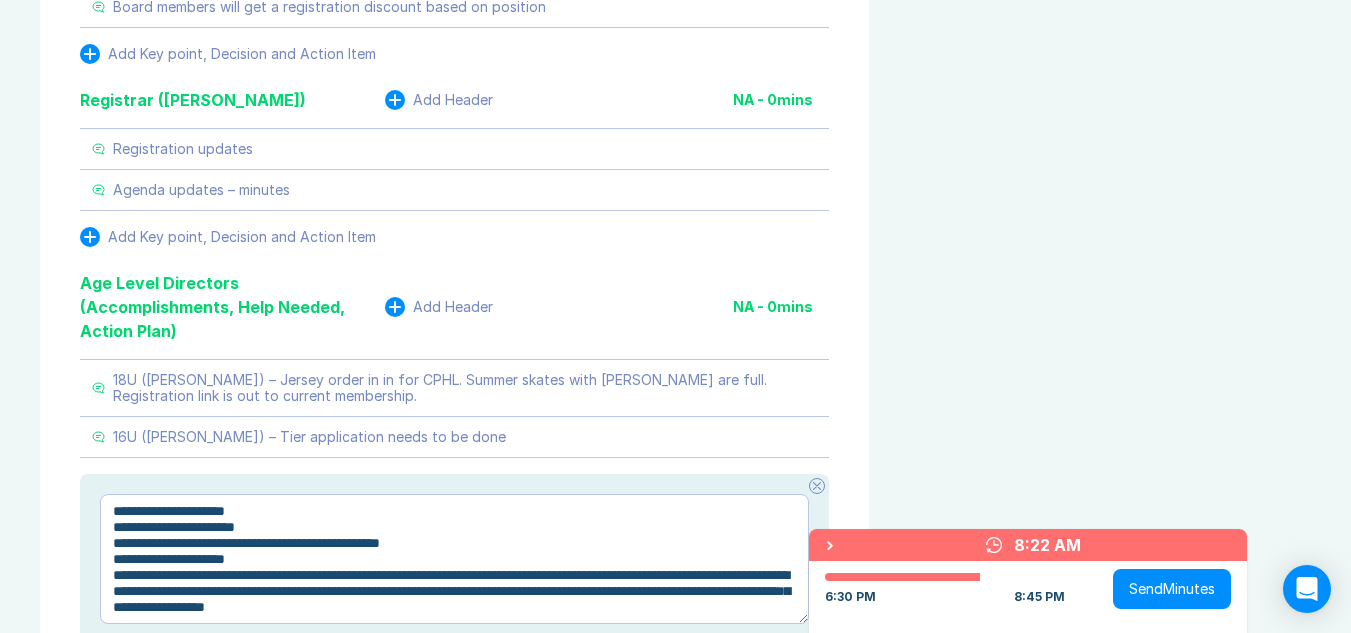 drag, startPoint x: 681, startPoint y: 544, endPoint x: 89, endPoint y: 466, distance: 597.1164 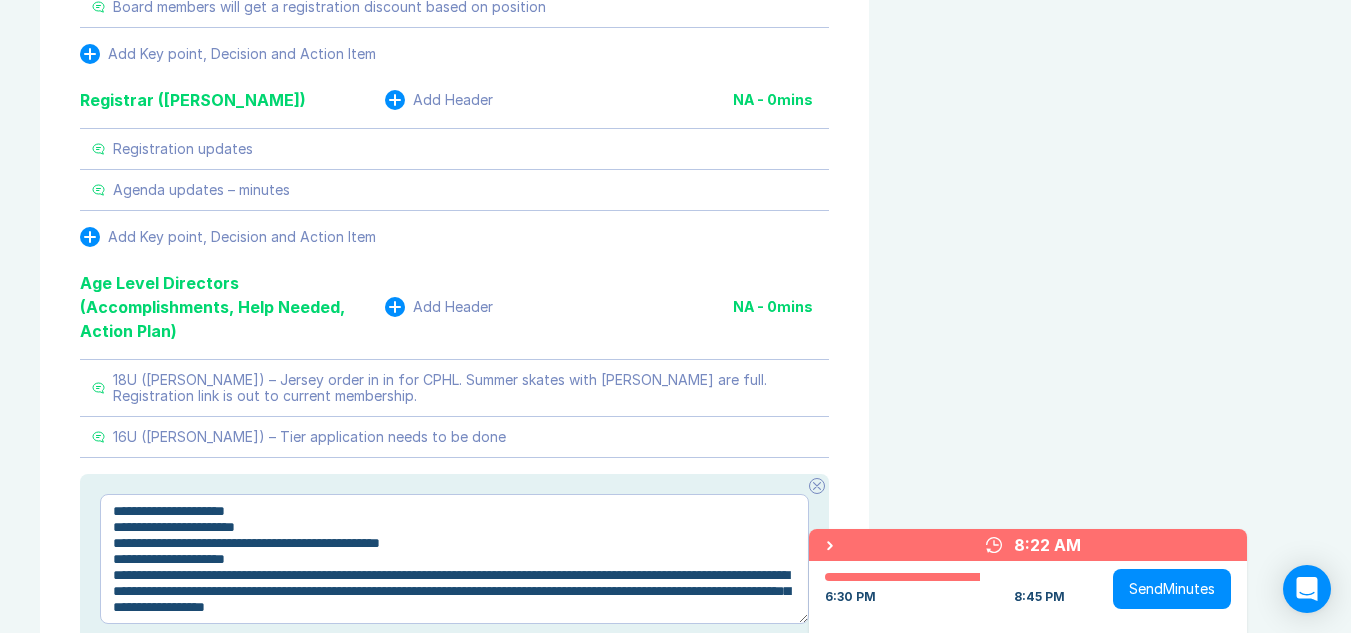 click on "**********" at bounding box center [454, 574] 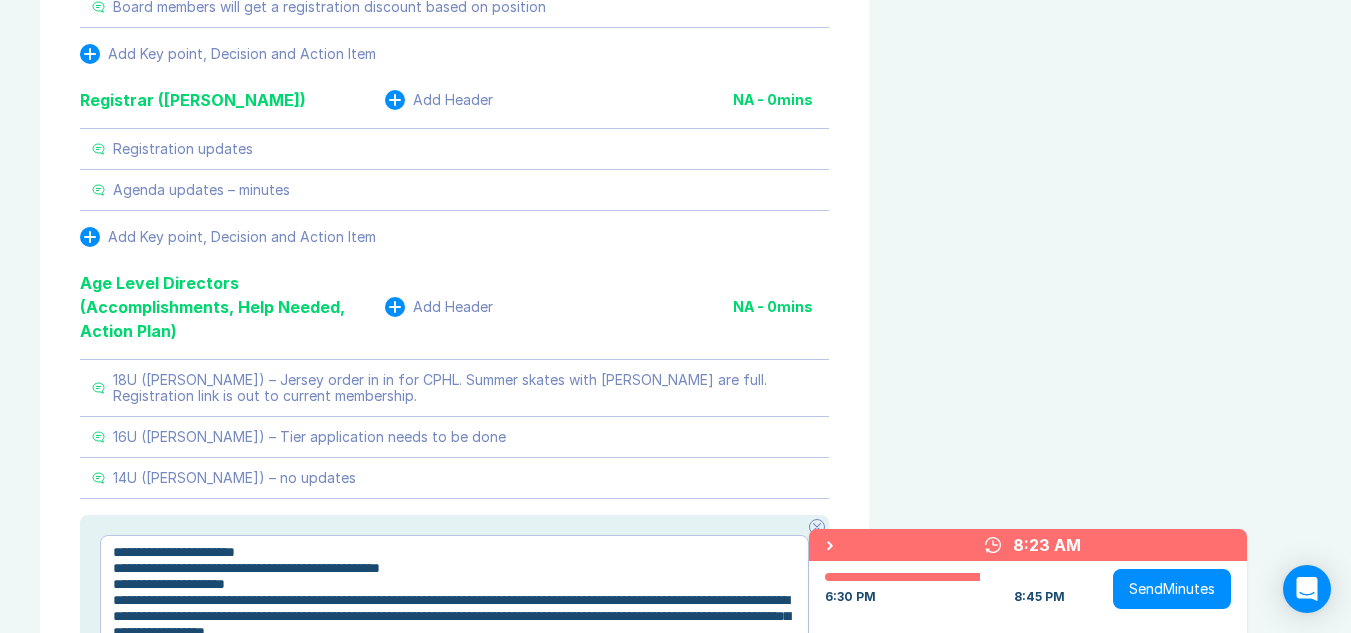 drag, startPoint x: 682, startPoint y: 578, endPoint x: 100, endPoint y: 510, distance: 585.95905 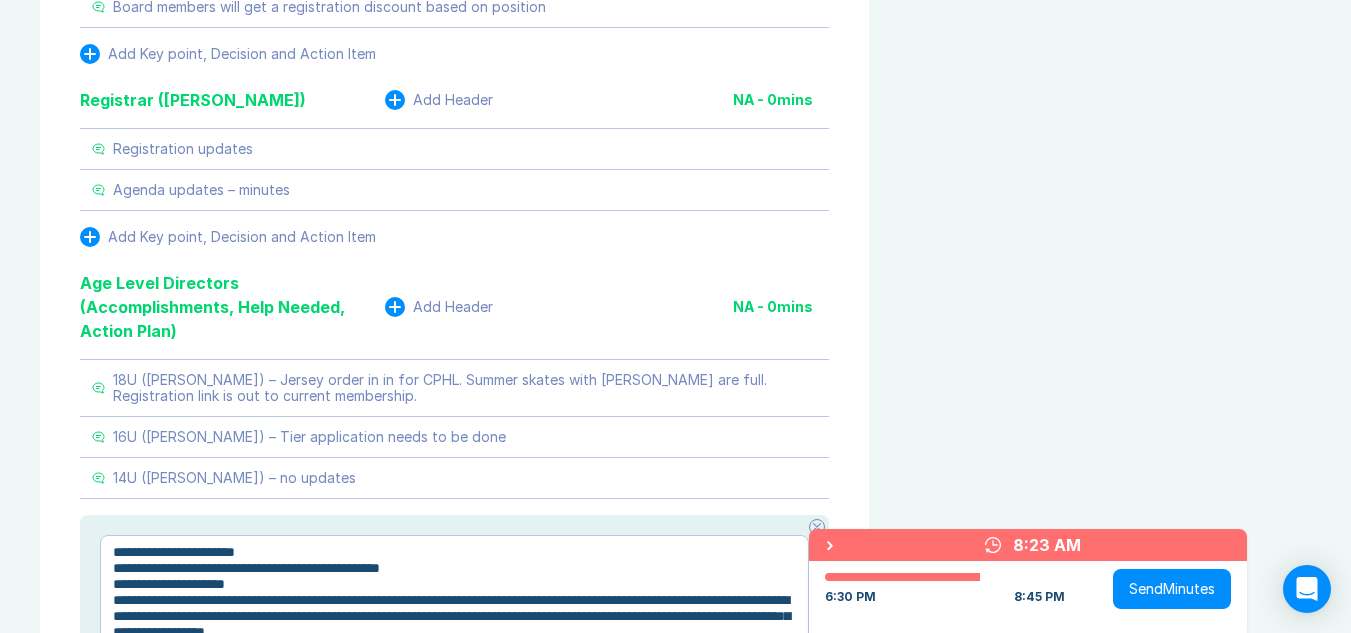 click on "**********" at bounding box center [454, 592] 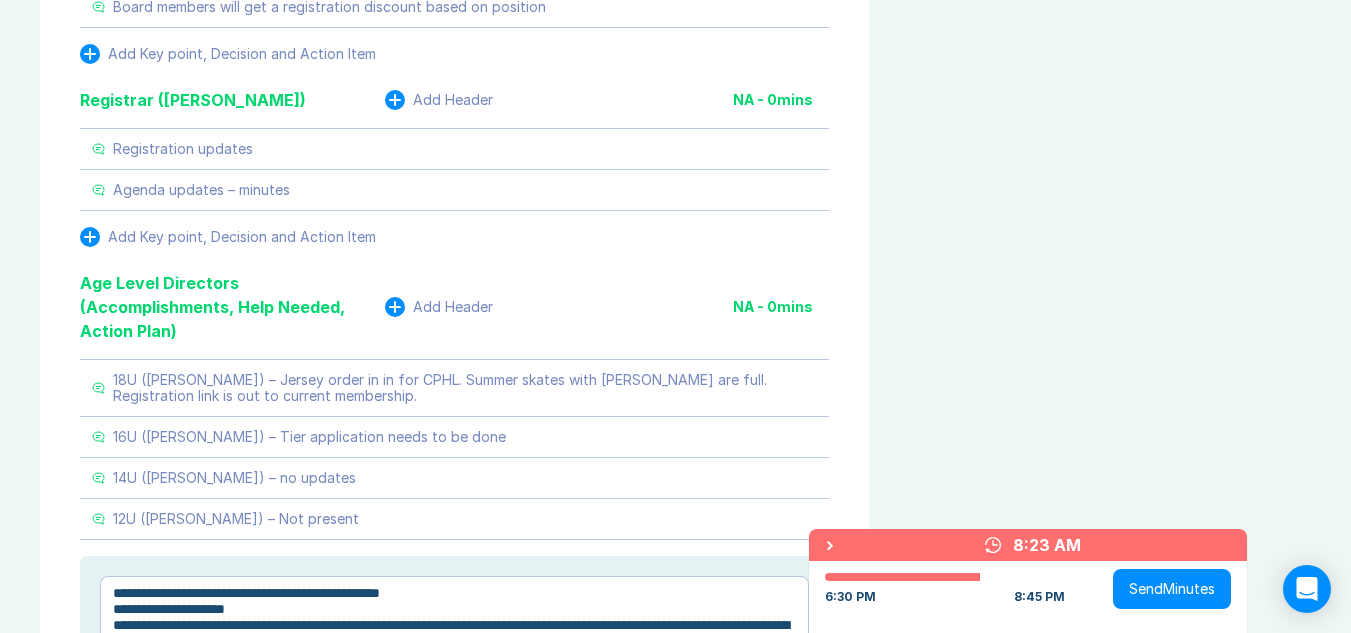 drag, startPoint x: 669, startPoint y: 590, endPoint x: 109, endPoint y: 547, distance: 561.64844 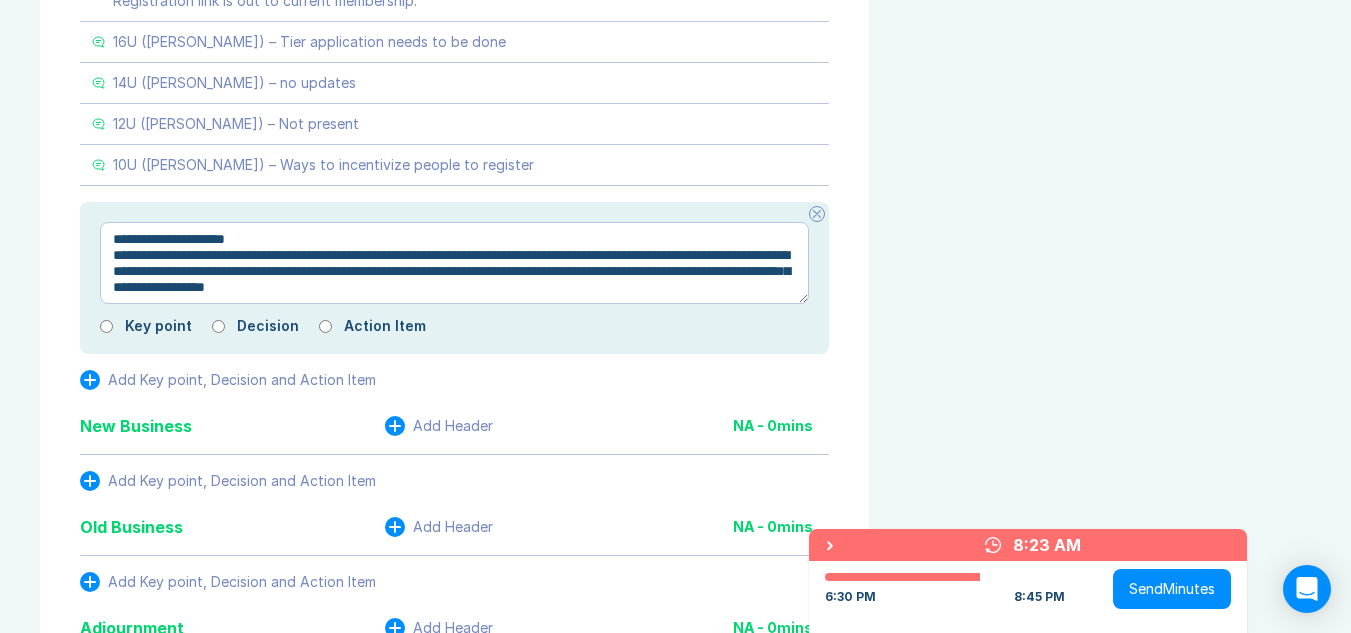 scroll, scrollTop: 3646, scrollLeft: 0, axis: vertical 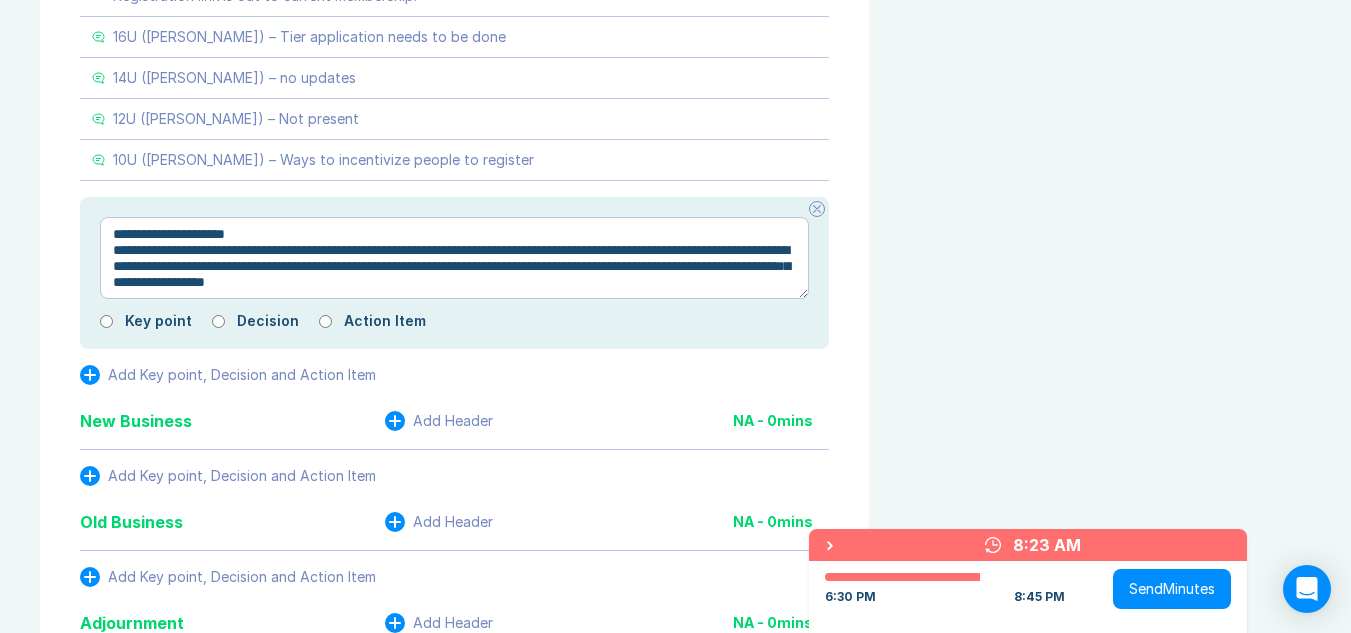 drag, startPoint x: 672, startPoint y: 218, endPoint x: 110, endPoint y: 185, distance: 562.968 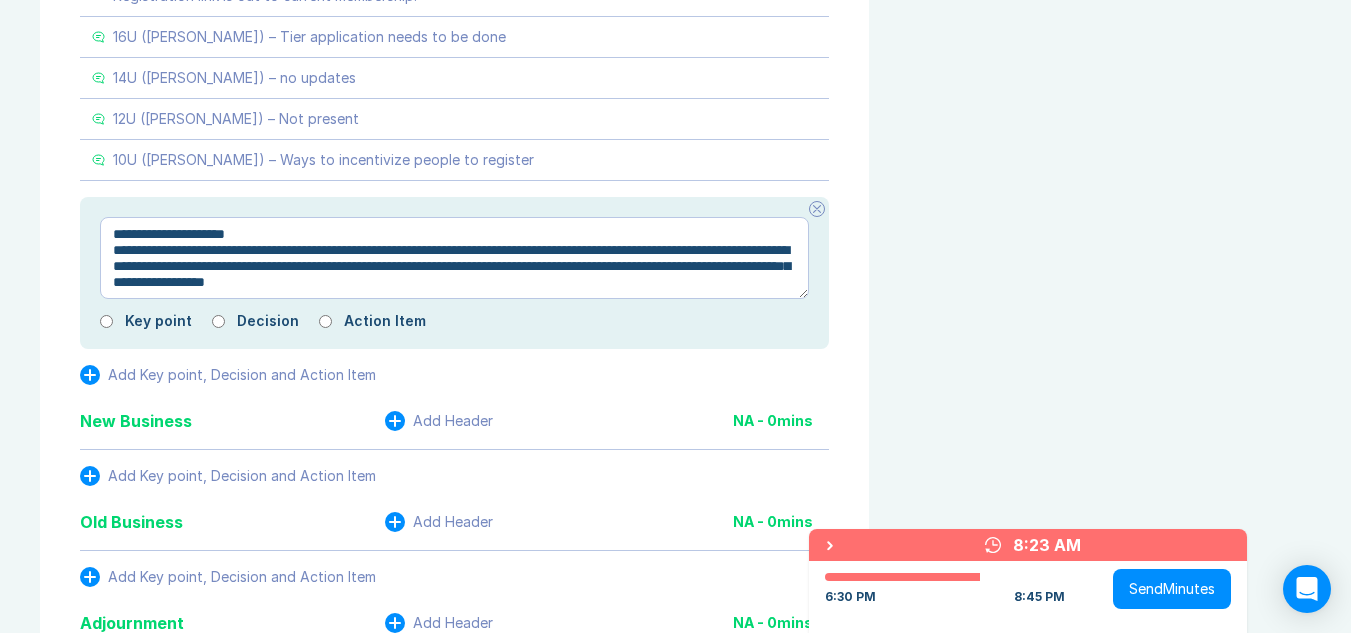 click on "**********" at bounding box center [454, 258] 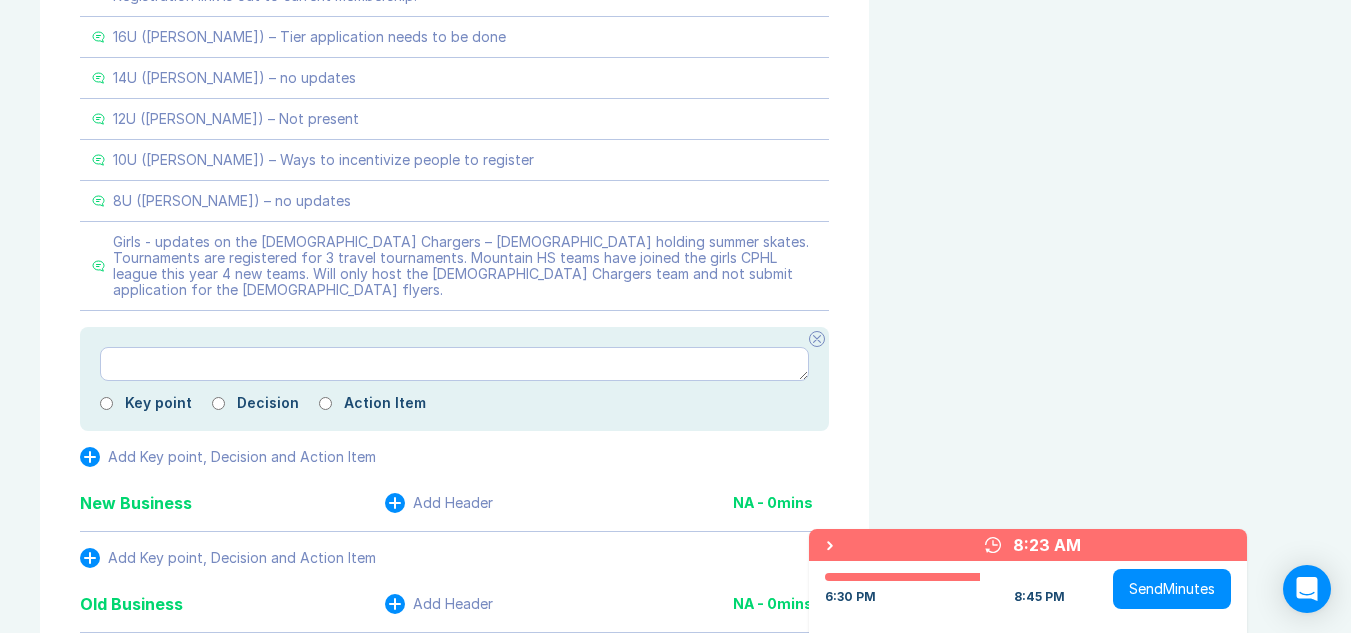 click 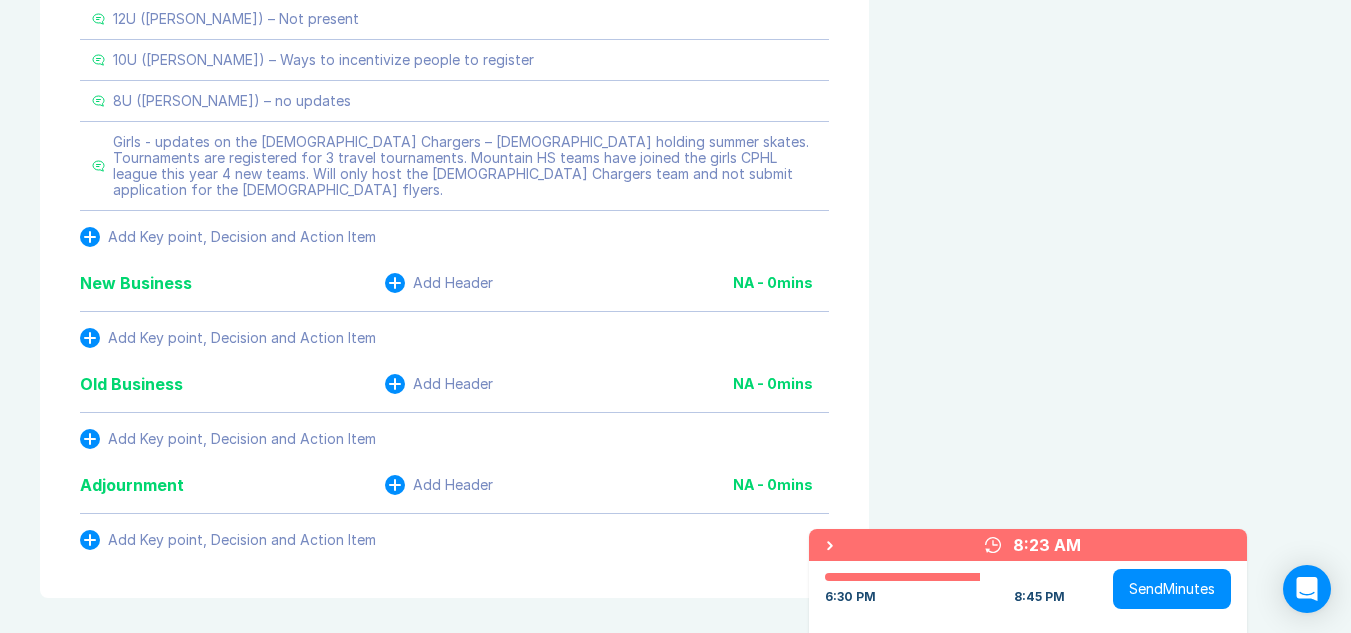 scroll, scrollTop: 3846, scrollLeft: 0, axis: vertical 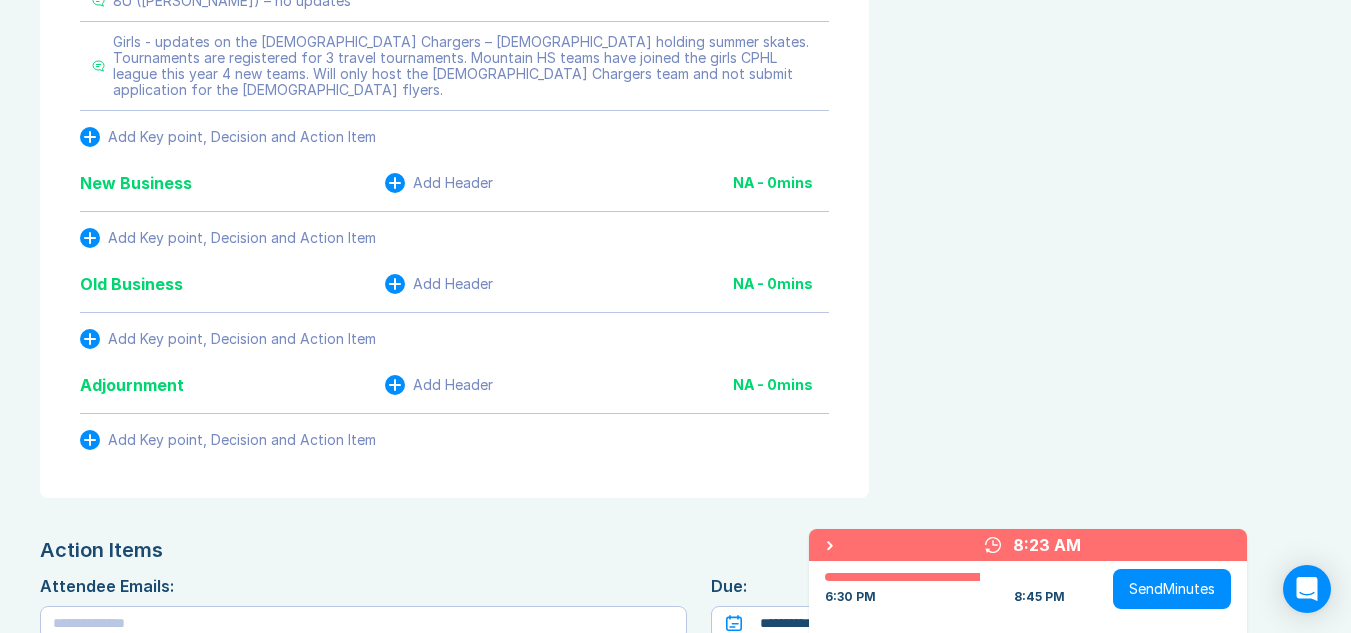click 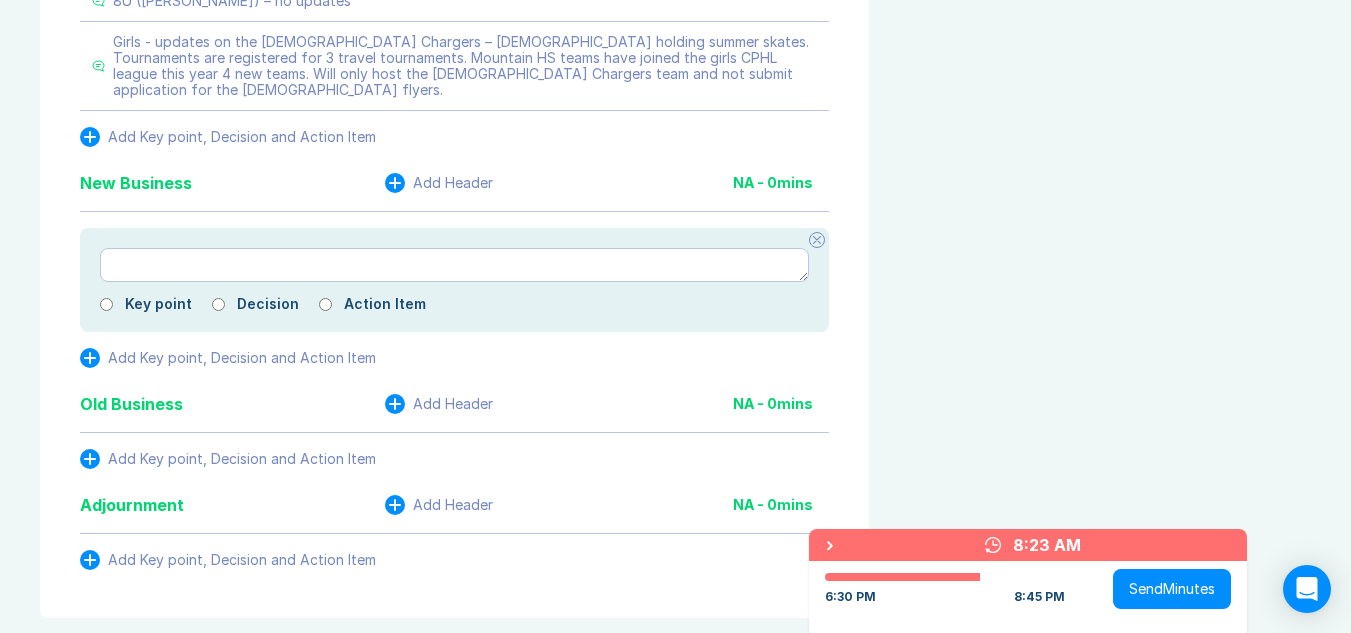 click at bounding box center [454, 265] 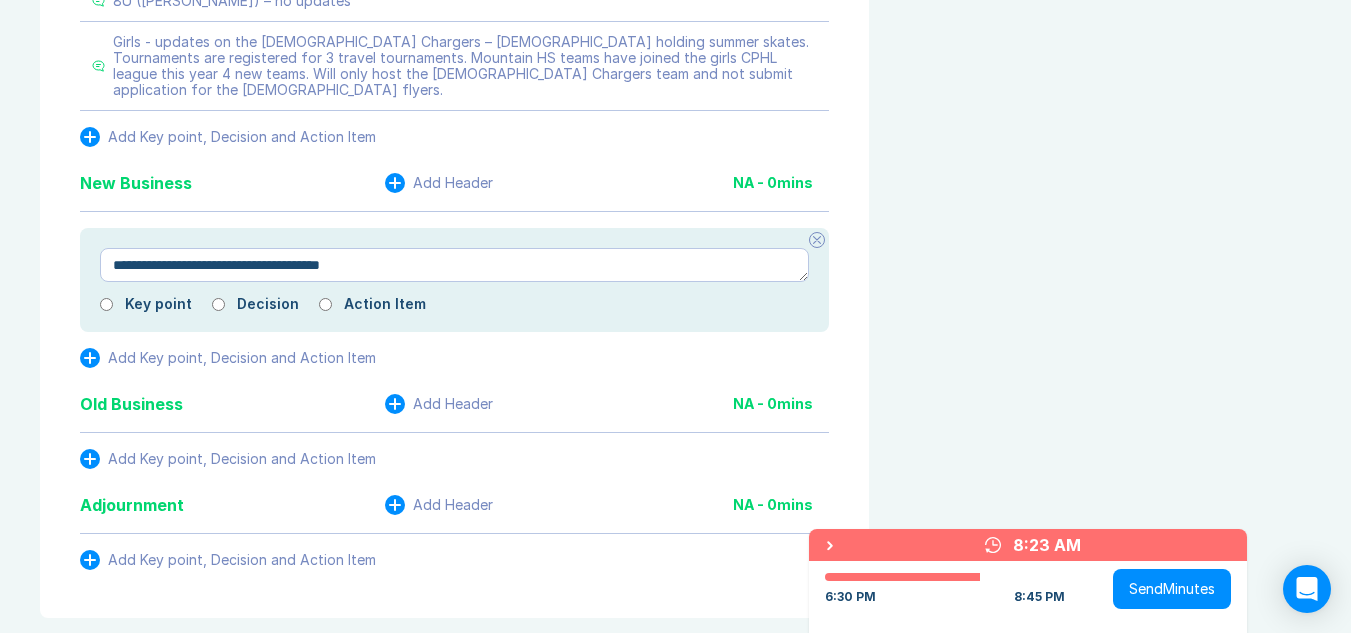 click on "**********" at bounding box center [454, 265] 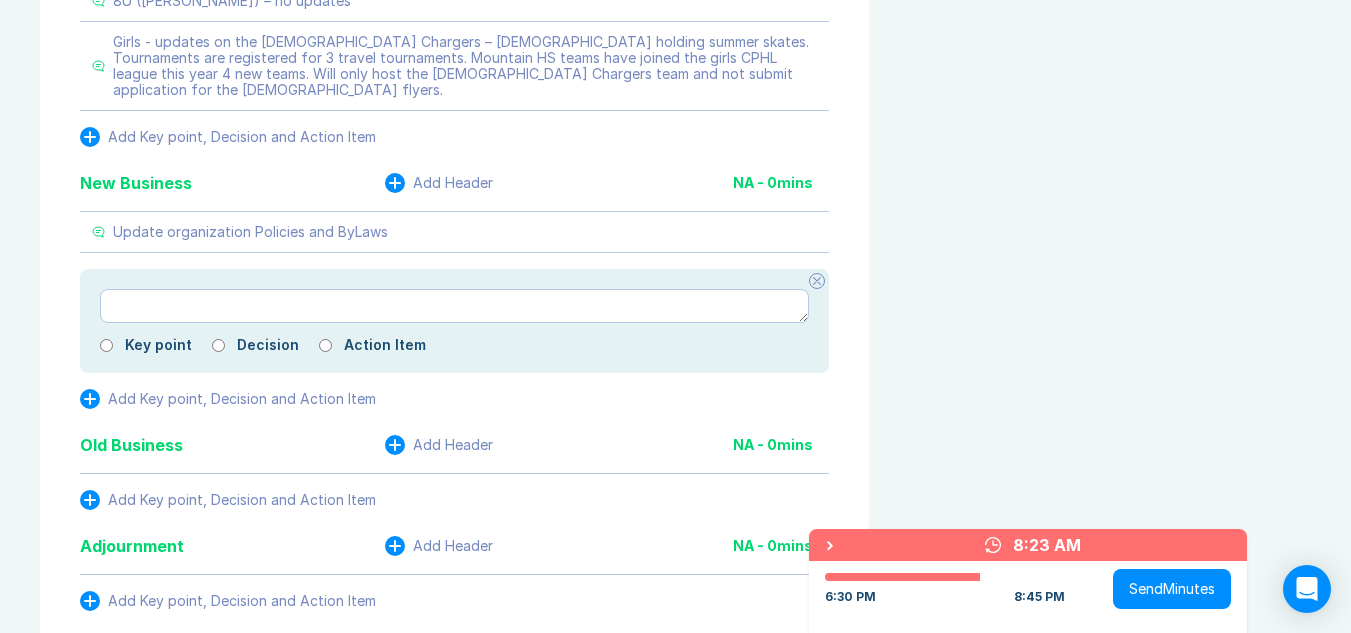 click at bounding box center [817, 281] 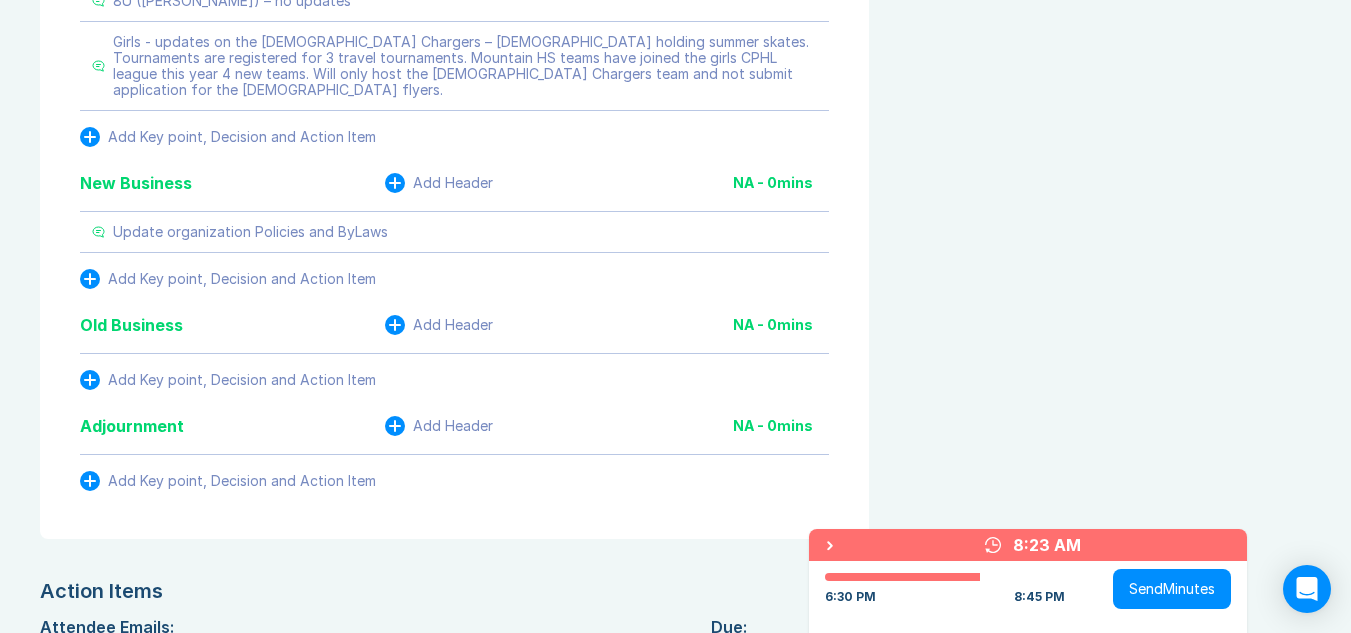 click 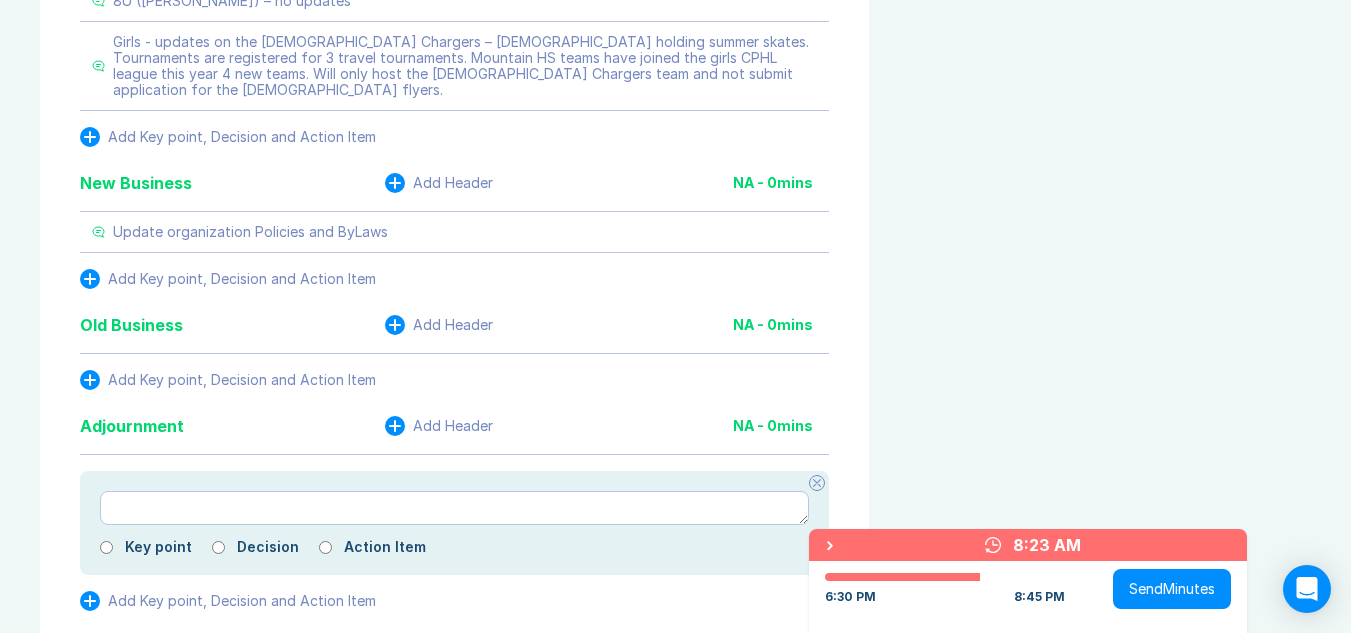 click at bounding box center (454, 508) 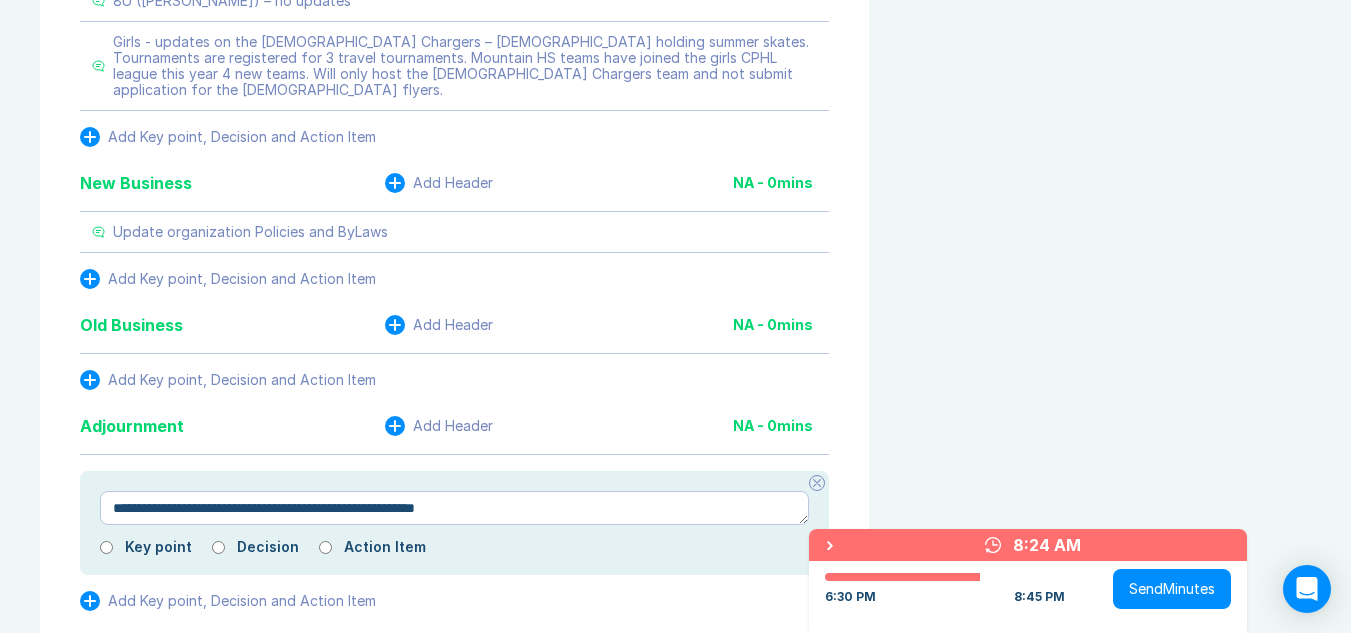 click on "View Invite Export Meeting Minutes Meeting Goals
To pick up a draggable item, press the space bar.
While dragging, use the arrow keys to move the item.
Press space again to drop the item in its new position, or press escape to cancel.
Attendance Uncheck all Attendee email R registrar@foothillshockey.org Organizer Meeting History Link to Previous Meetings Parking Lot Documents & Images  Upload File(s) 4MB max per file Drag file(s) to upload" at bounding box center [1110, -1282] 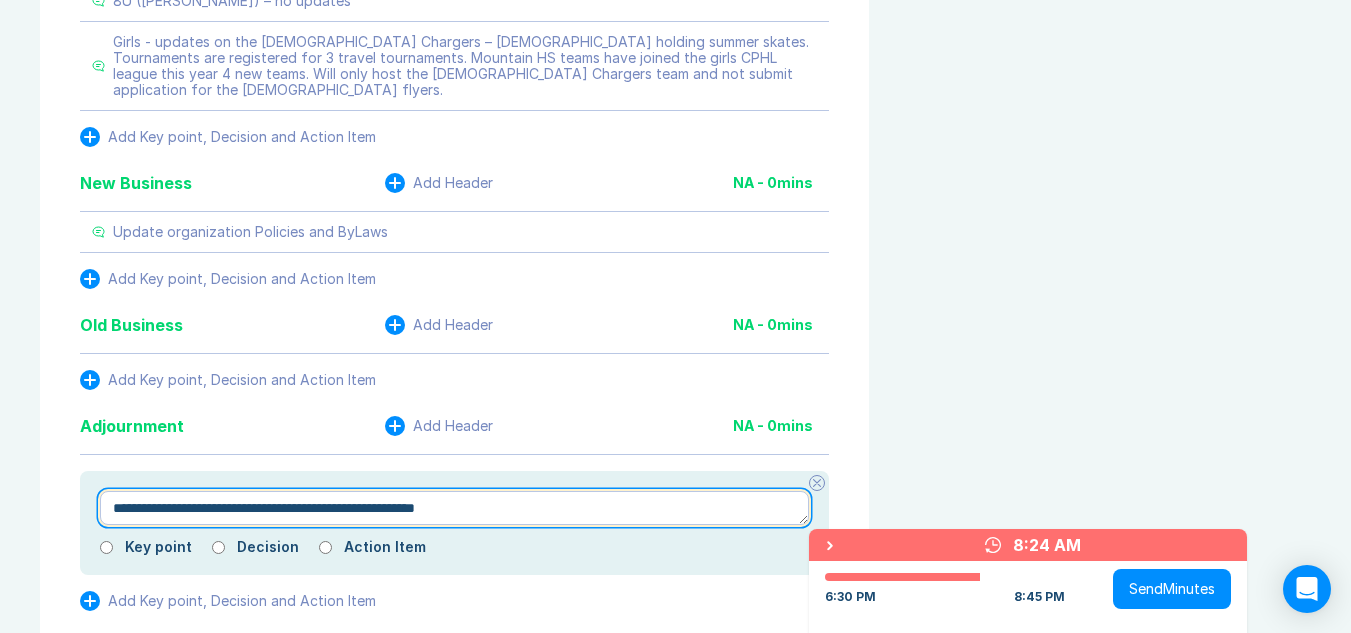 click on "**********" at bounding box center [454, 508] 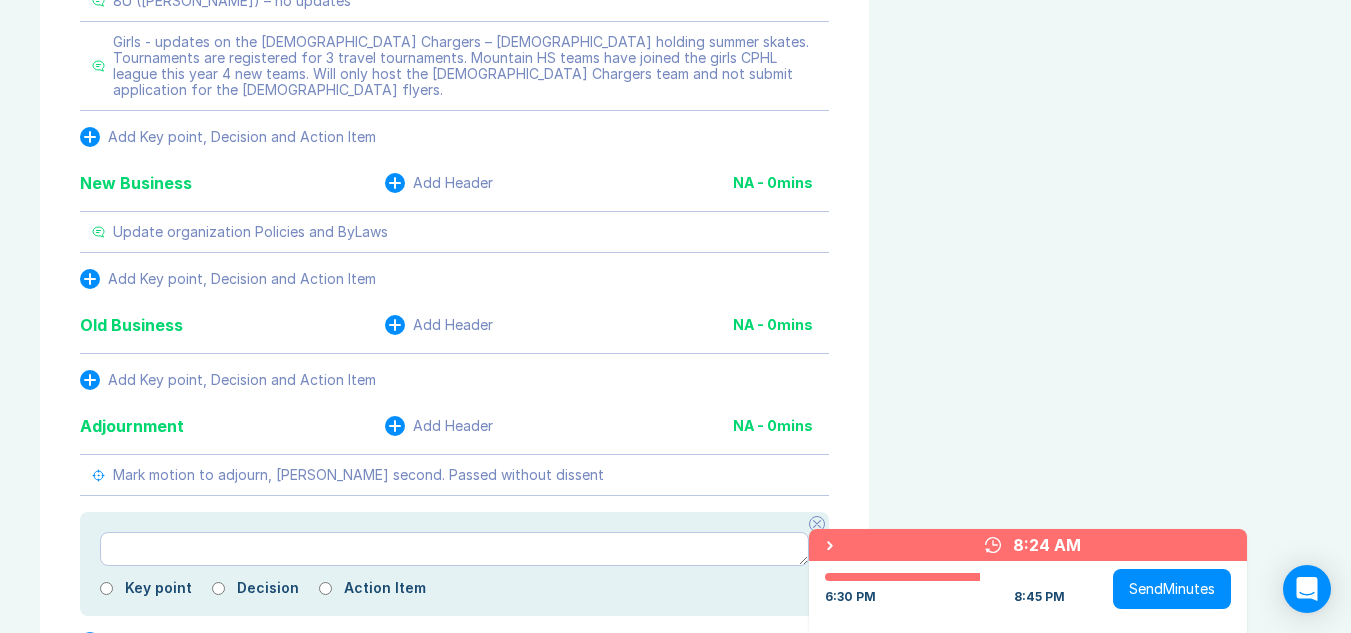click 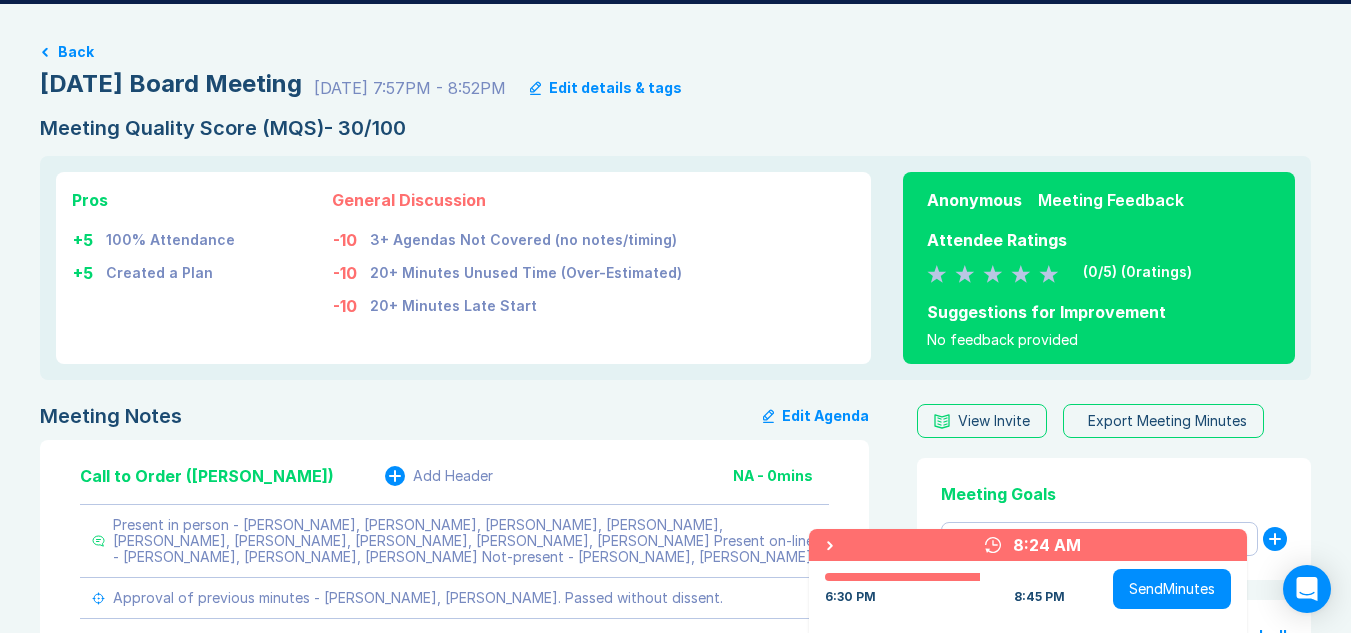 scroll, scrollTop: 100, scrollLeft: 0, axis: vertical 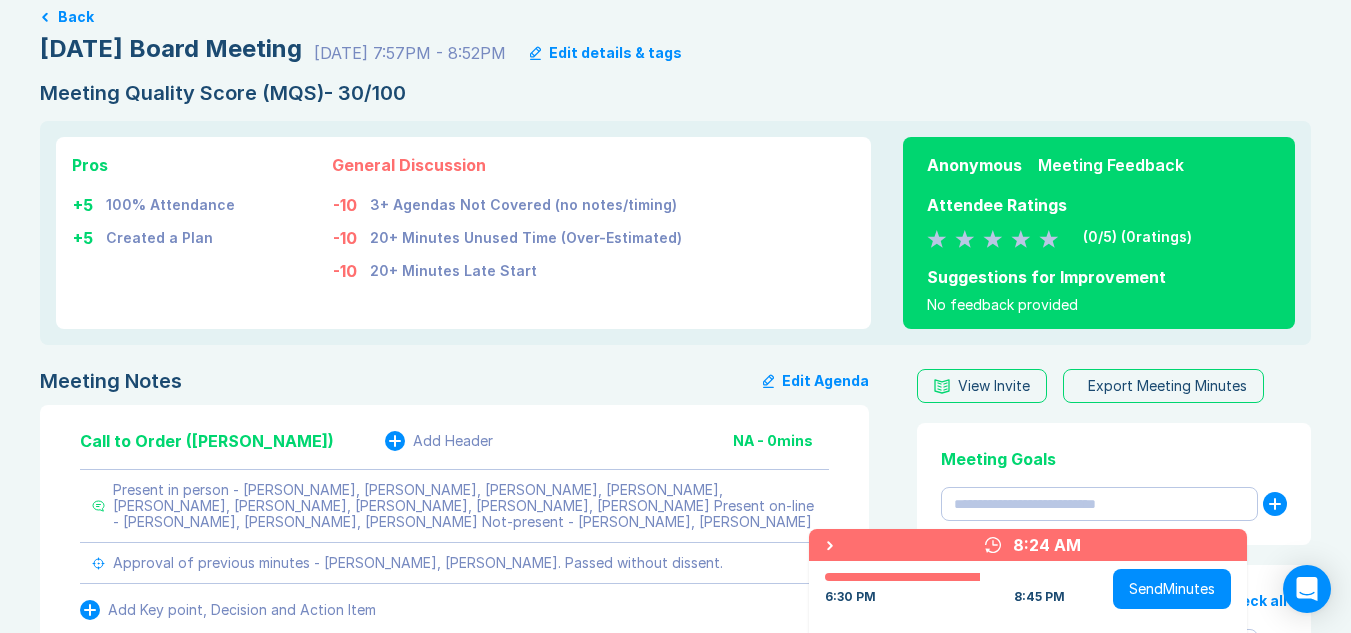 click on "Export Meeting Minutes" at bounding box center (1163, 386) 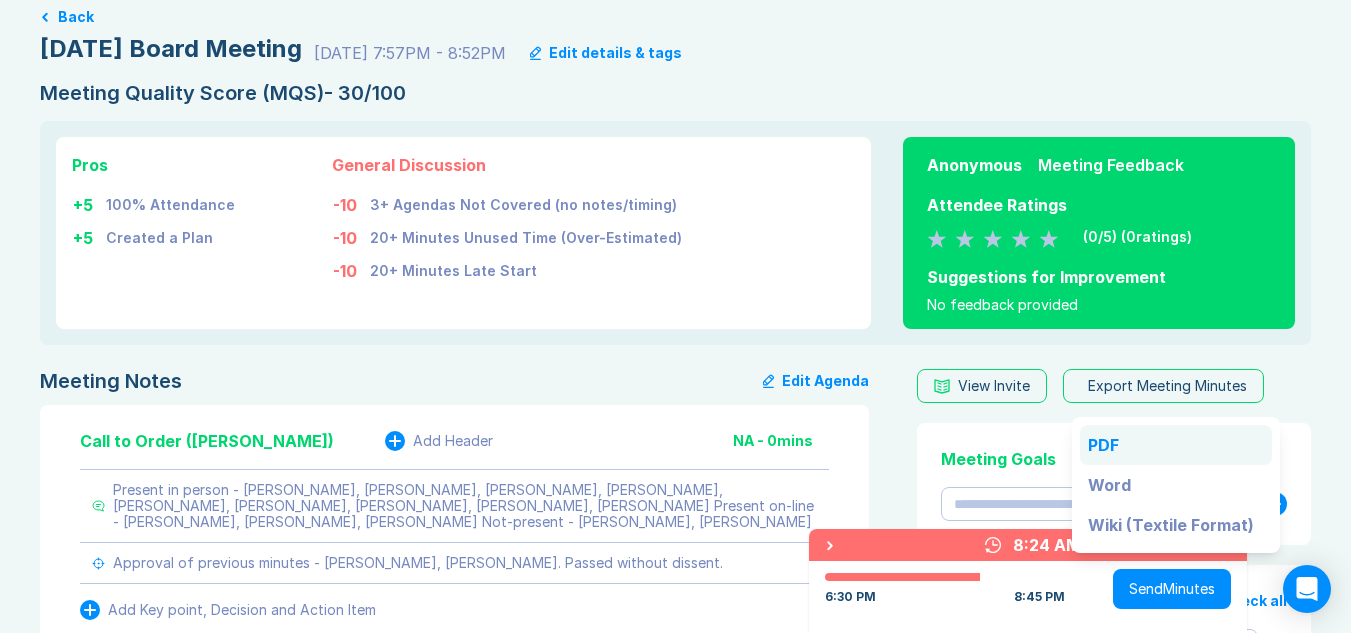 click on "PDF" at bounding box center [1176, 445] 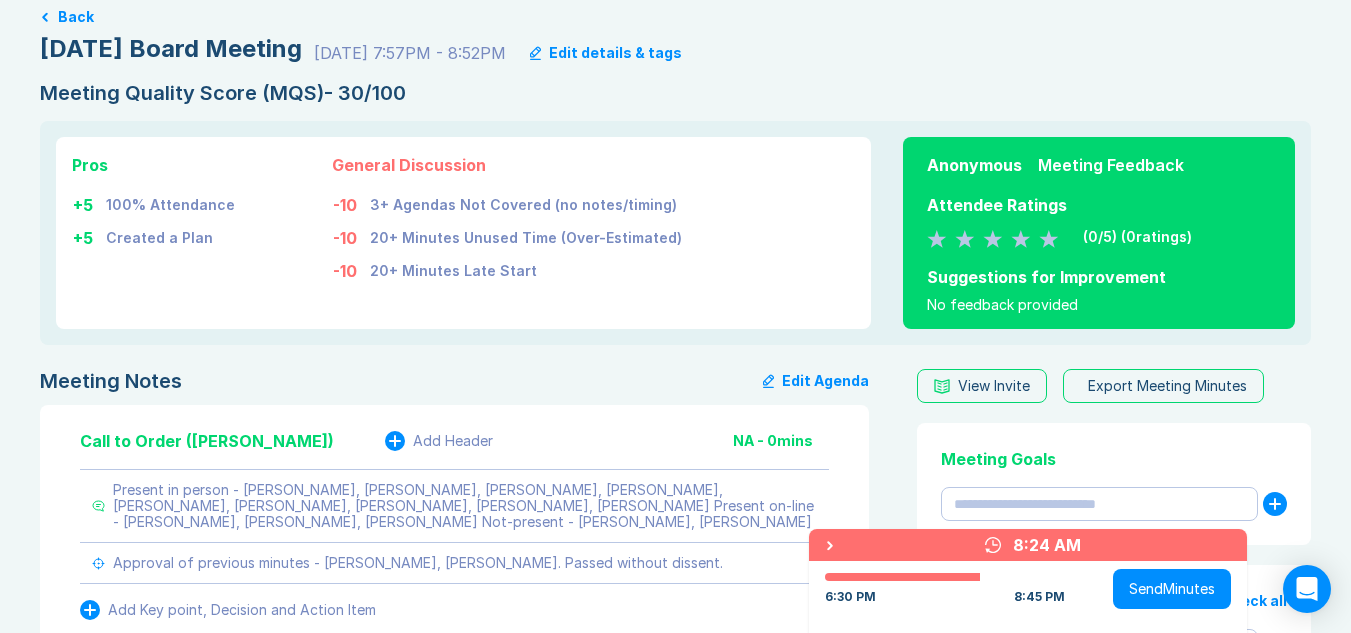 click on "Edit details & tags" at bounding box center [615, 53] 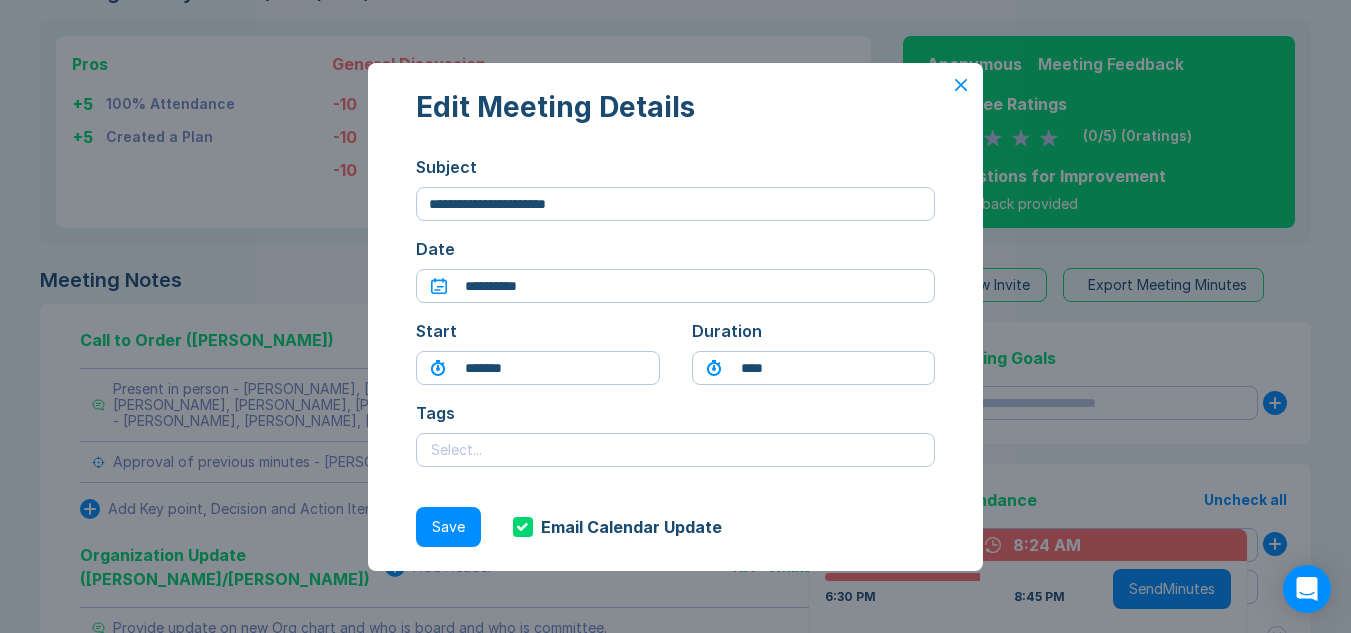 scroll, scrollTop: 200, scrollLeft: 0, axis: vertical 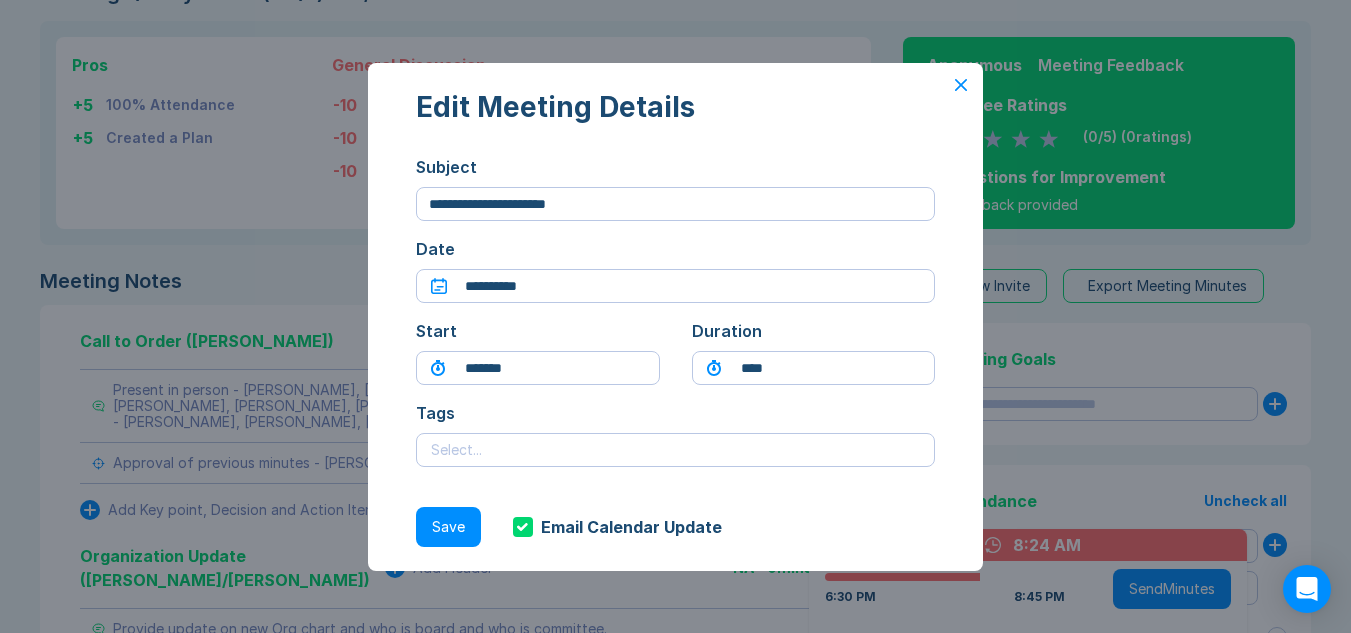 click 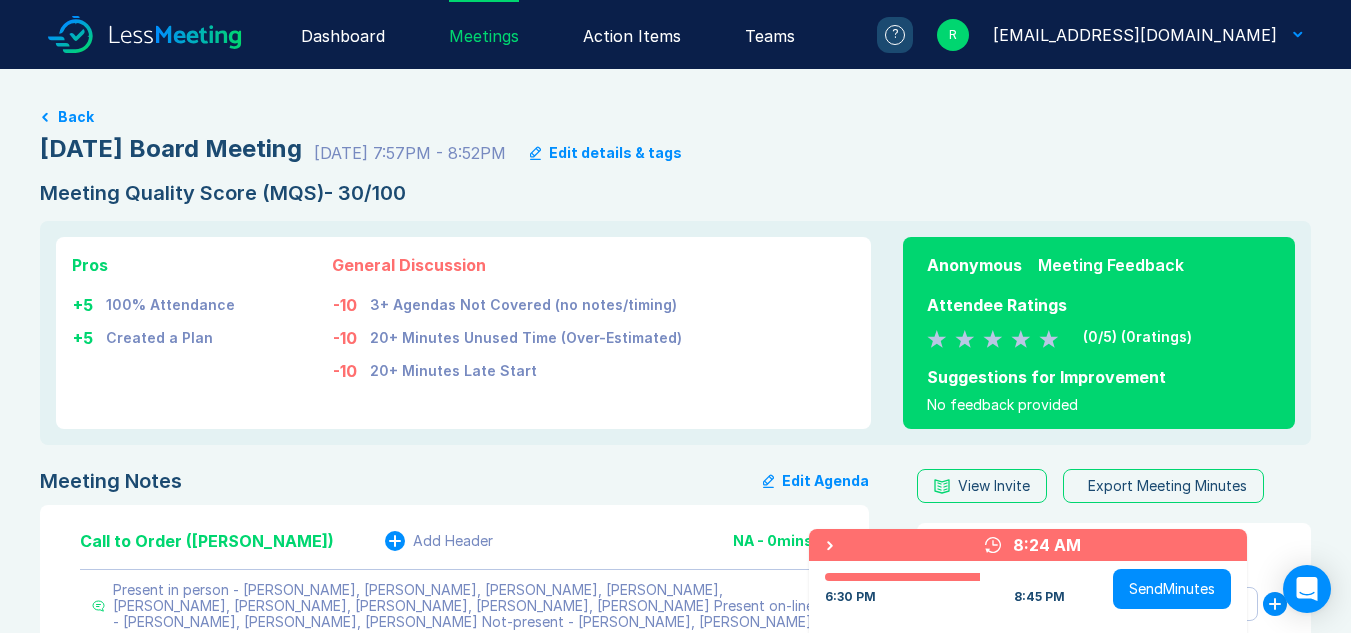 click on "6/8/25 7:57PM - 8:52PM" at bounding box center (410, 153) 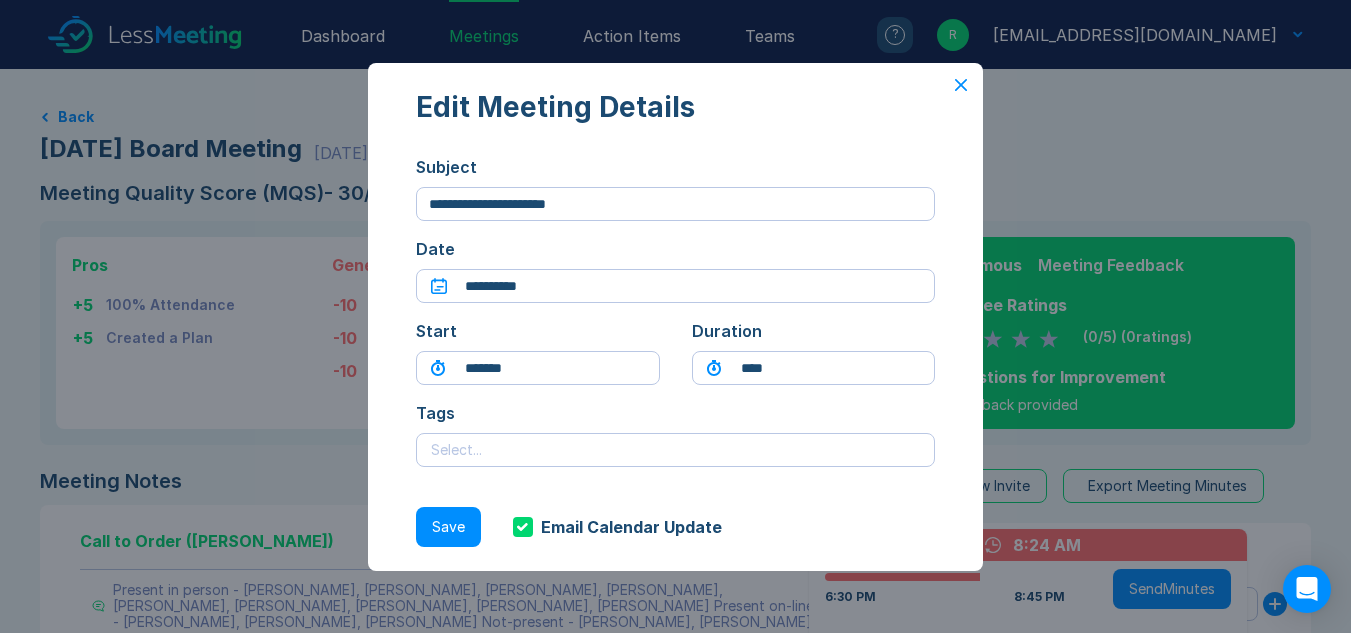 scroll, scrollTop: 100, scrollLeft: 0, axis: vertical 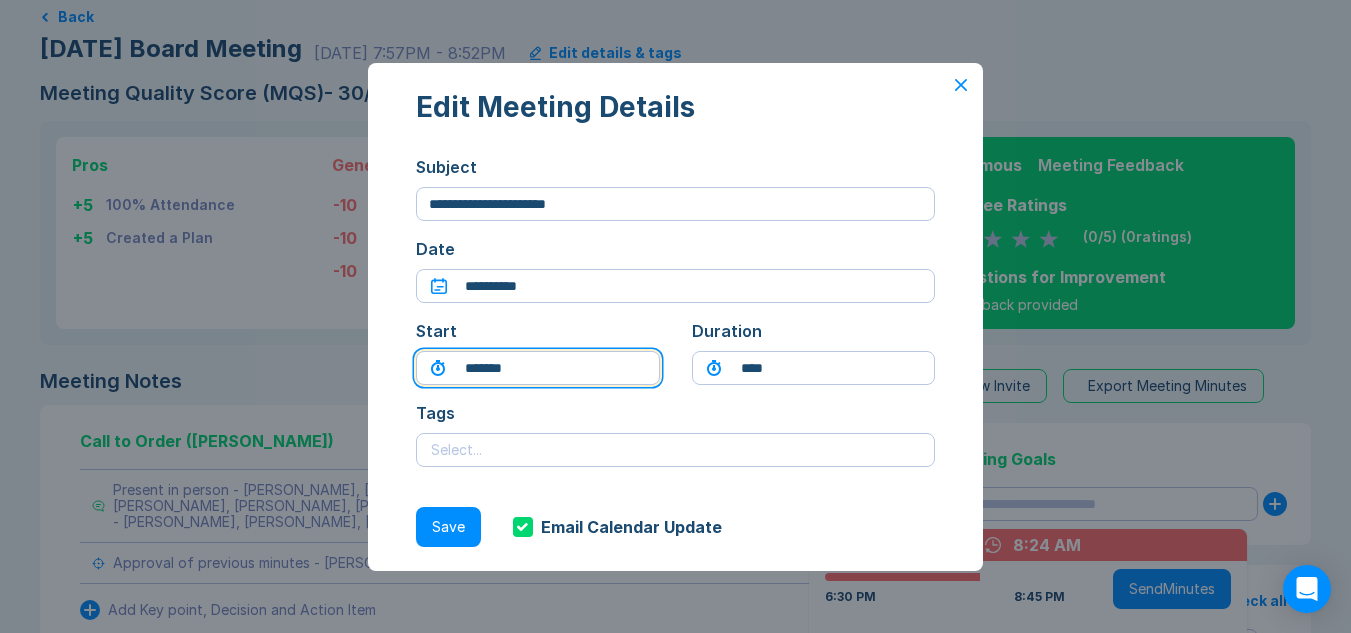 click on "*******" at bounding box center [538, 368] 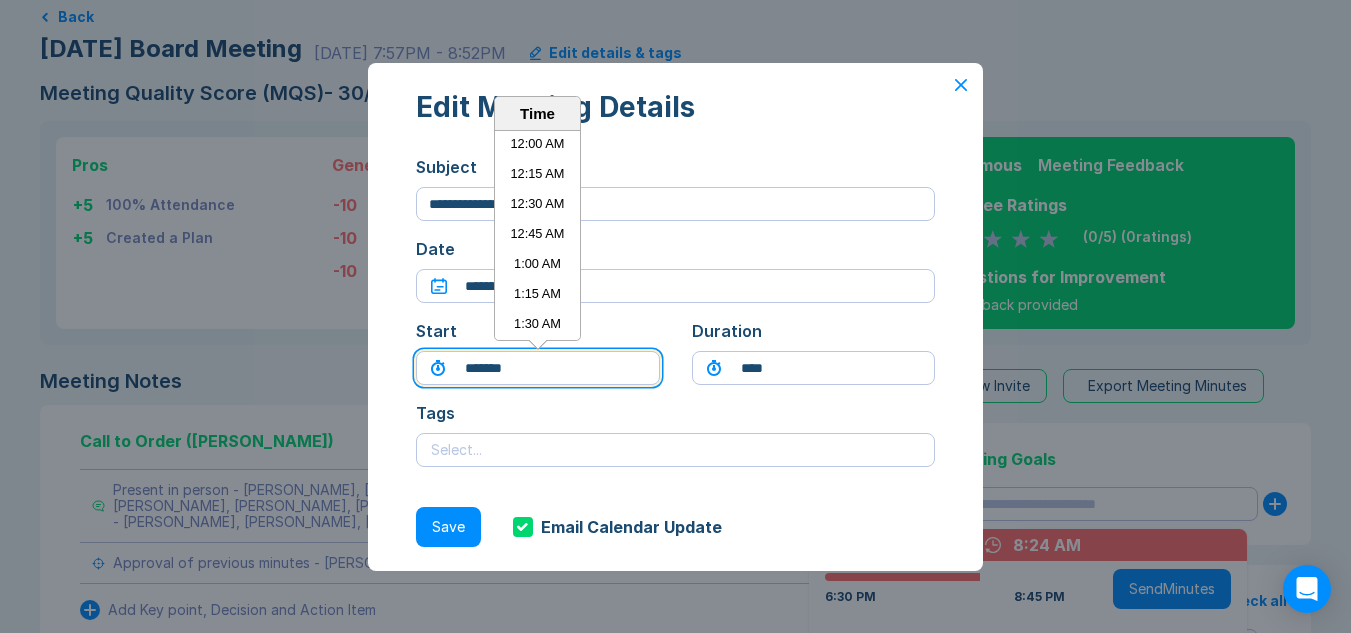 scroll, scrollTop: 2131, scrollLeft: 0, axis: vertical 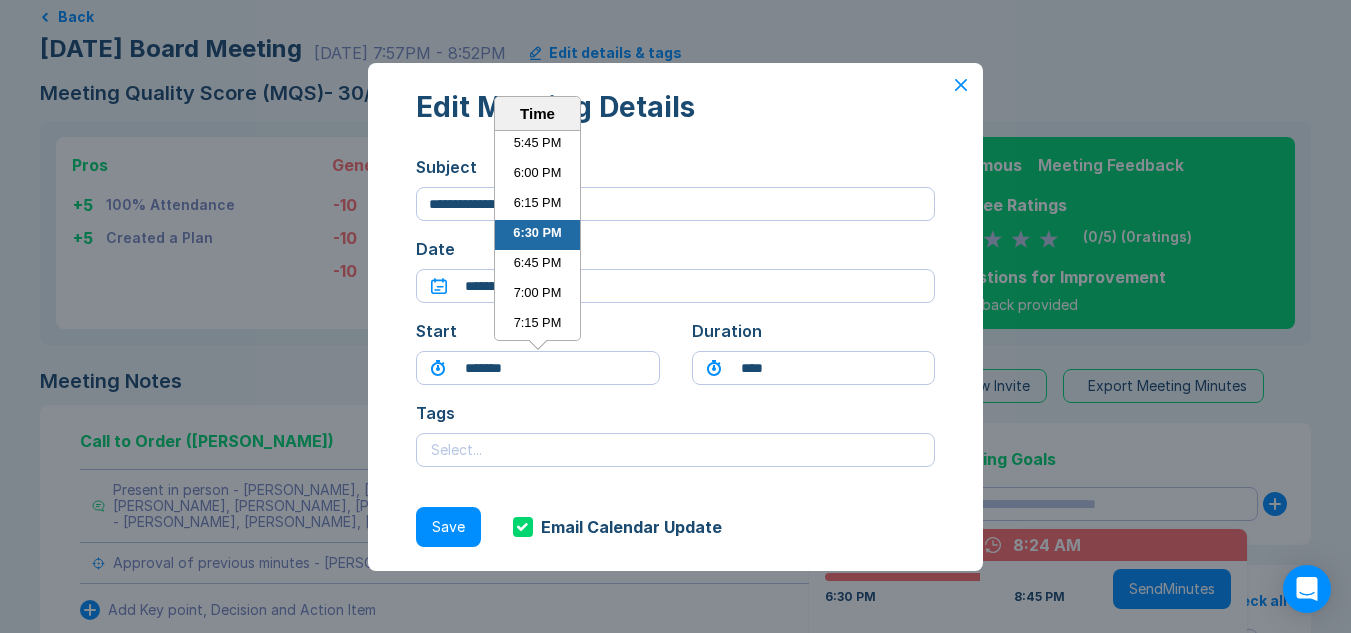 click on "6:30 PM" at bounding box center (537, 235) 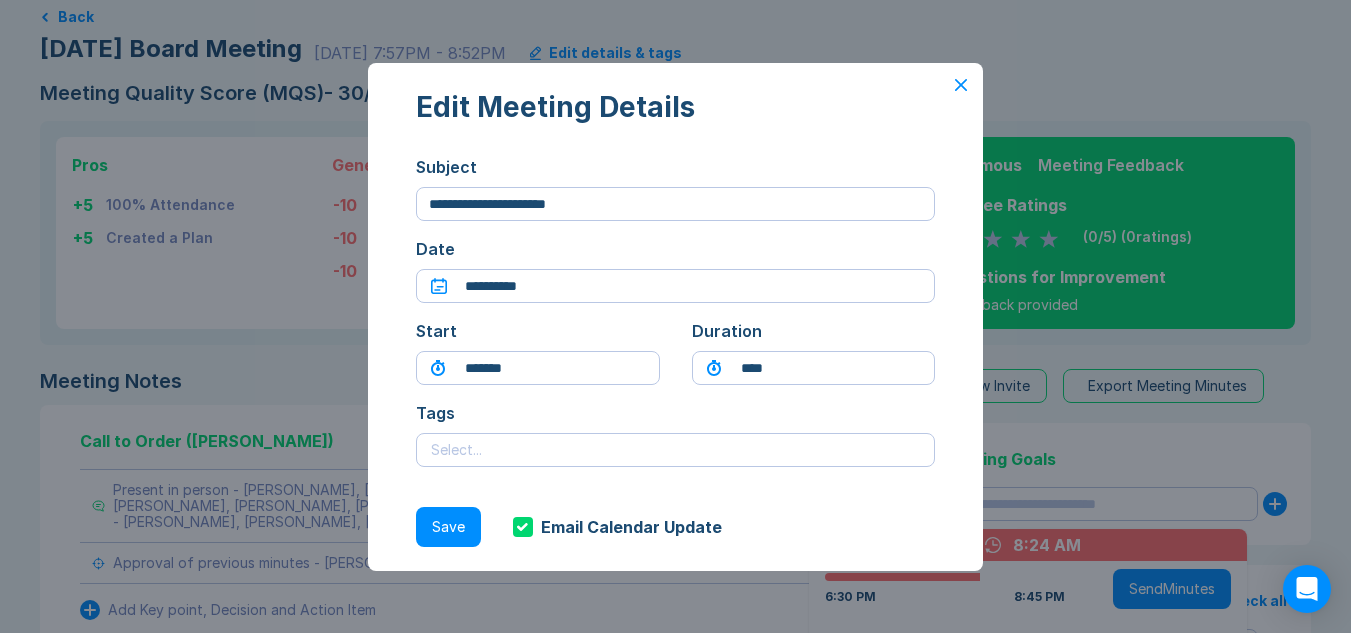 click 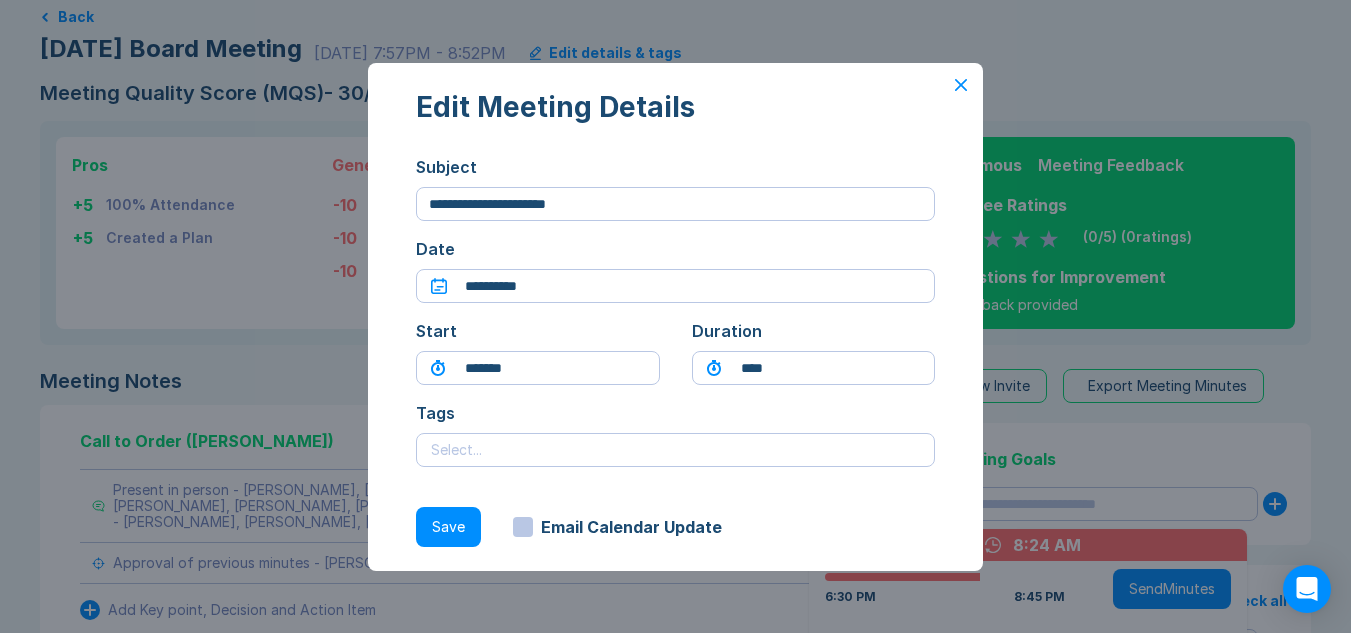 click on "Save" at bounding box center (448, 527) 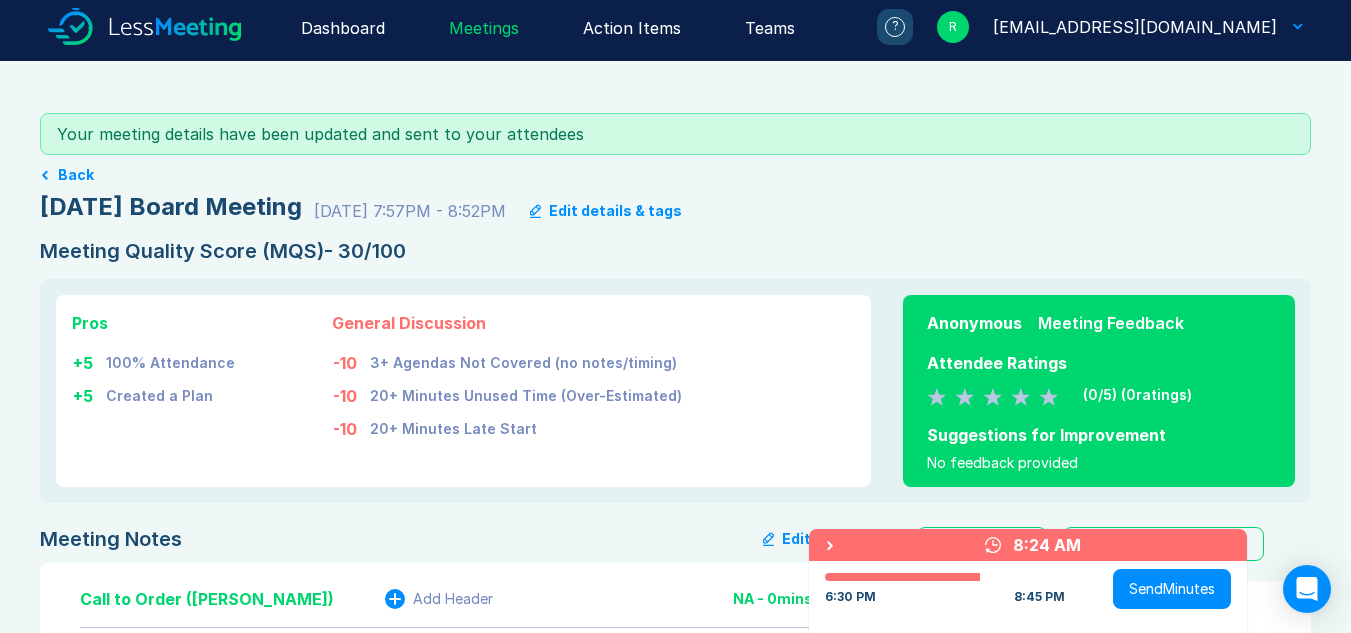 scroll, scrollTop: 0, scrollLeft: 0, axis: both 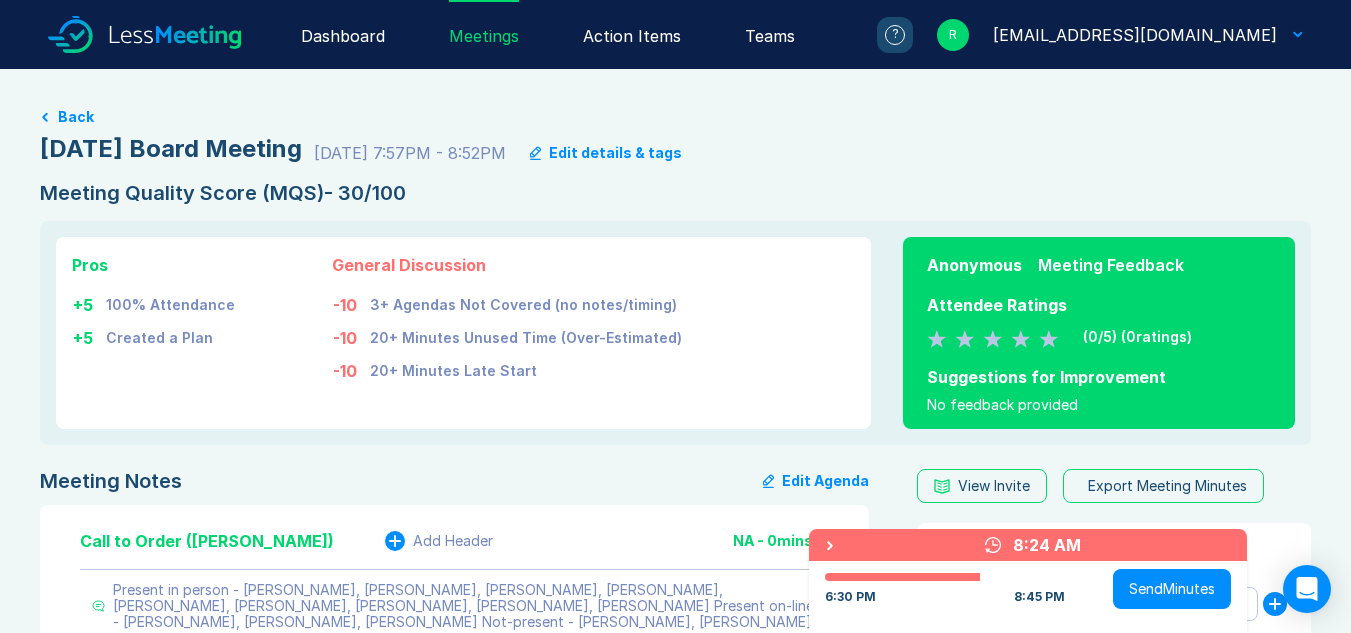 click on "6/8/25 7:57PM - 8:52PM" at bounding box center [410, 153] 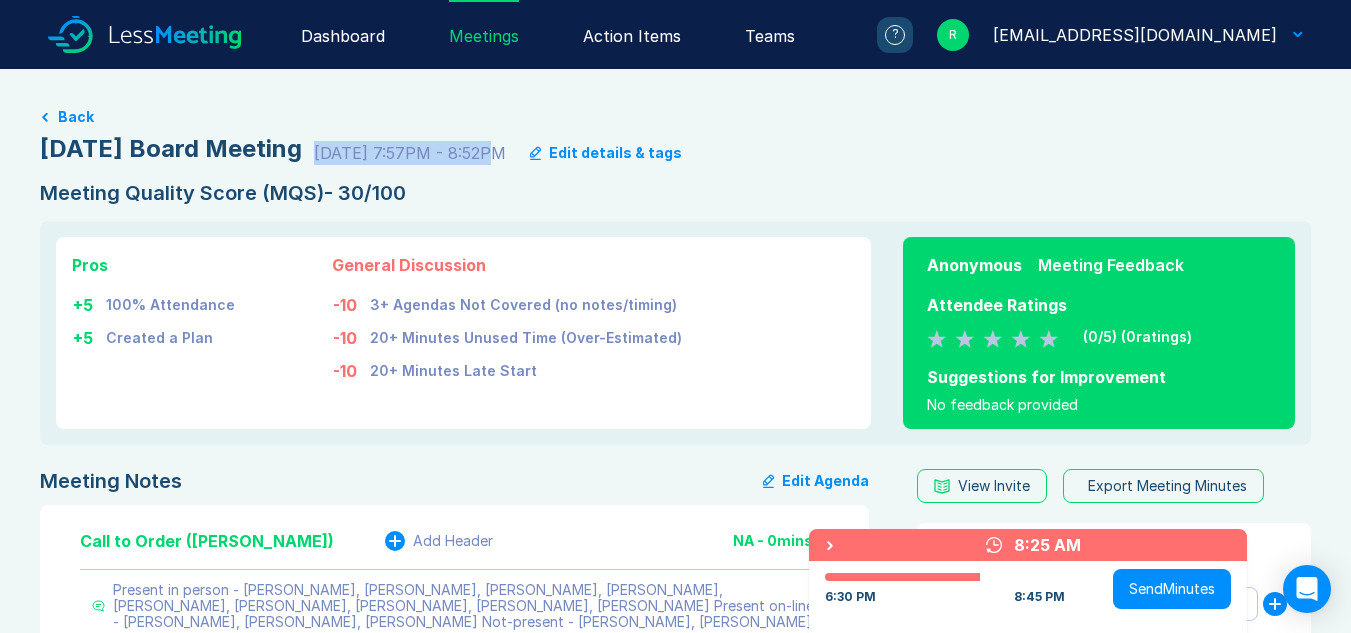 drag, startPoint x: 533, startPoint y: 151, endPoint x: 359, endPoint y: 164, distance: 174.48495 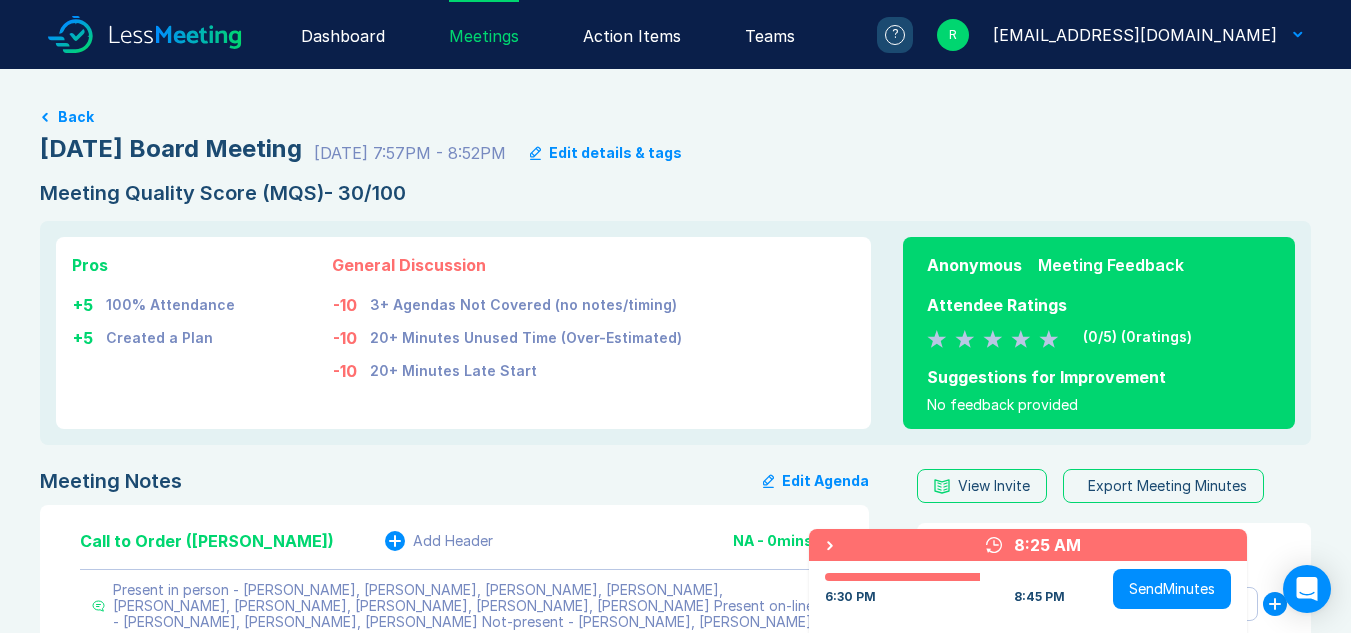 click on "Meeting Quality Score (MQS)  - 30/100" at bounding box center [675, 193] 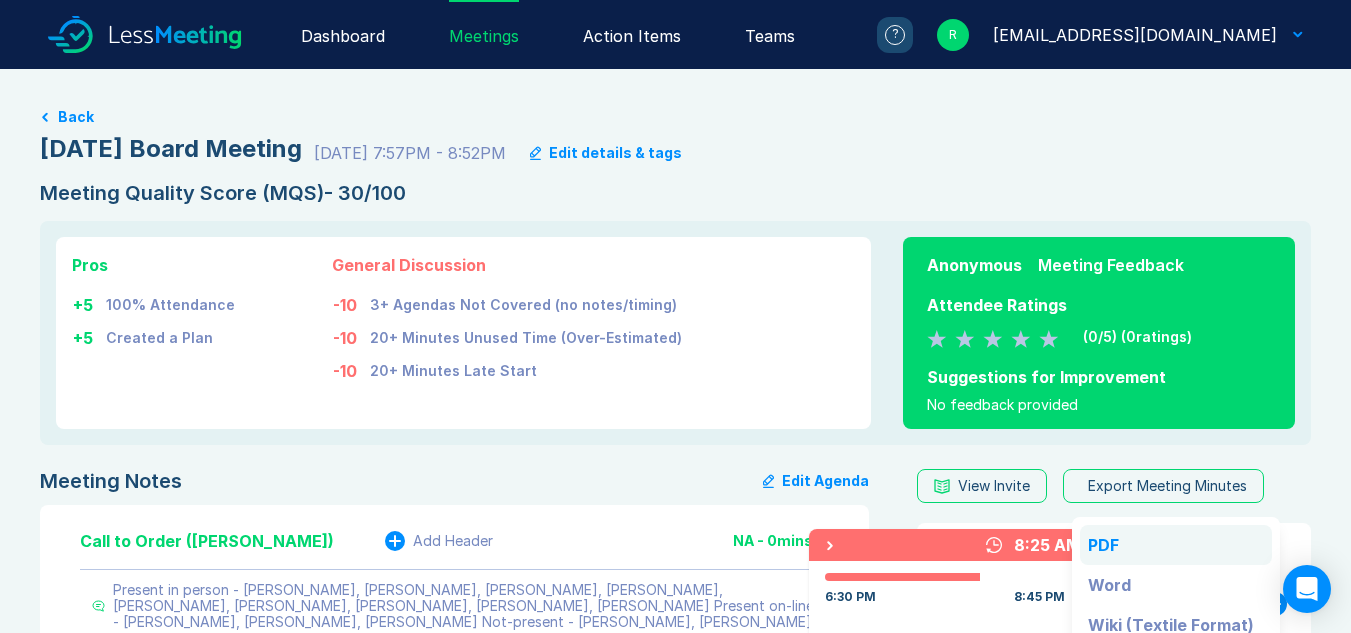 click on "PDF" at bounding box center (1176, 545) 